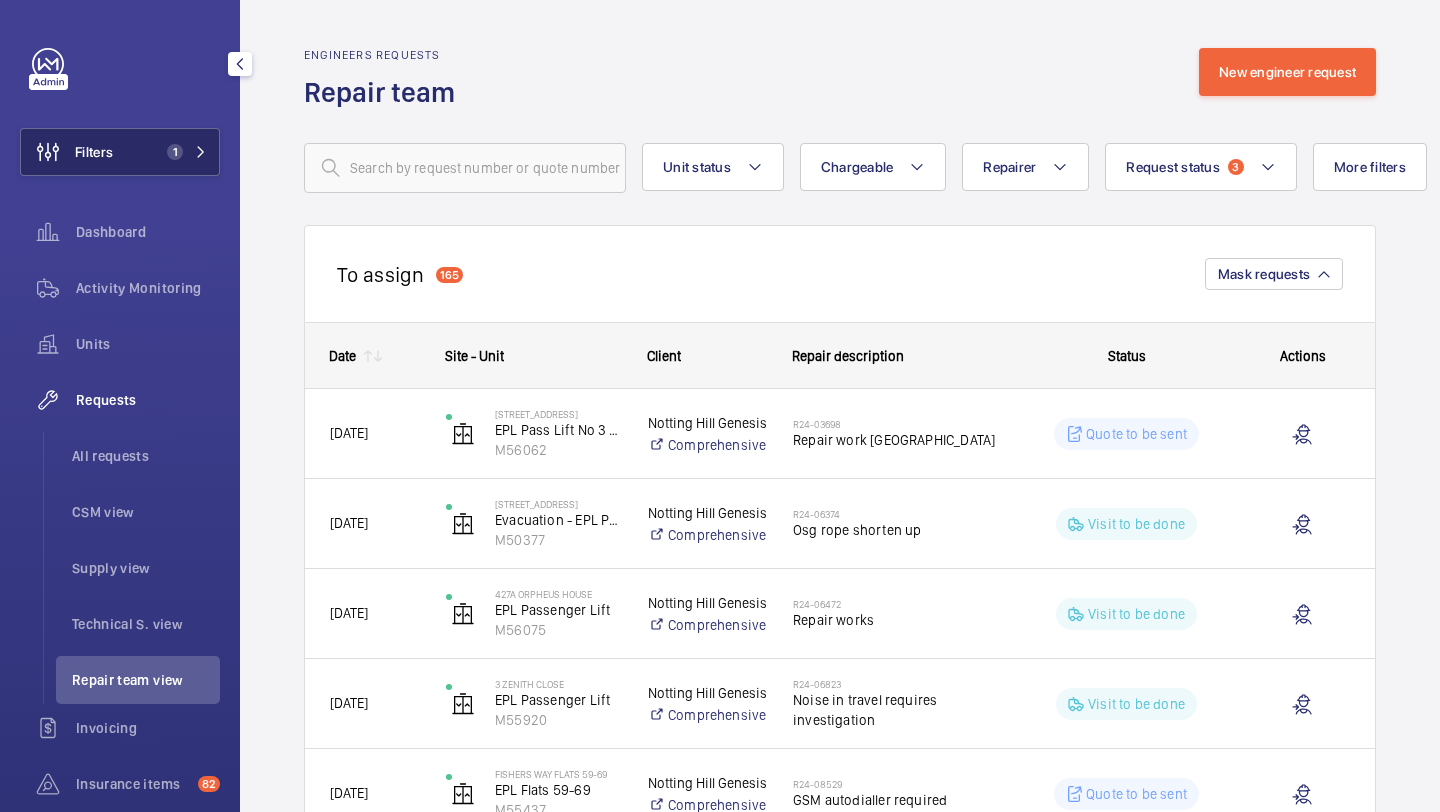 scroll, scrollTop: 0, scrollLeft: 0, axis: both 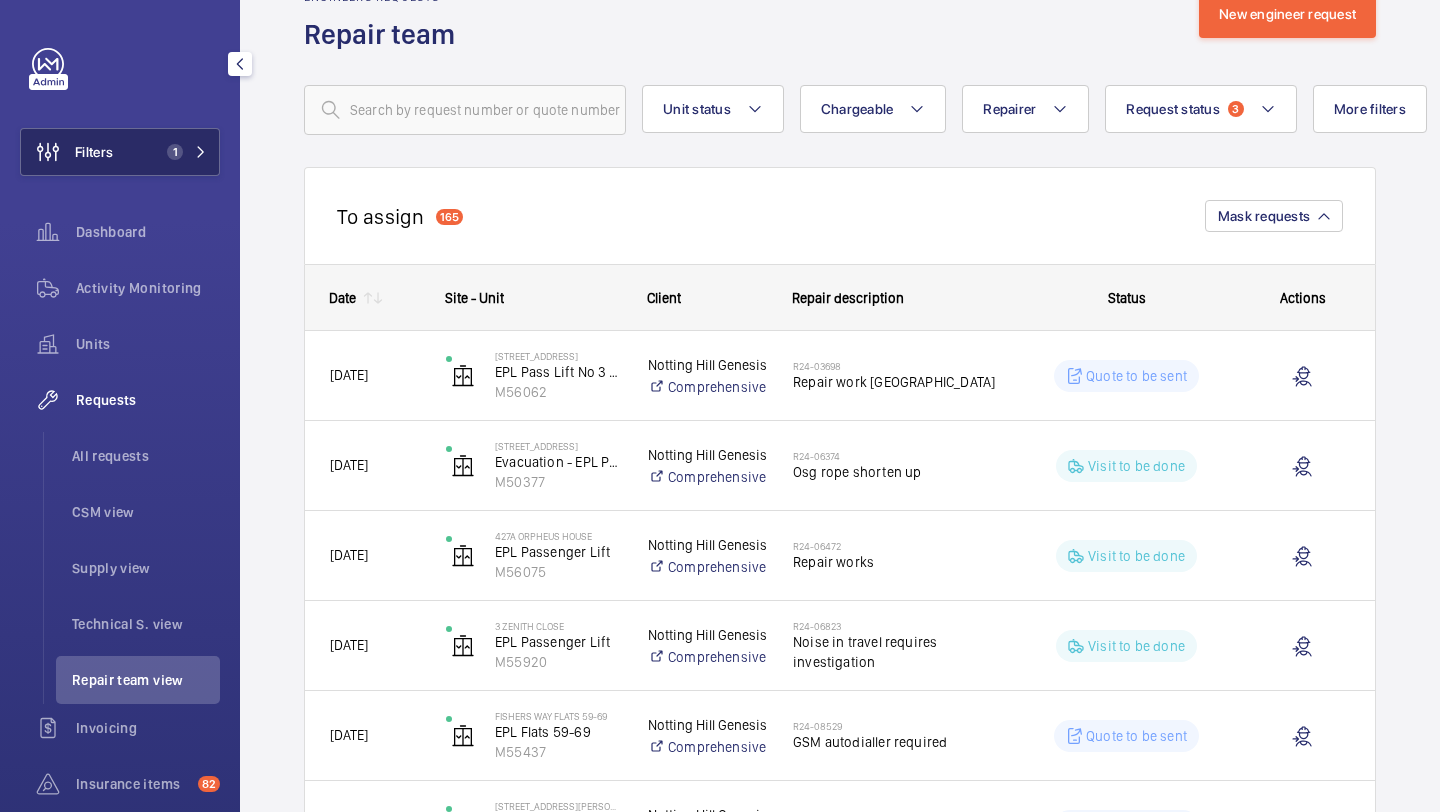 click on "Filters 1" 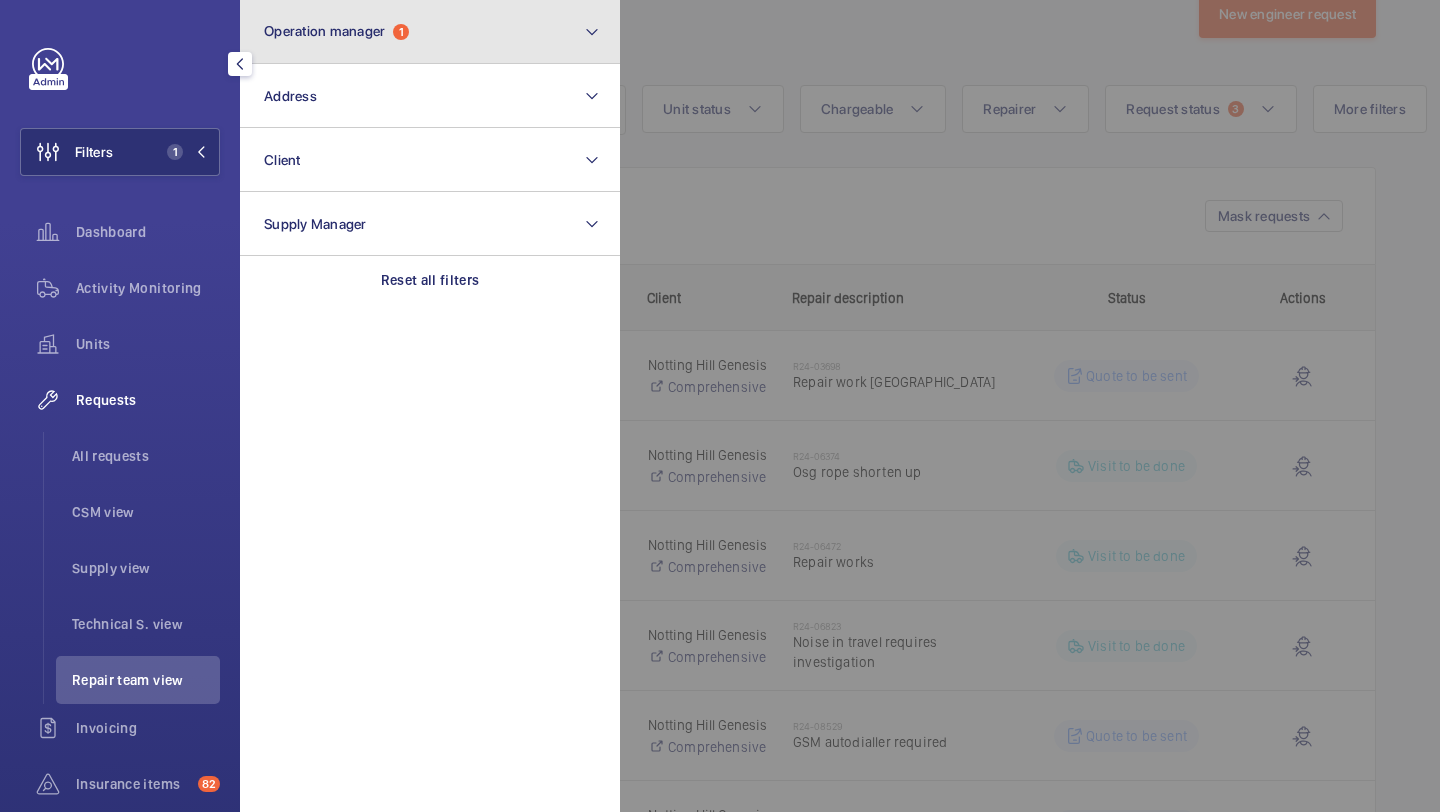 click on "Operation manager  1" 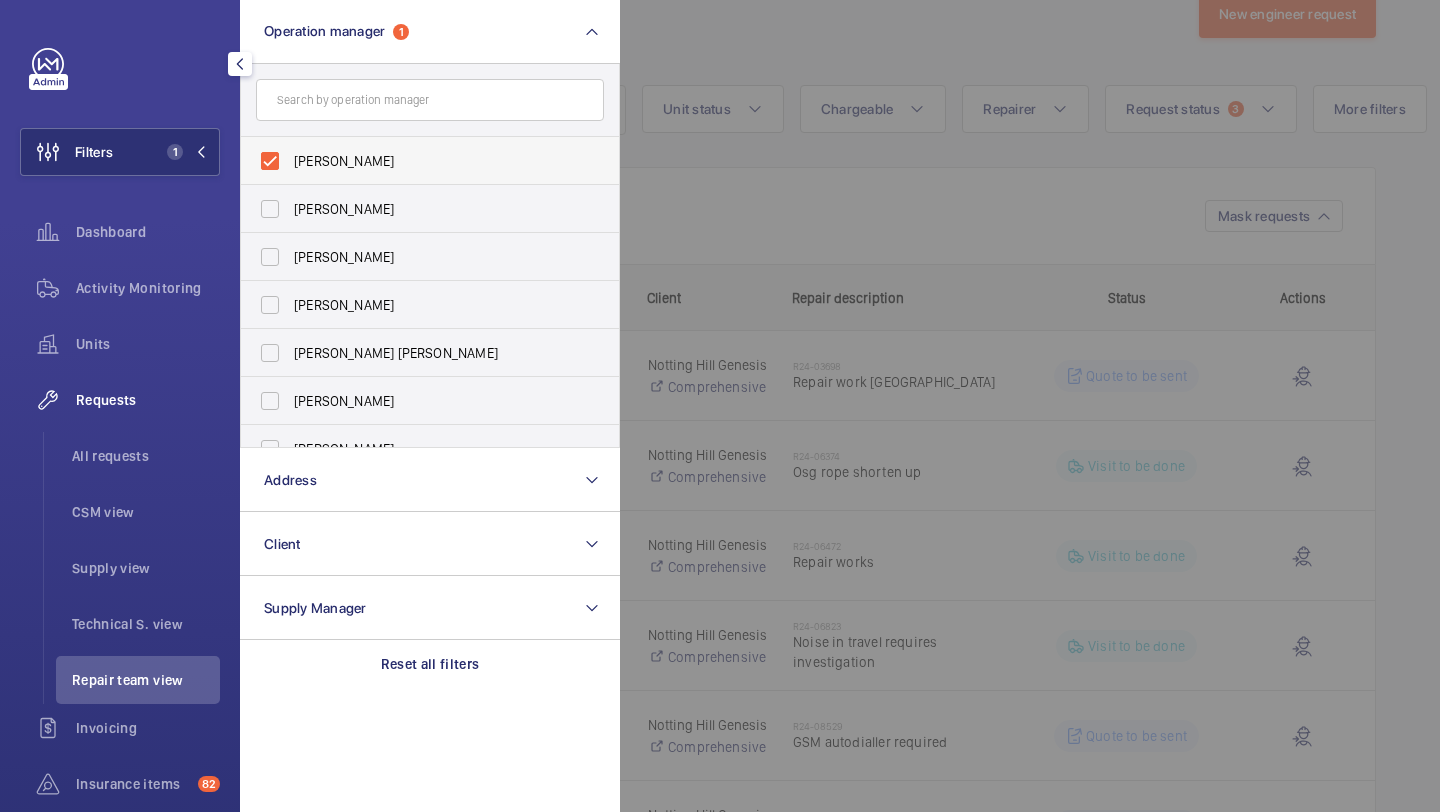 click on "[PERSON_NAME]" at bounding box center (431, 161) 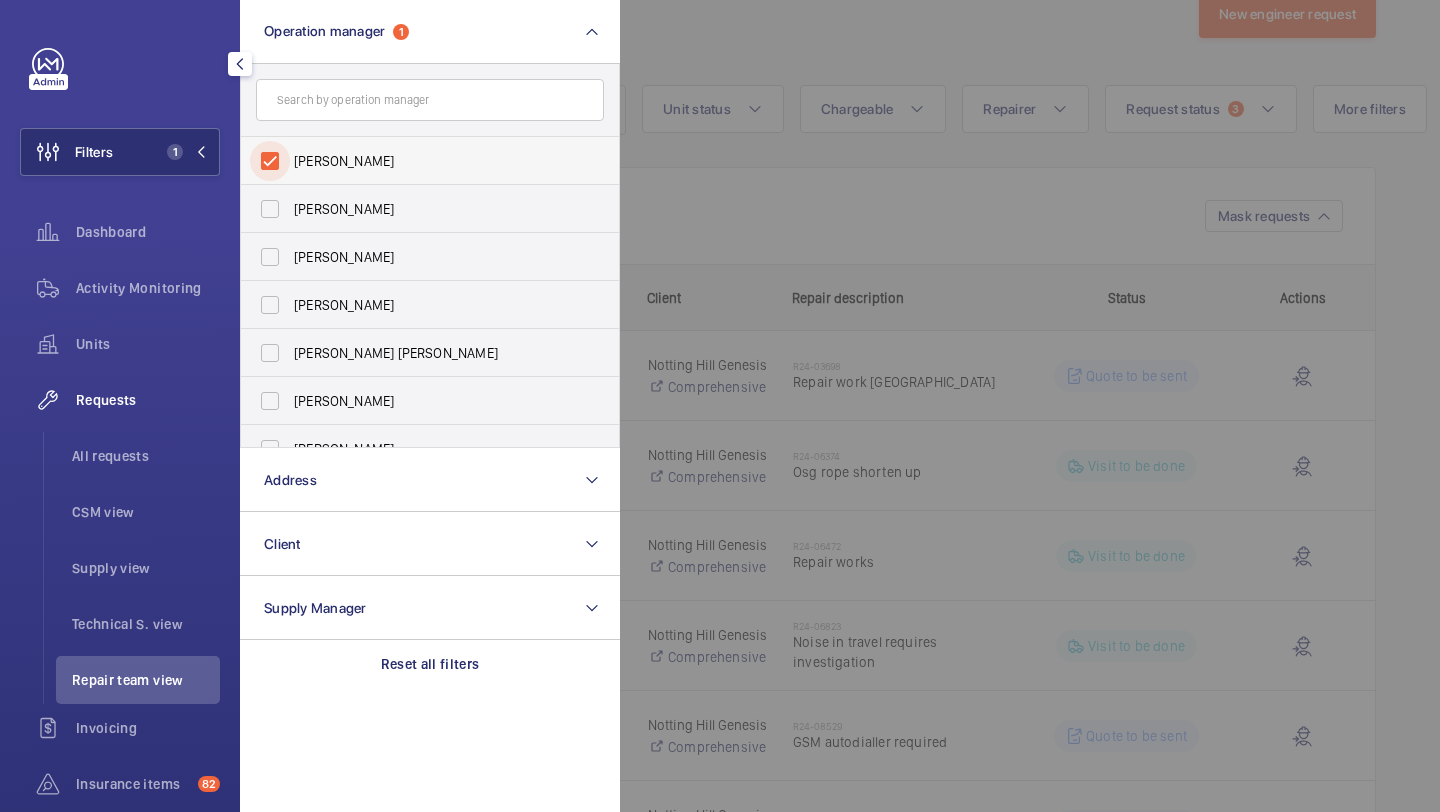 click on "[PERSON_NAME]" at bounding box center [270, 161] 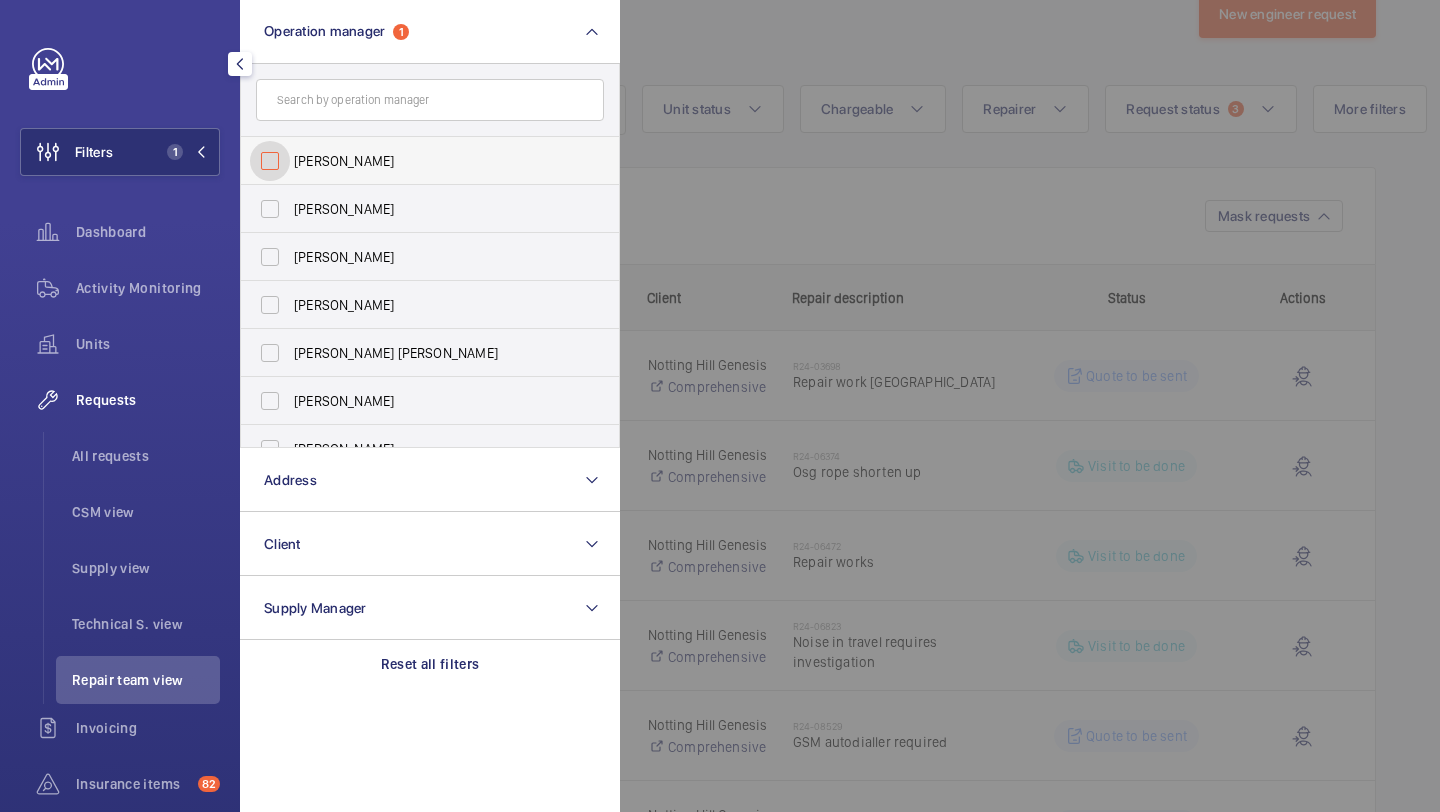 checkbox on "false" 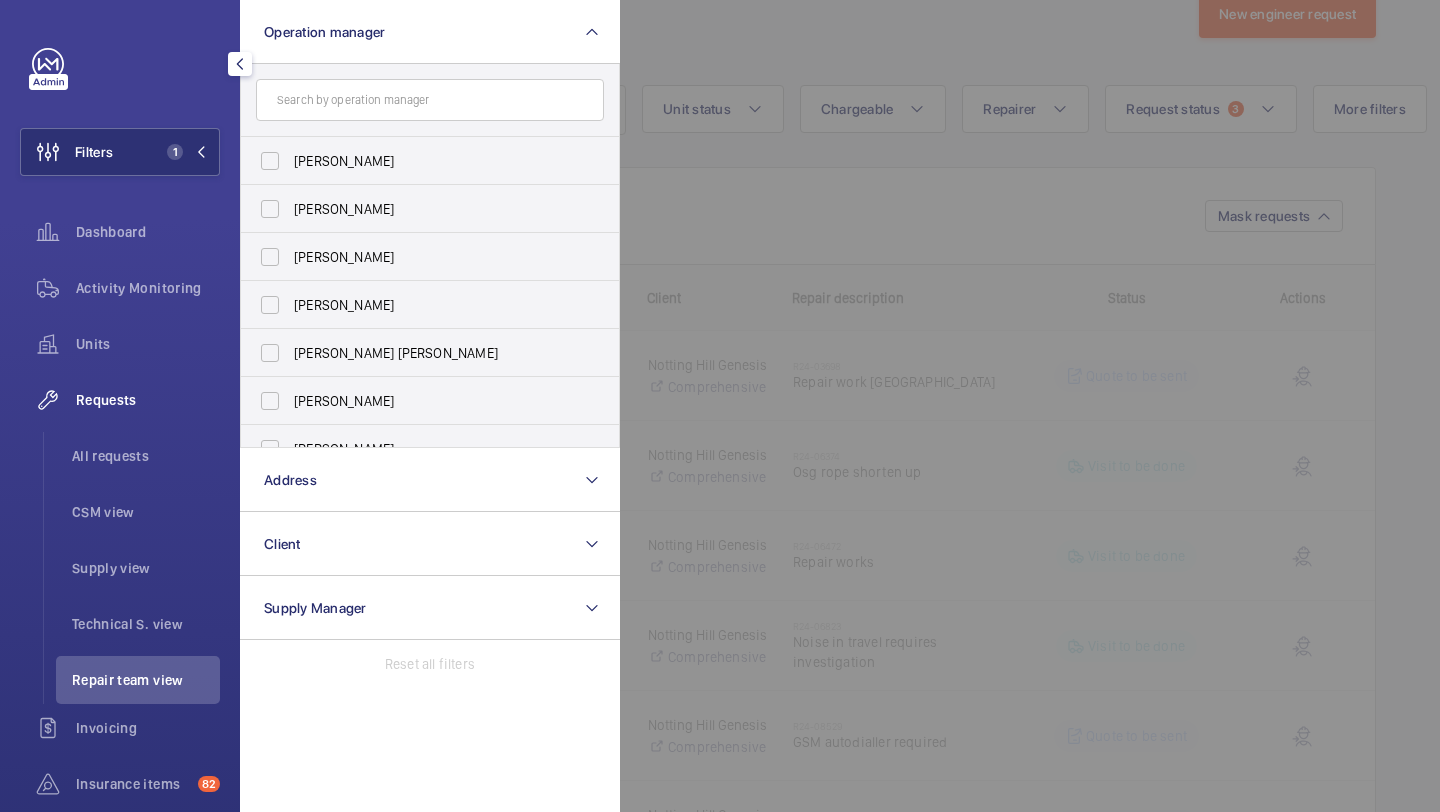 click 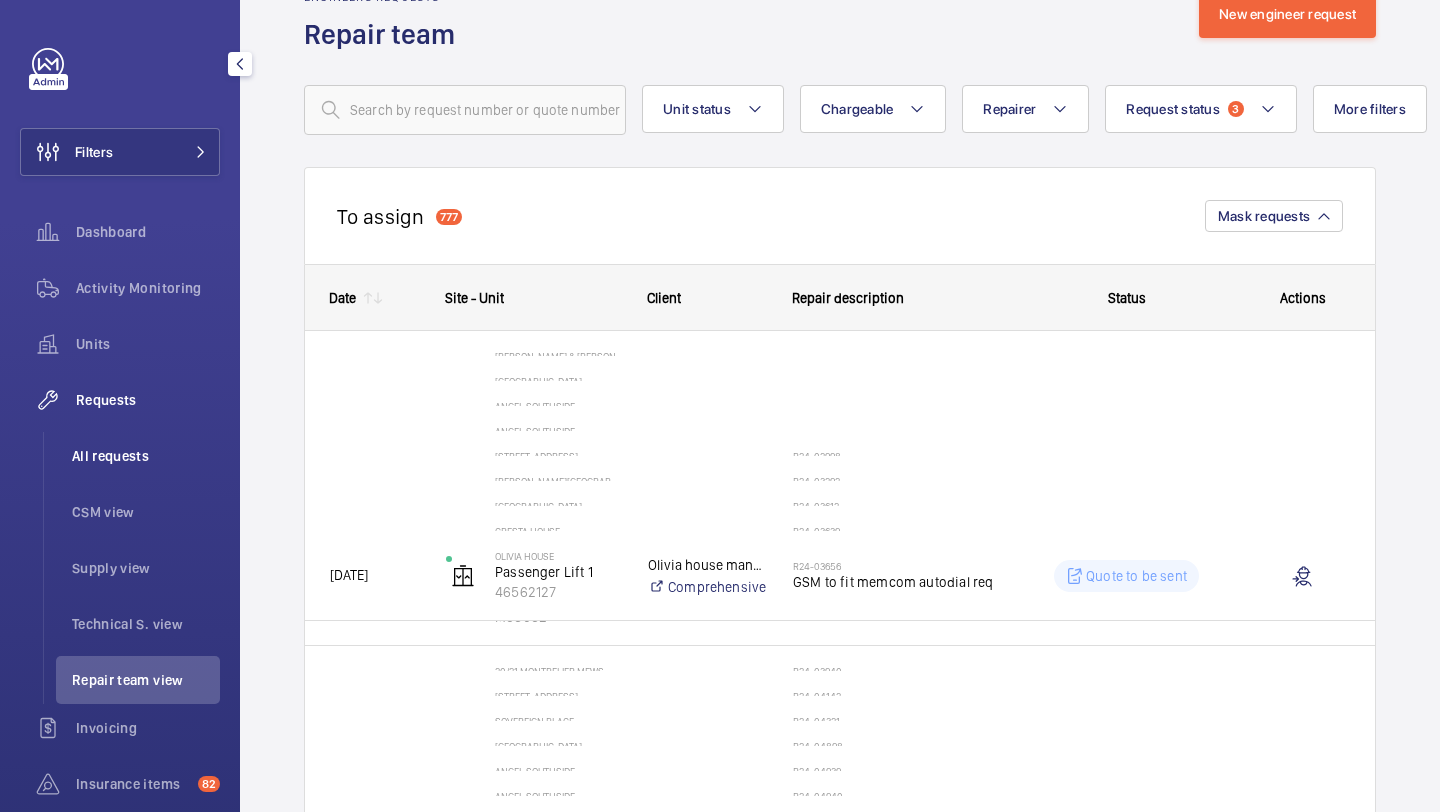 click on "All requests" 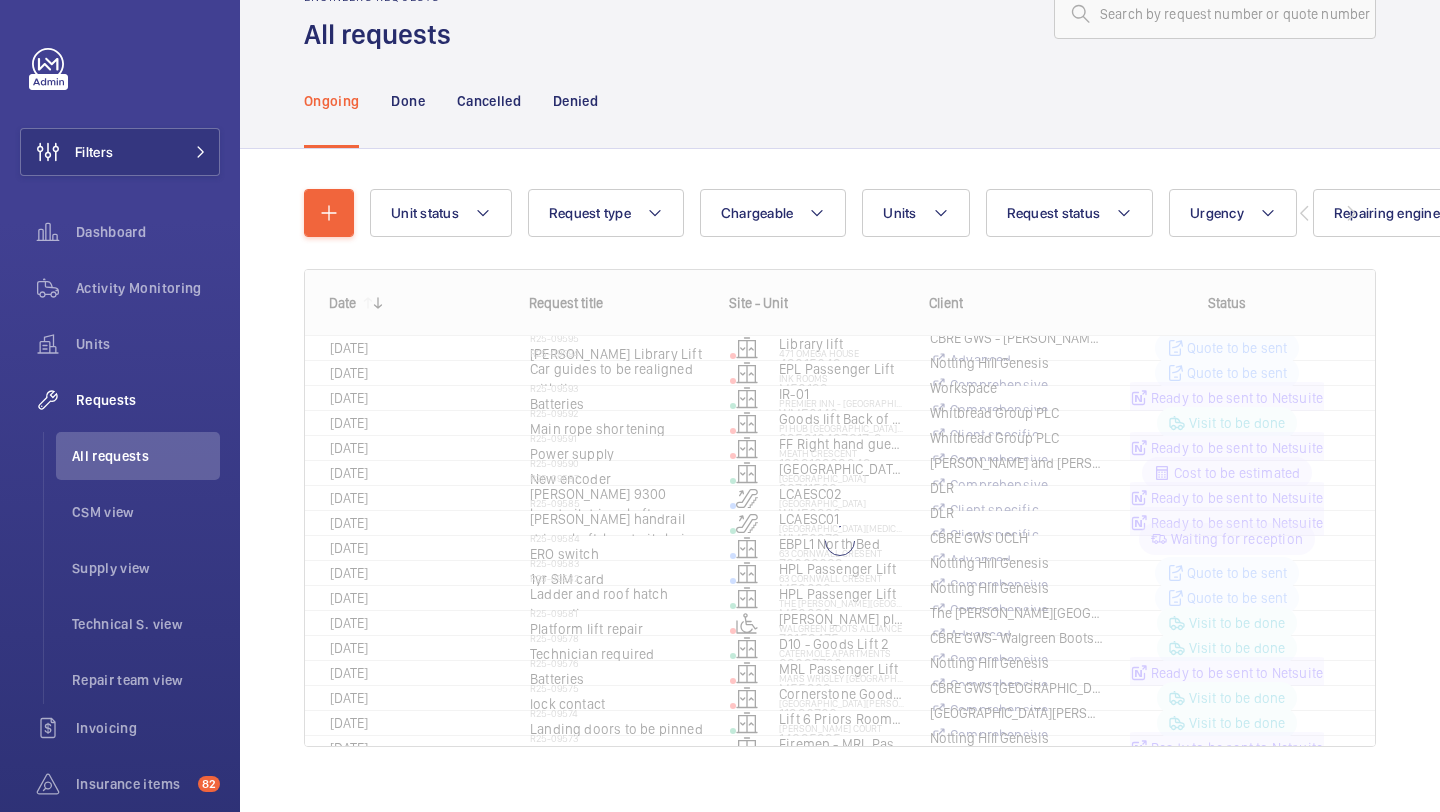 scroll, scrollTop: 0, scrollLeft: 0, axis: both 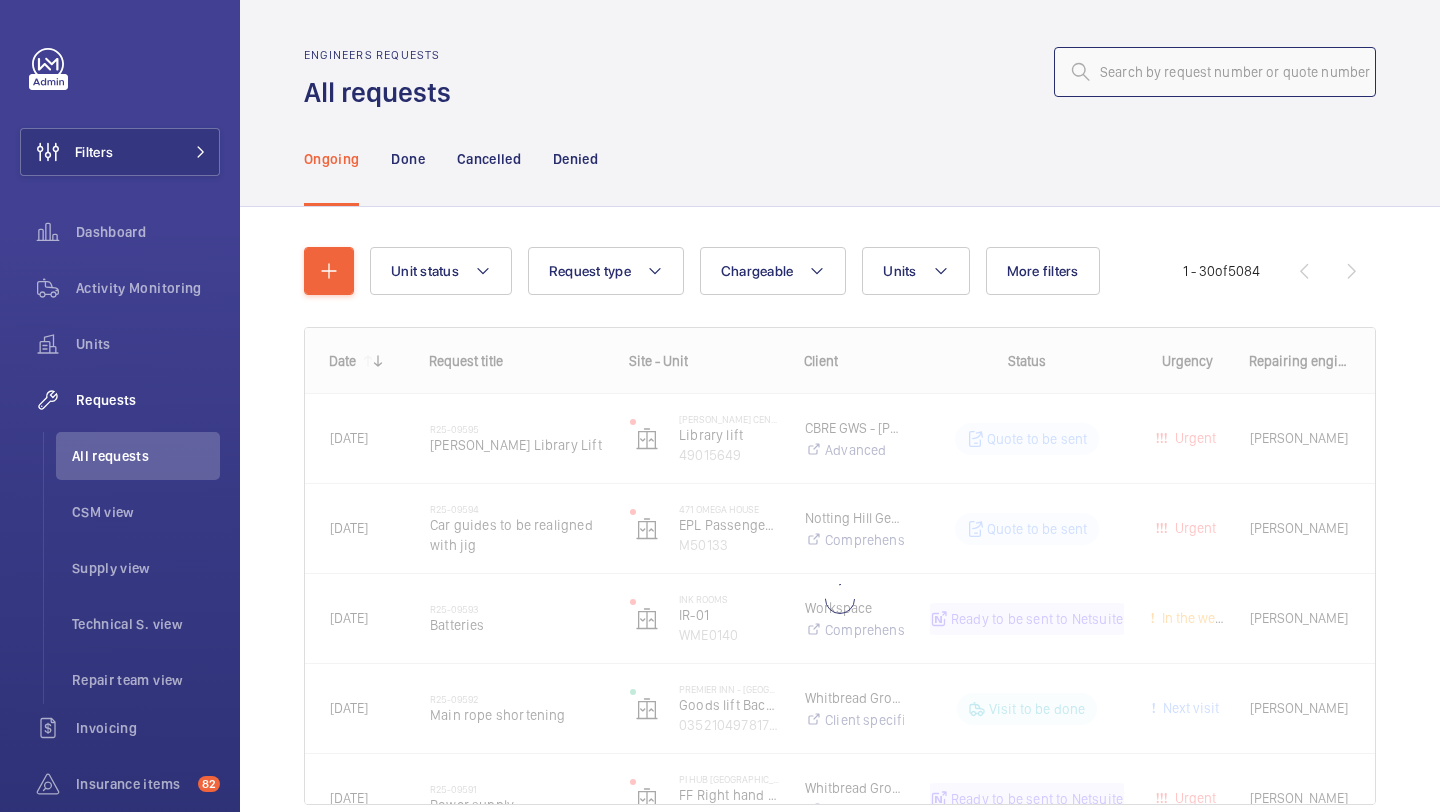 click 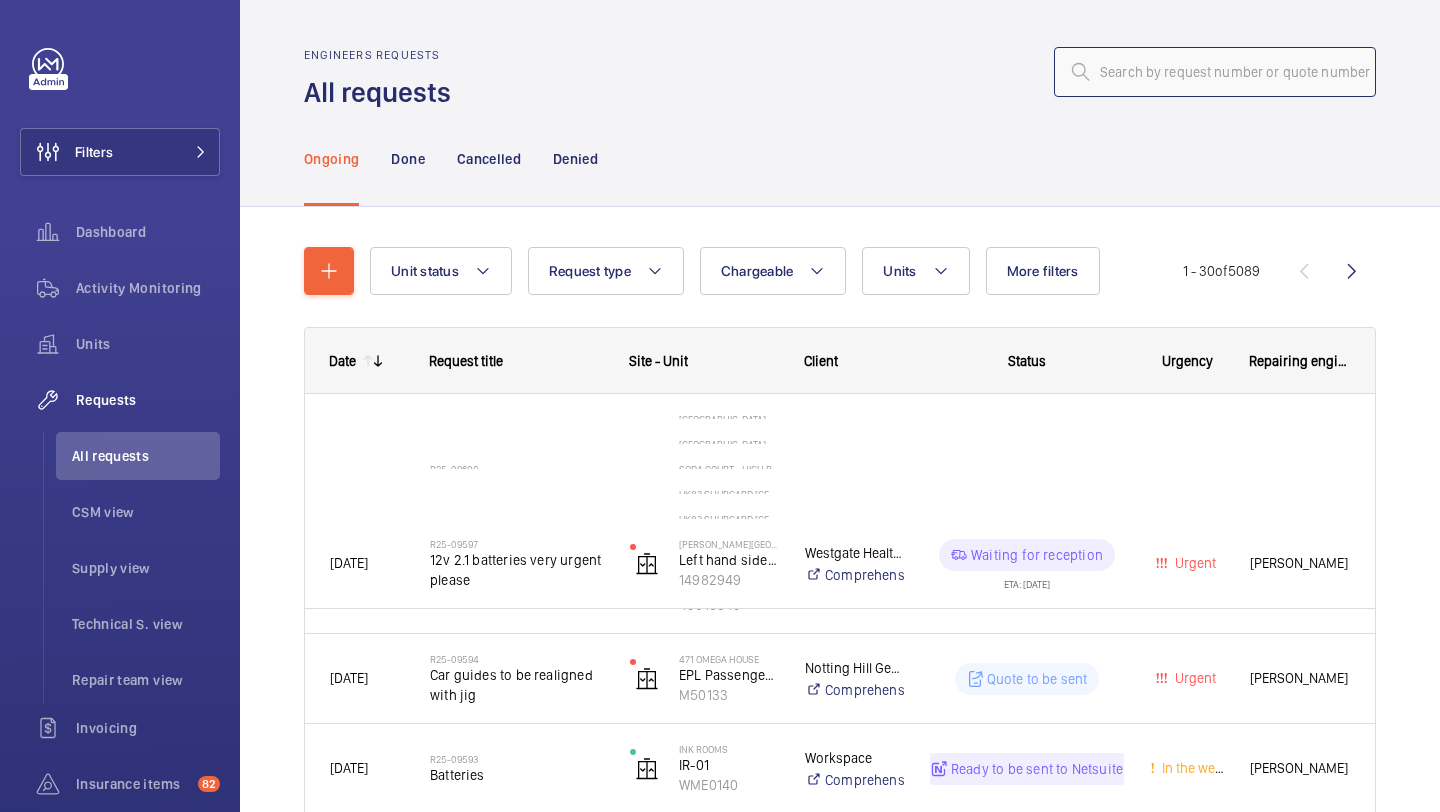 click 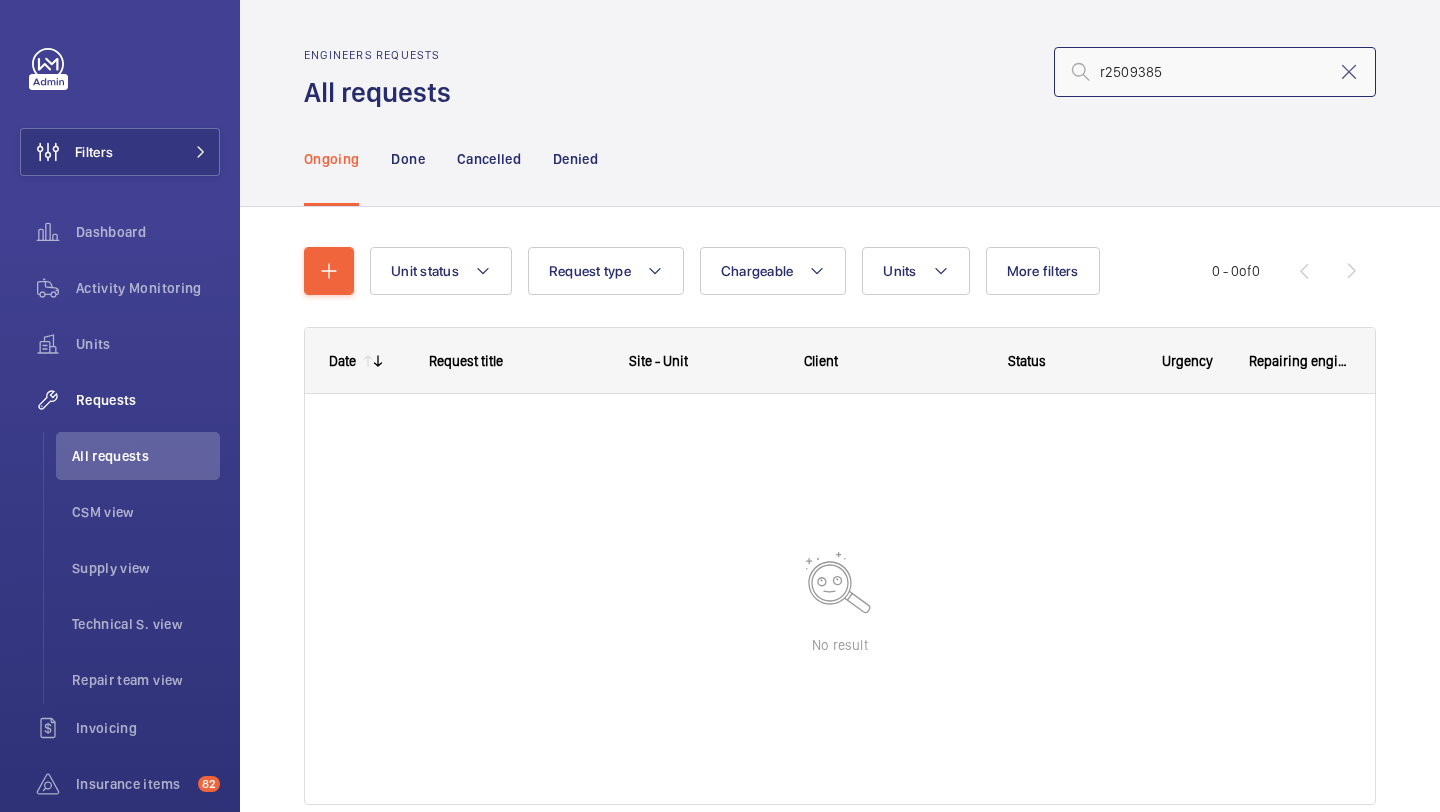 click on "r2509385" 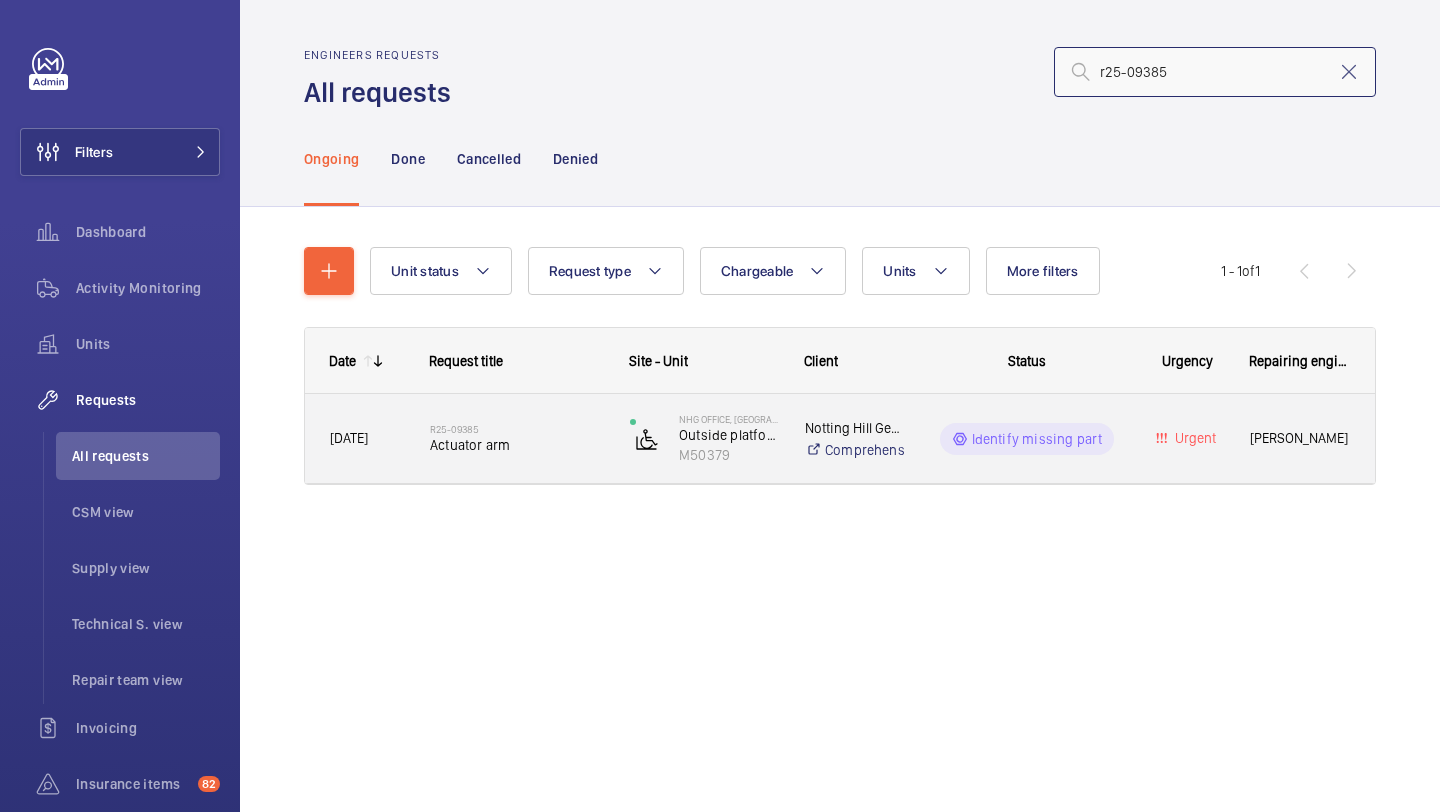 type on "r25-09385" 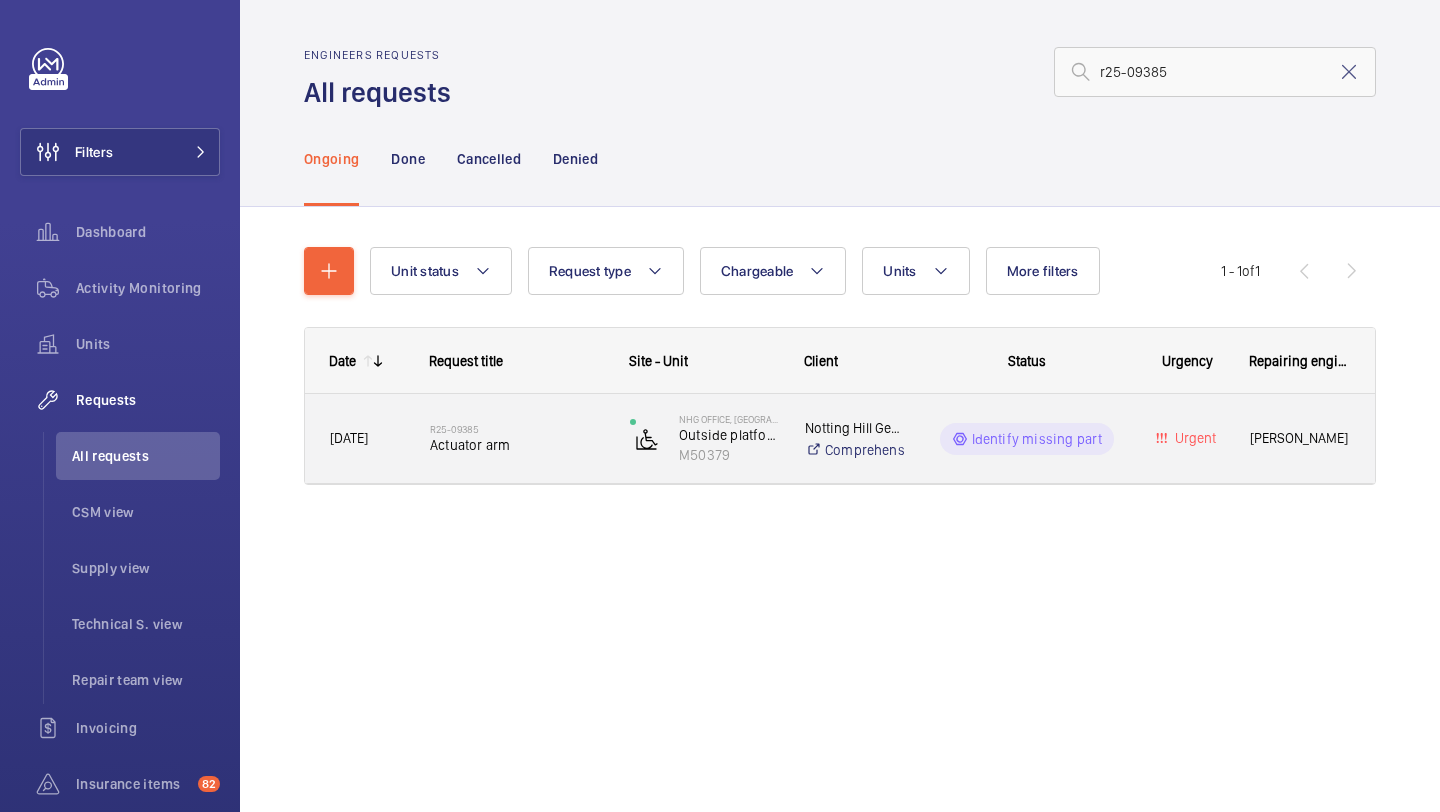 click on "R25-09385   Actuator arm" 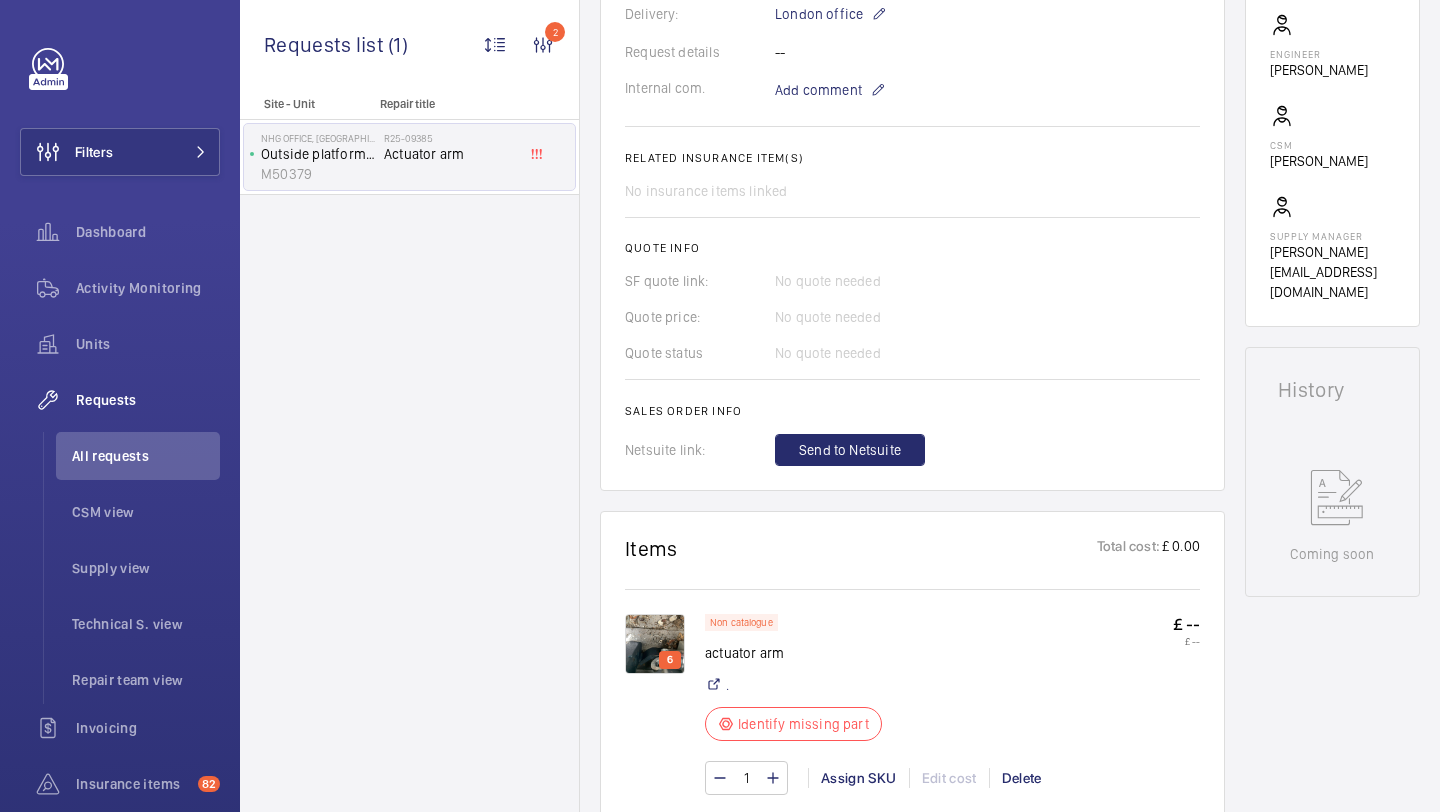 scroll, scrollTop: 763, scrollLeft: 0, axis: vertical 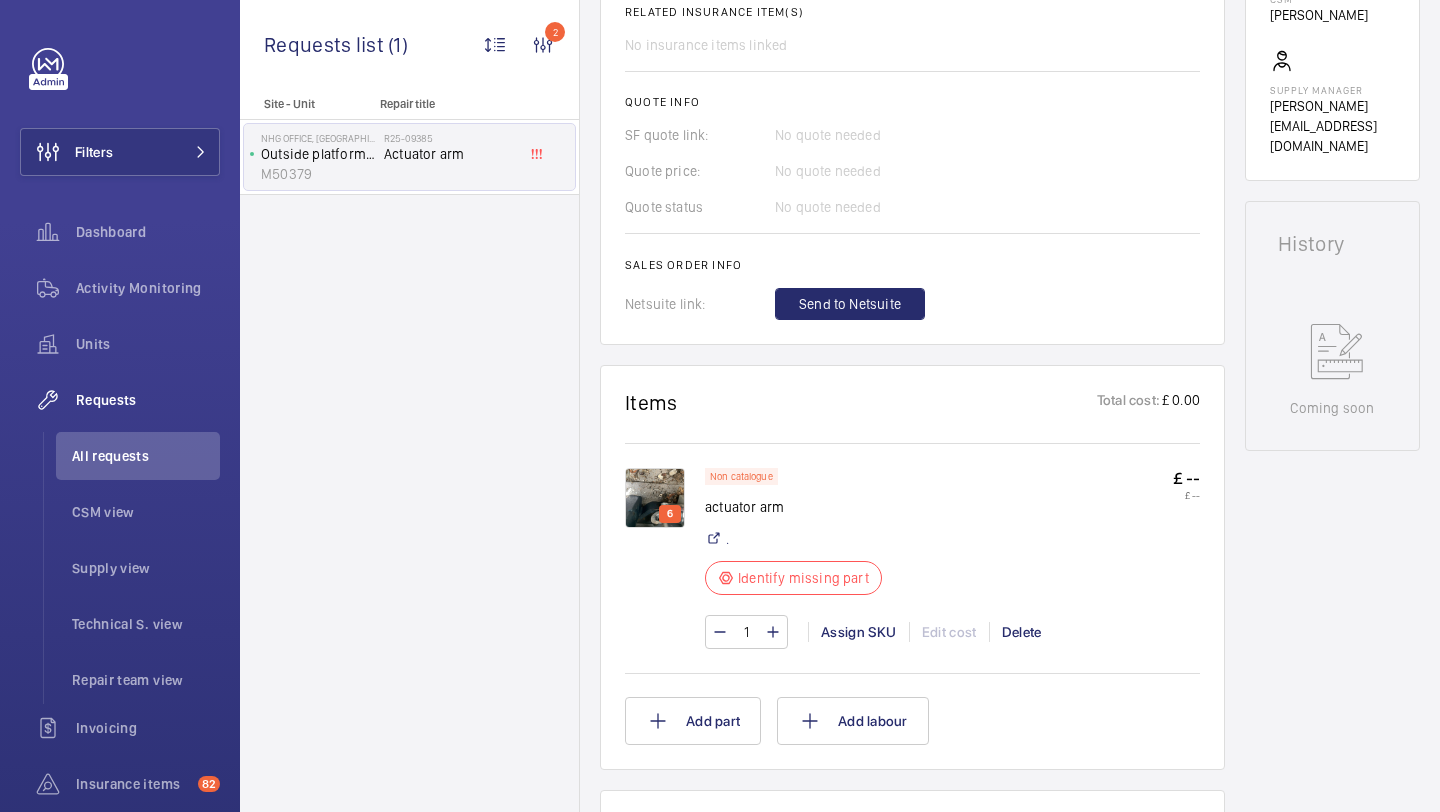 click 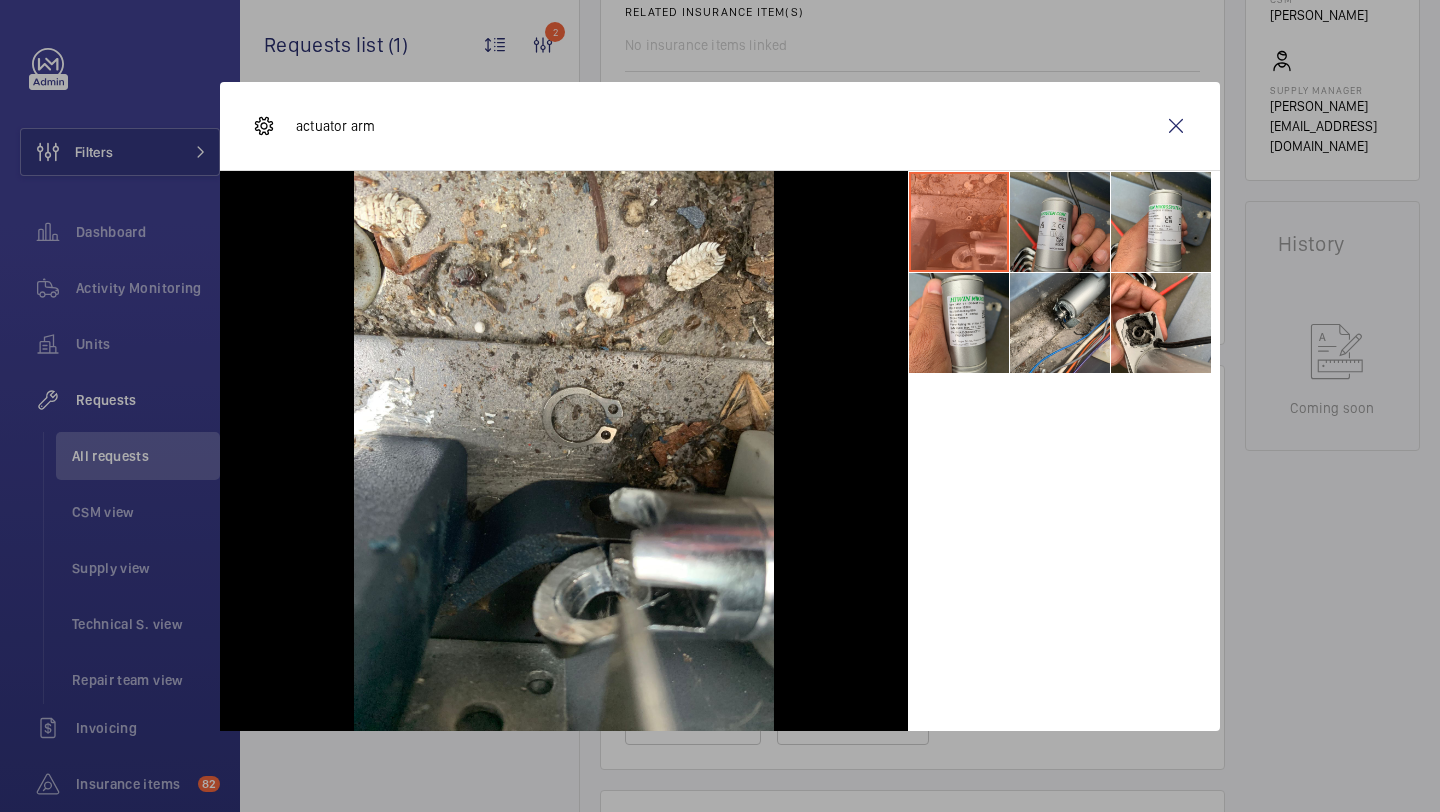 click at bounding box center [1060, 222] 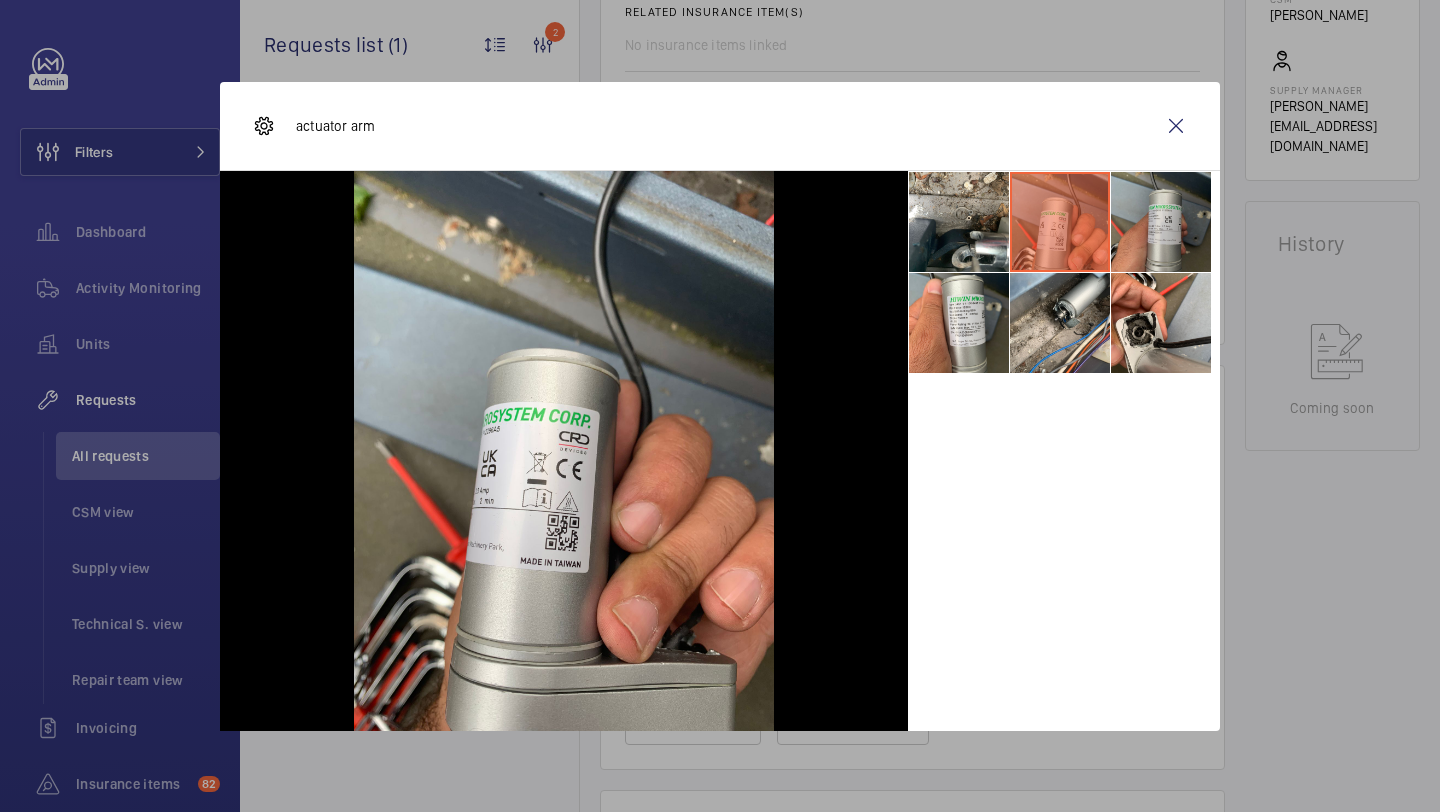 click at bounding box center [1161, 222] 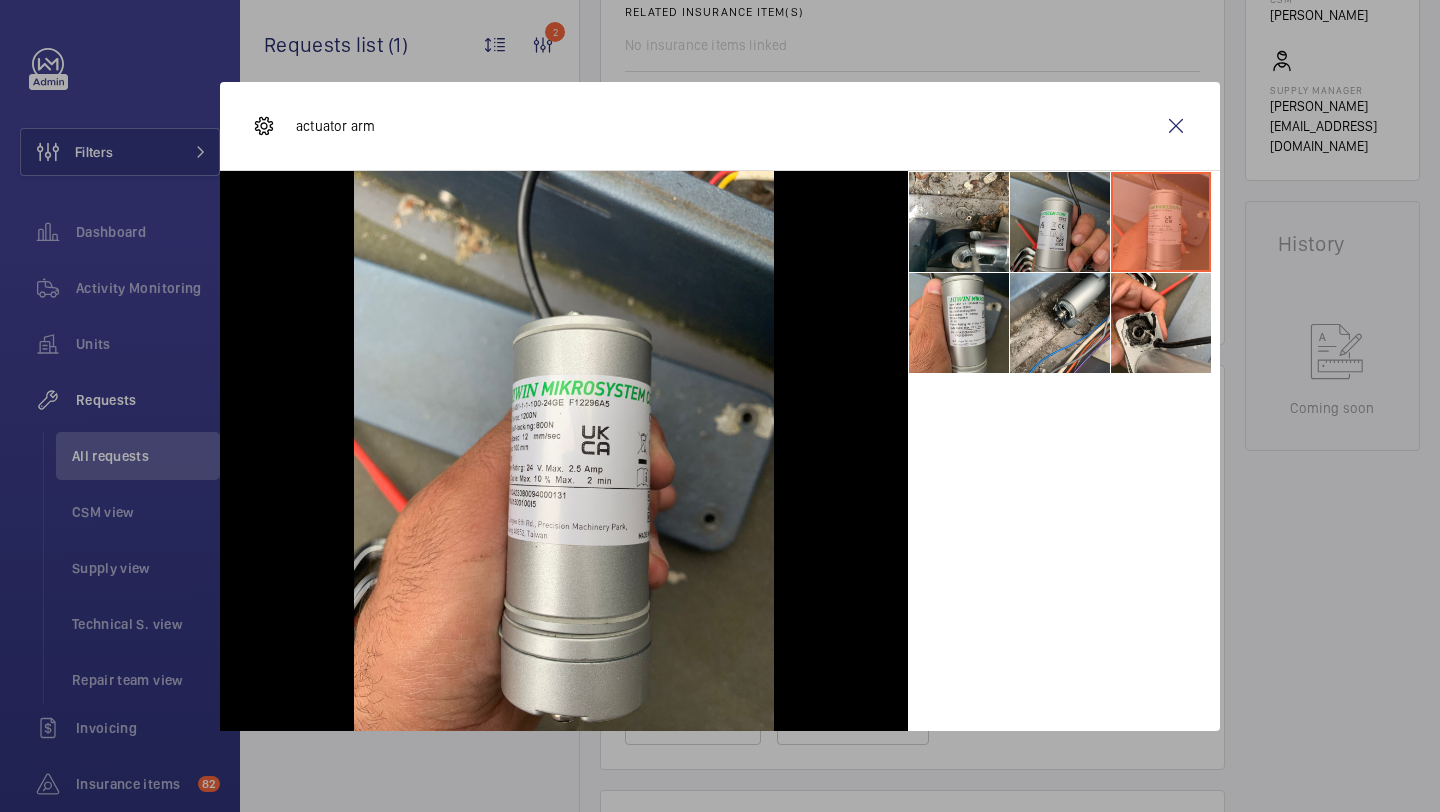 click at bounding box center [1060, 222] 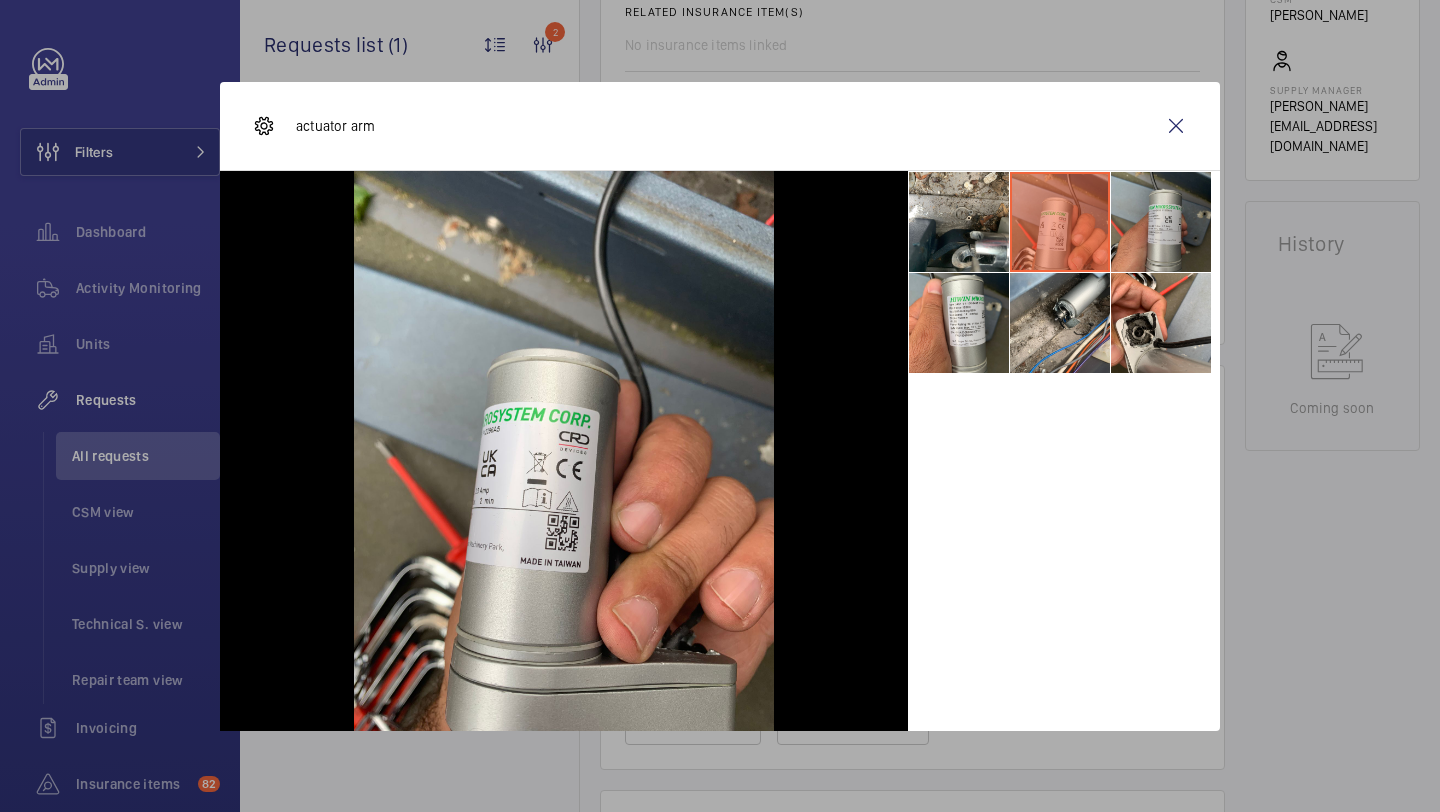 click at bounding box center (1161, 222) 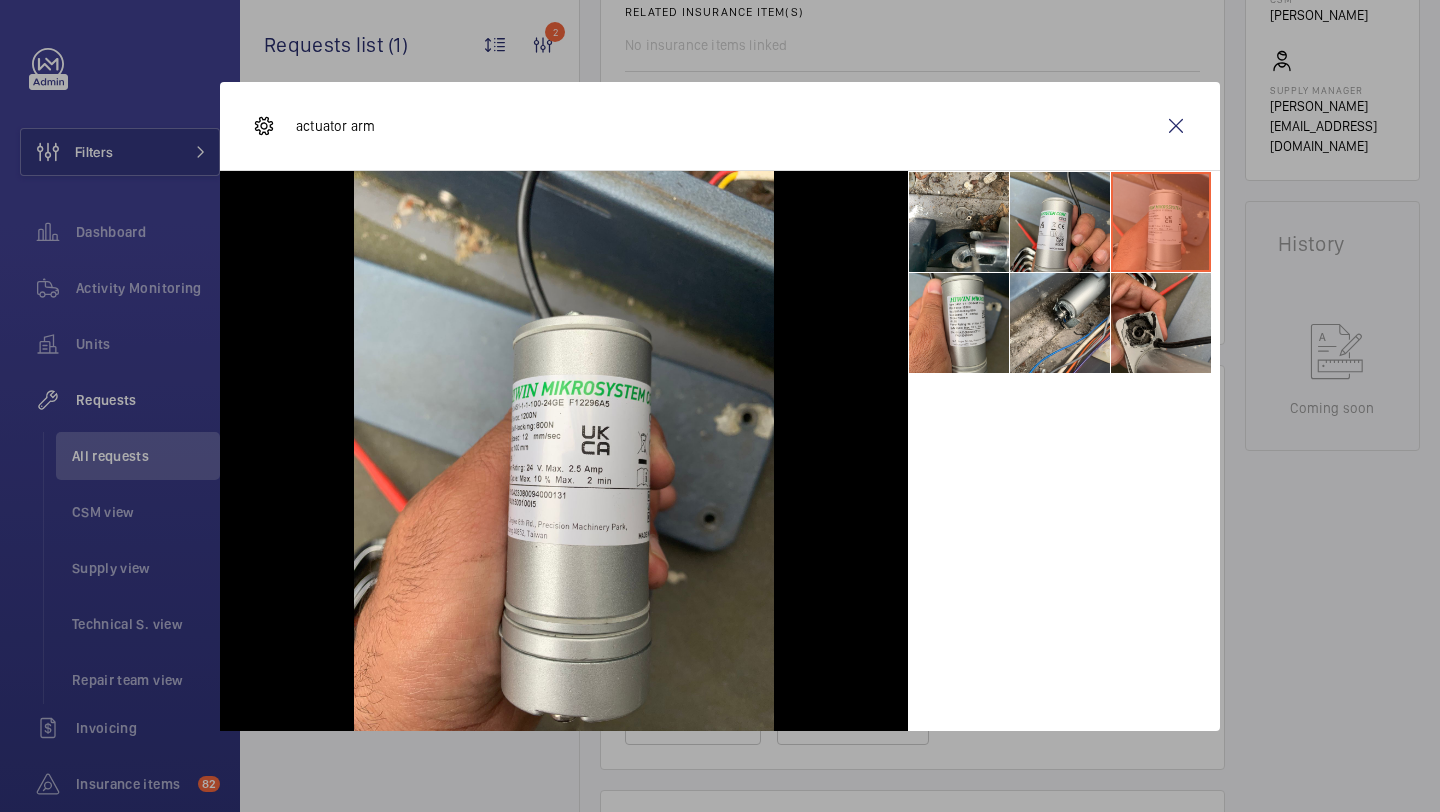 click at bounding box center (1161, 323) 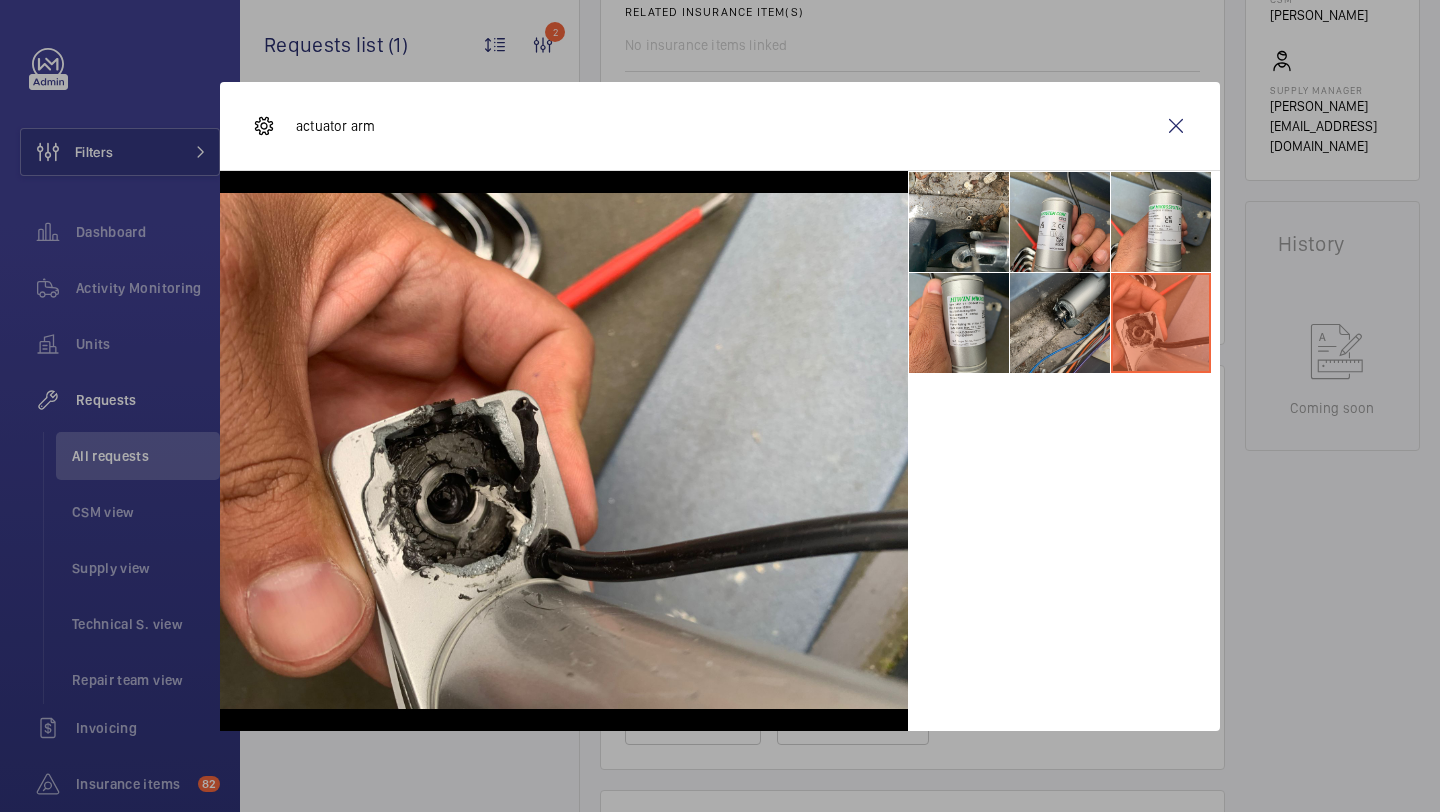 click at bounding box center (1060, 323) 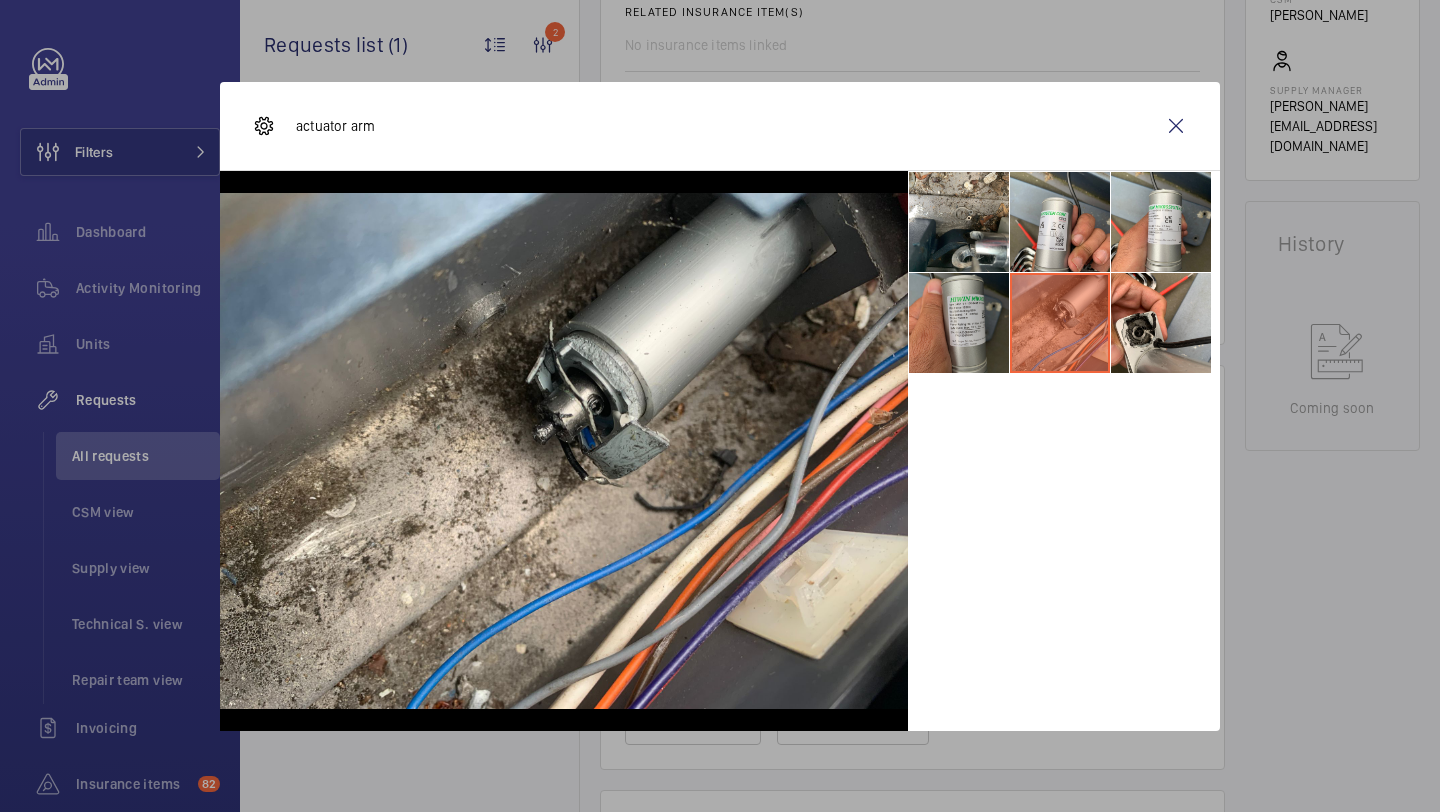 click at bounding box center [959, 323] 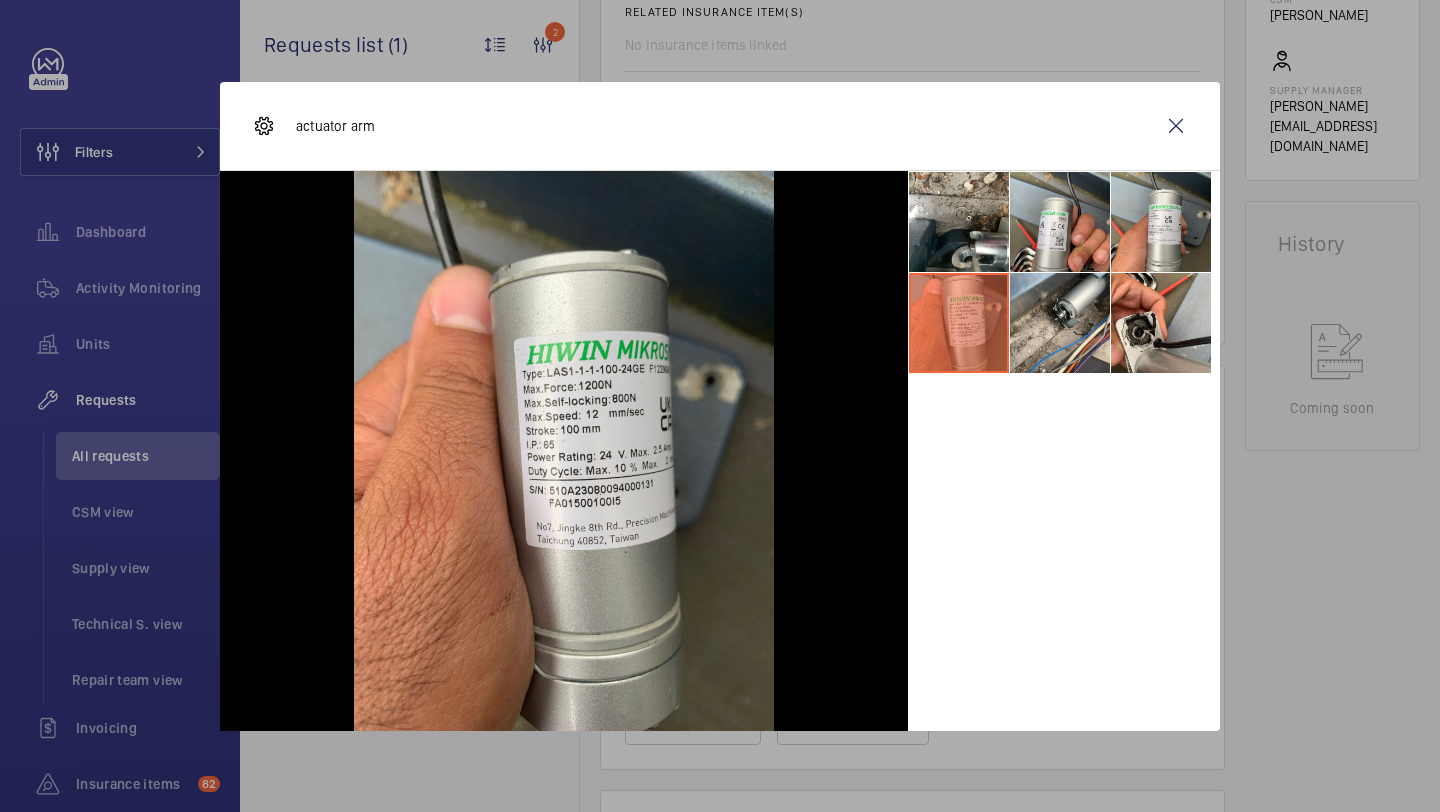 click on "actuator arm" at bounding box center (720, 126) 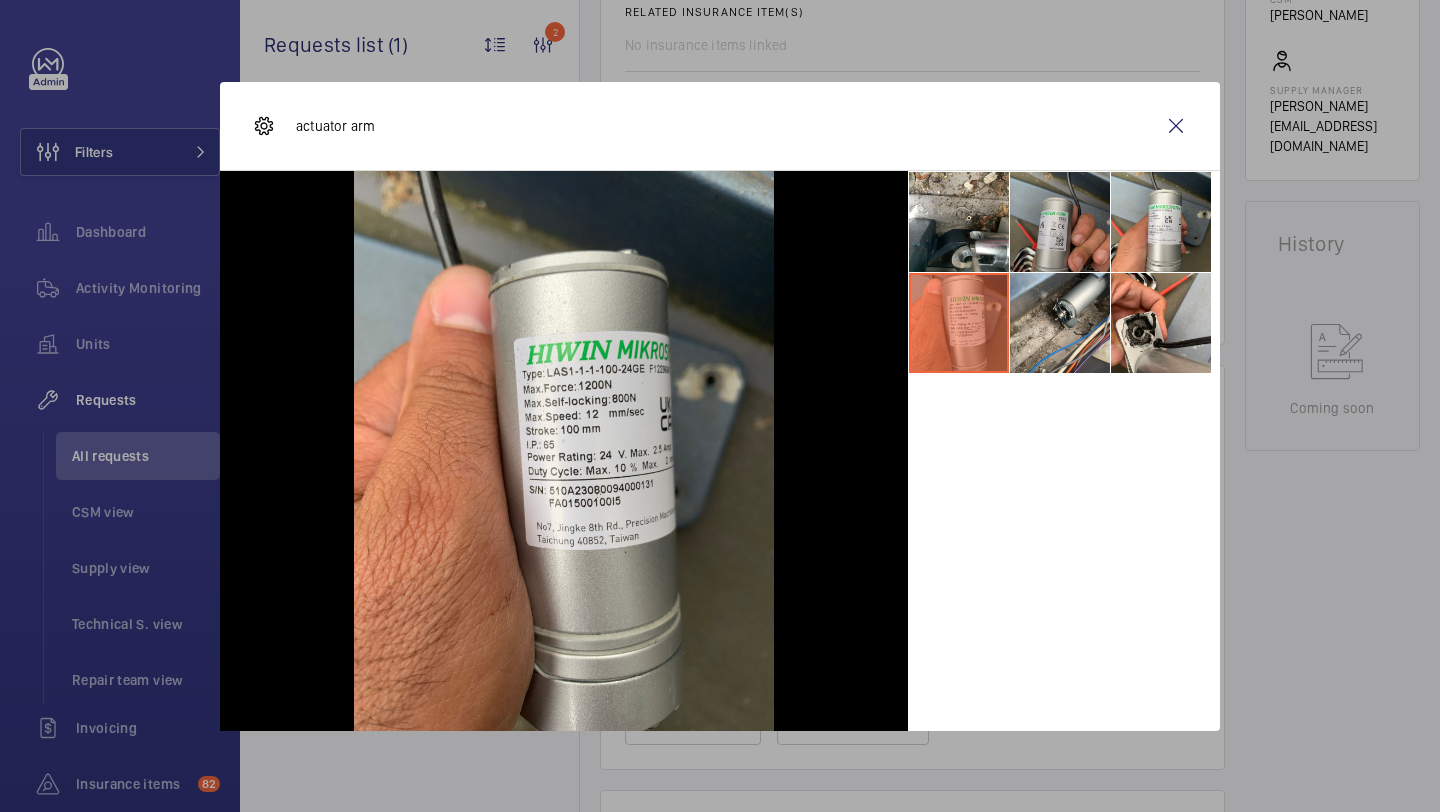 click at bounding box center (1060, 222) 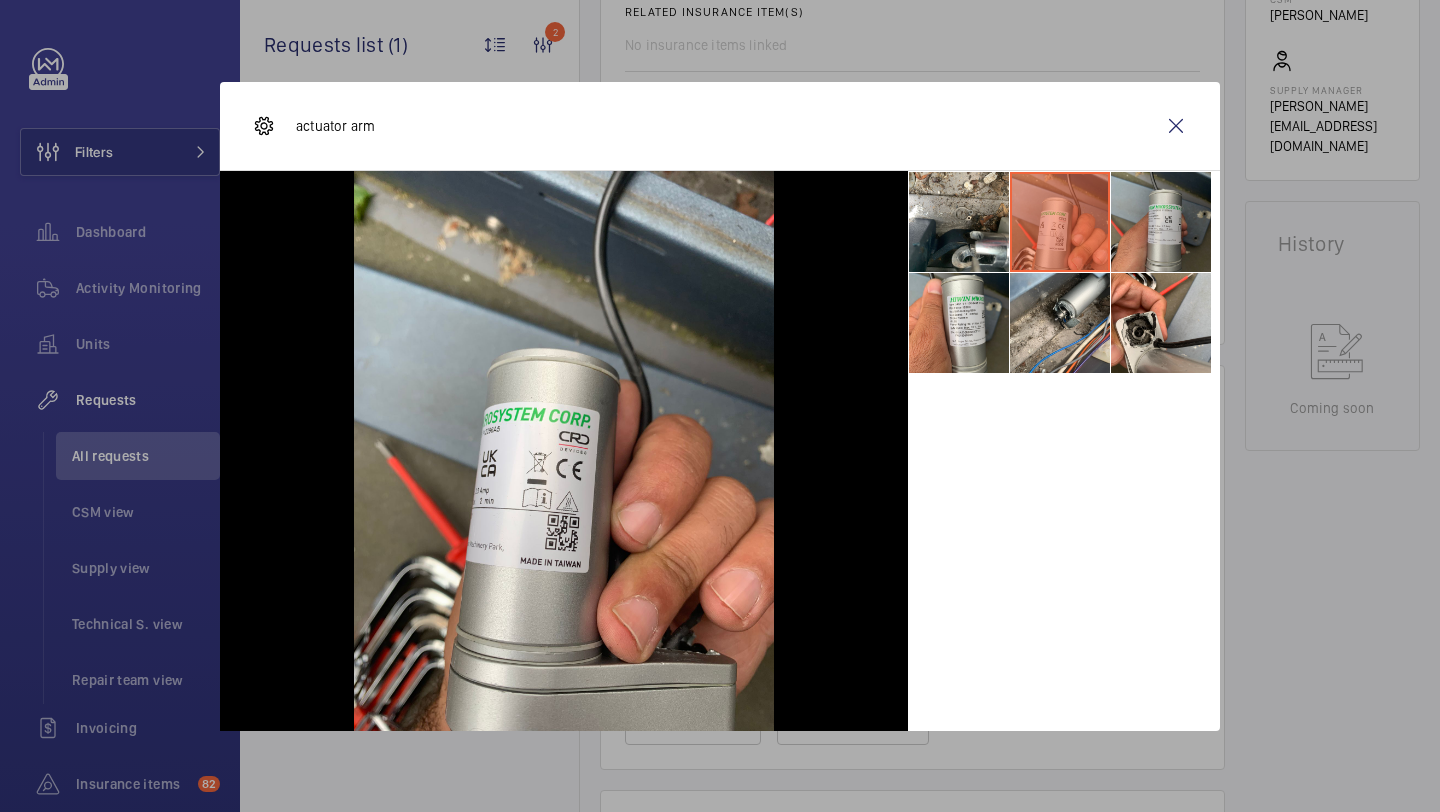 click at bounding box center [1161, 222] 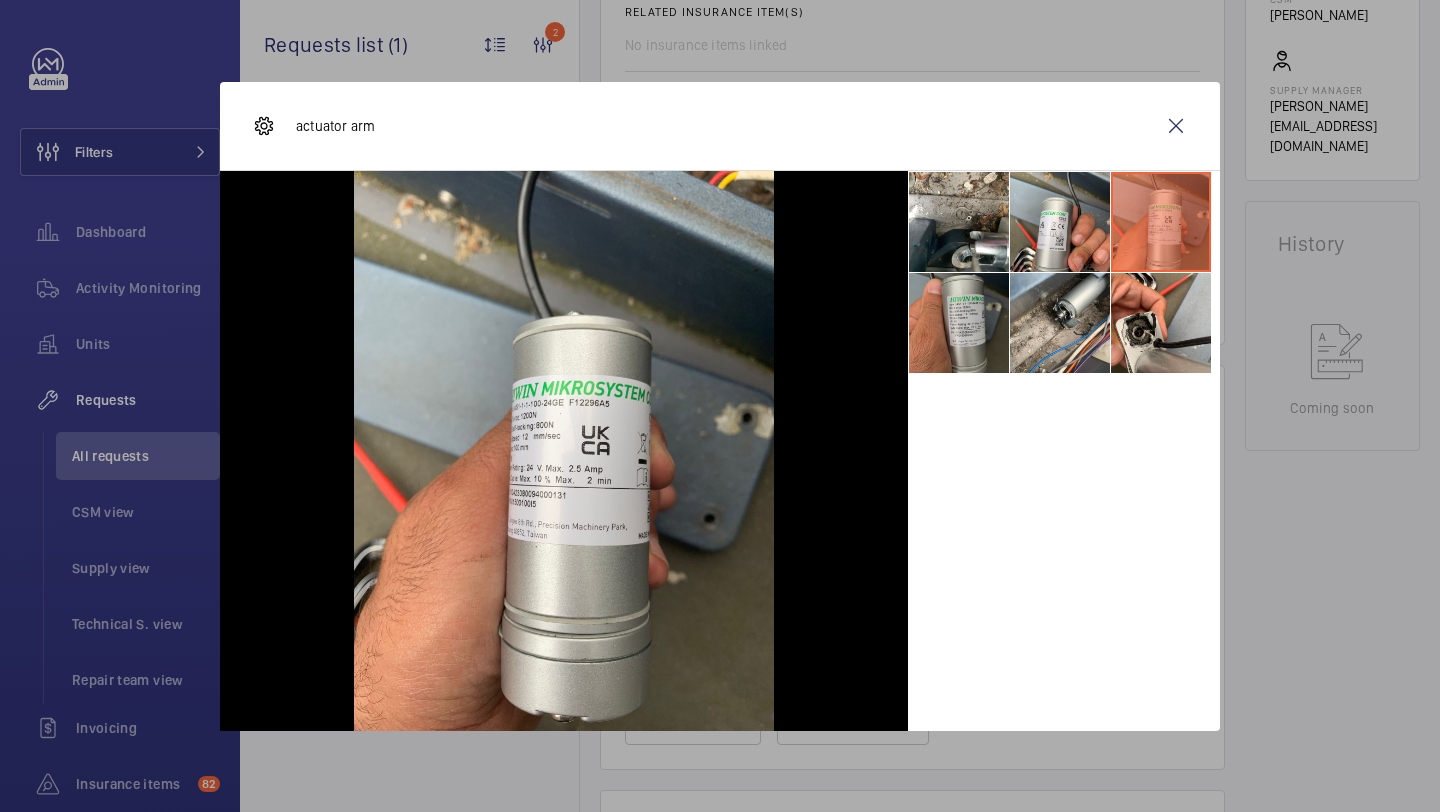 click at bounding box center (959, 323) 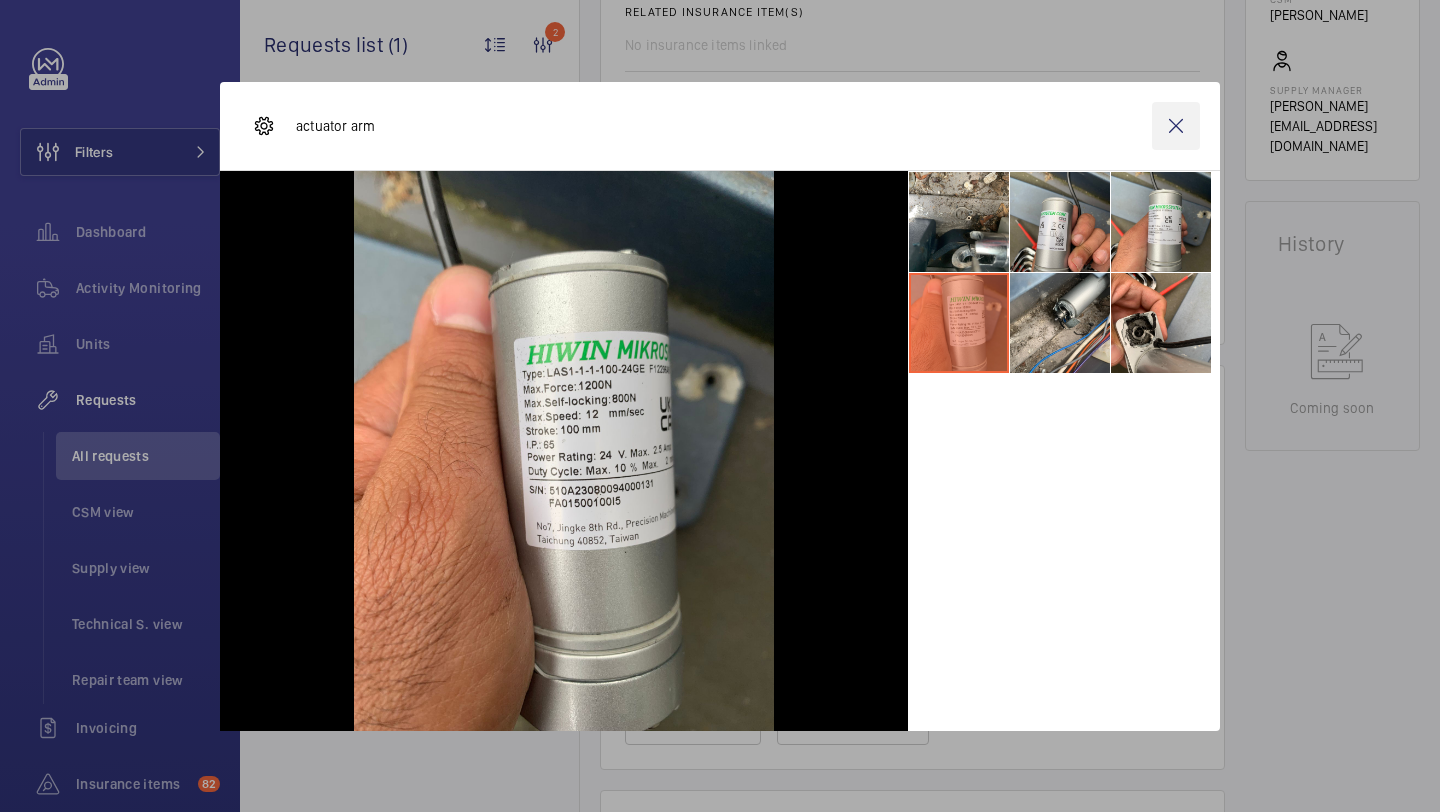 click at bounding box center [1176, 126] 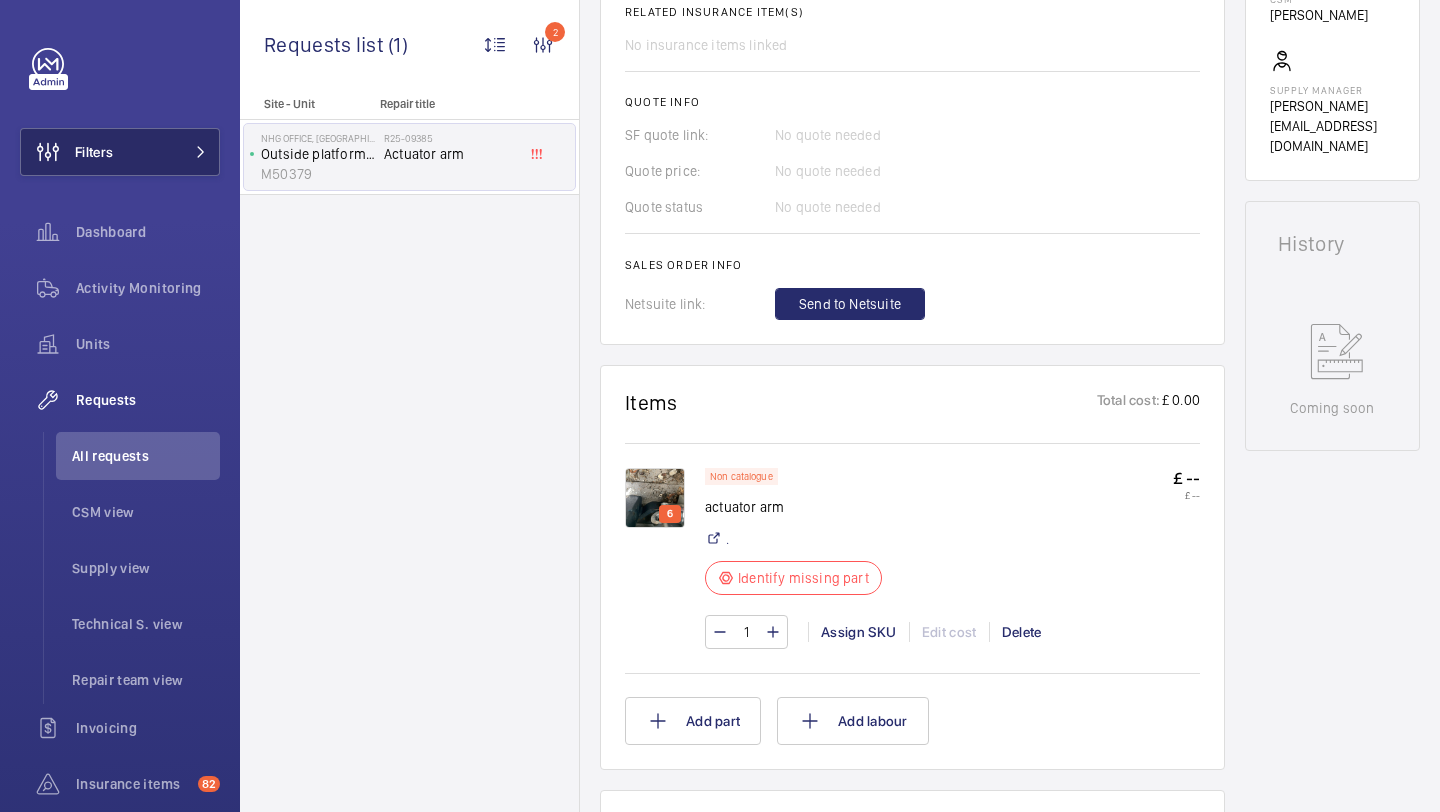 click on "Filters" 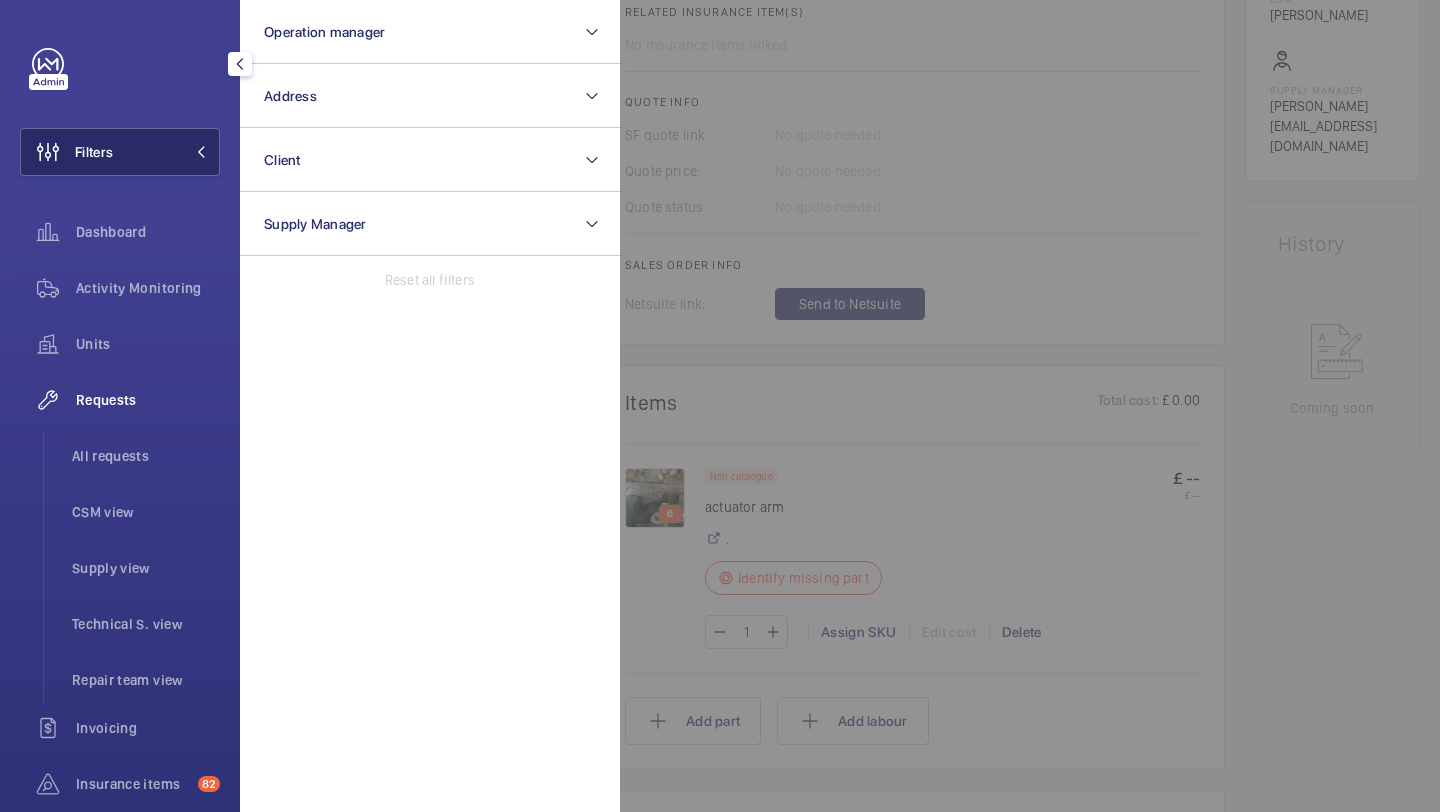 click on "Filters" 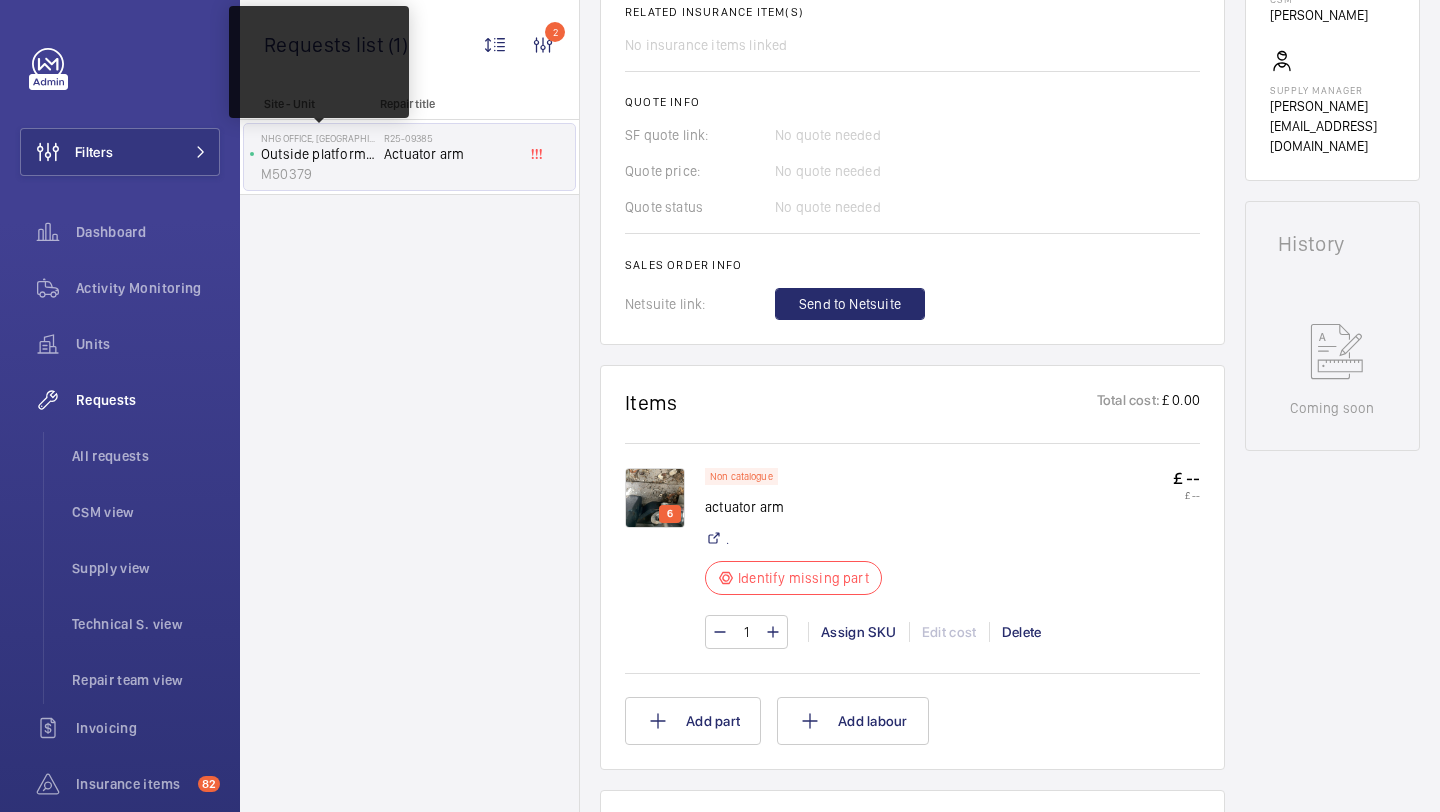 click on "Filters" 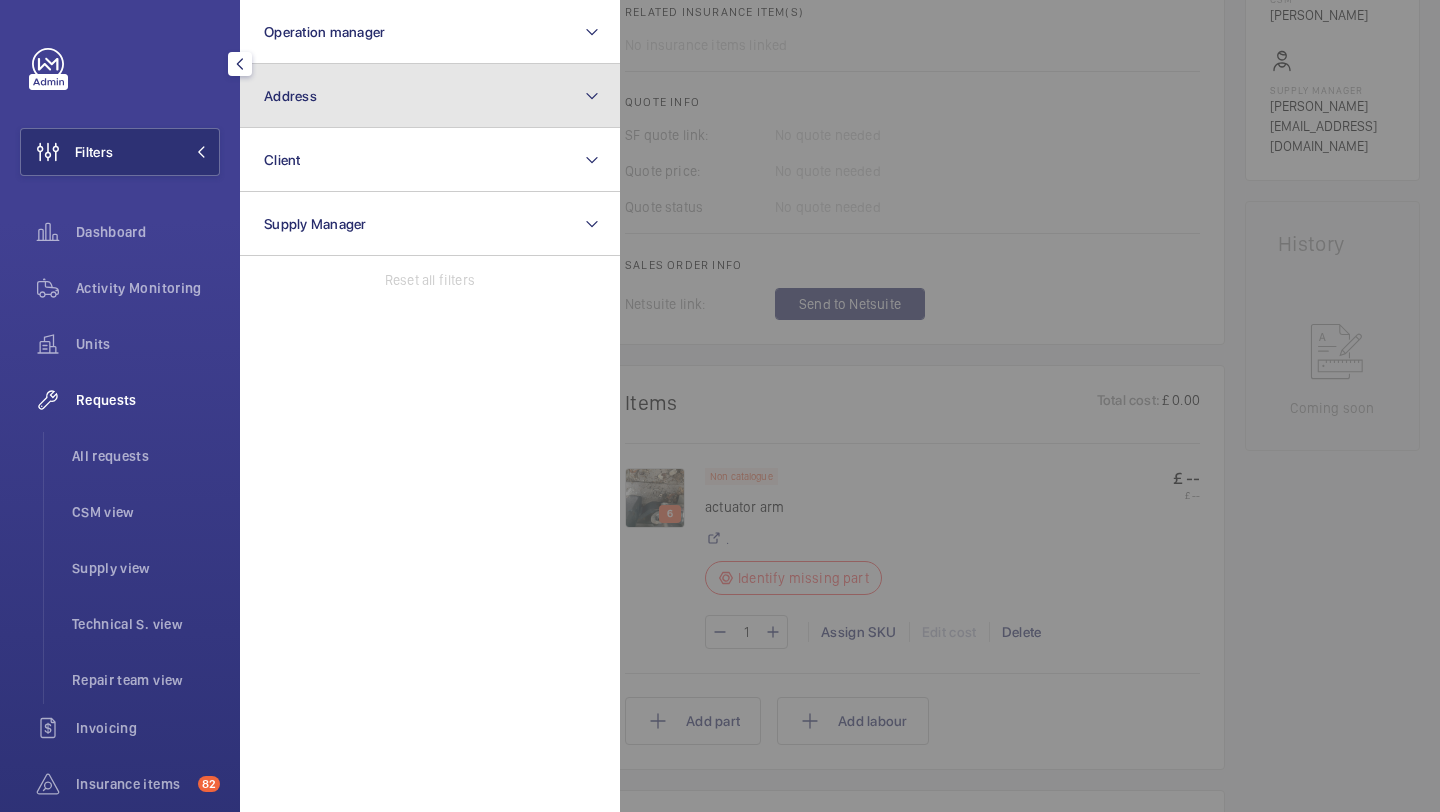 click on "Address" 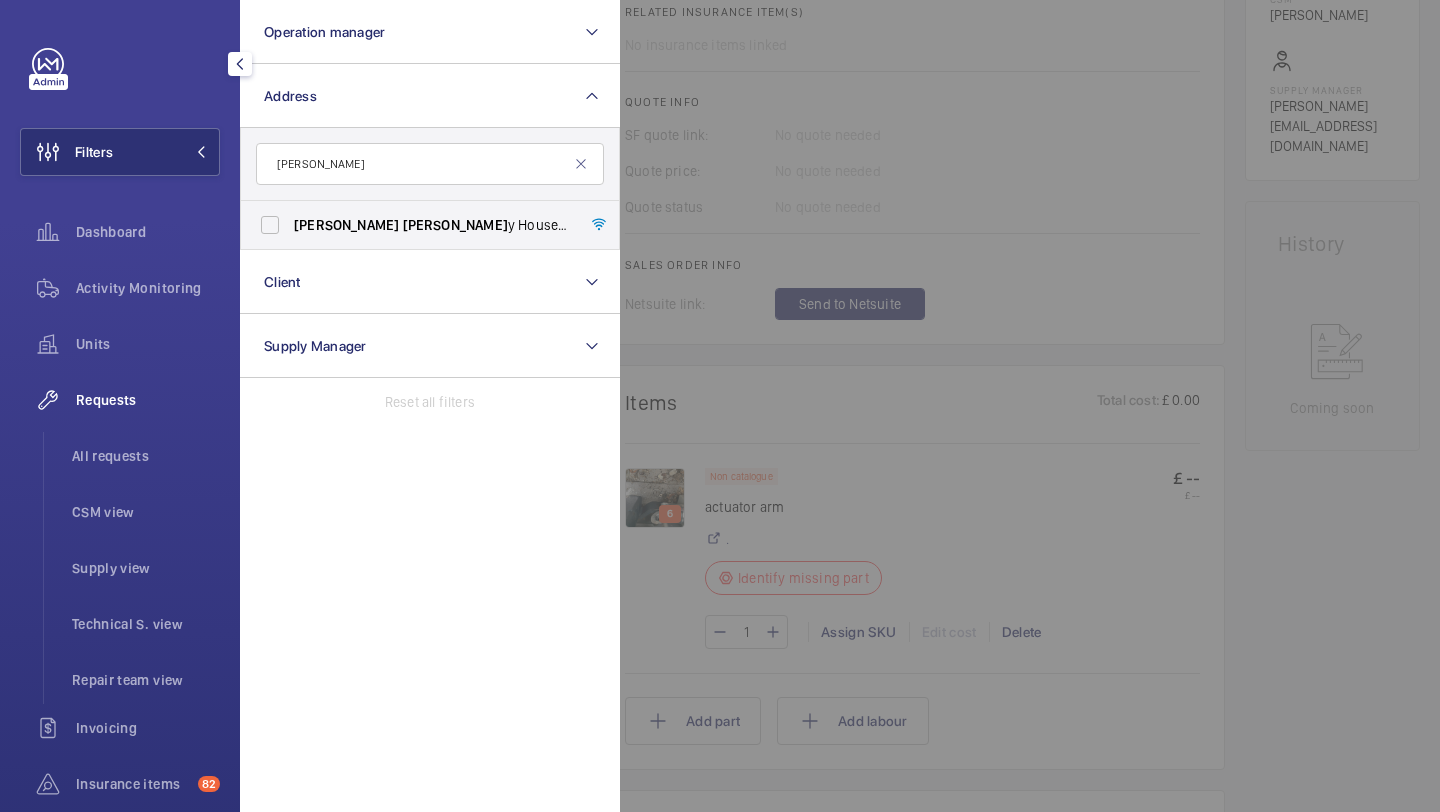 type on "[PERSON_NAME]" 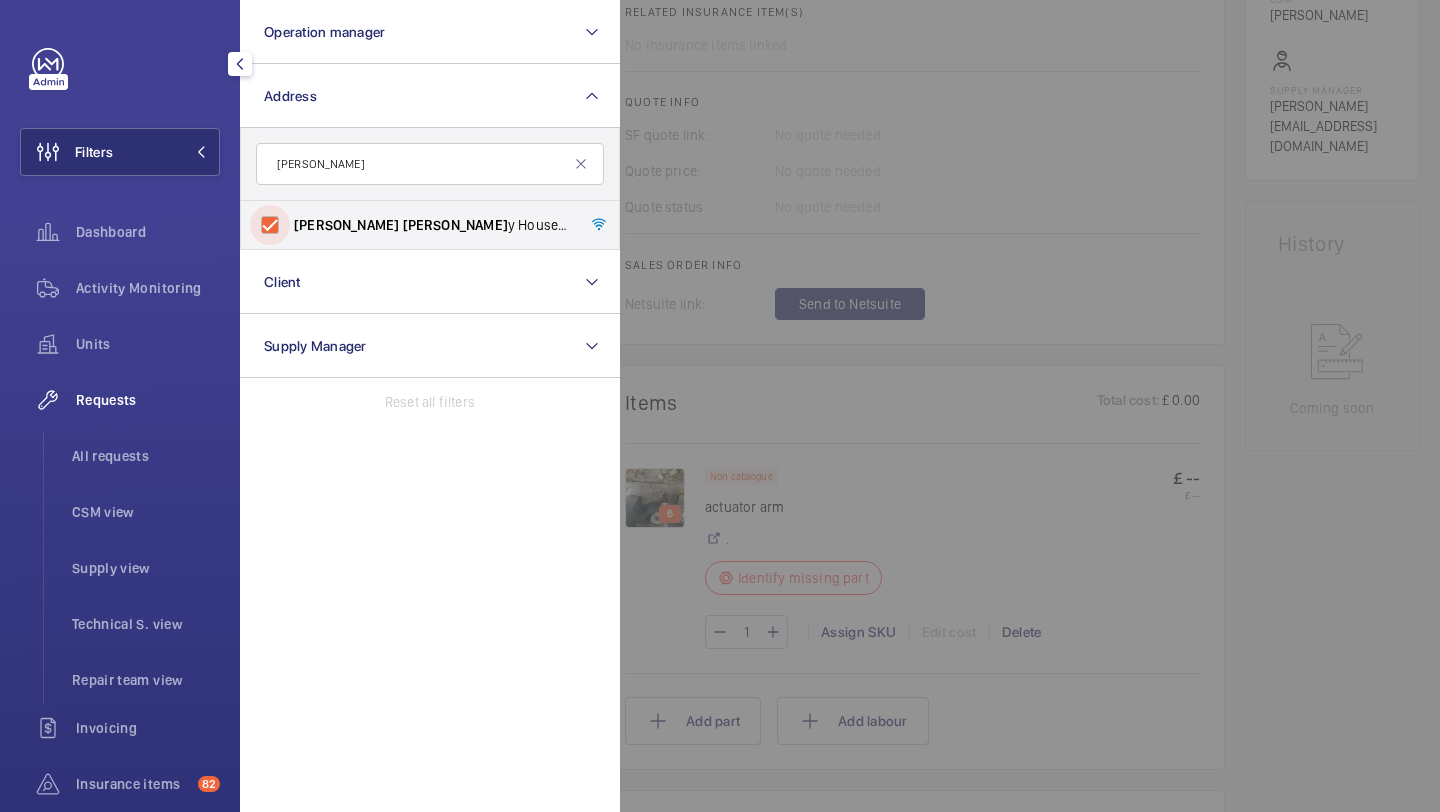 checkbox on "true" 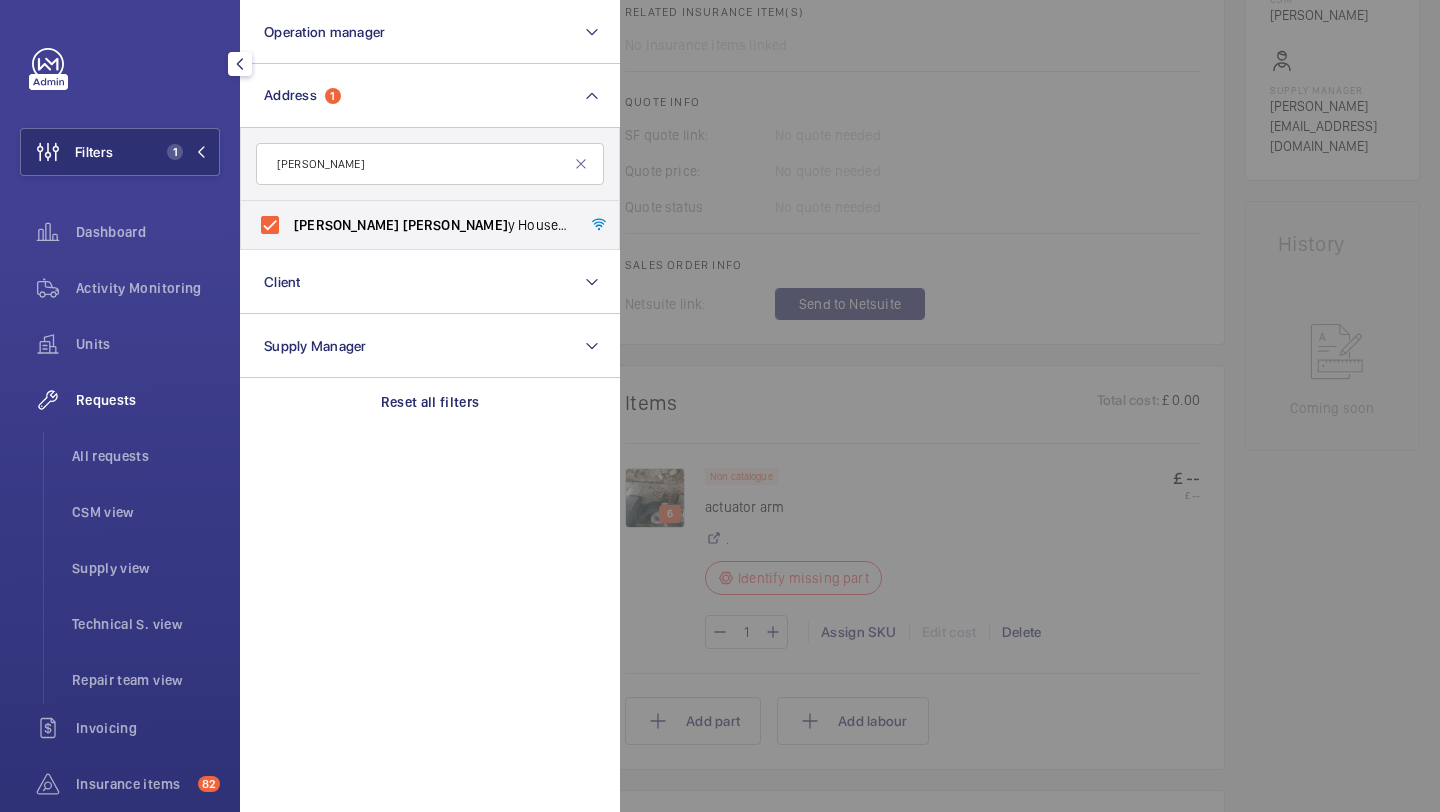 click 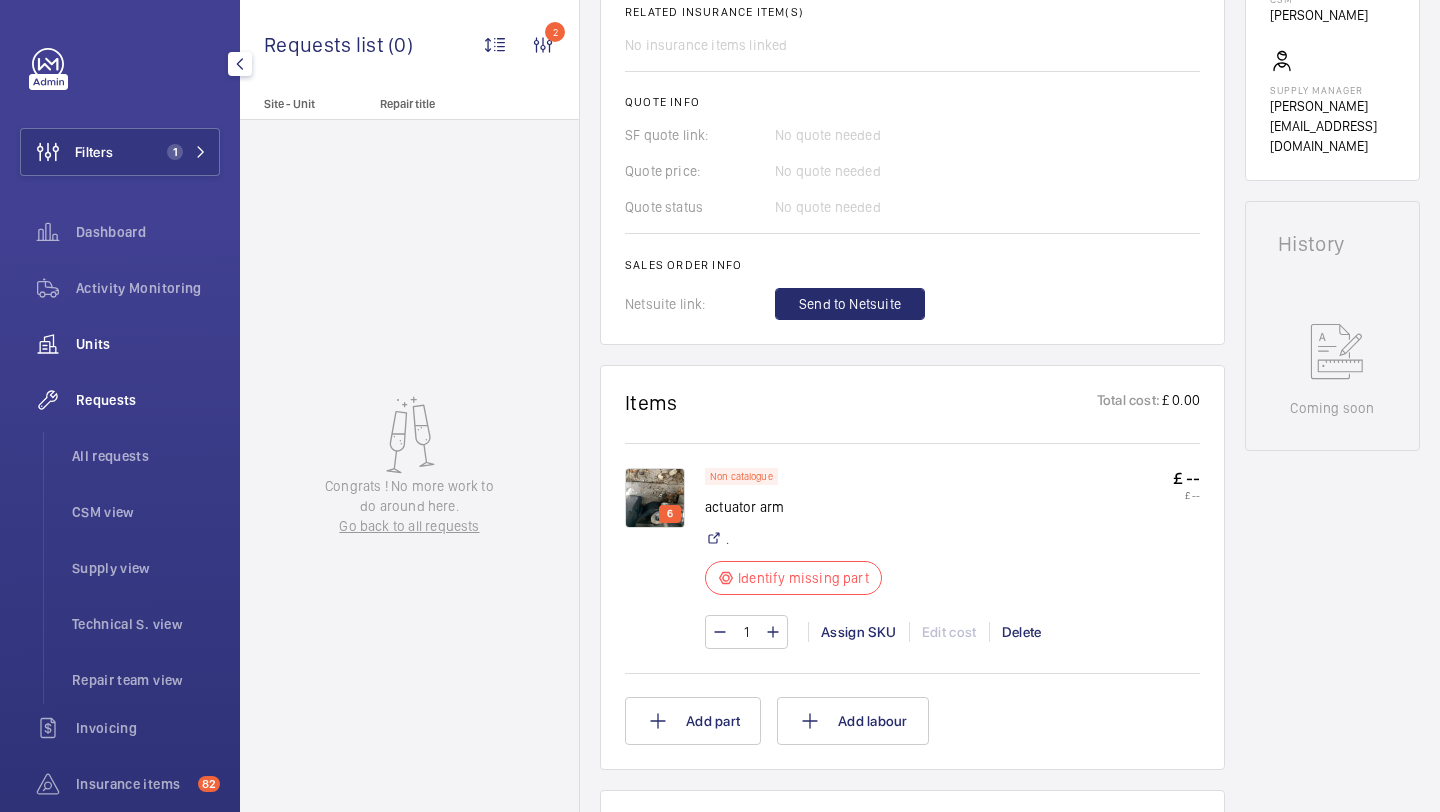 click on "Units" 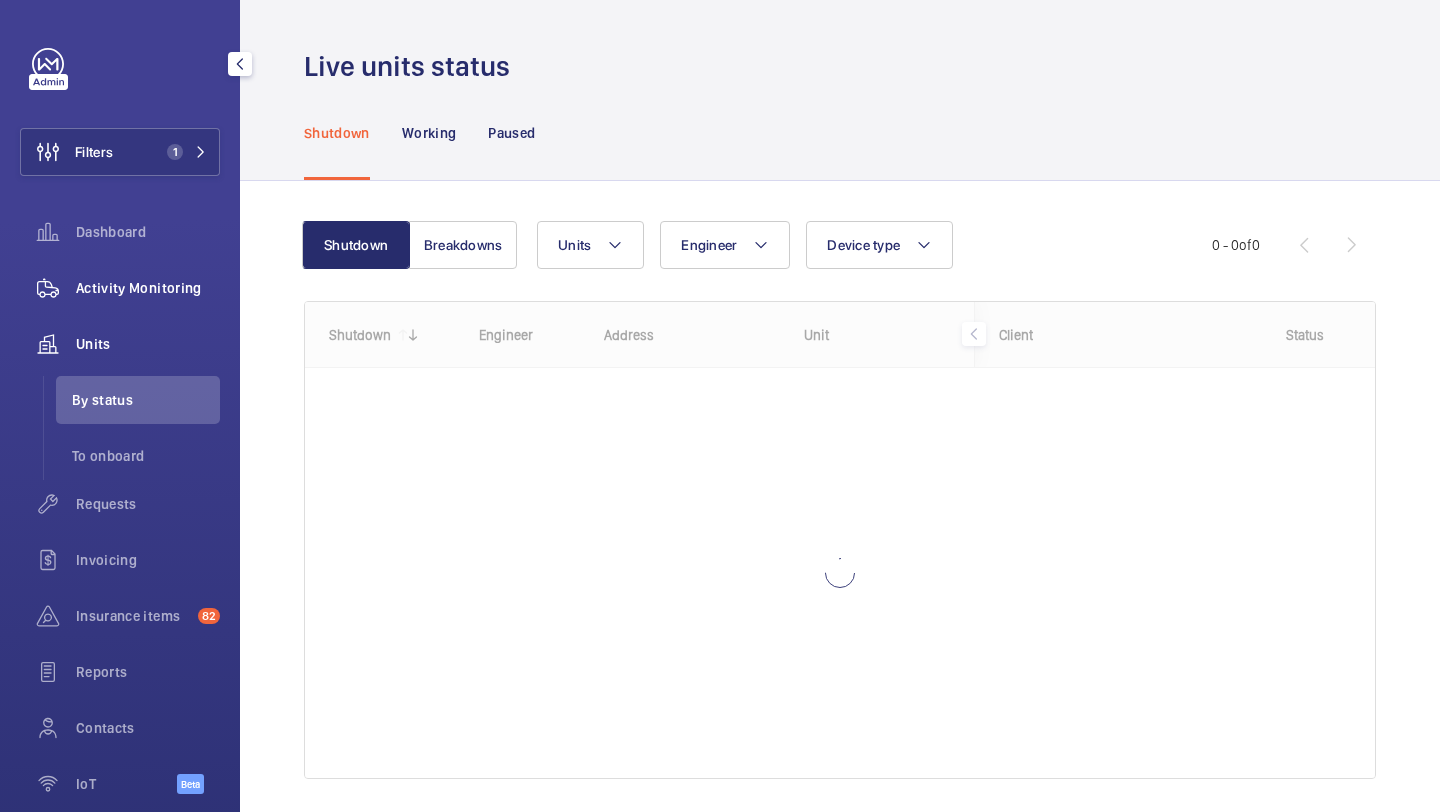 click on "Activity Monitoring" 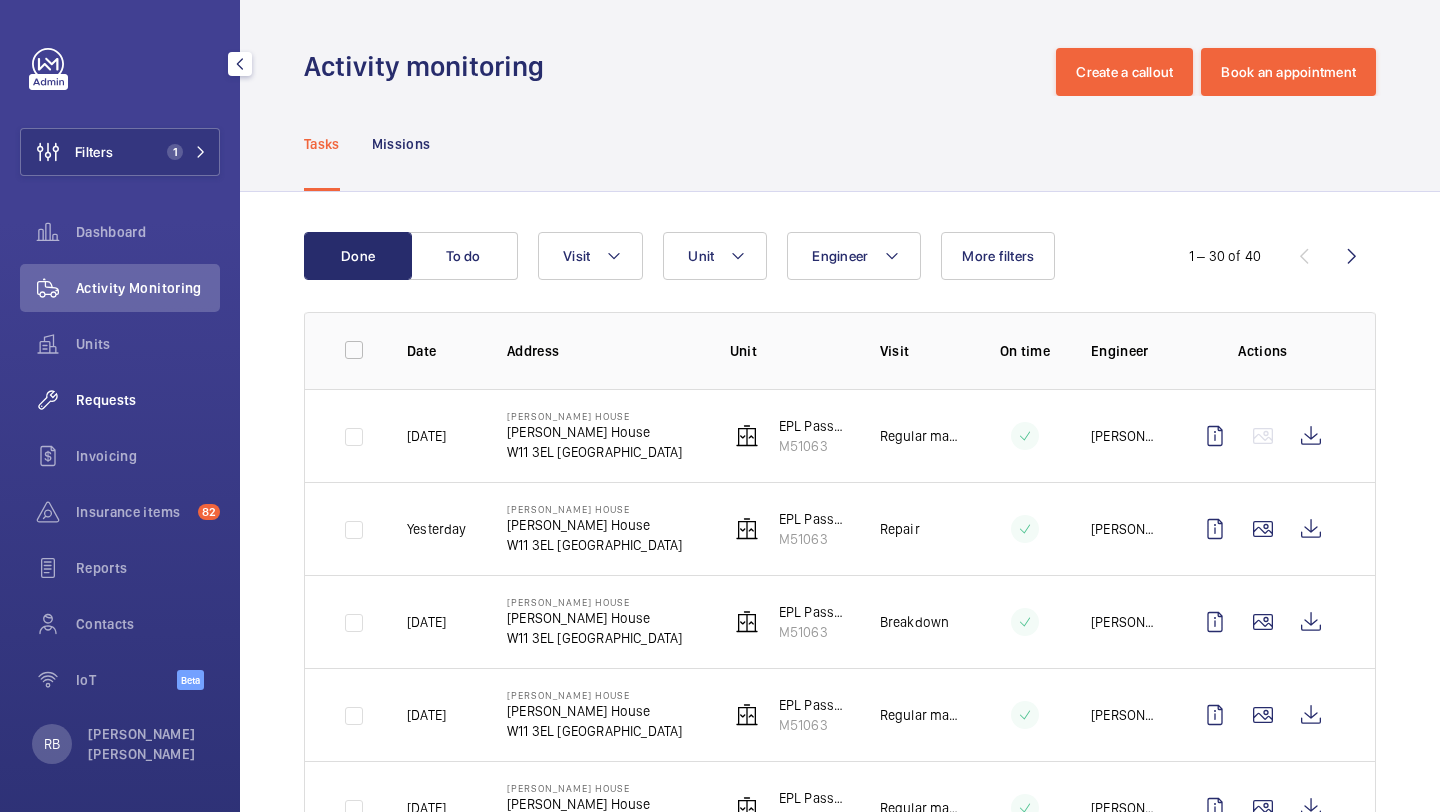 click on "Requests" 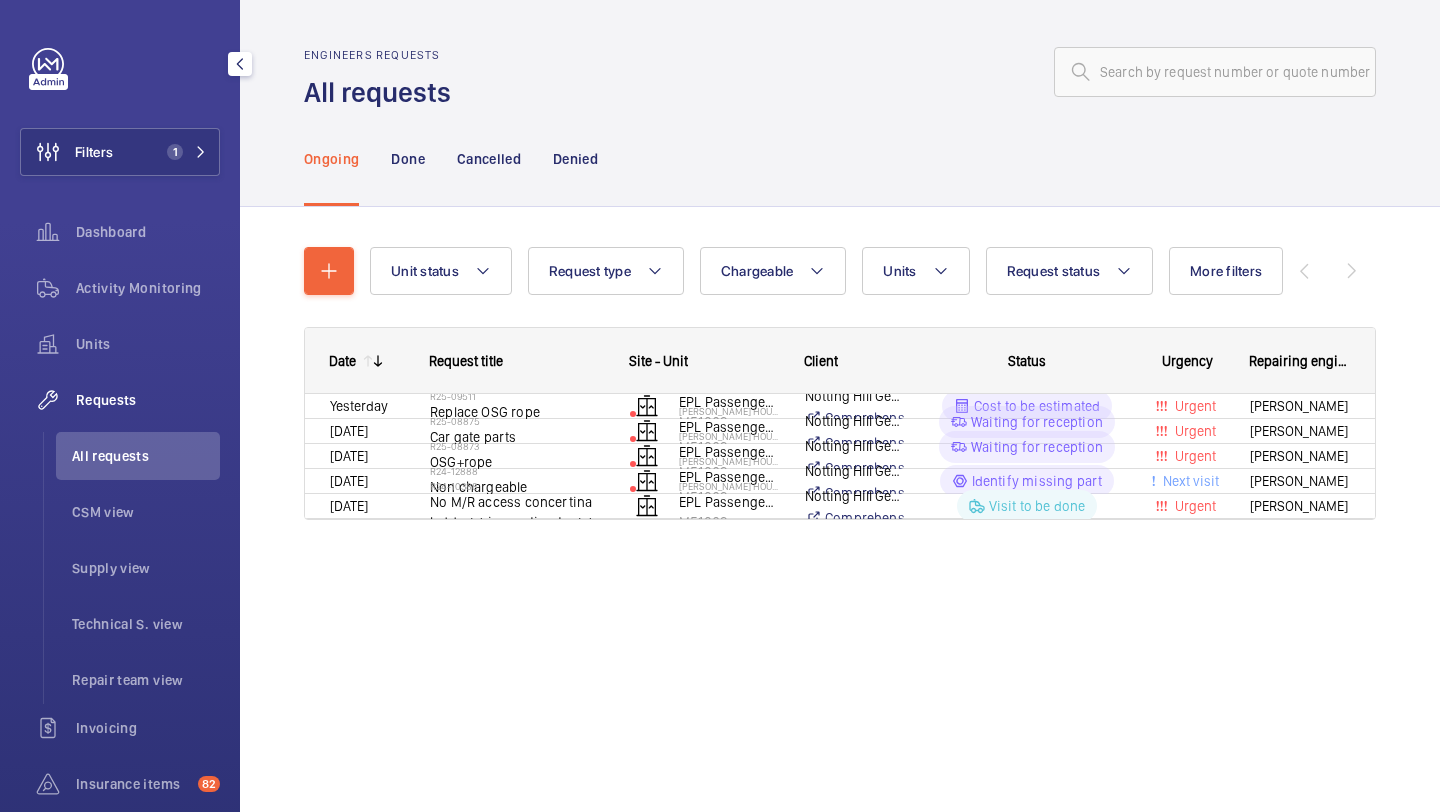click on "Dashboard" 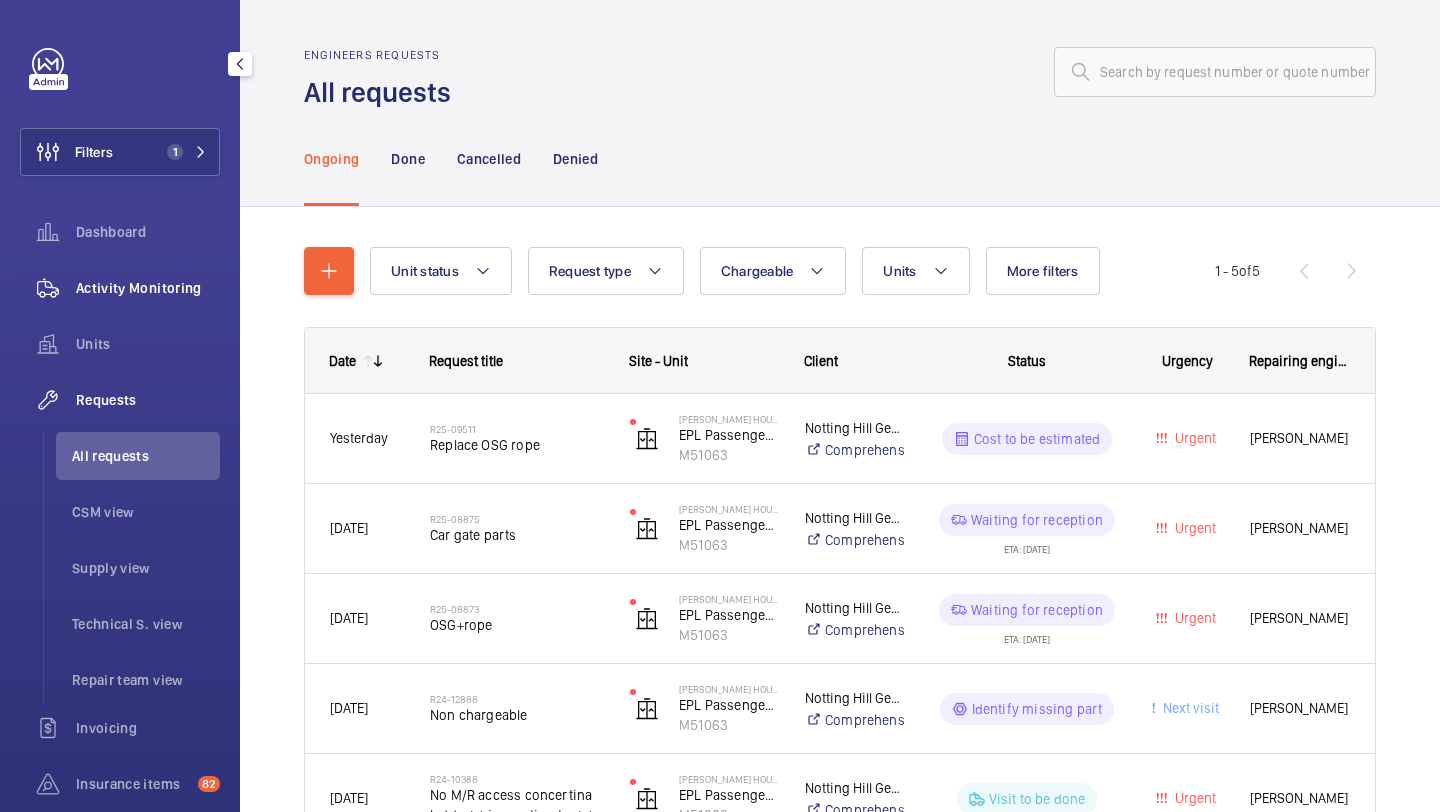 click on "Activity Monitoring" 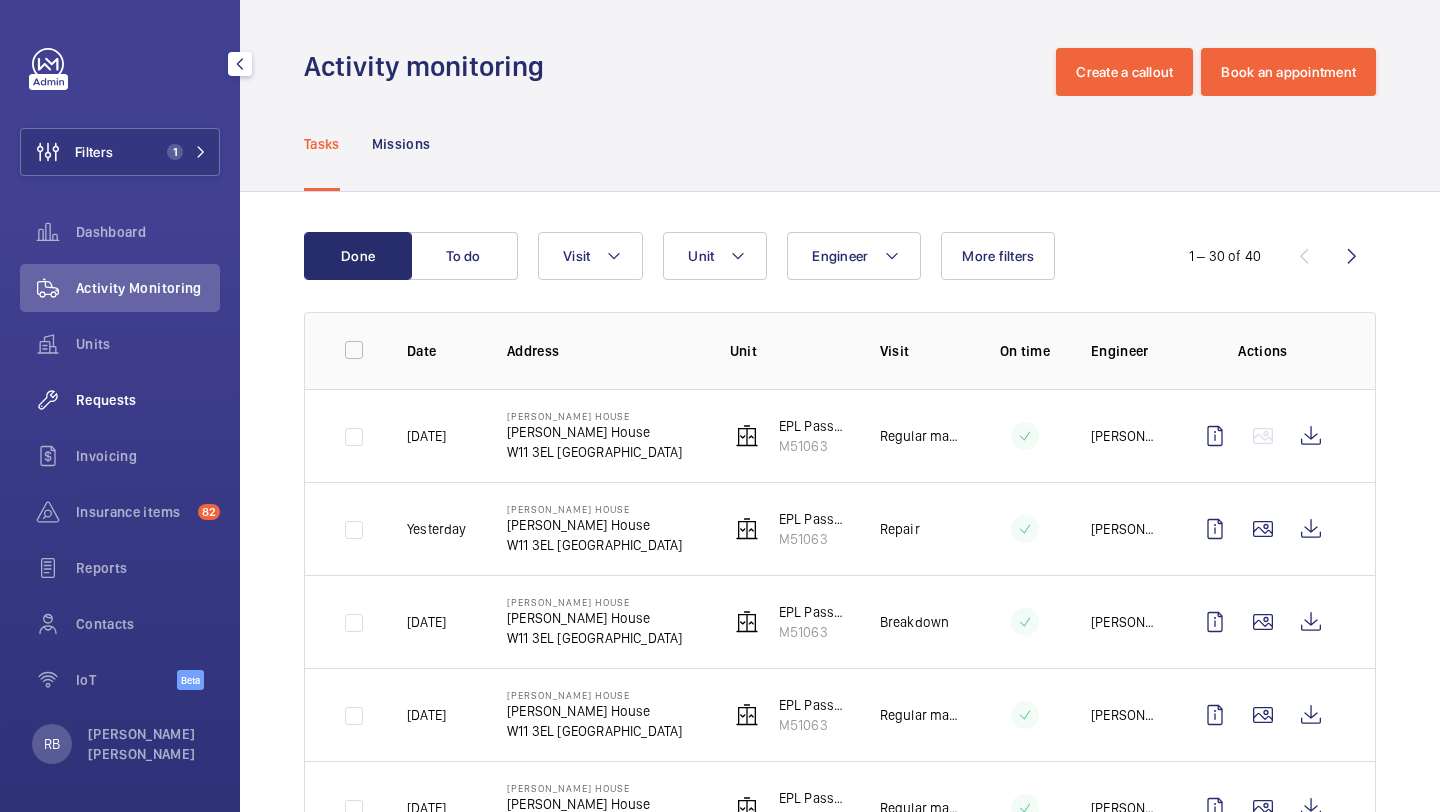 click on "Requests" 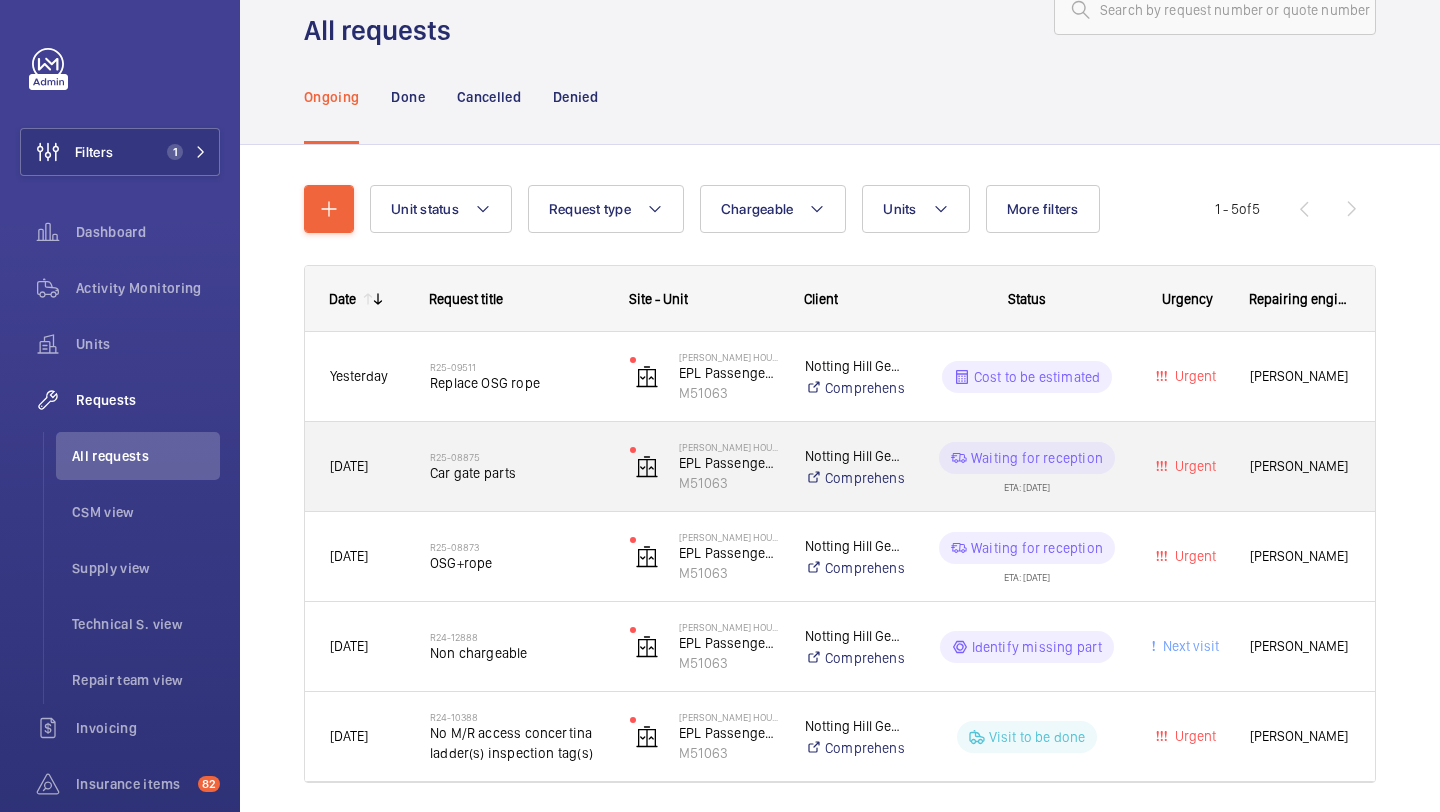 scroll, scrollTop: 129, scrollLeft: 0, axis: vertical 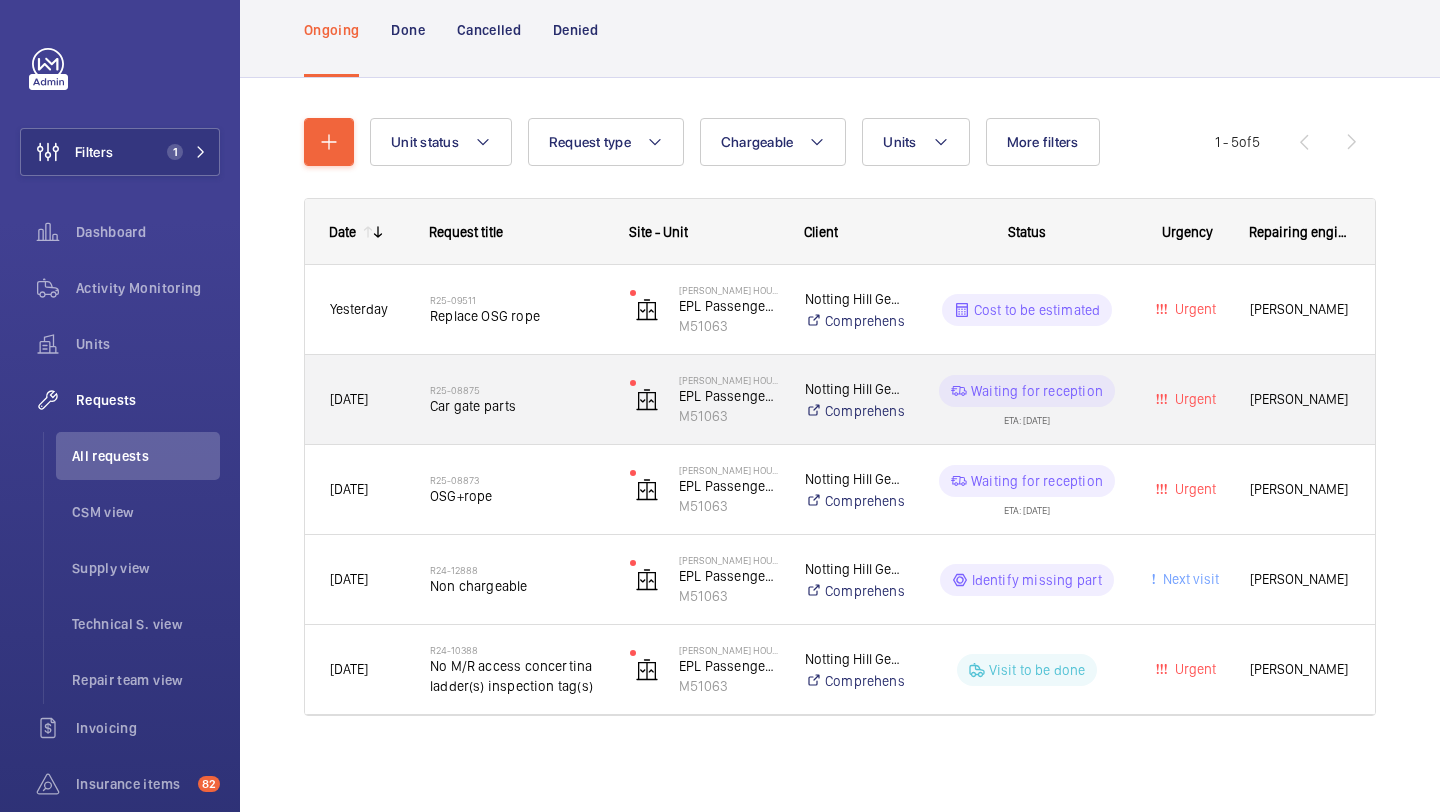 click on "R25-08875   Car gate parts" 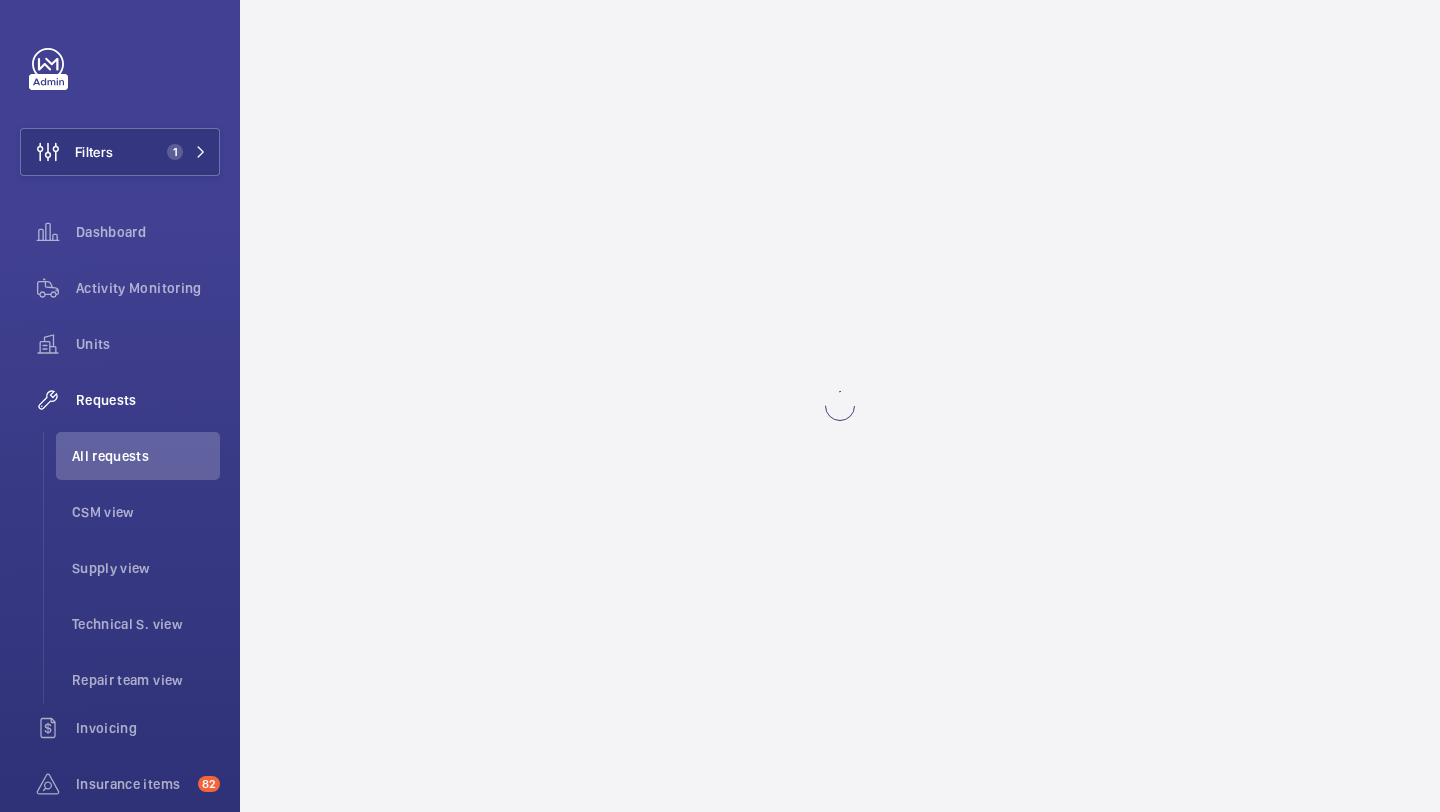 scroll, scrollTop: 0, scrollLeft: 0, axis: both 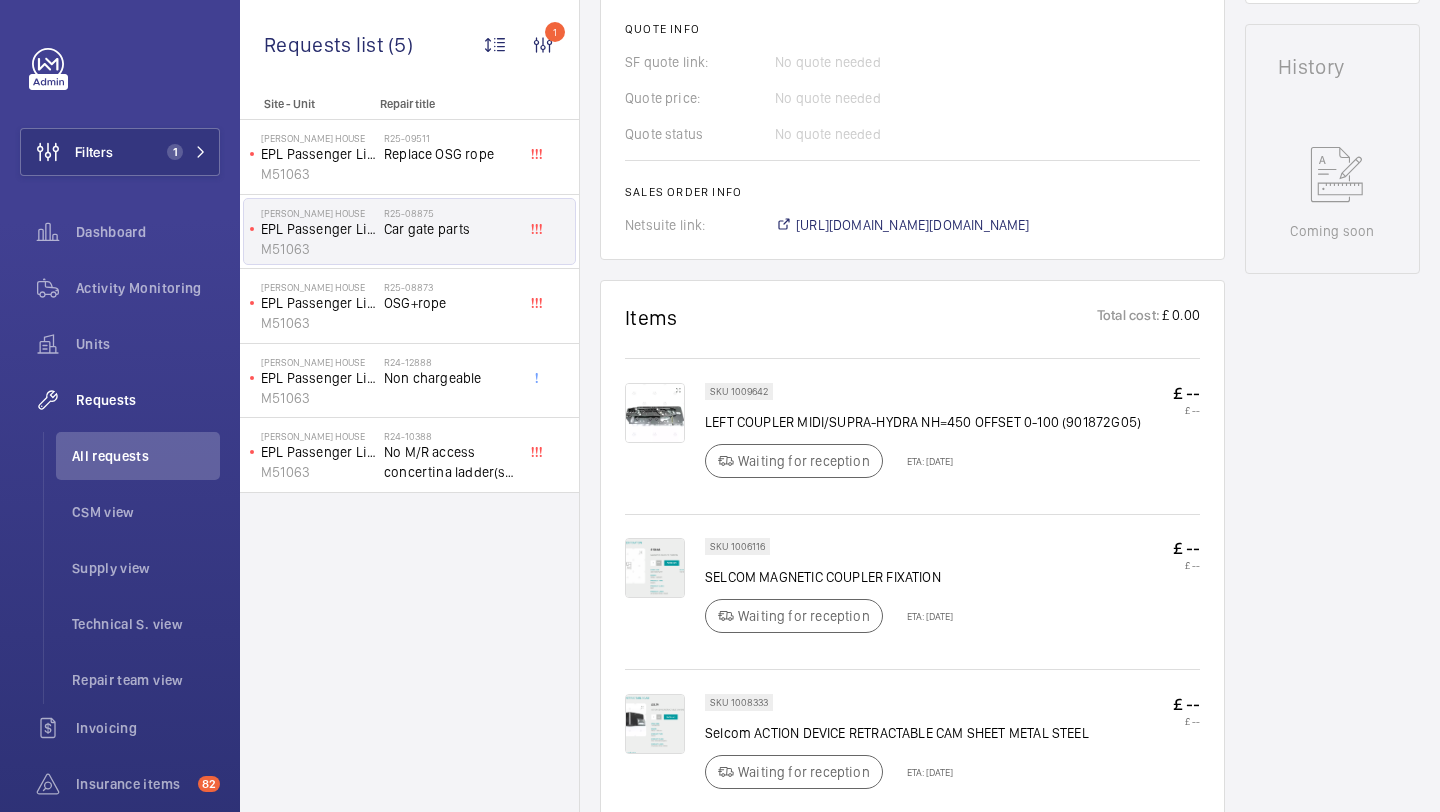 click 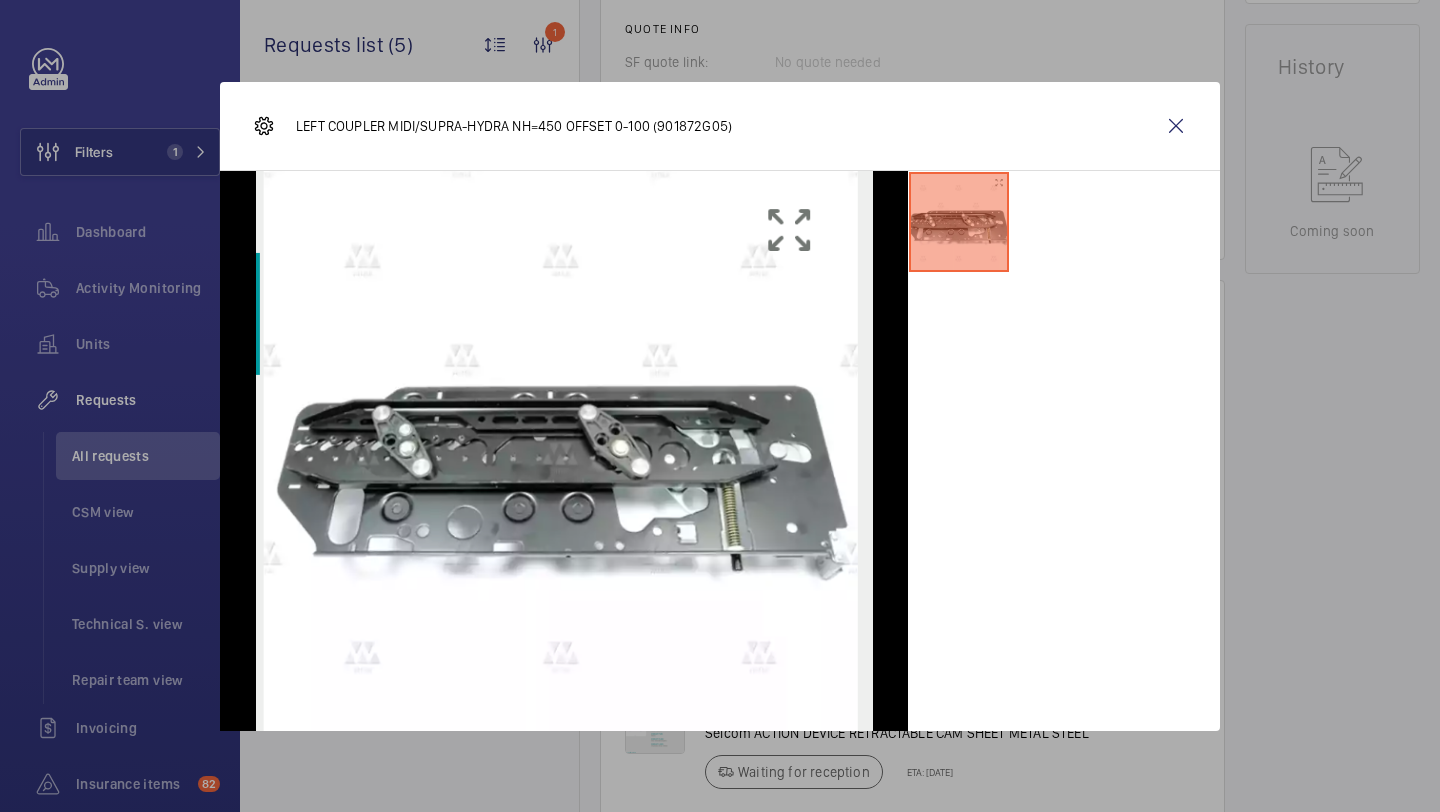 click on "LEFT COUPLER MIDI/SUPRA-HYDRA NH=450 OFFSET 0-100 (901872G05)" at bounding box center [720, 126] 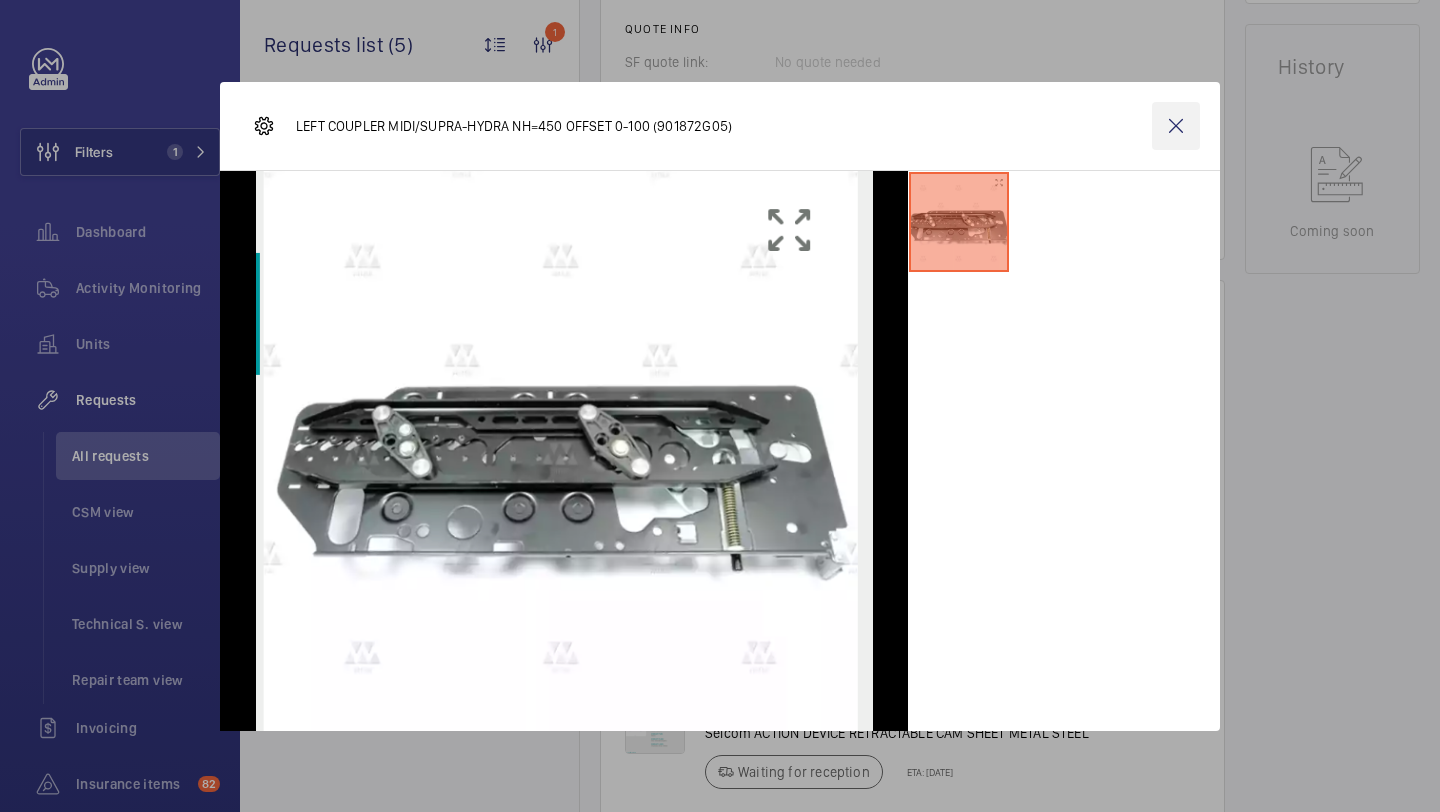 click at bounding box center (1176, 126) 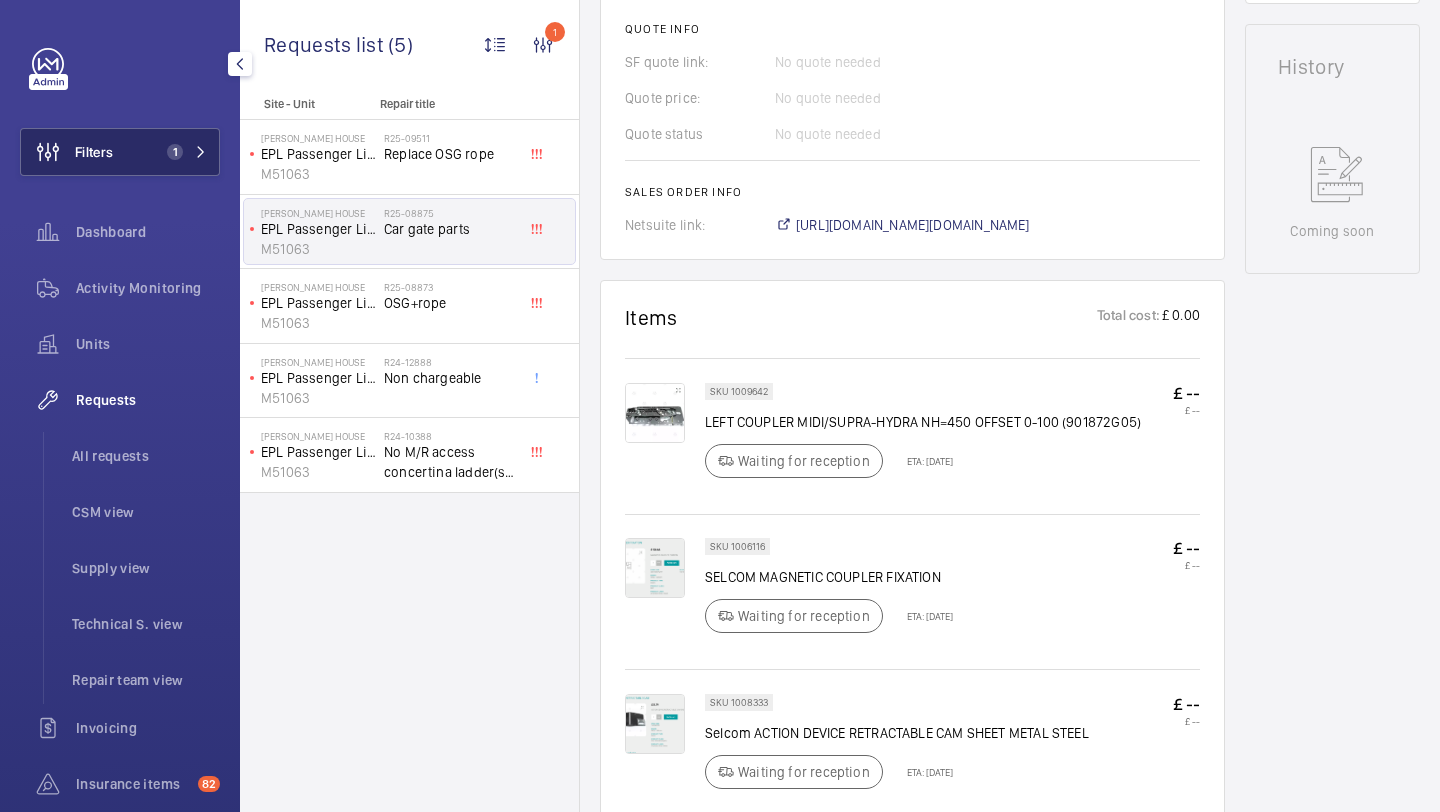click on "Filters 1" 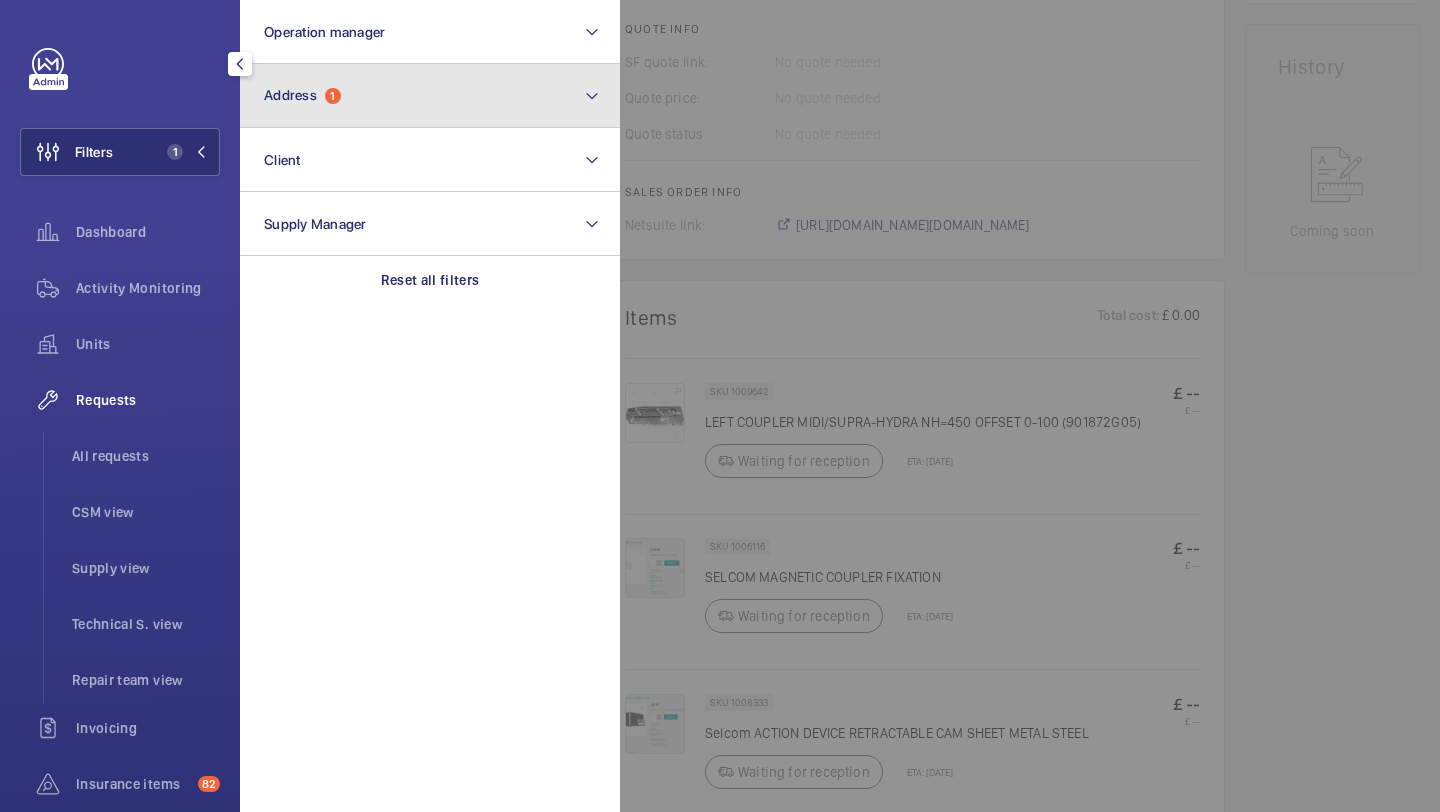 click on "1" 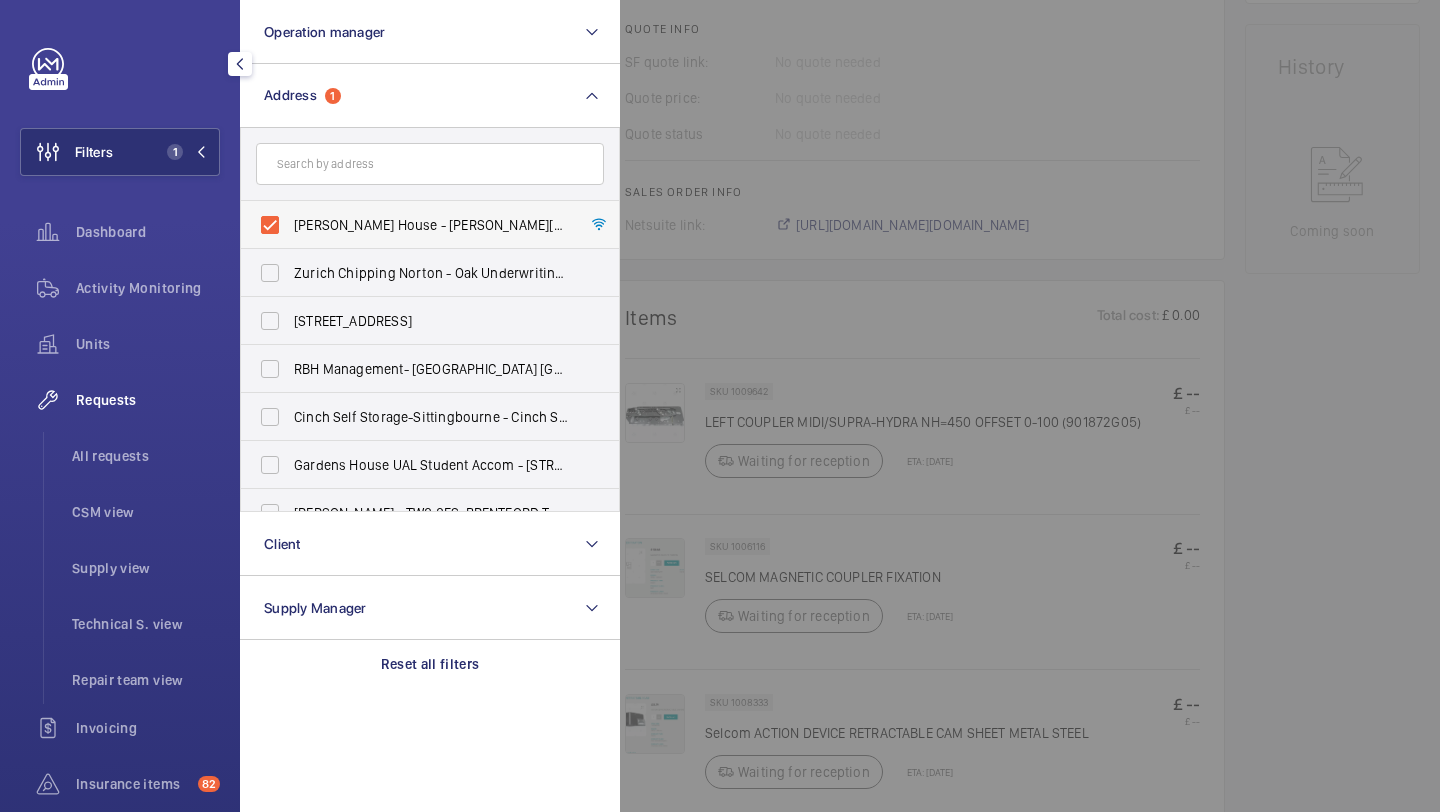 click on "[PERSON_NAME] House - [PERSON_NAME][GEOGRAPHIC_DATA]" at bounding box center [431, 225] 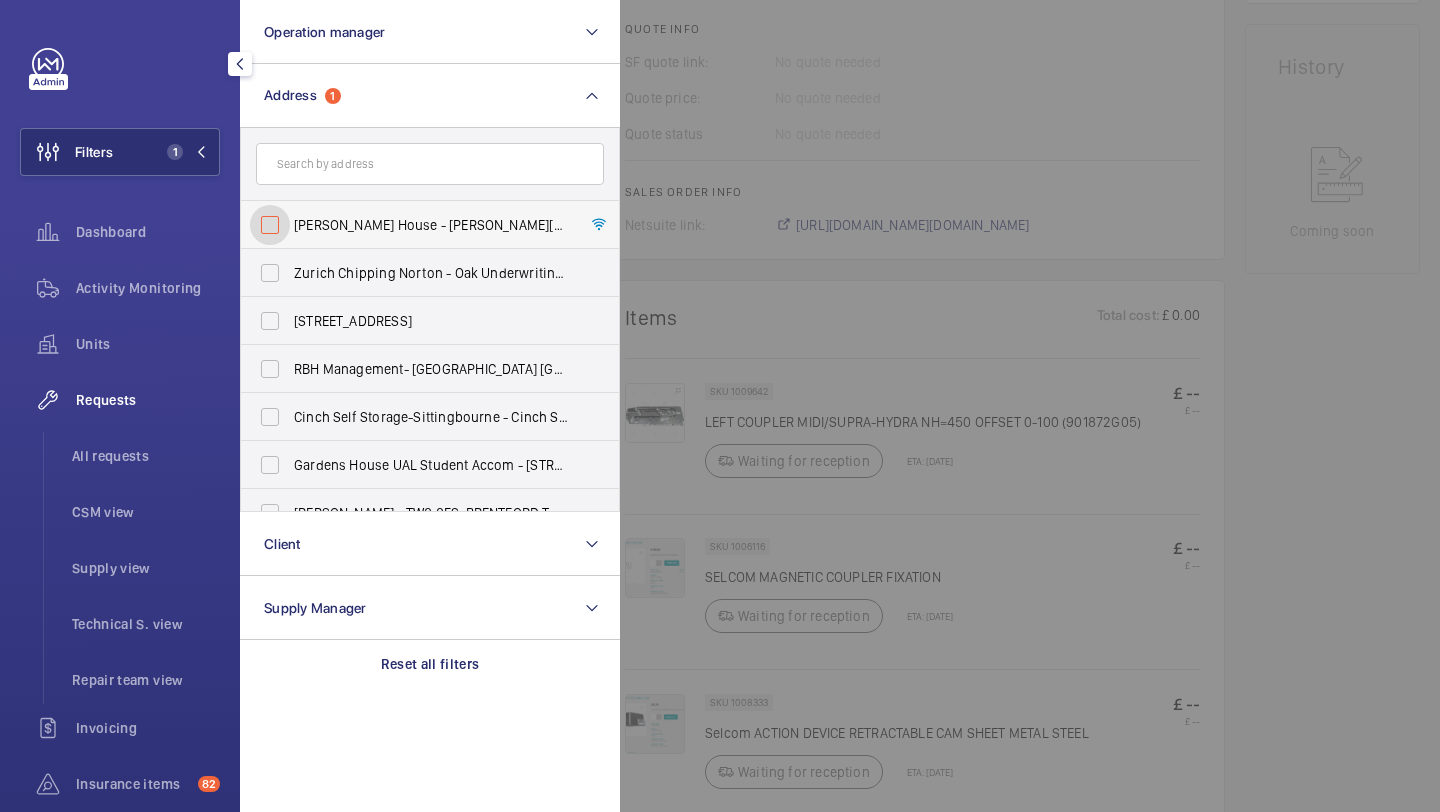 checkbox on "false" 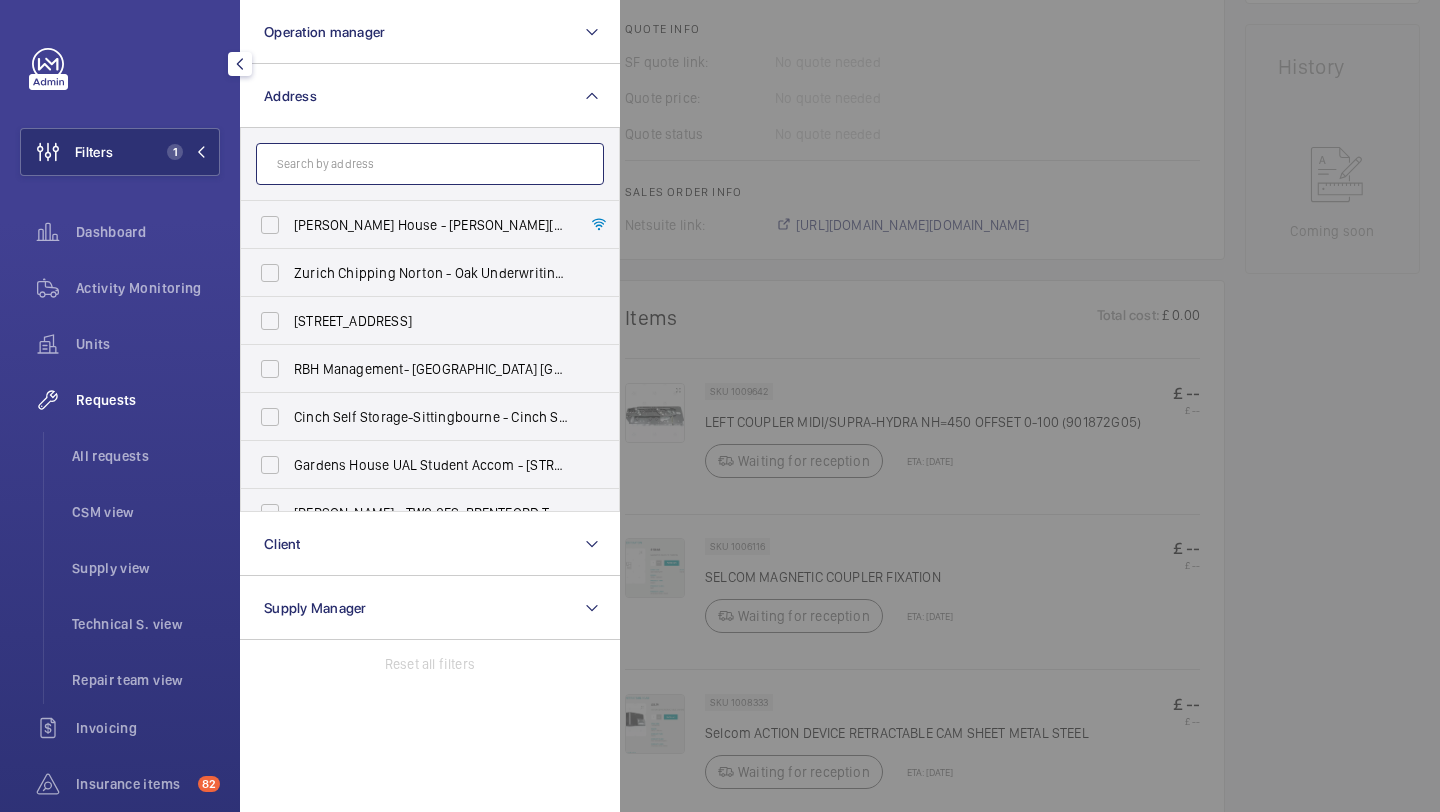 click 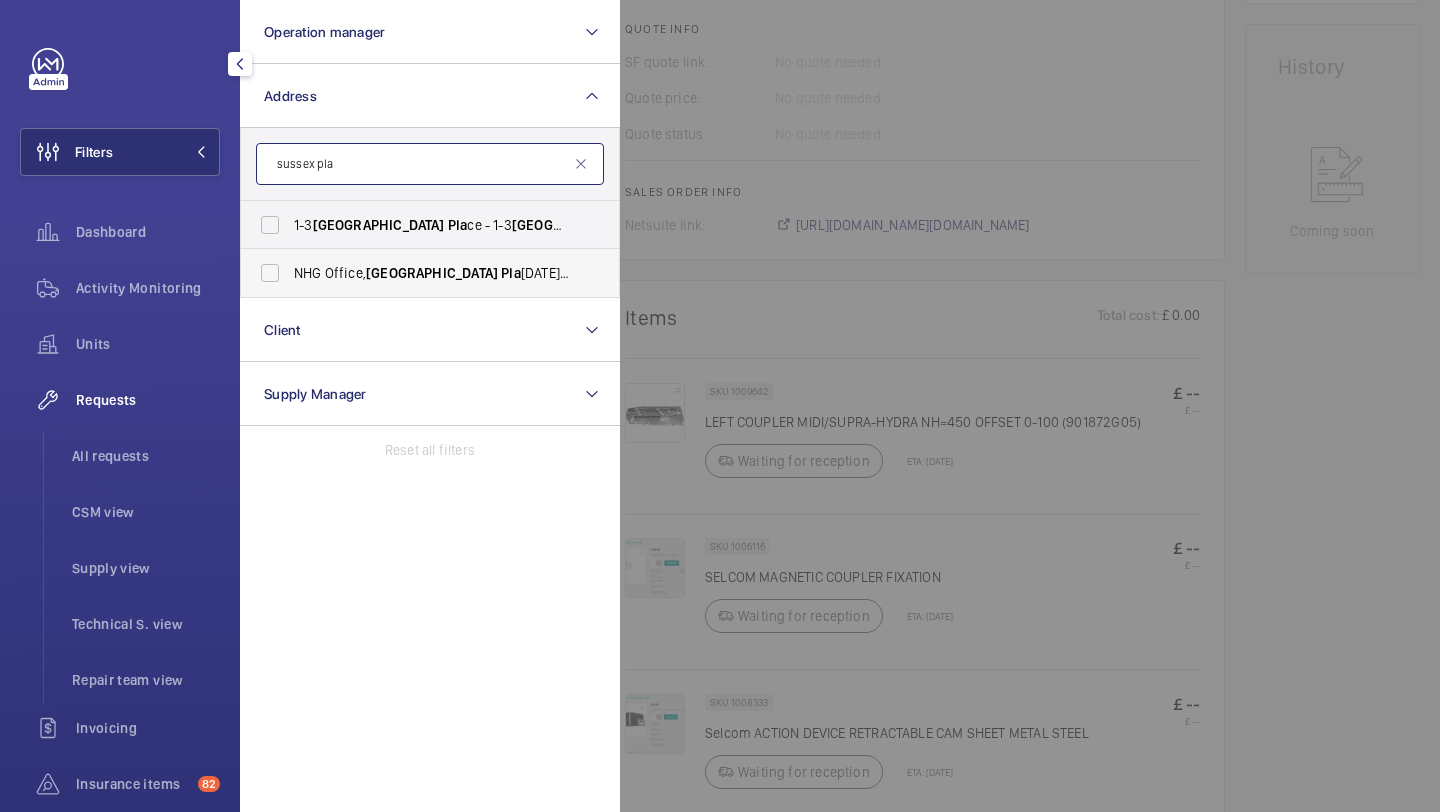 type on "sussex pla" 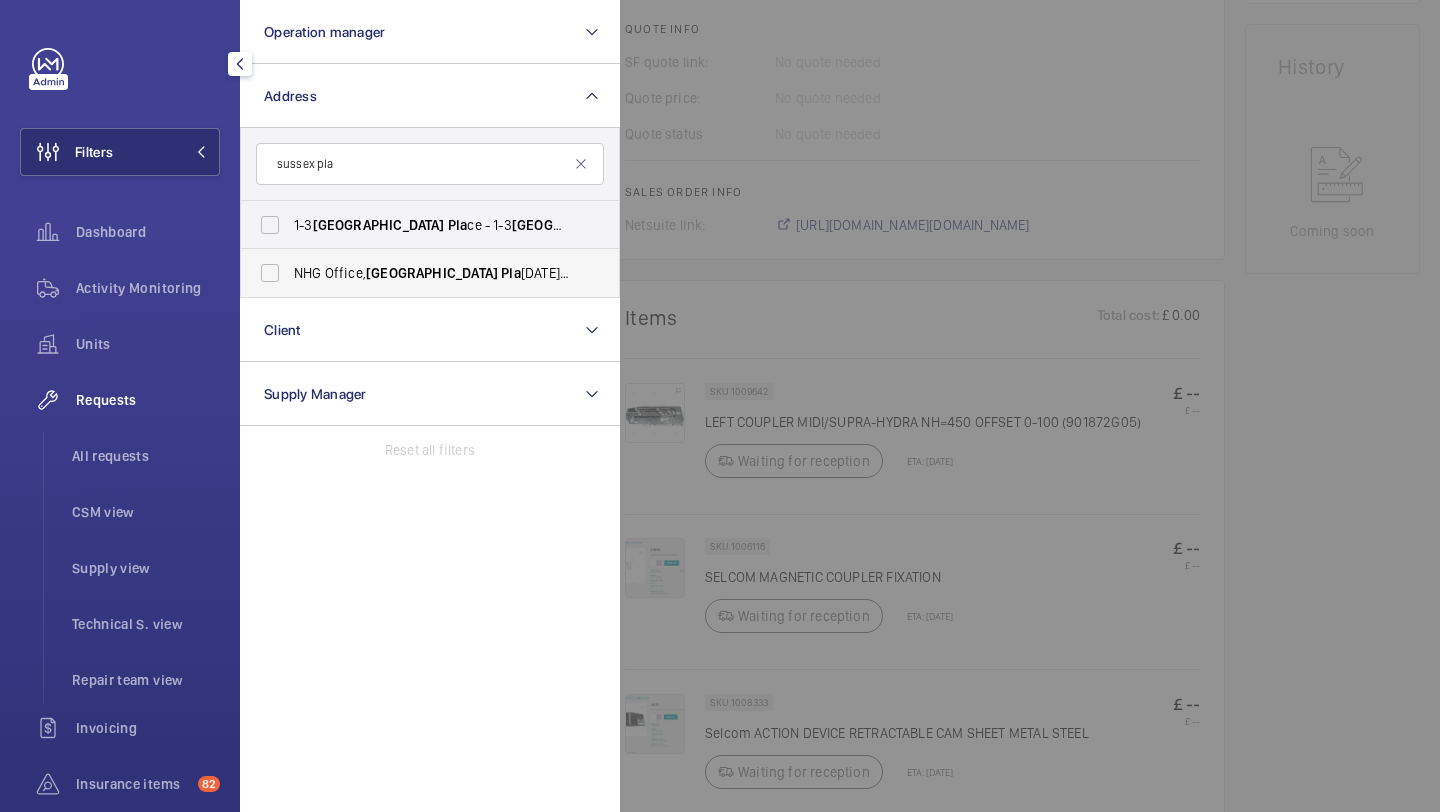 click on "NHG Office,  [STREET_ADDRESS][DATE][DATE]" at bounding box center (431, 273) 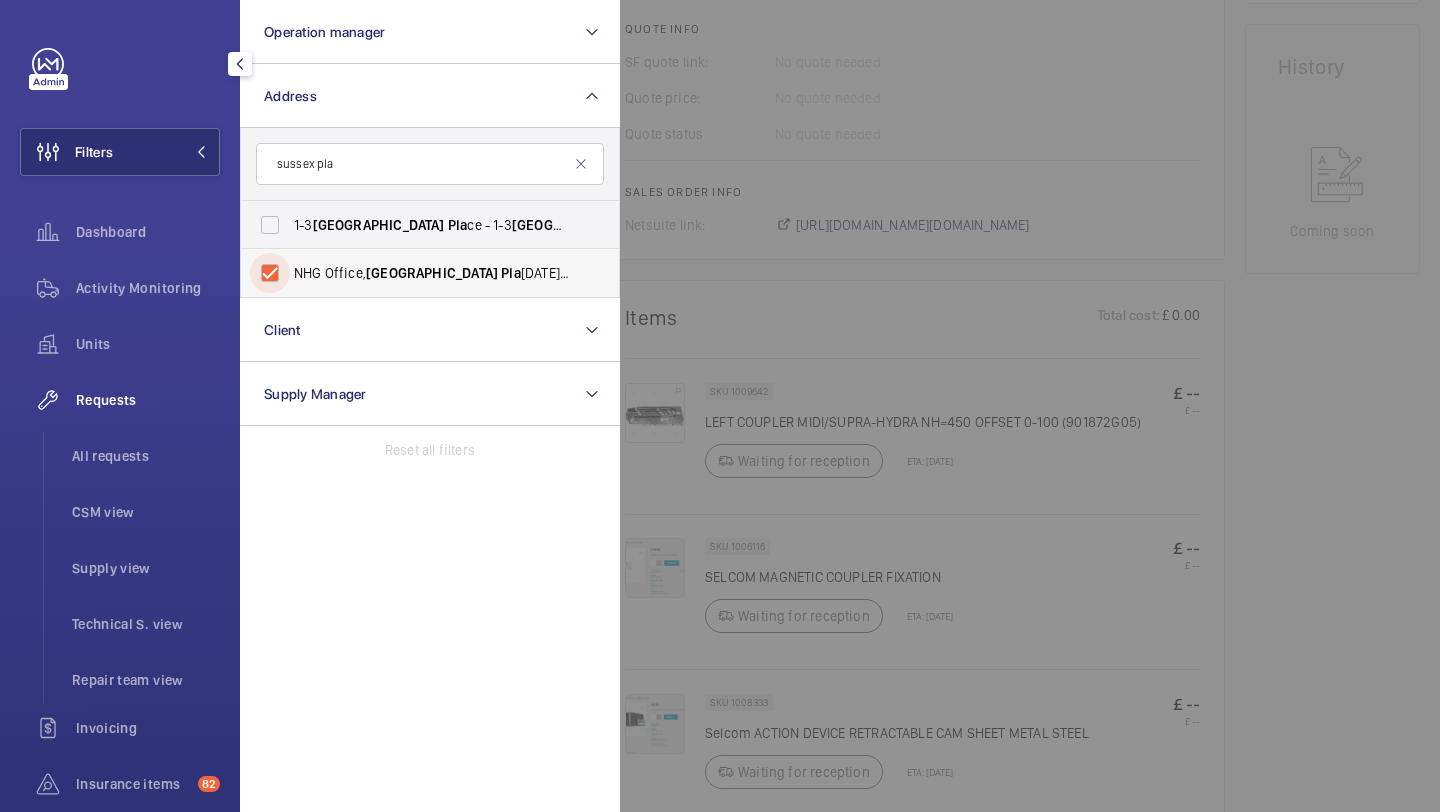 checkbox on "true" 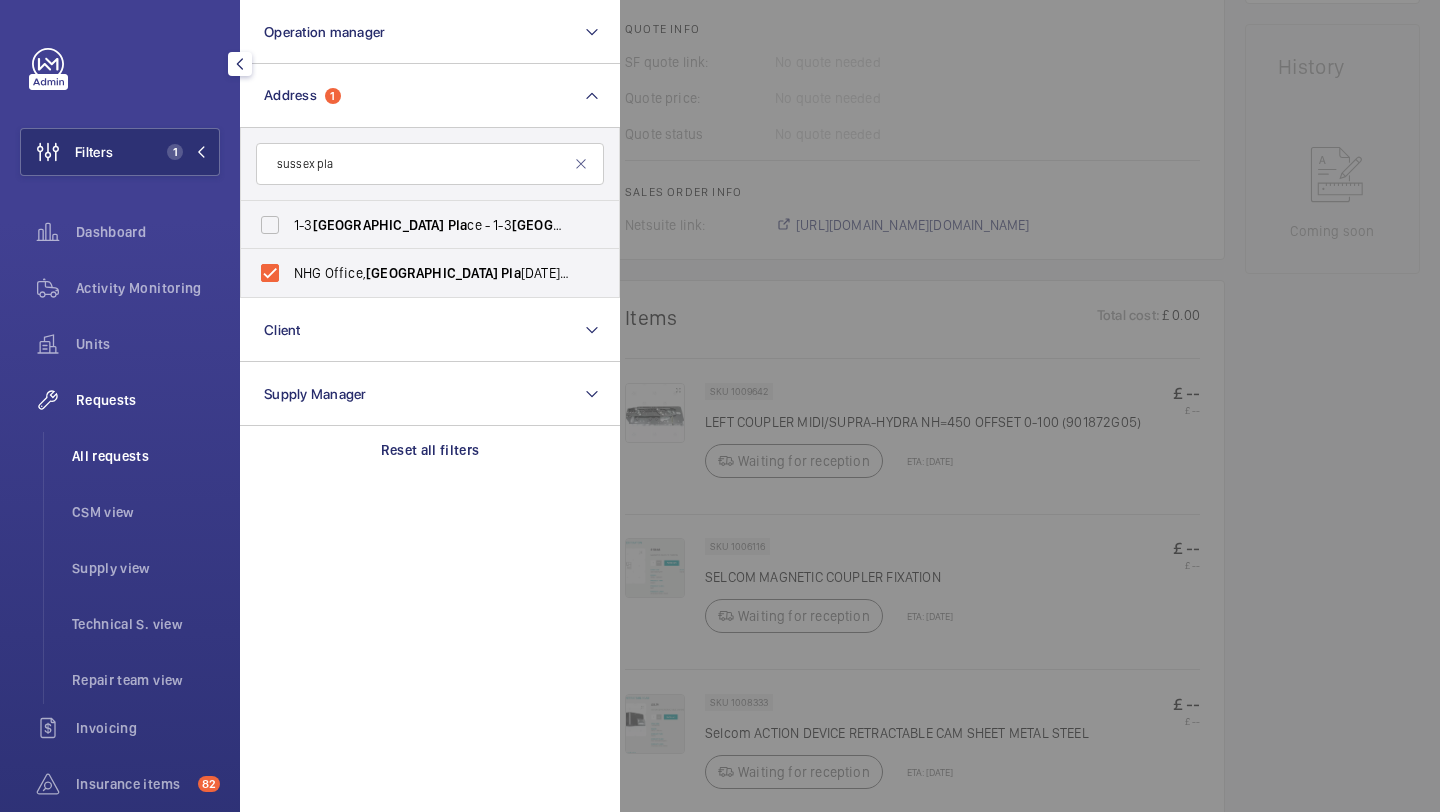 click on "All requests" 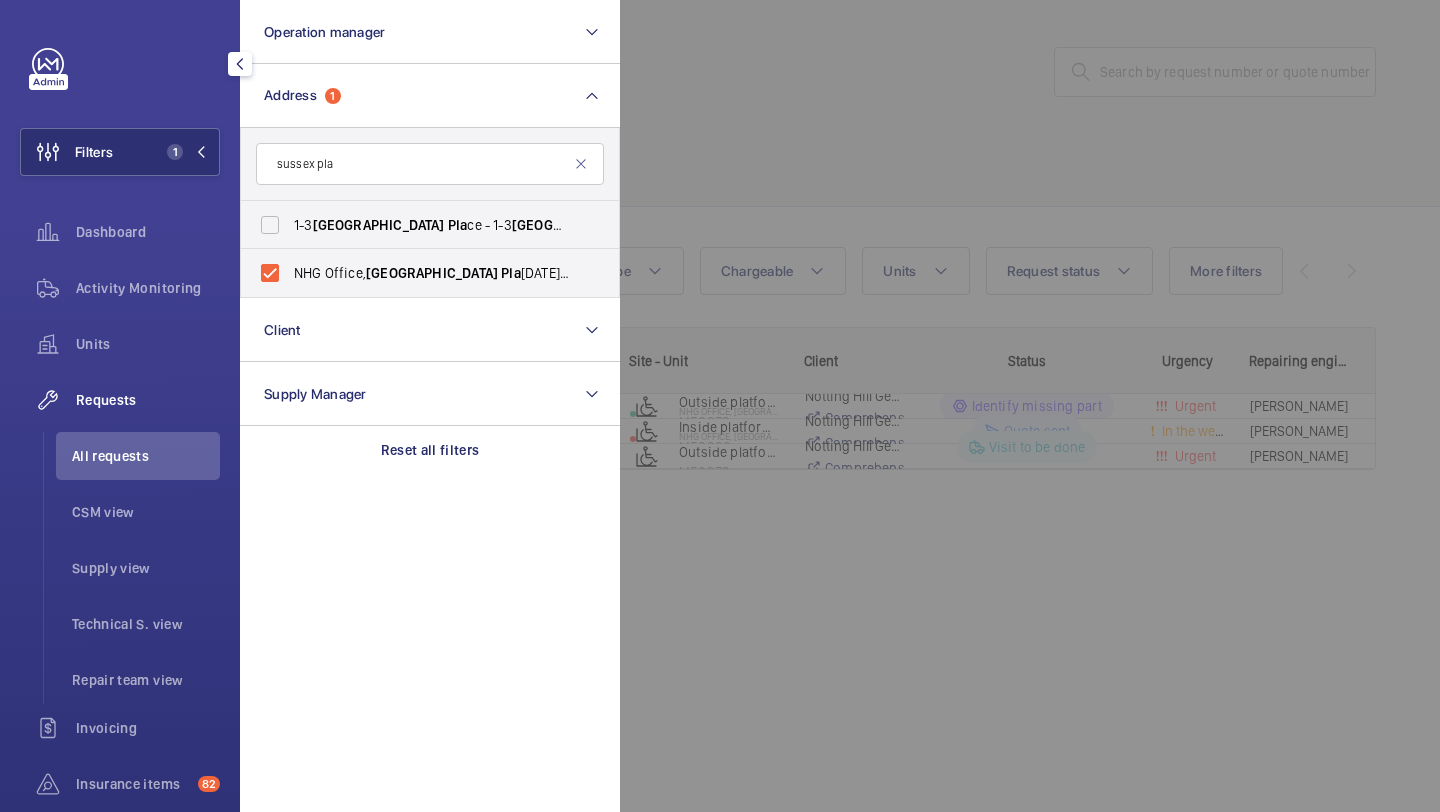 click 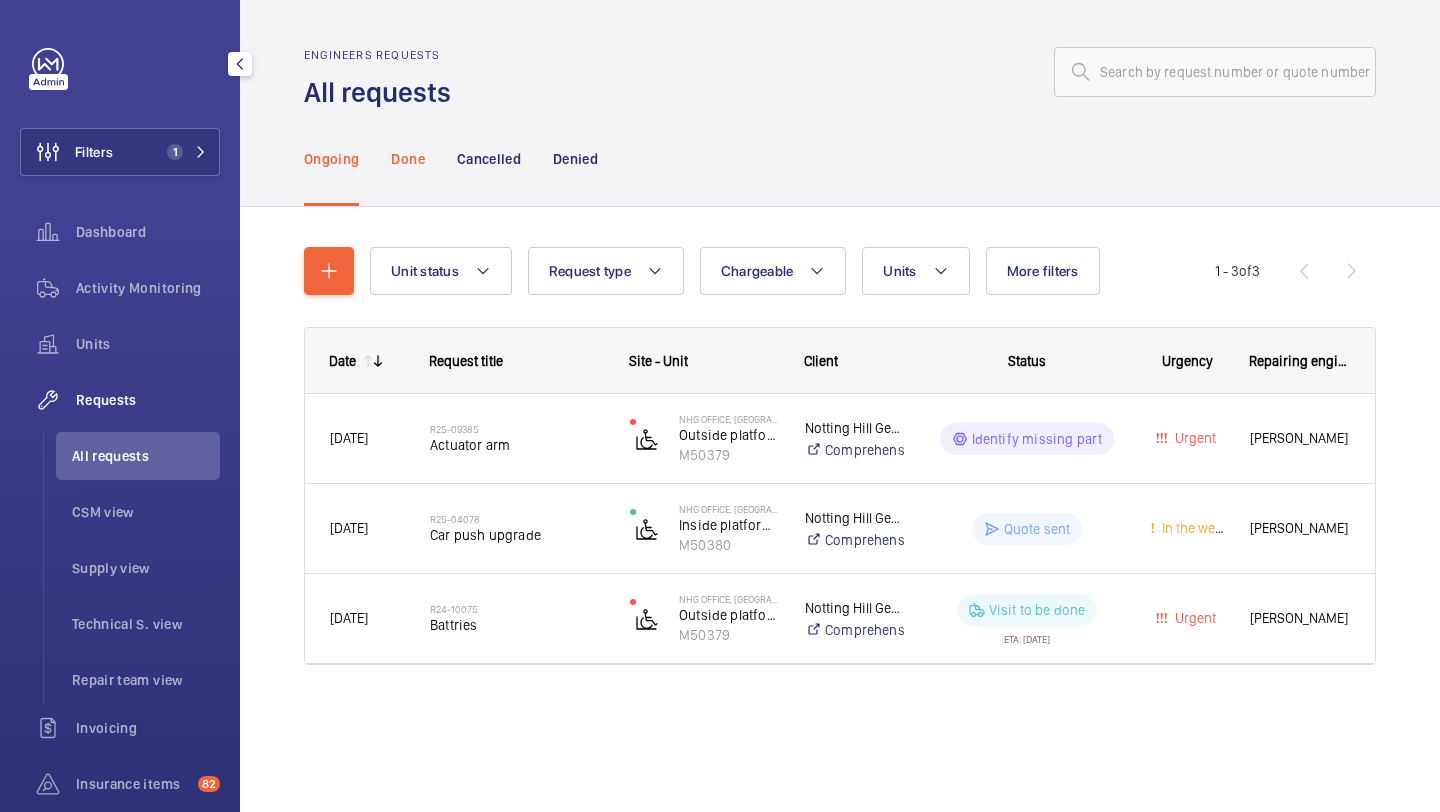 click on "Done" 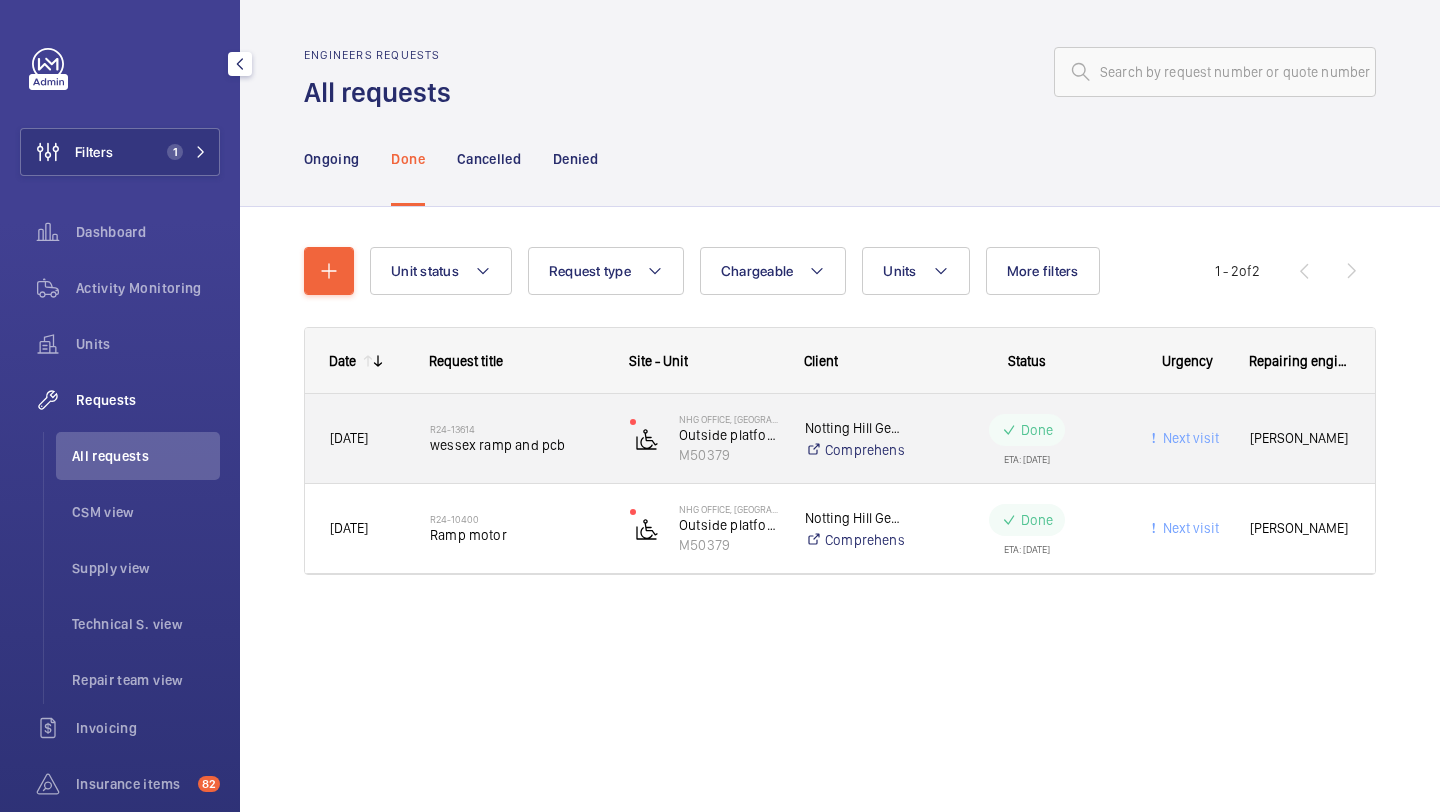click on "wessex ramp and pcb" 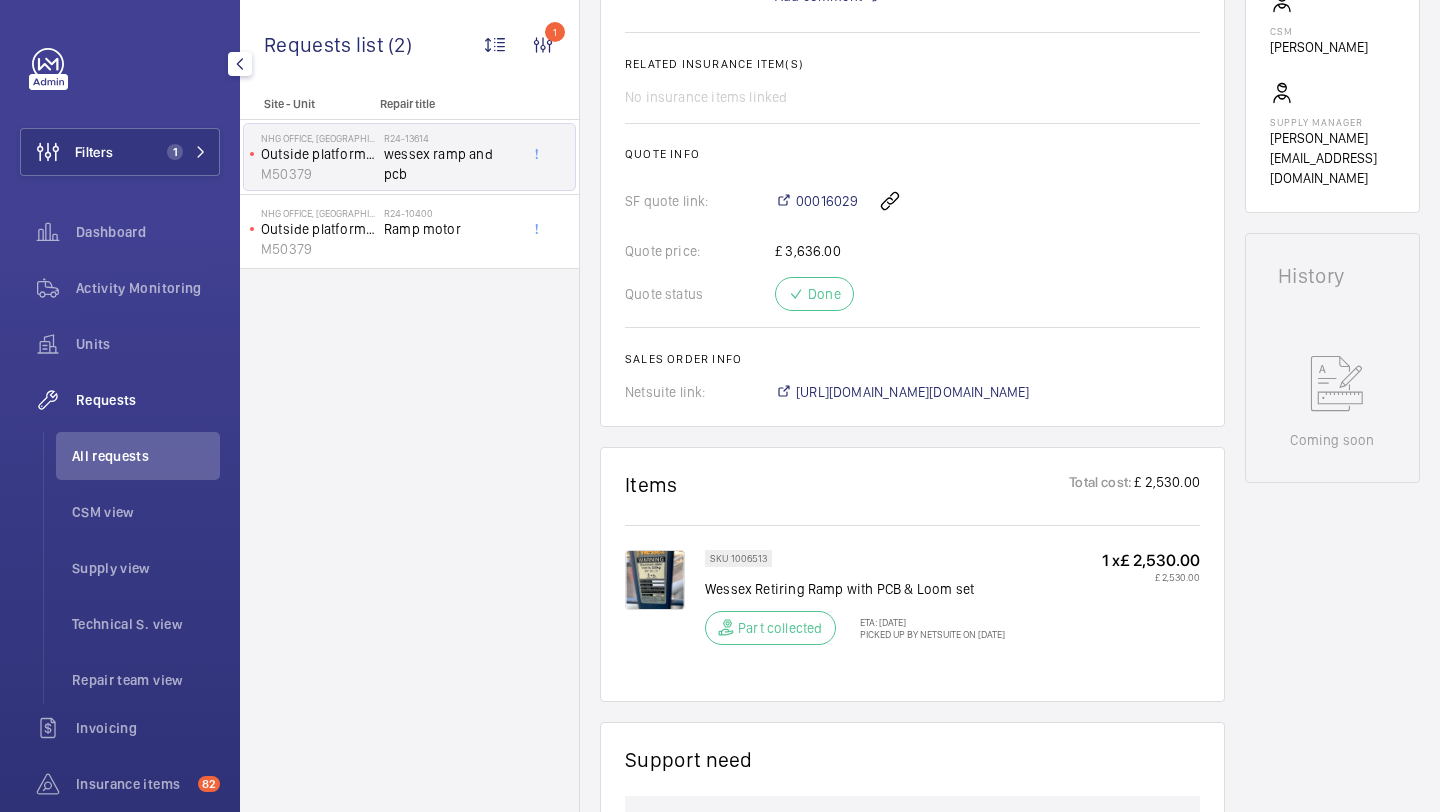 scroll, scrollTop: 751, scrollLeft: 0, axis: vertical 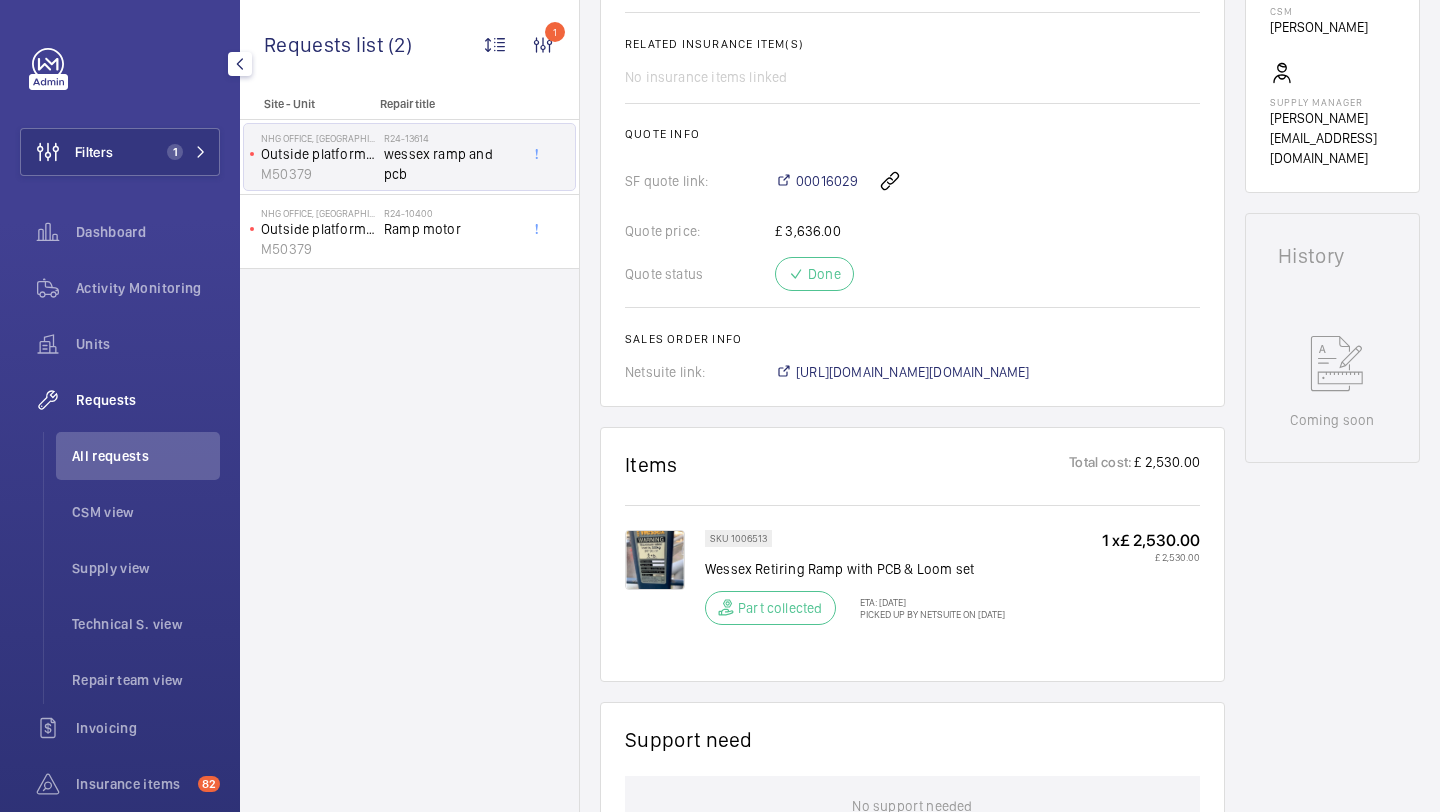 click 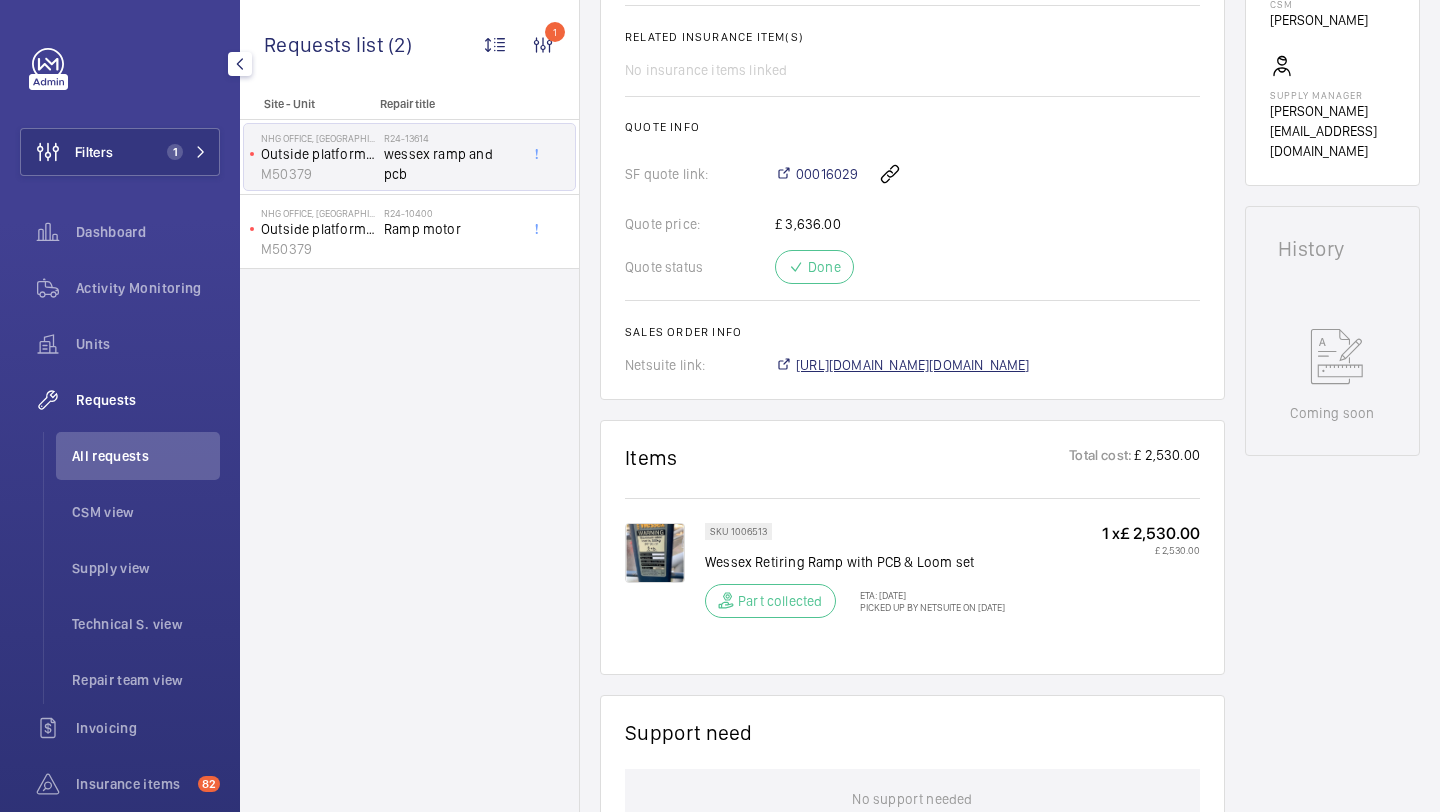scroll, scrollTop: 769, scrollLeft: 0, axis: vertical 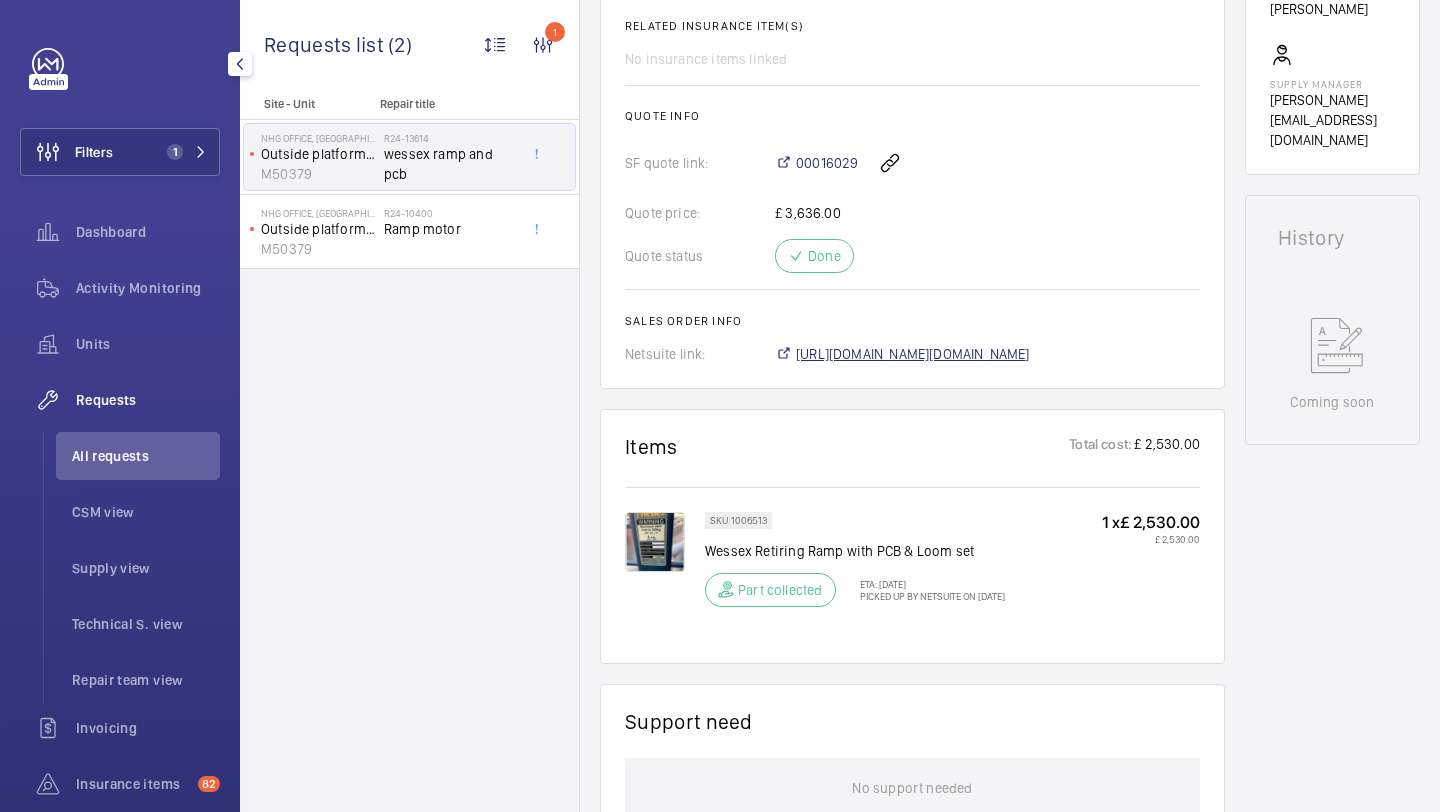 click on "[URL][DOMAIN_NAME][DOMAIN_NAME]" 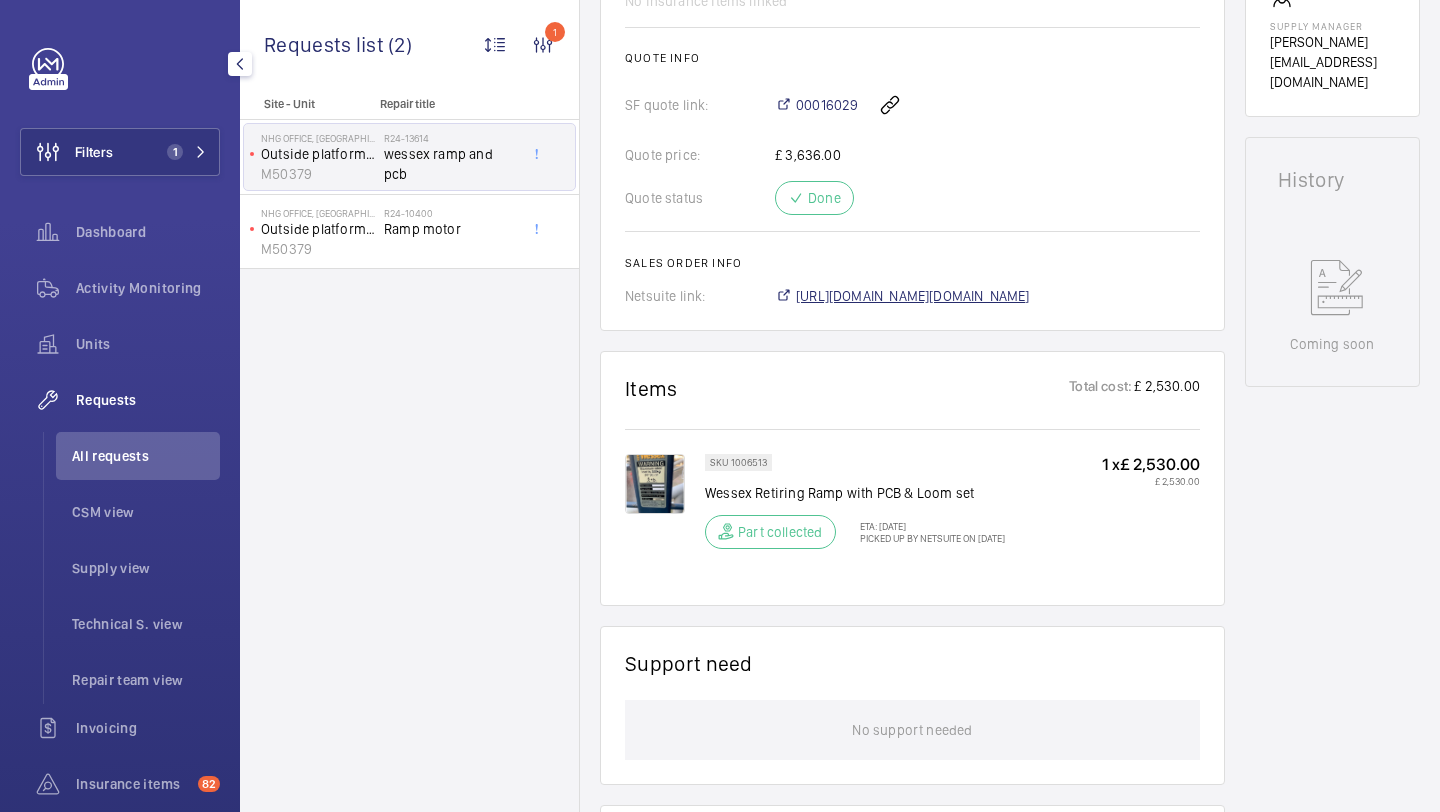 scroll, scrollTop: 831, scrollLeft: 0, axis: vertical 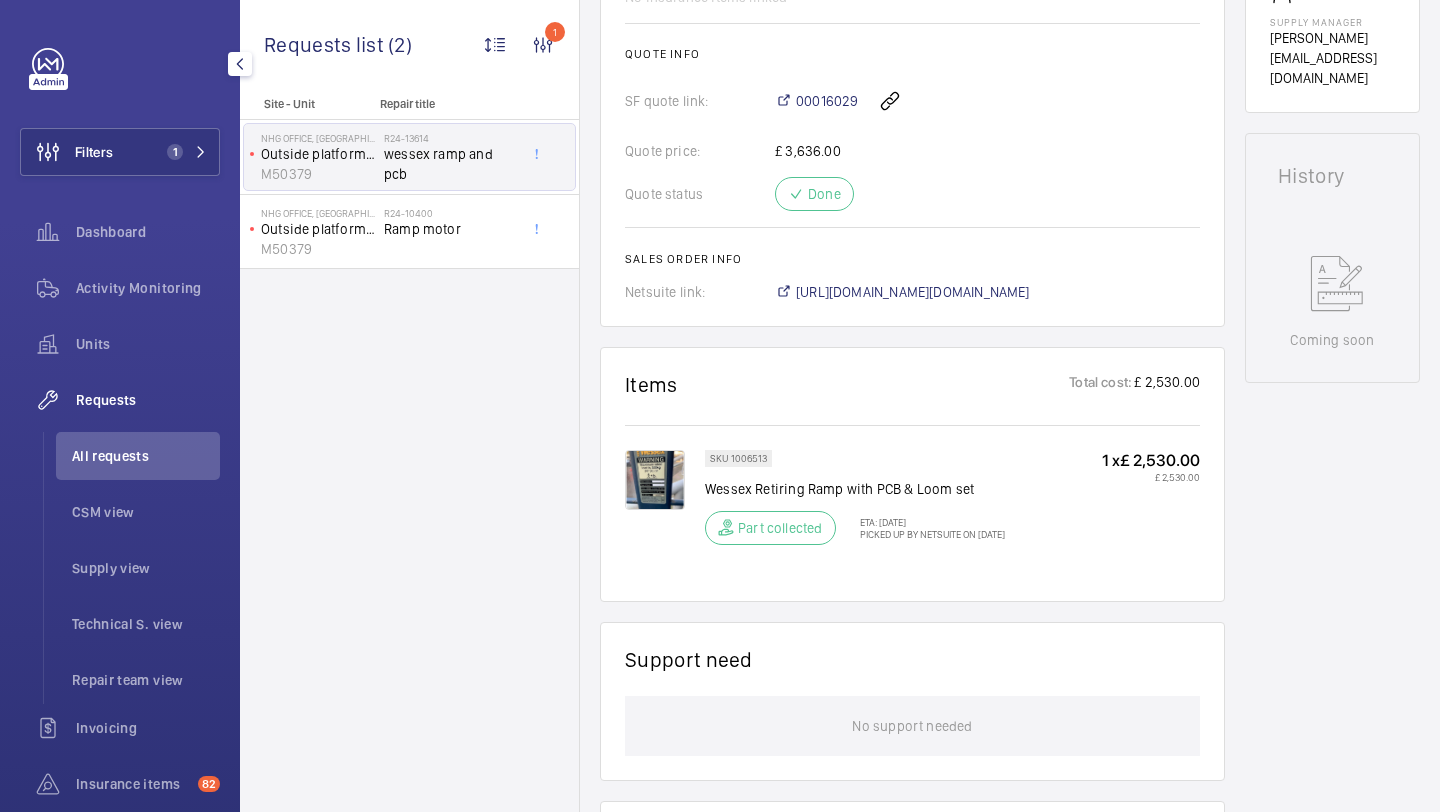 click 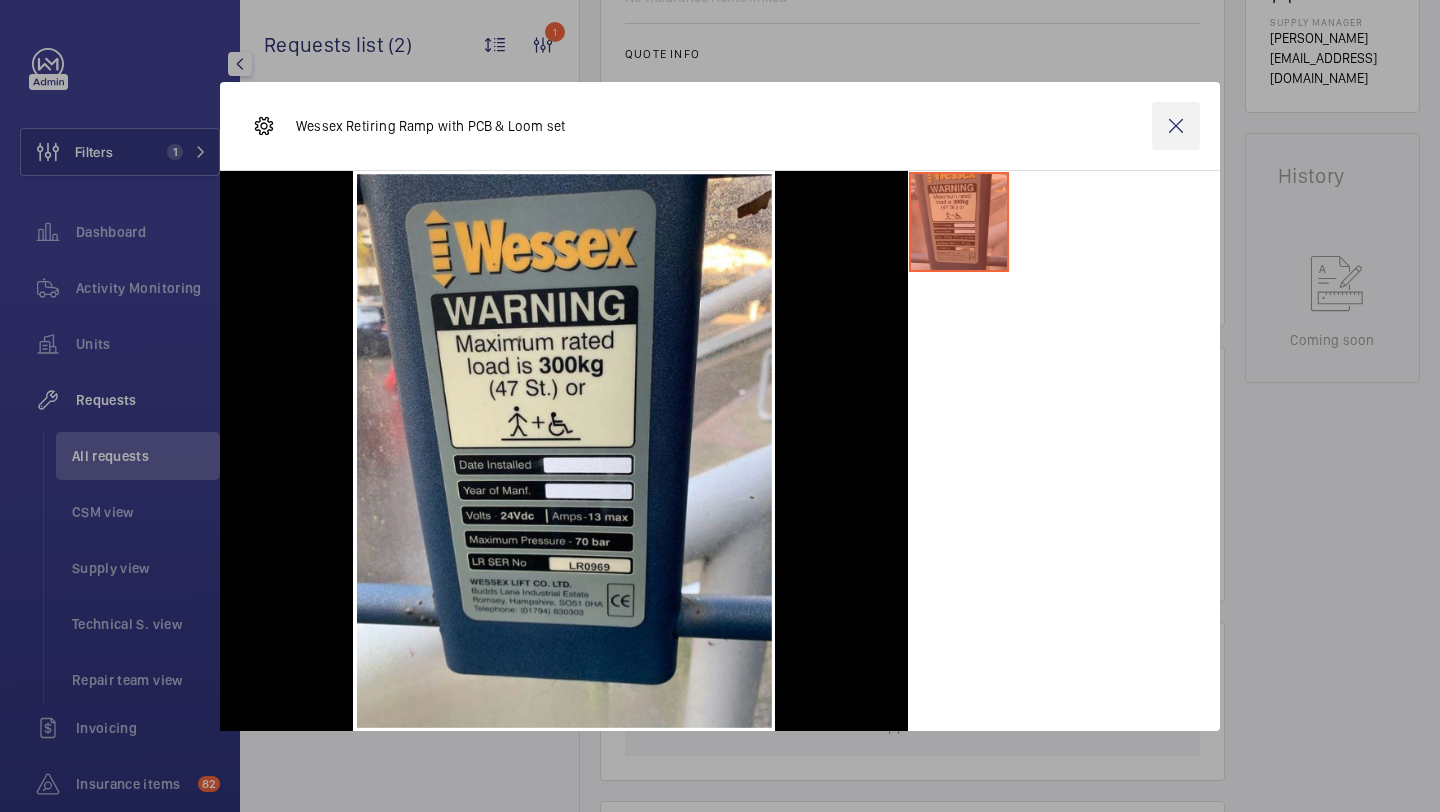 click at bounding box center (1176, 126) 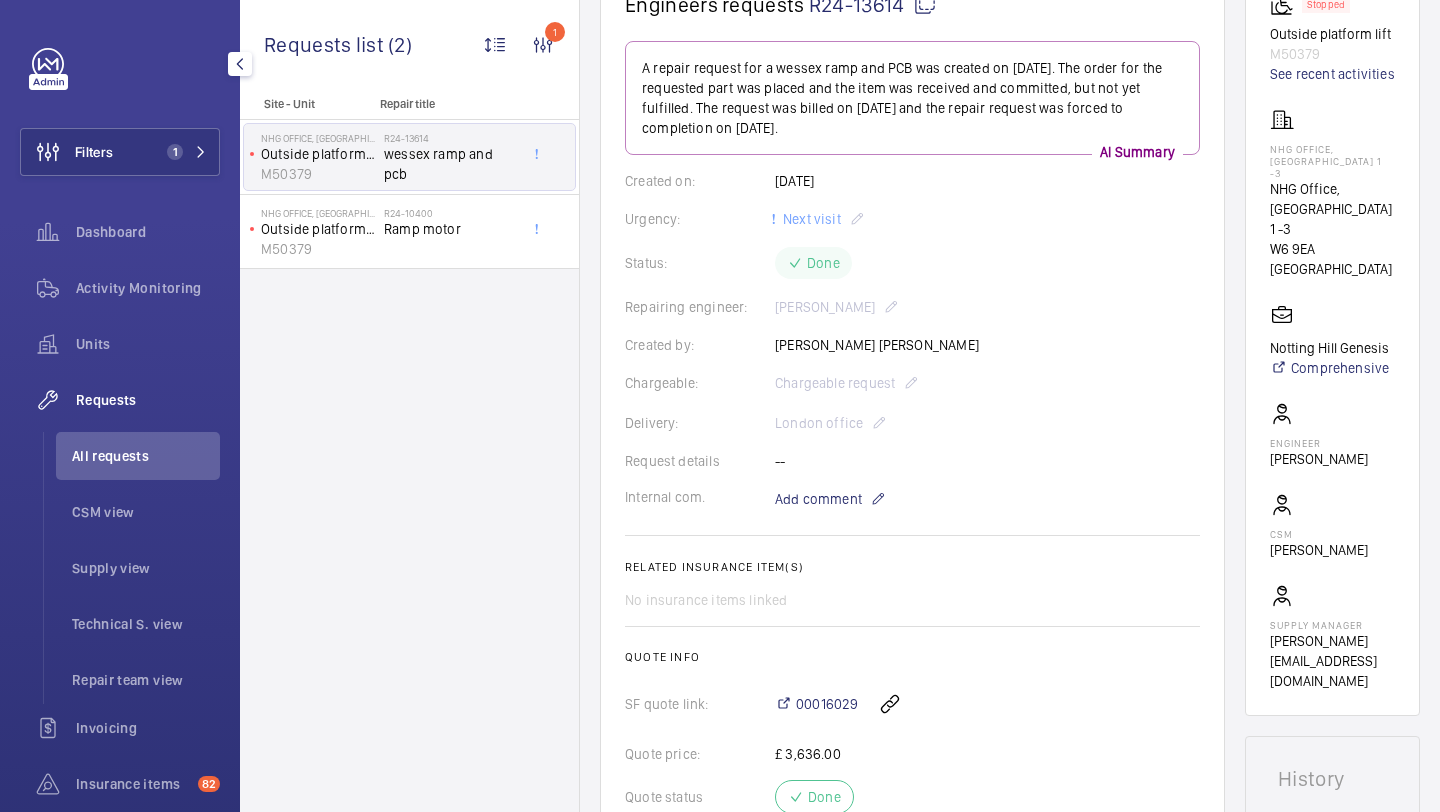 scroll, scrollTop: 161, scrollLeft: 0, axis: vertical 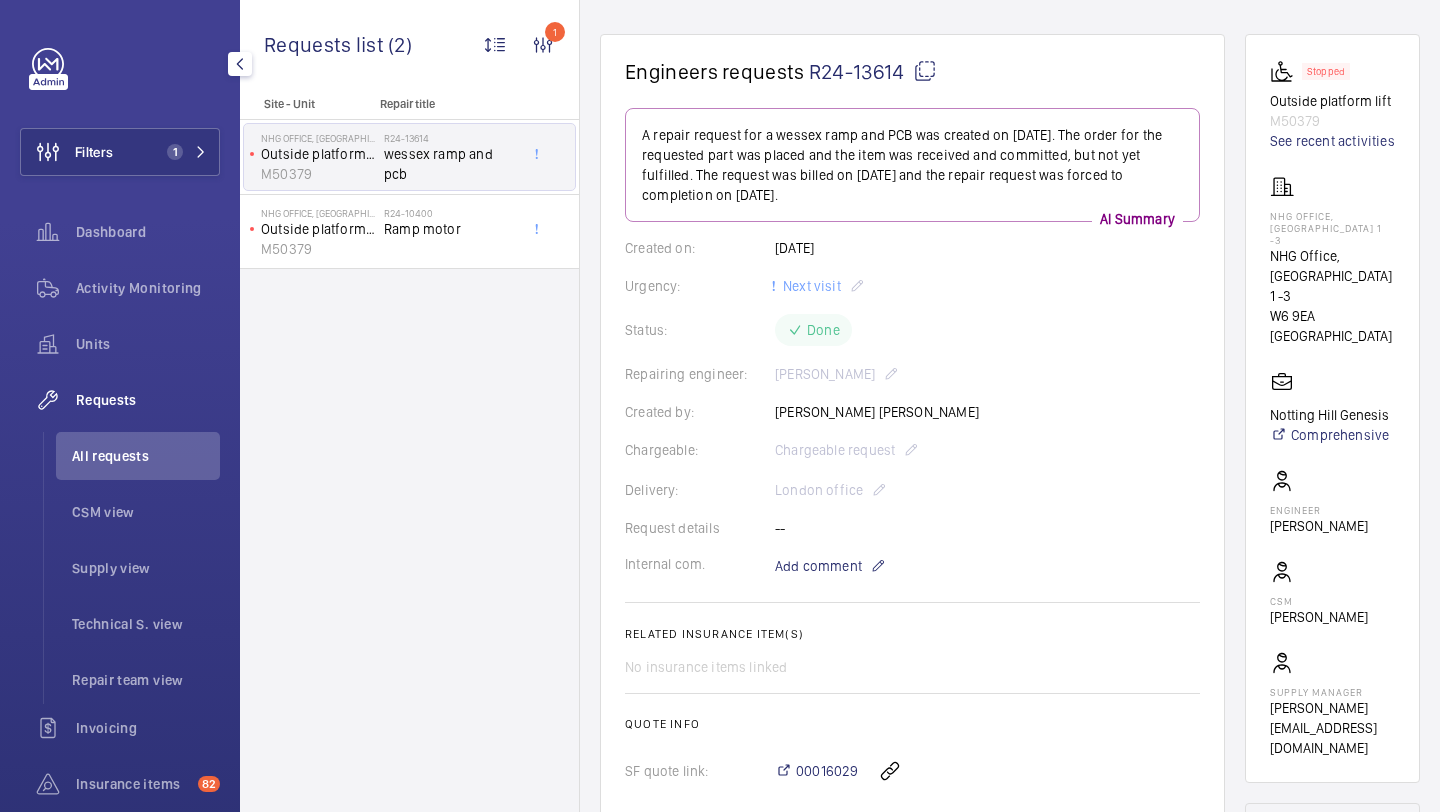 click on "R24-13614" 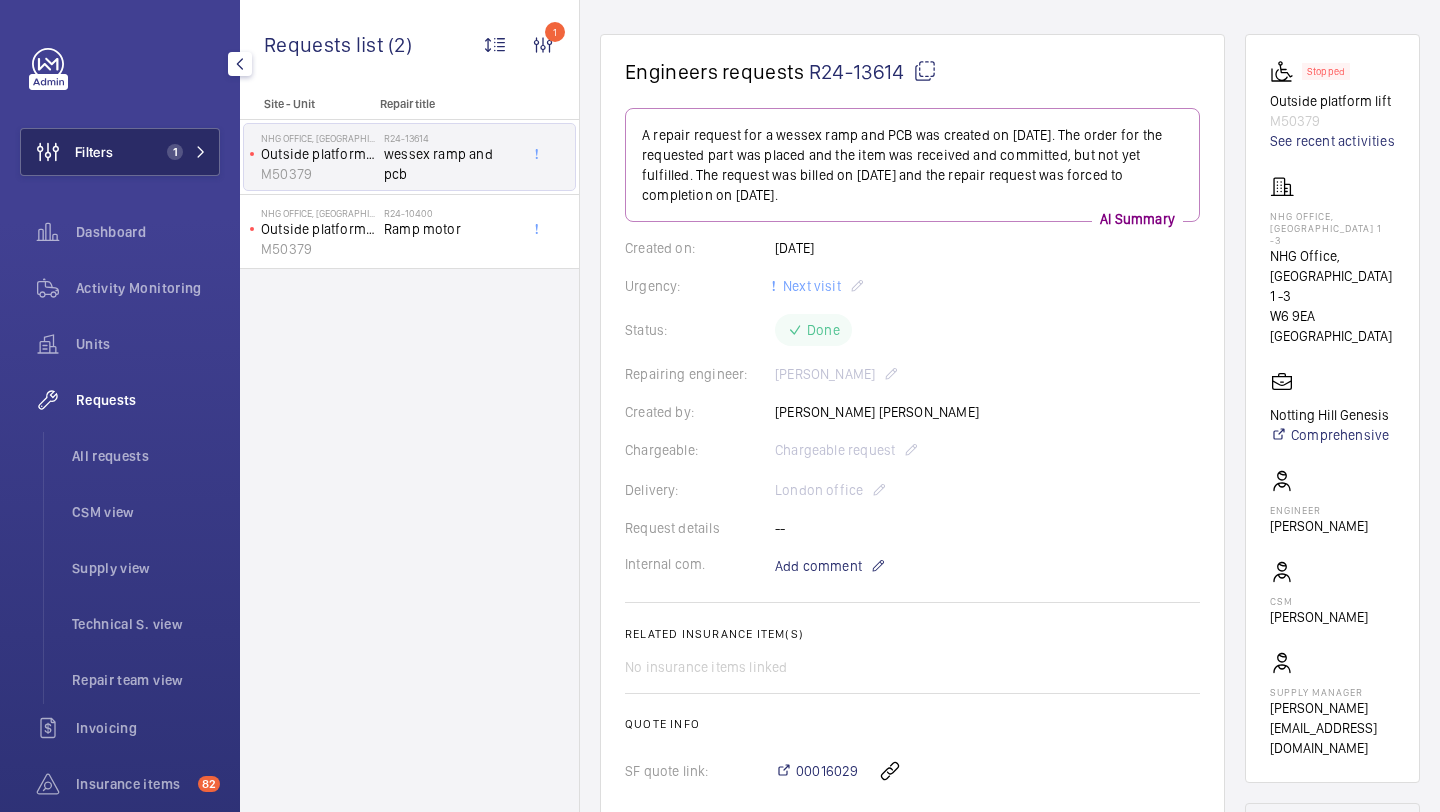 click on "Filters 1" 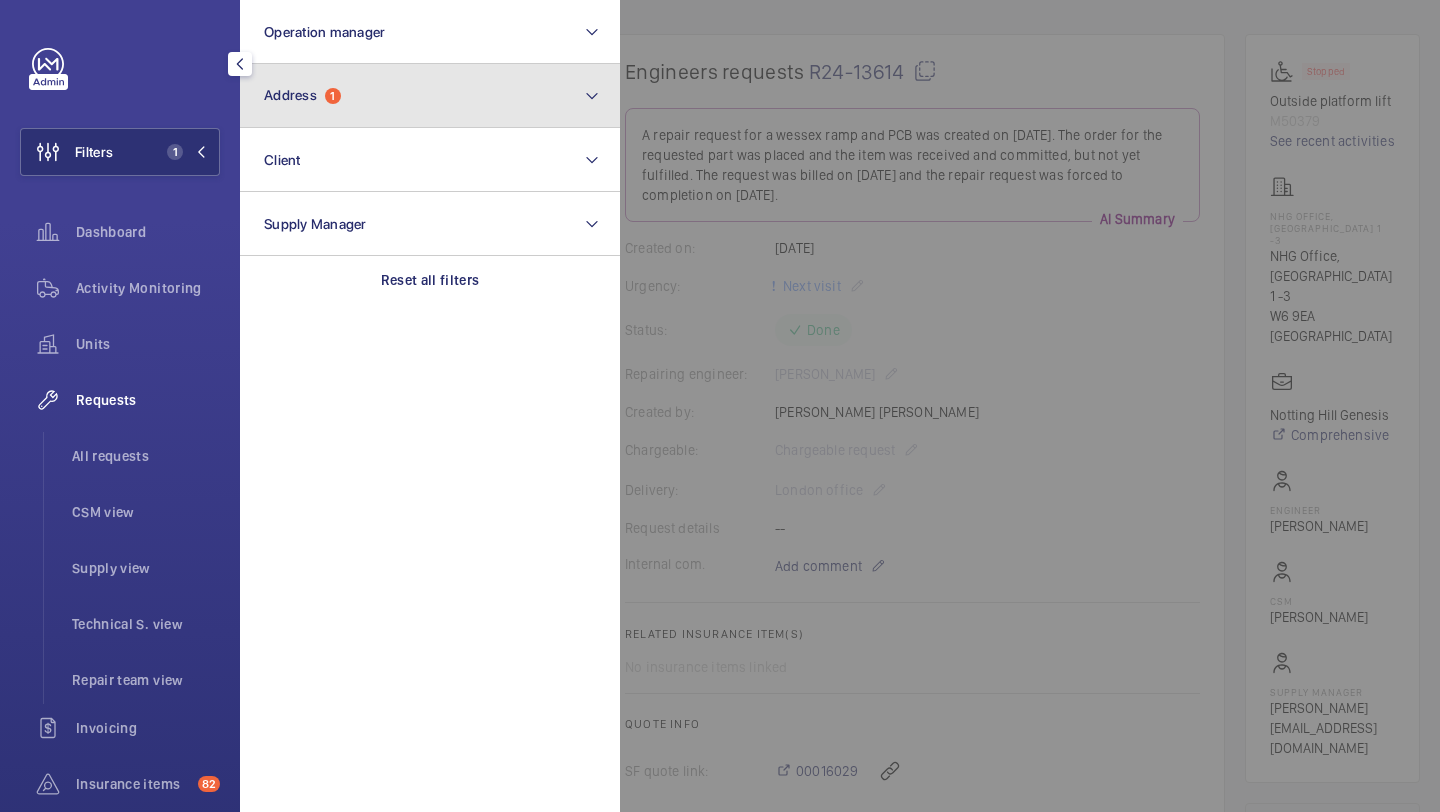 click on "Address  1" 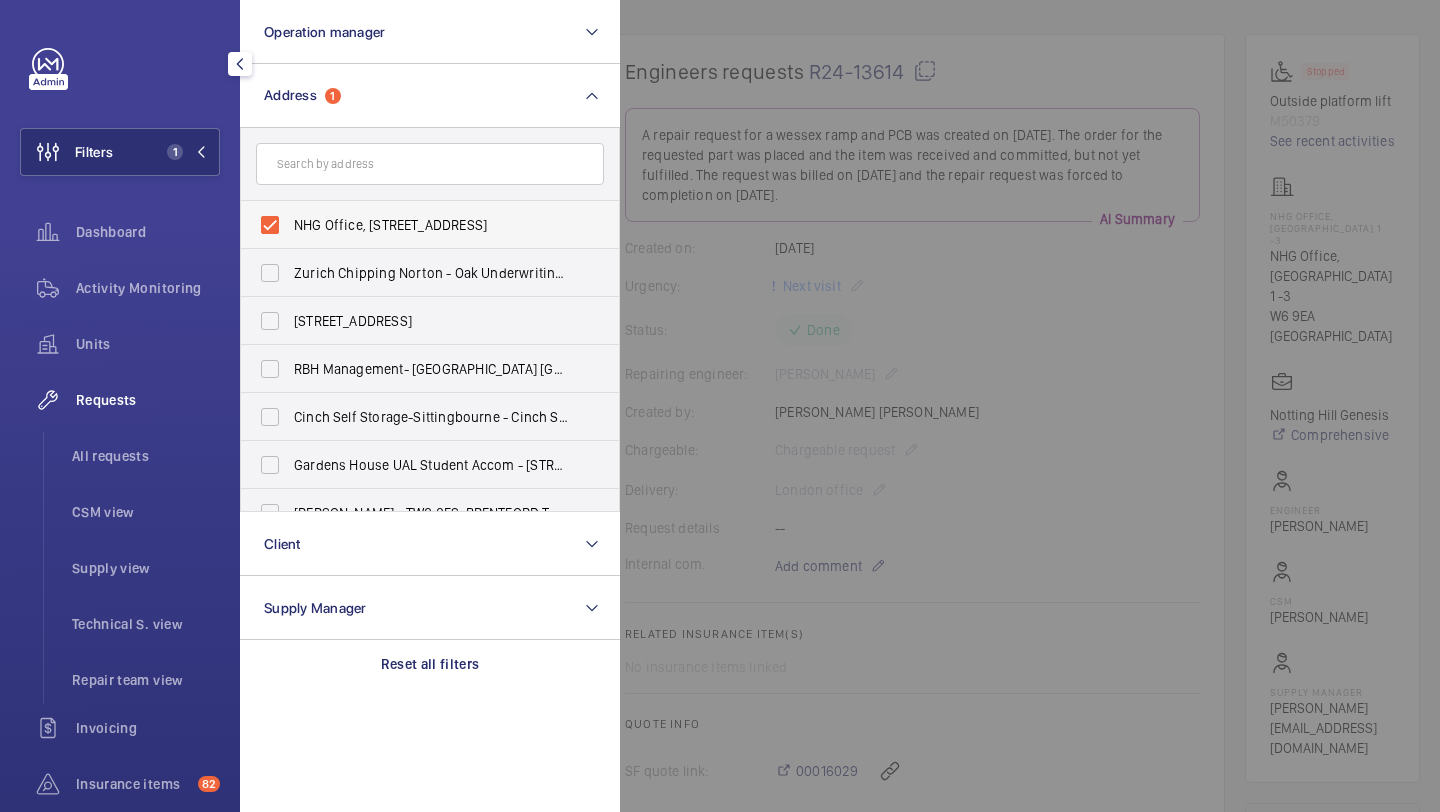 click on "NHG Office, [STREET_ADDRESS]" at bounding box center (415, 225) 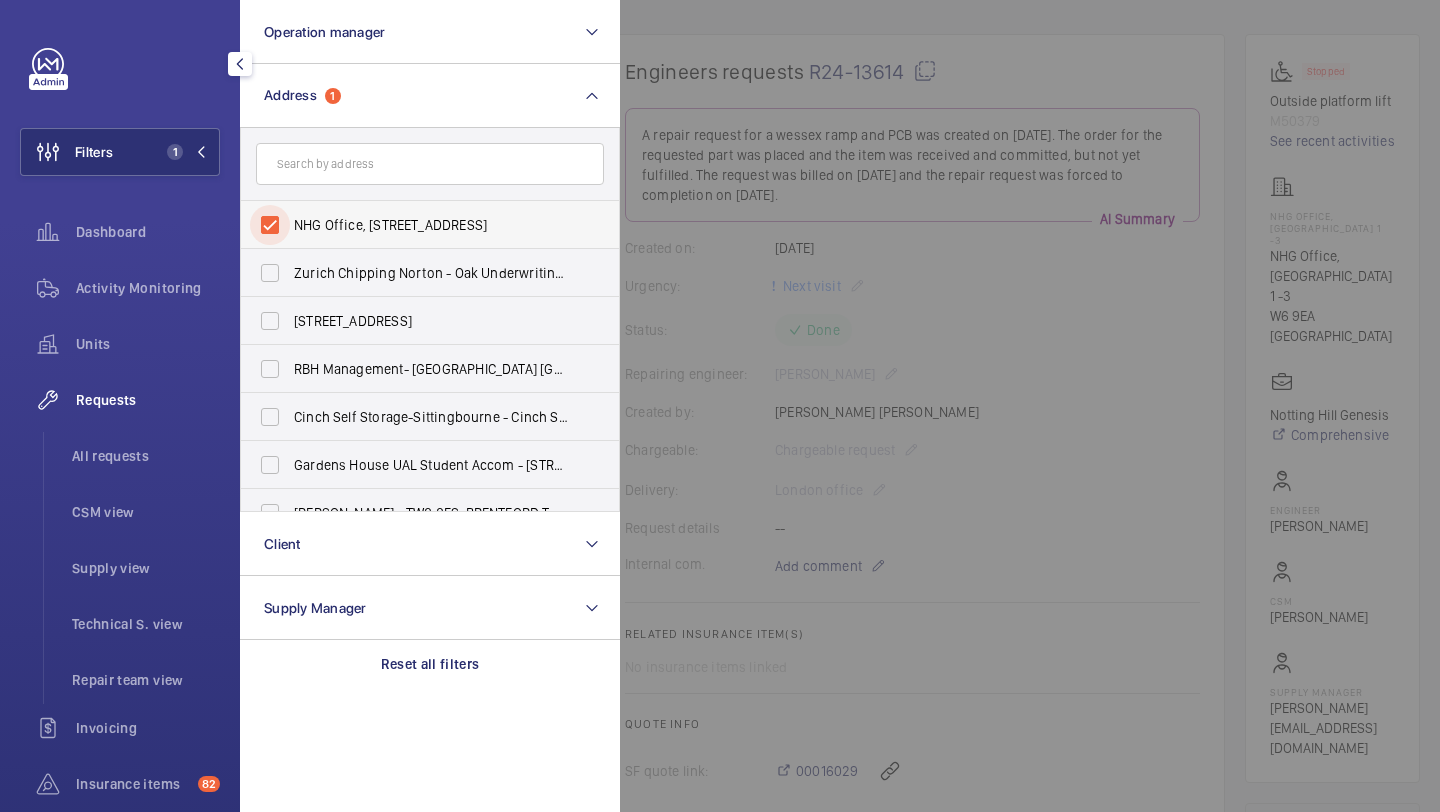 click on "NHG Office, [STREET_ADDRESS]" at bounding box center (270, 225) 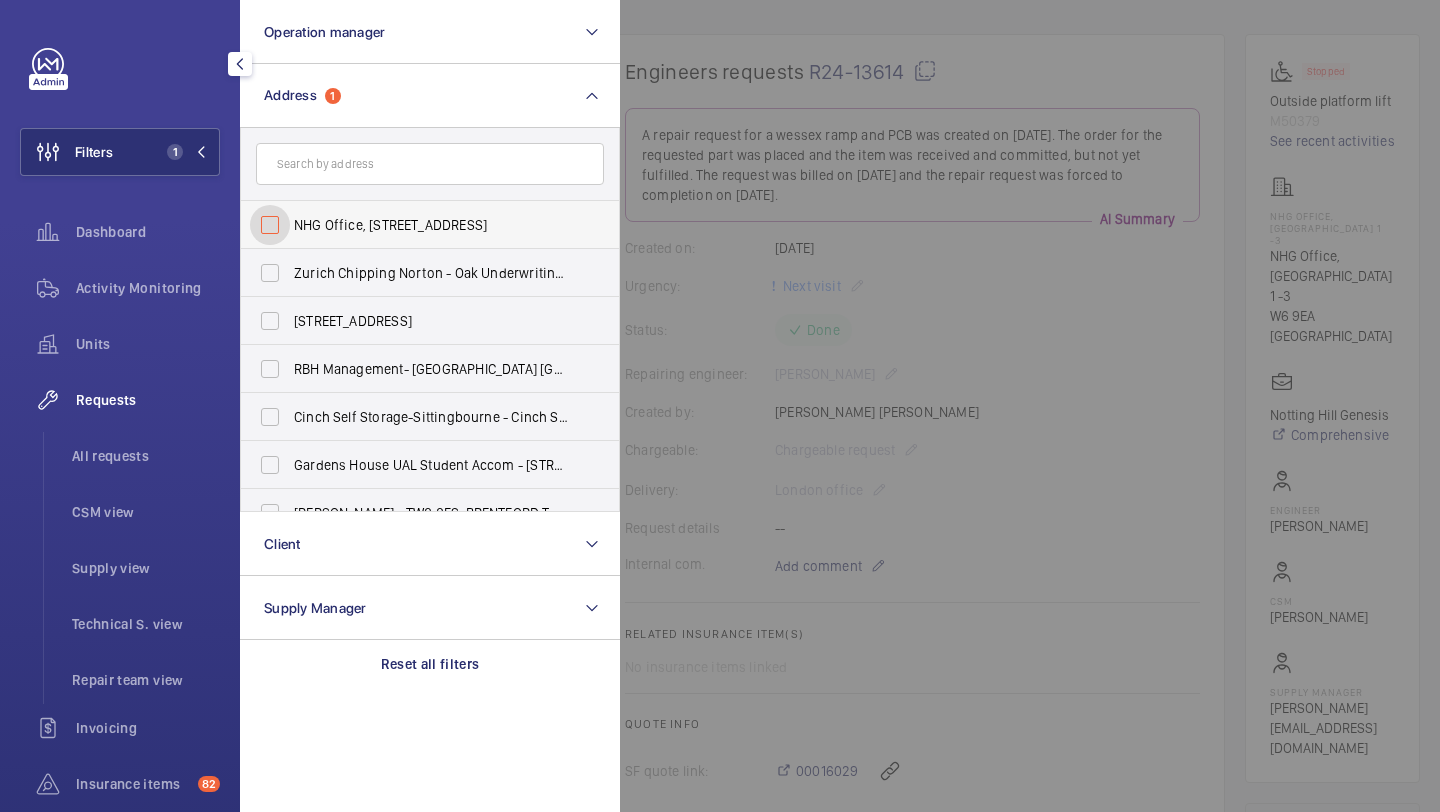 checkbox on "false" 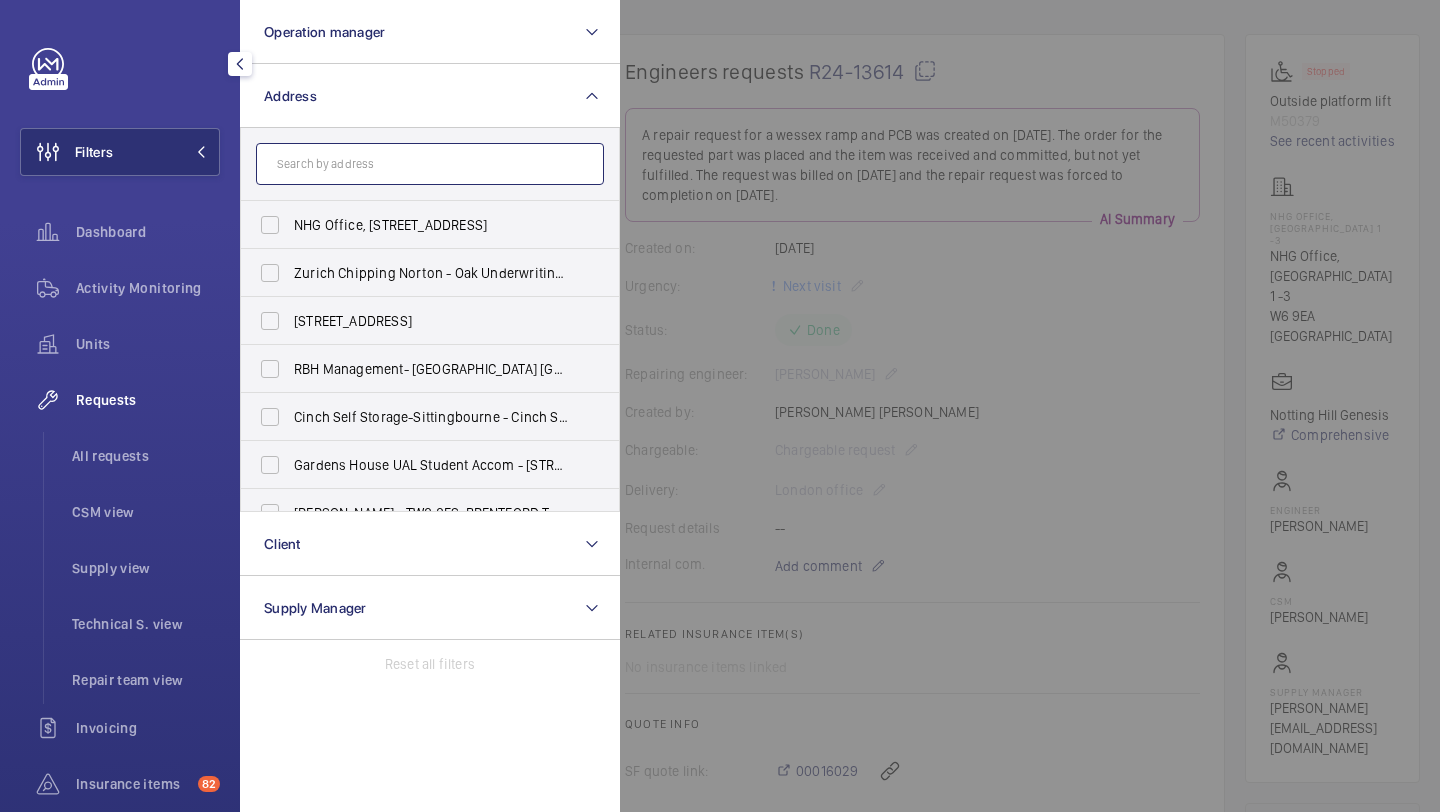 click 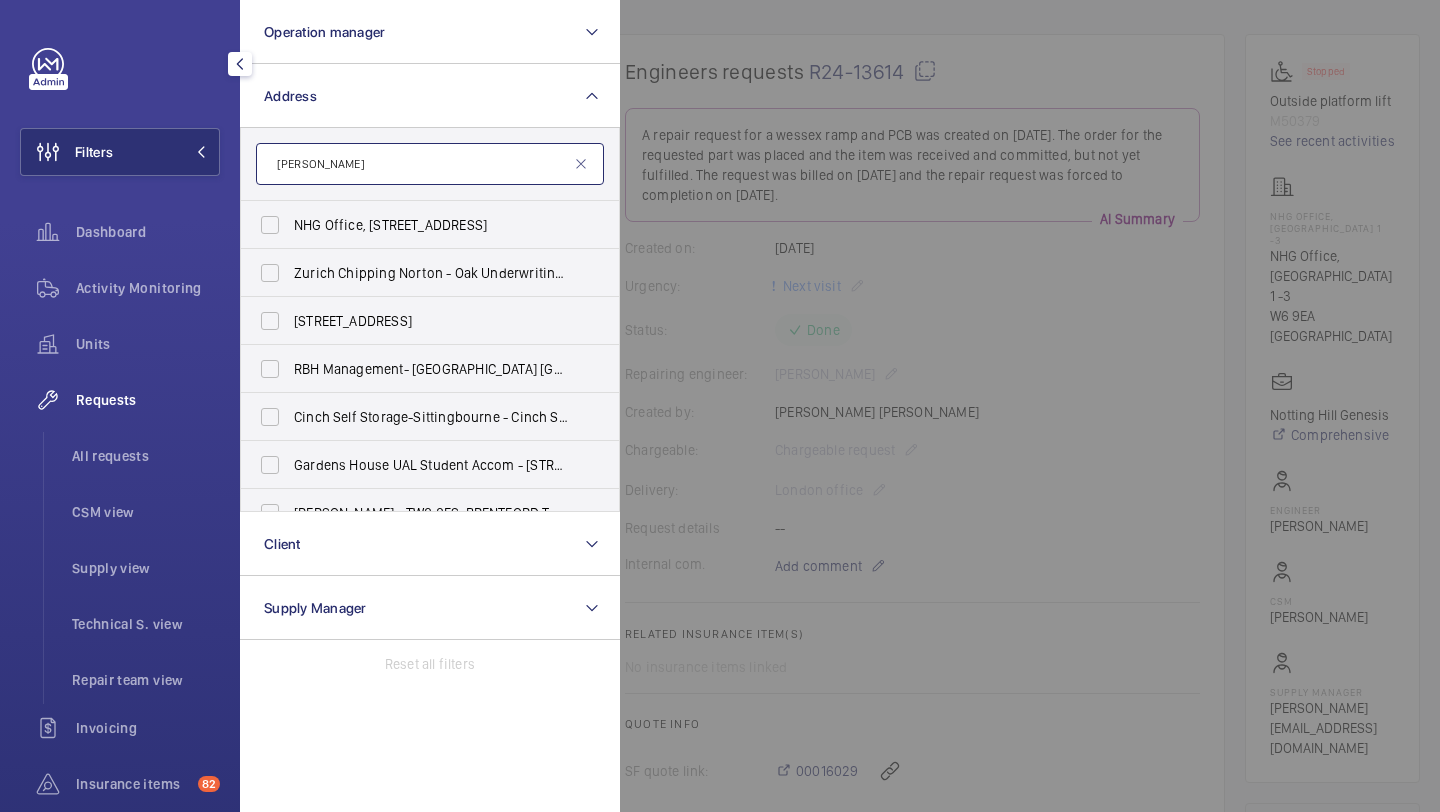 type on "[PERSON_NAME]" 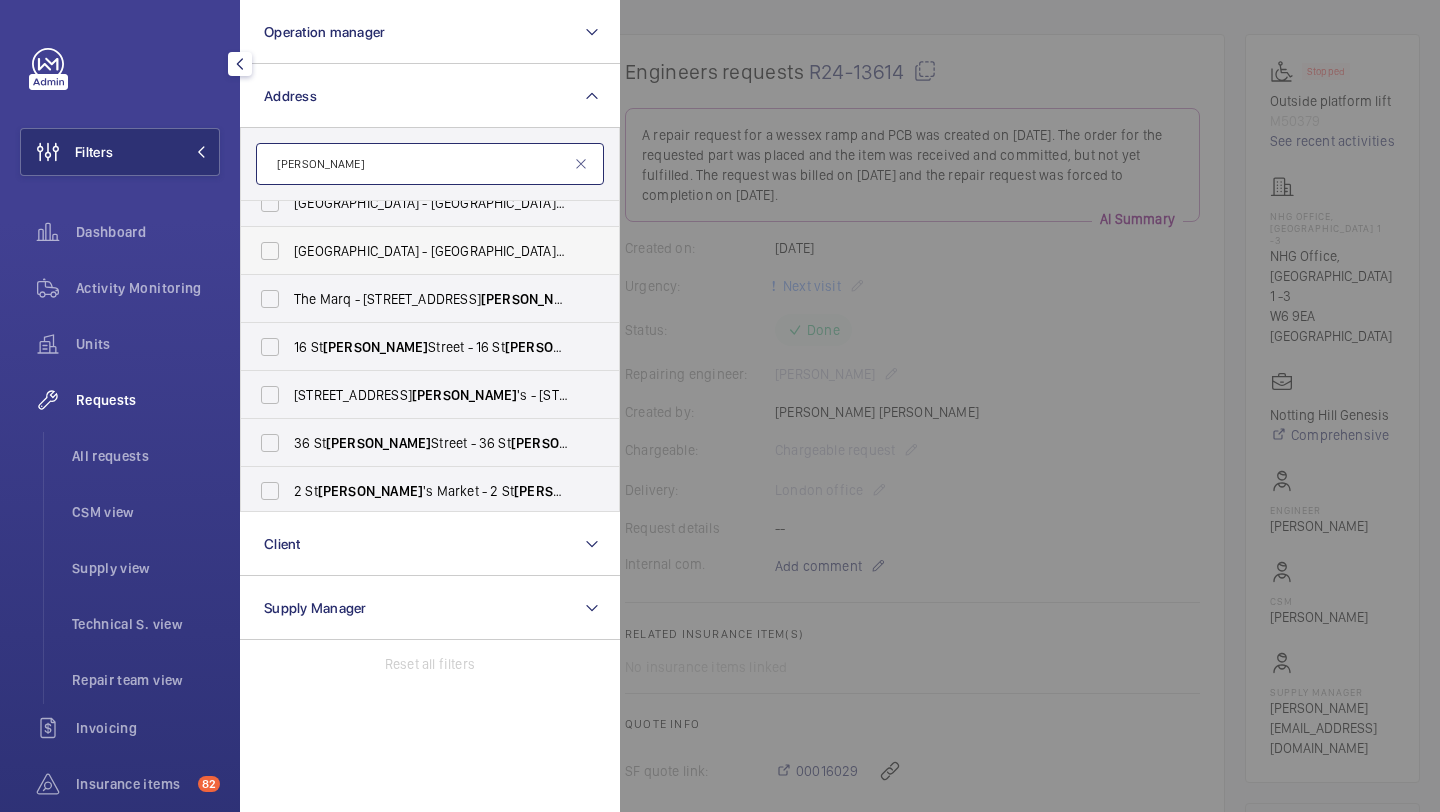 scroll, scrollTop: 531, scrollLeft: 0, axis: vertical 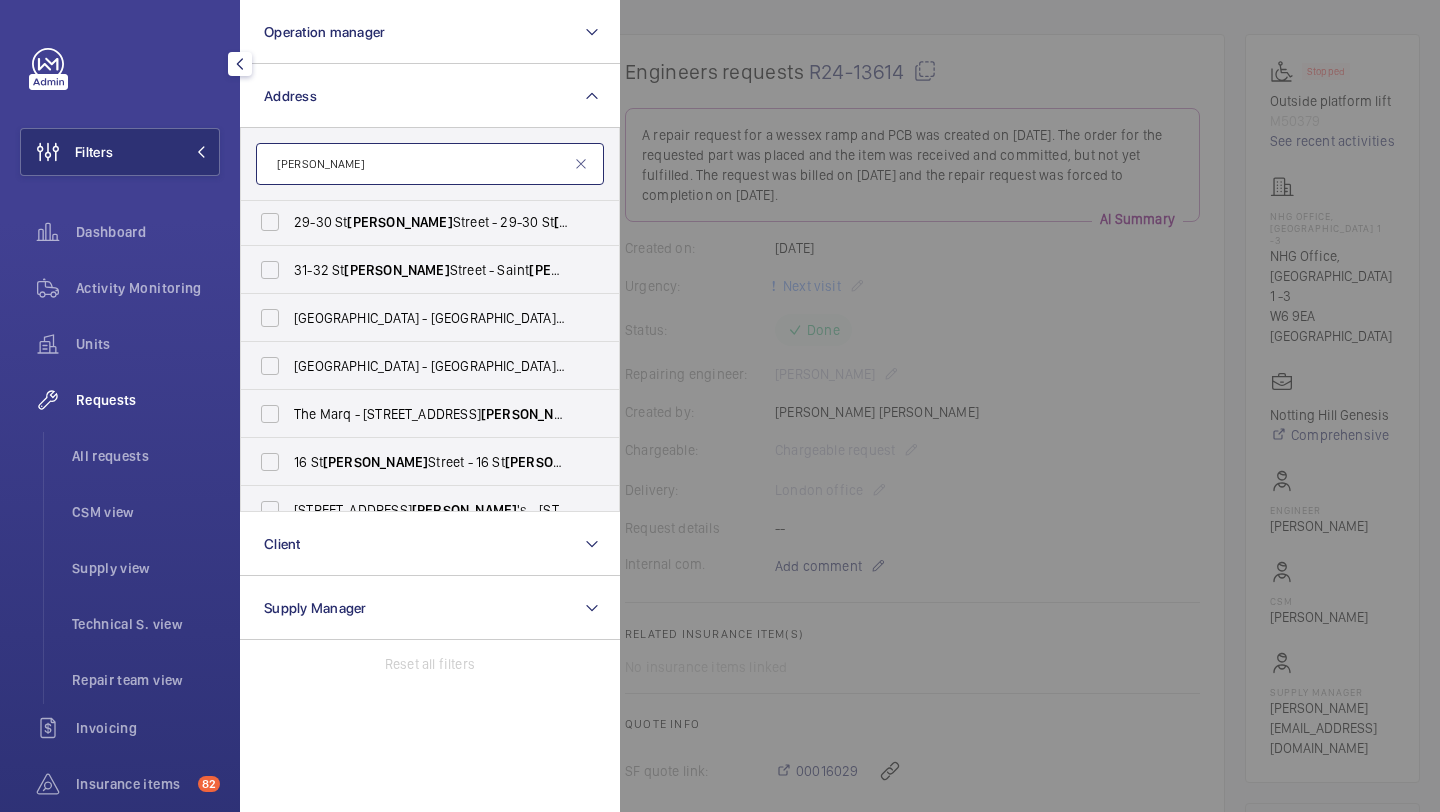 click on "[PERSON_NAME]" 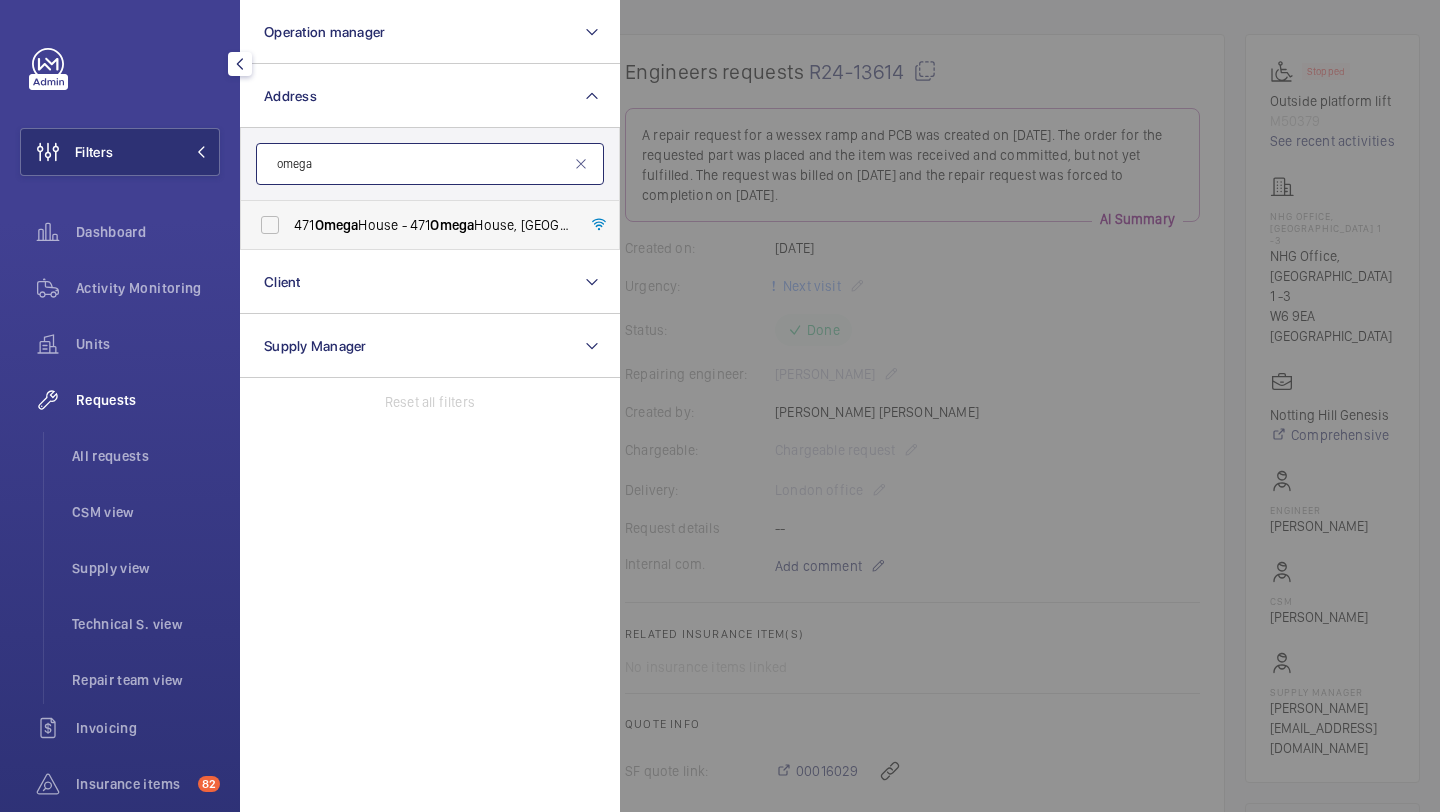 type on "omega" 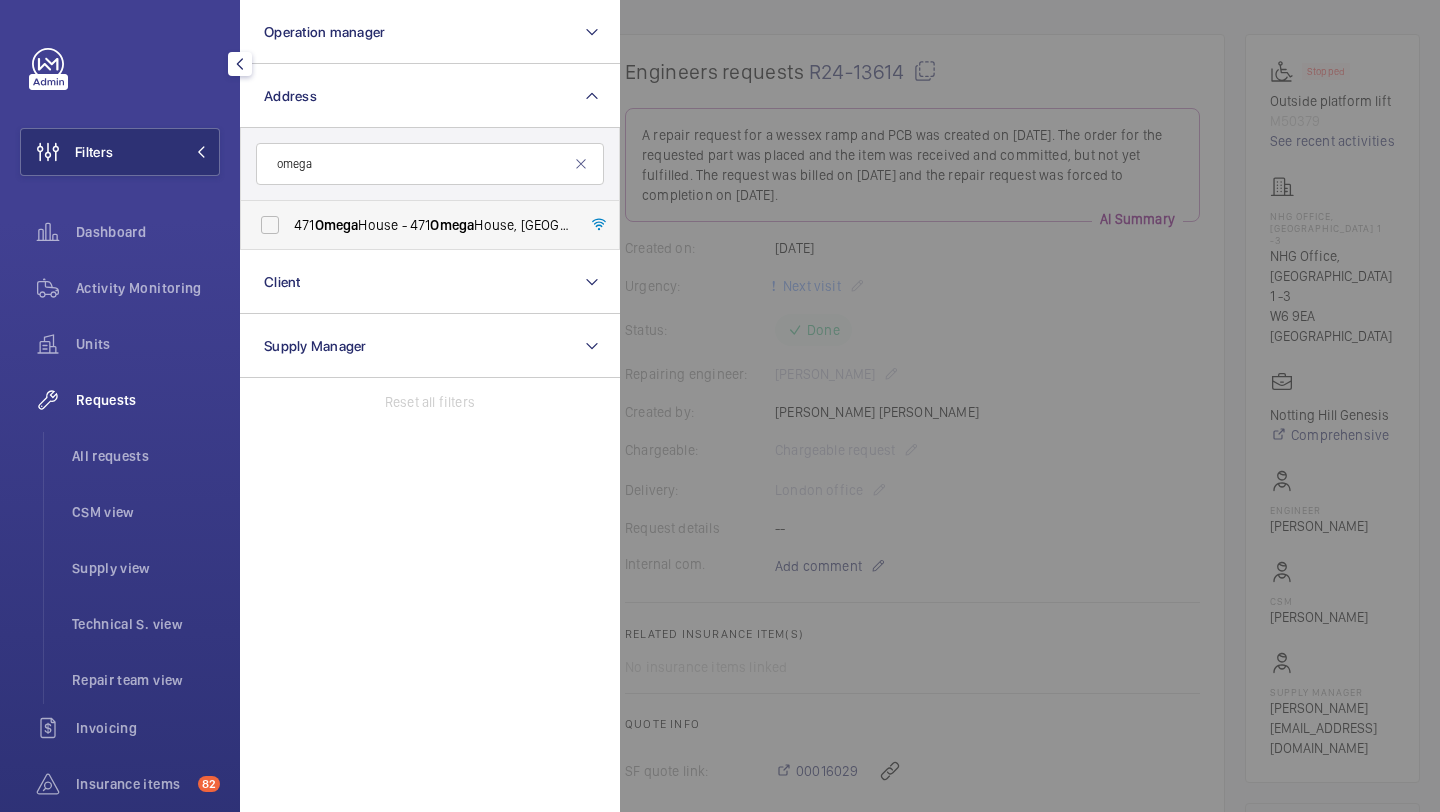 click on "471  Omega  House - [STREET_ADDRESS]" at bounding box center (431, 225) 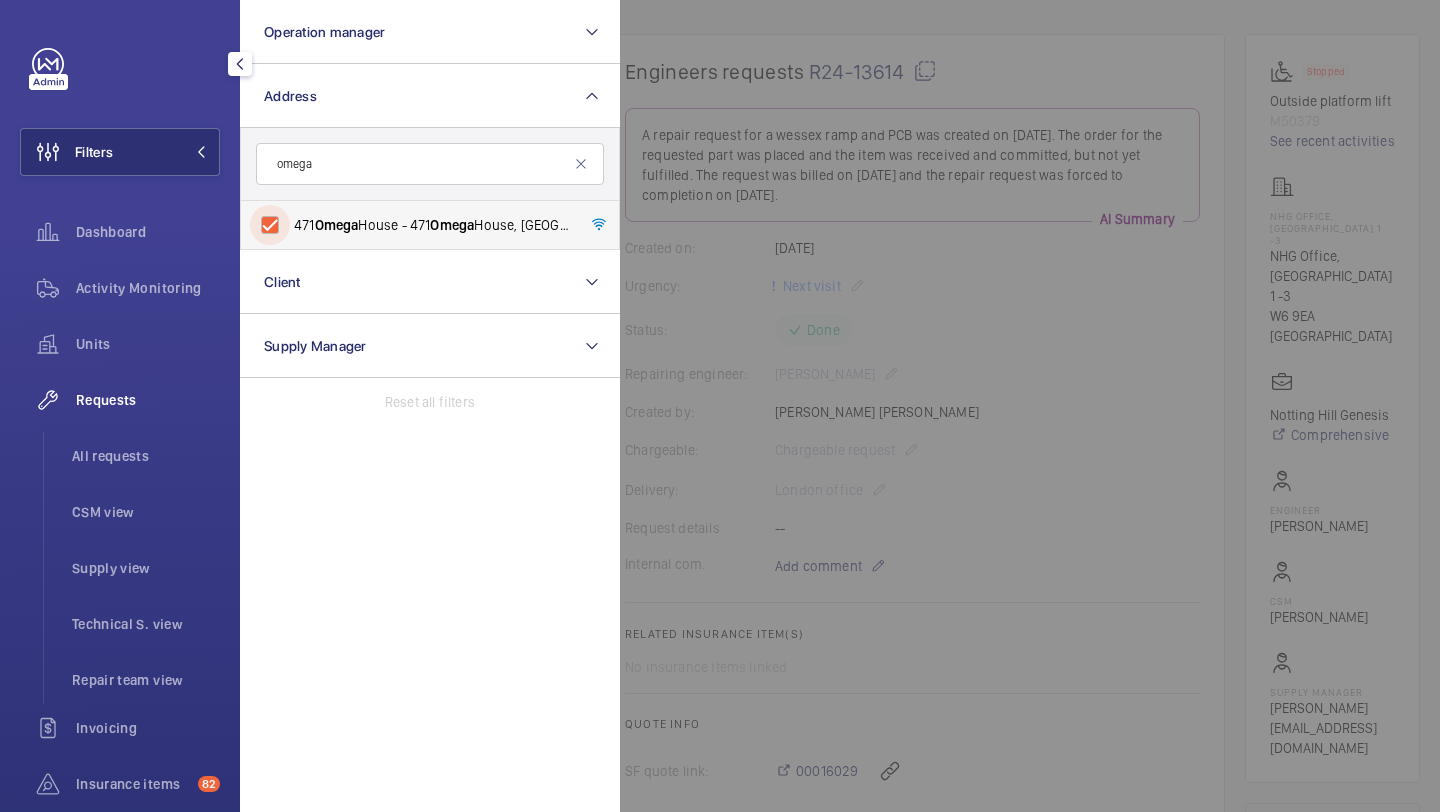 checkbox on "true" 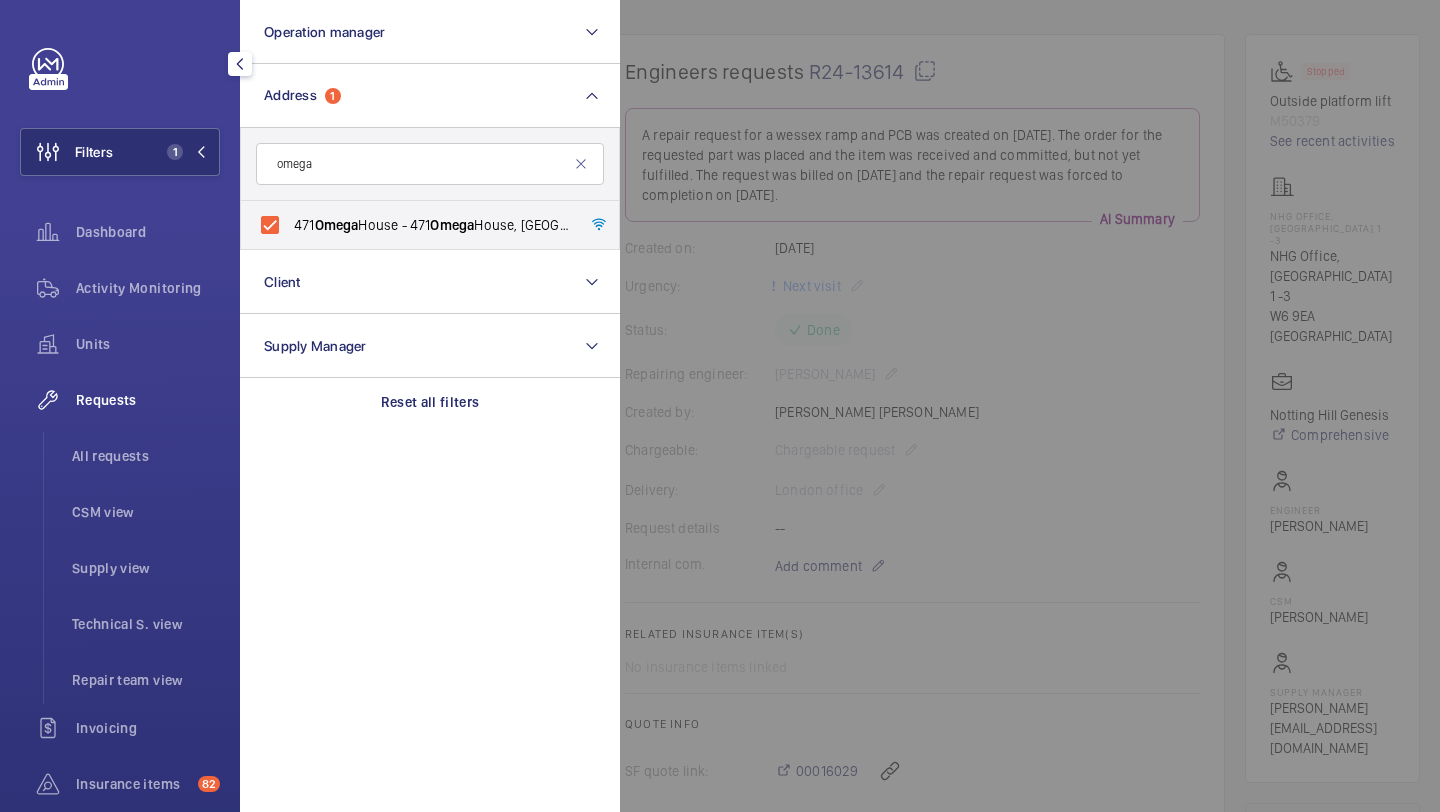 click 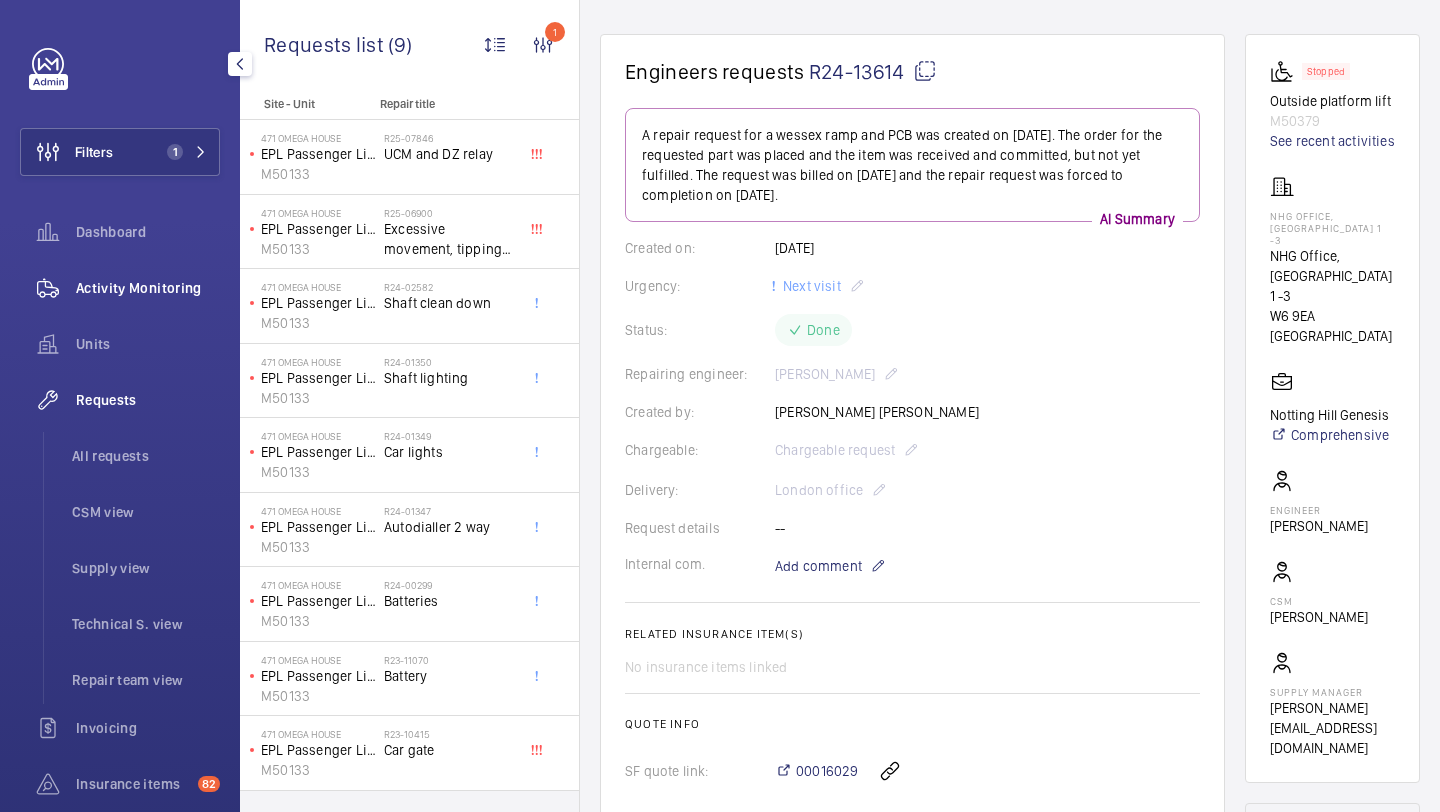 click on "Activity Monitoring" 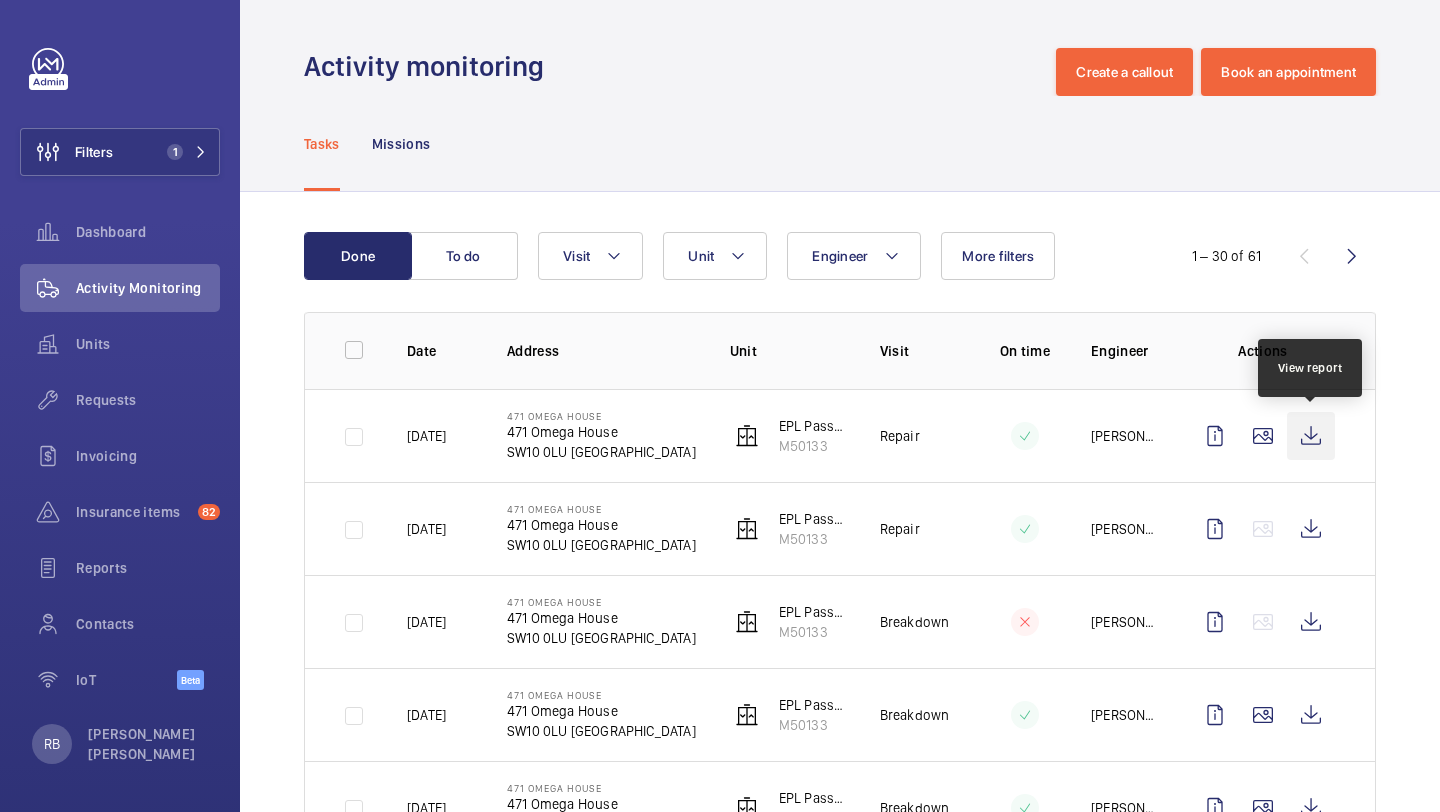 click 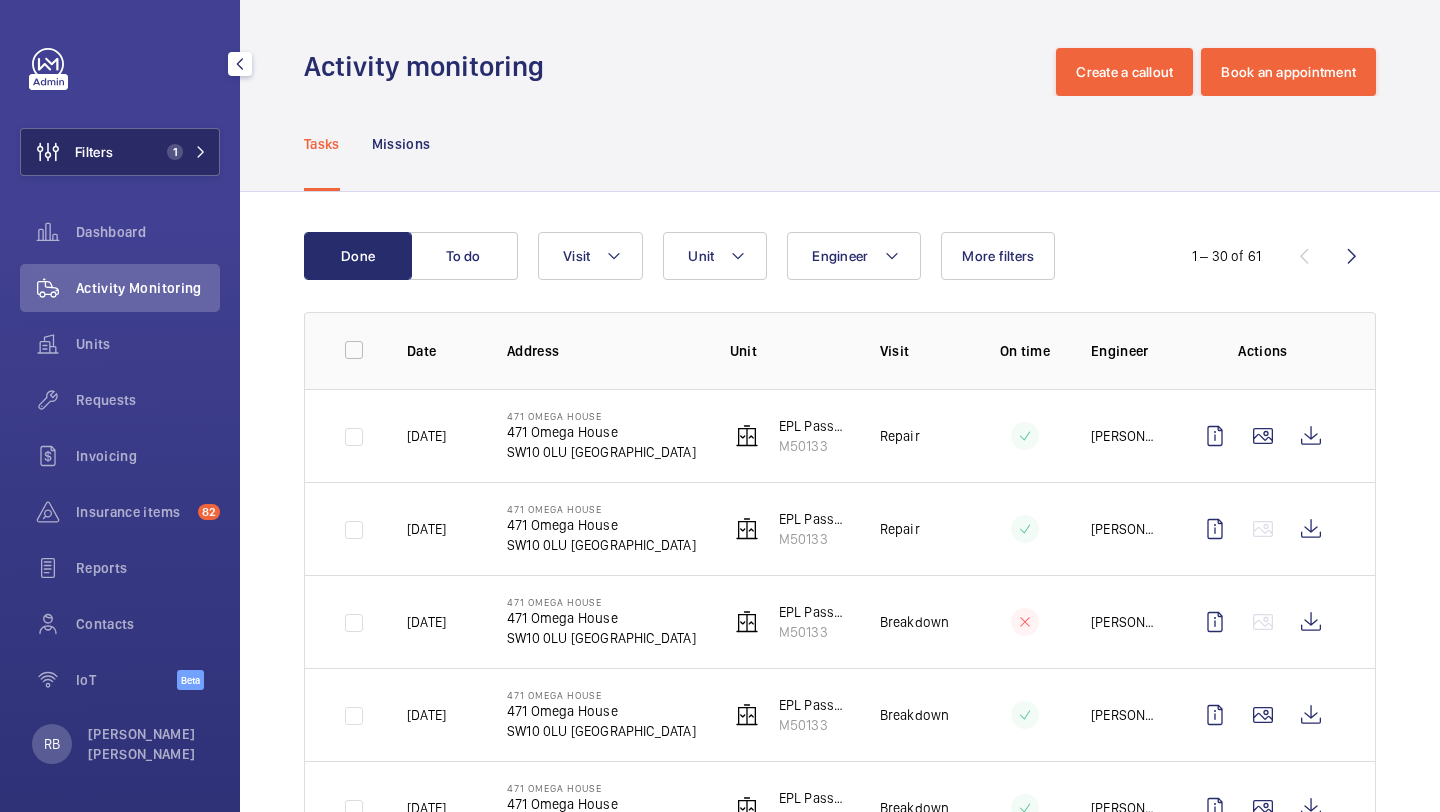 click on "Filters 1" 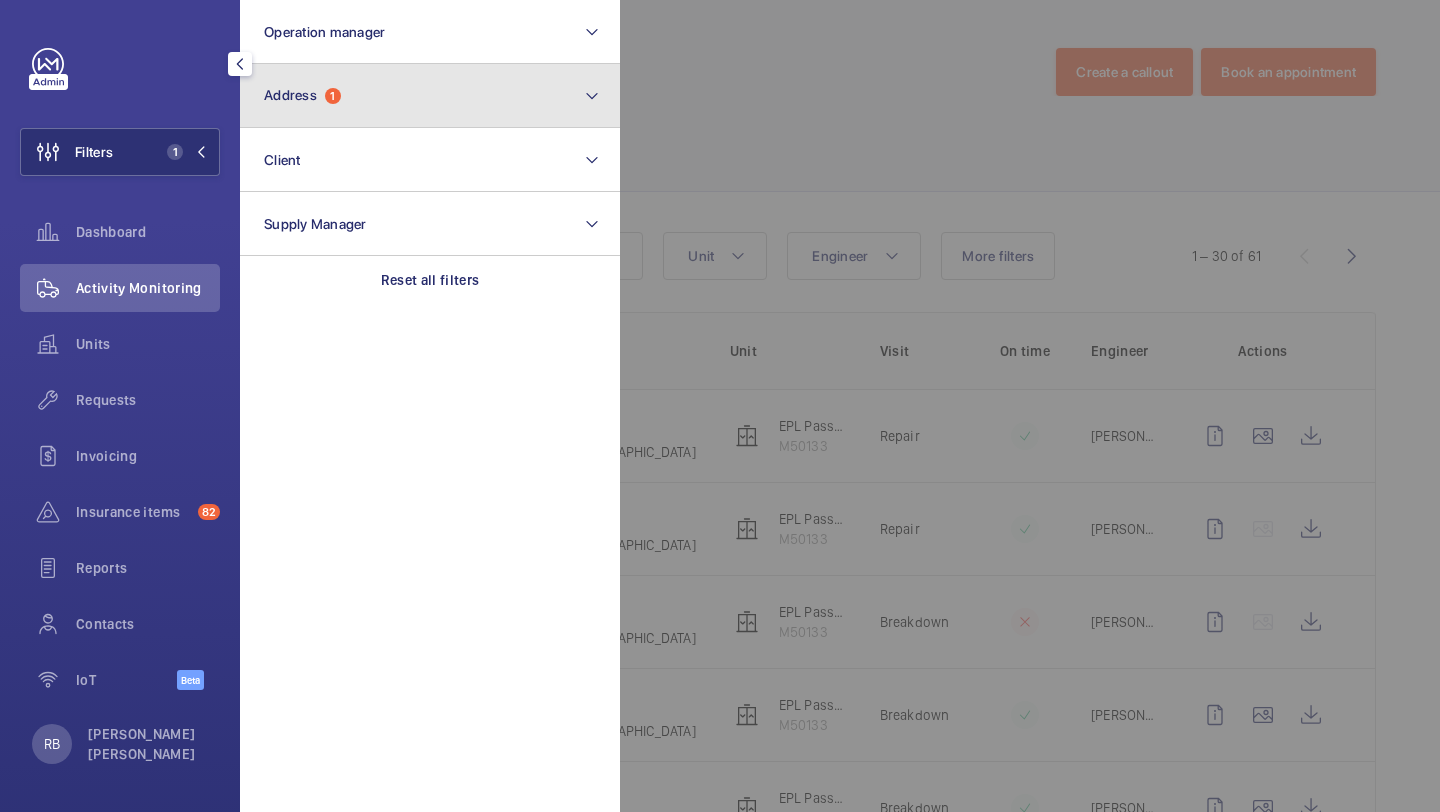 click on "Address  1" 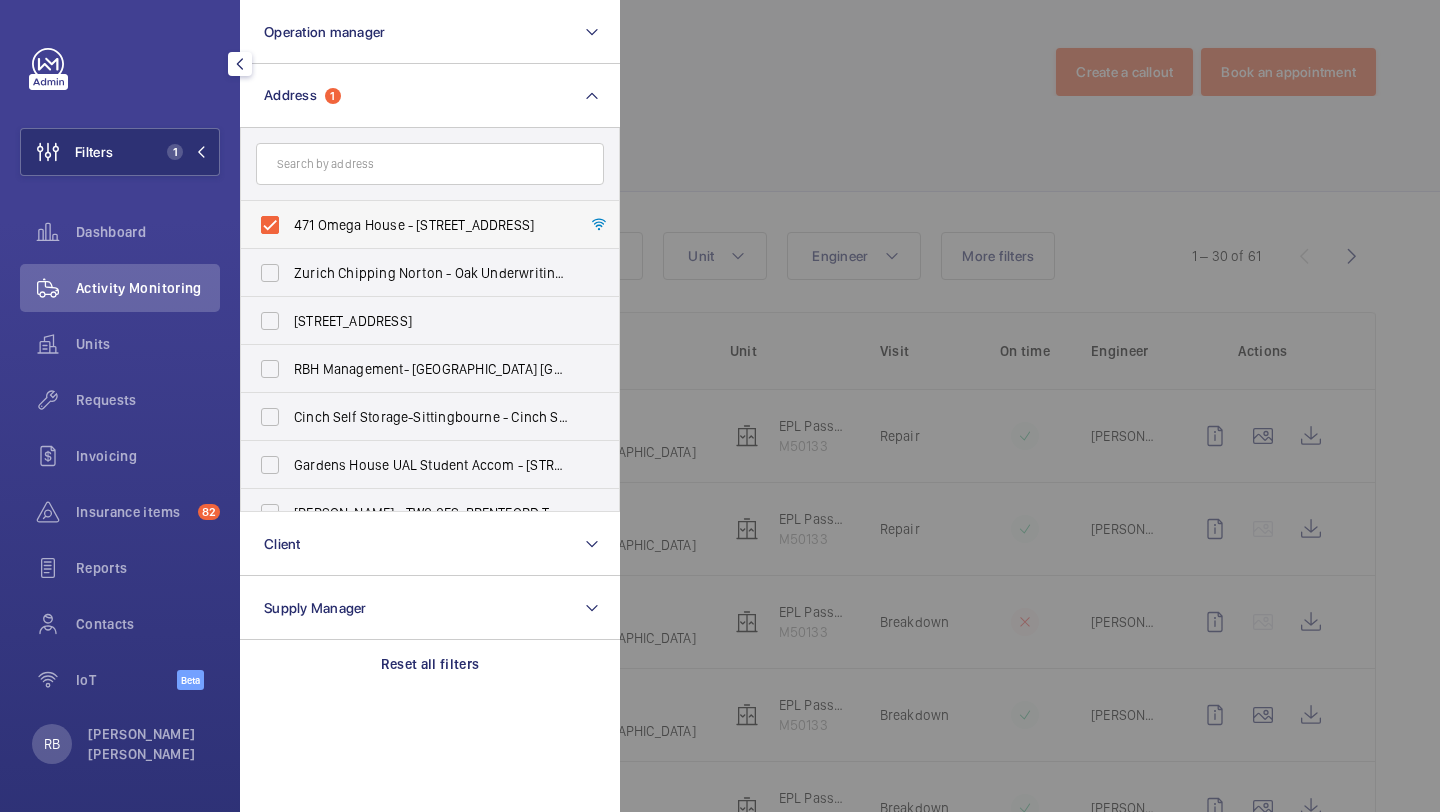 click on "471 Omega House - [STREET_ADDRESS]" at bounding box center (431, 225) 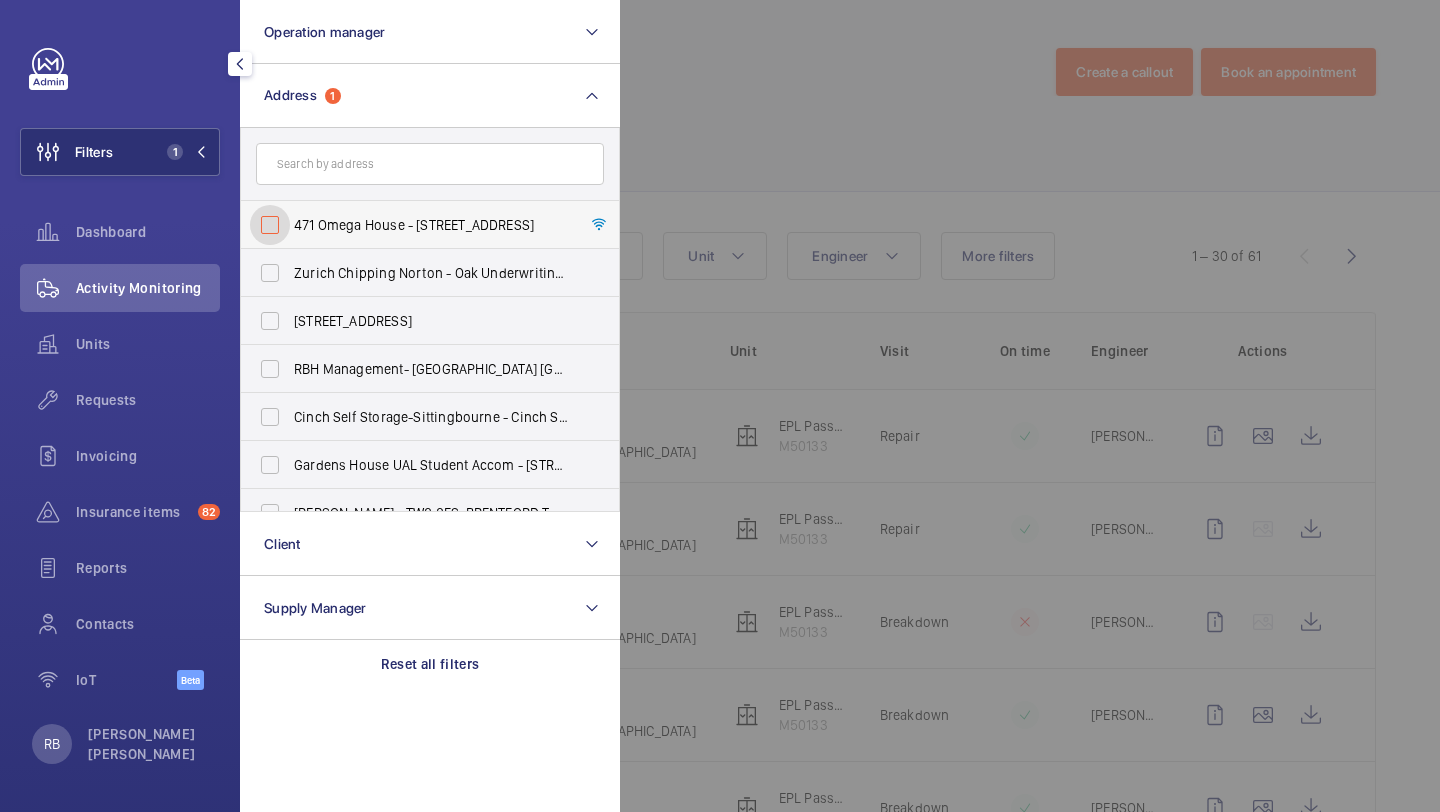 checkbox on "false" 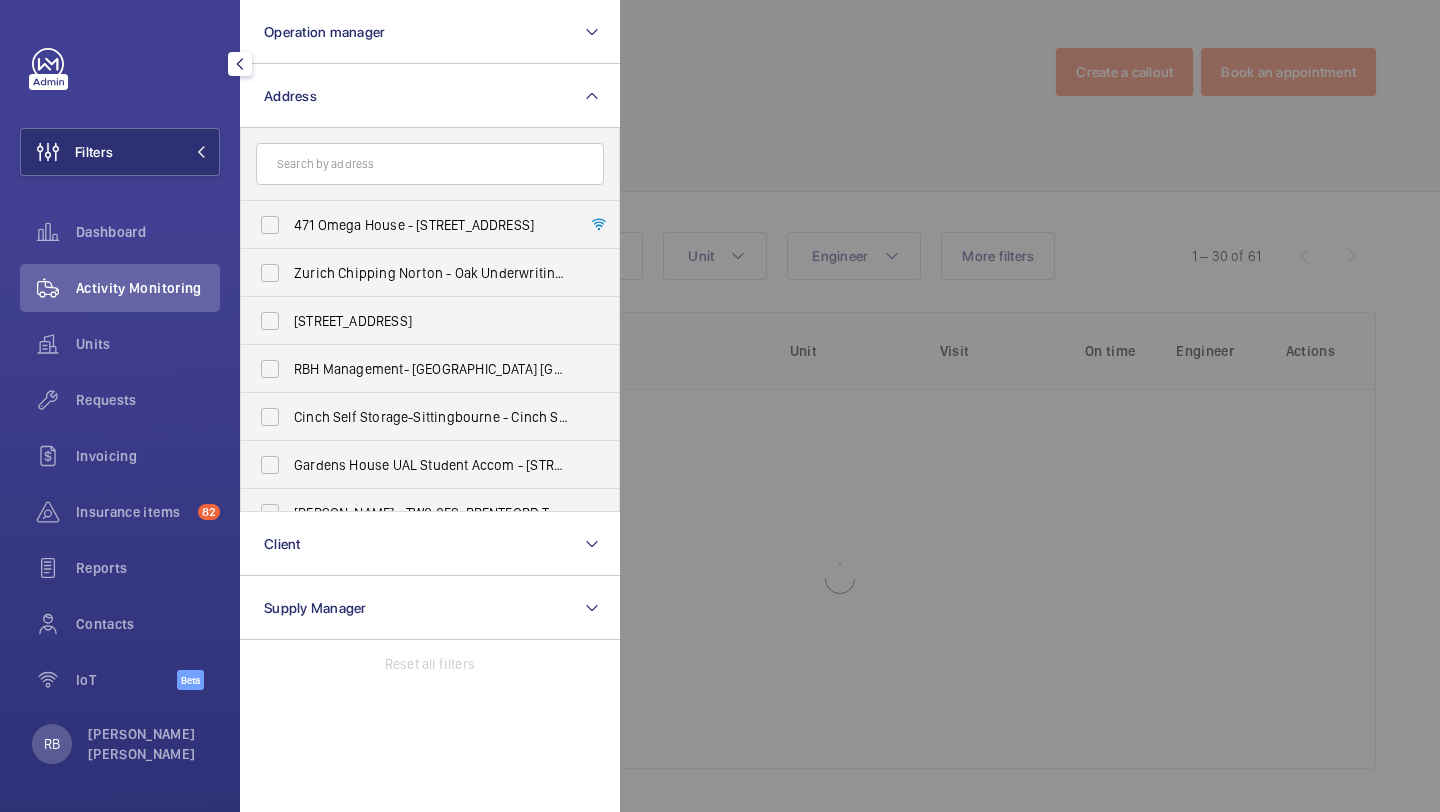 click 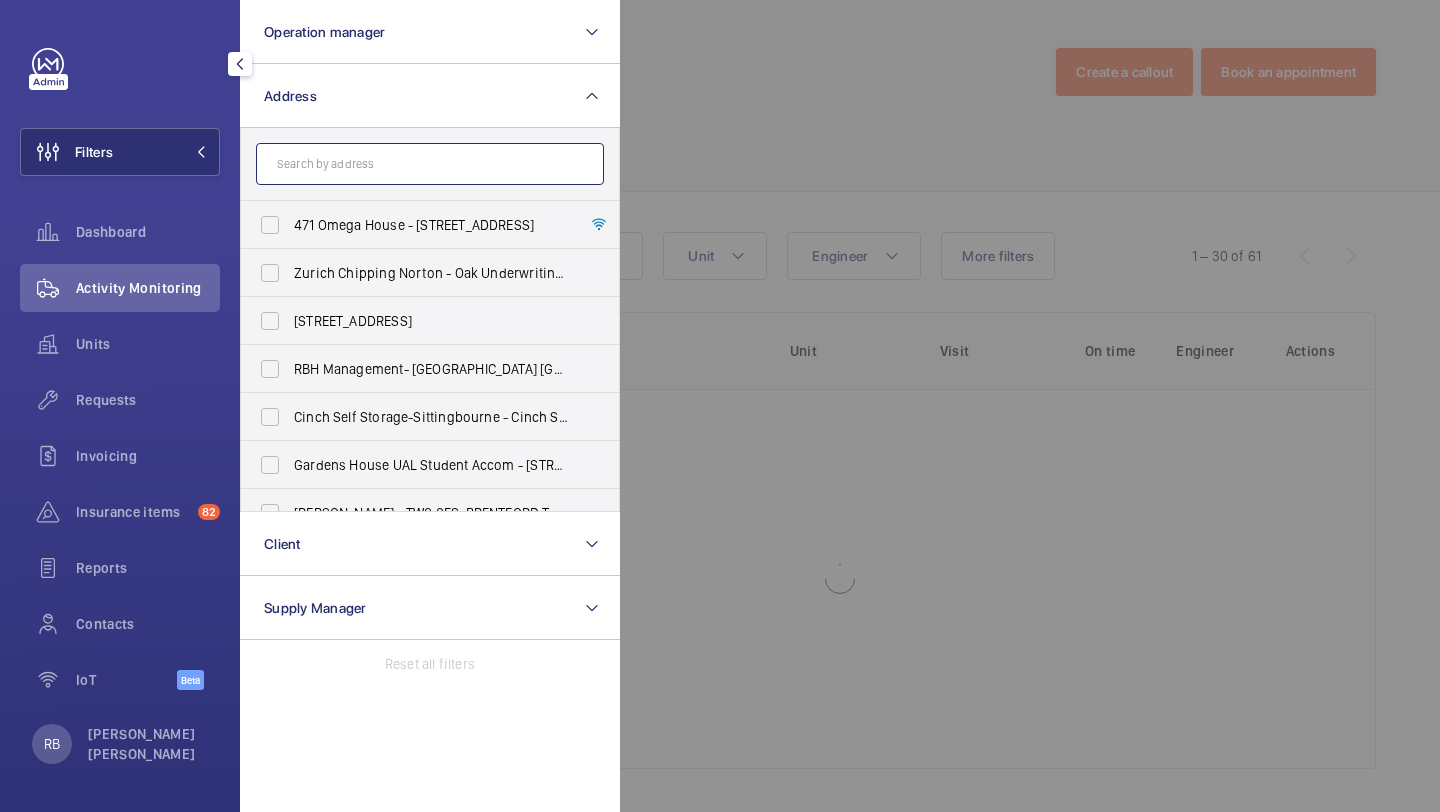 click 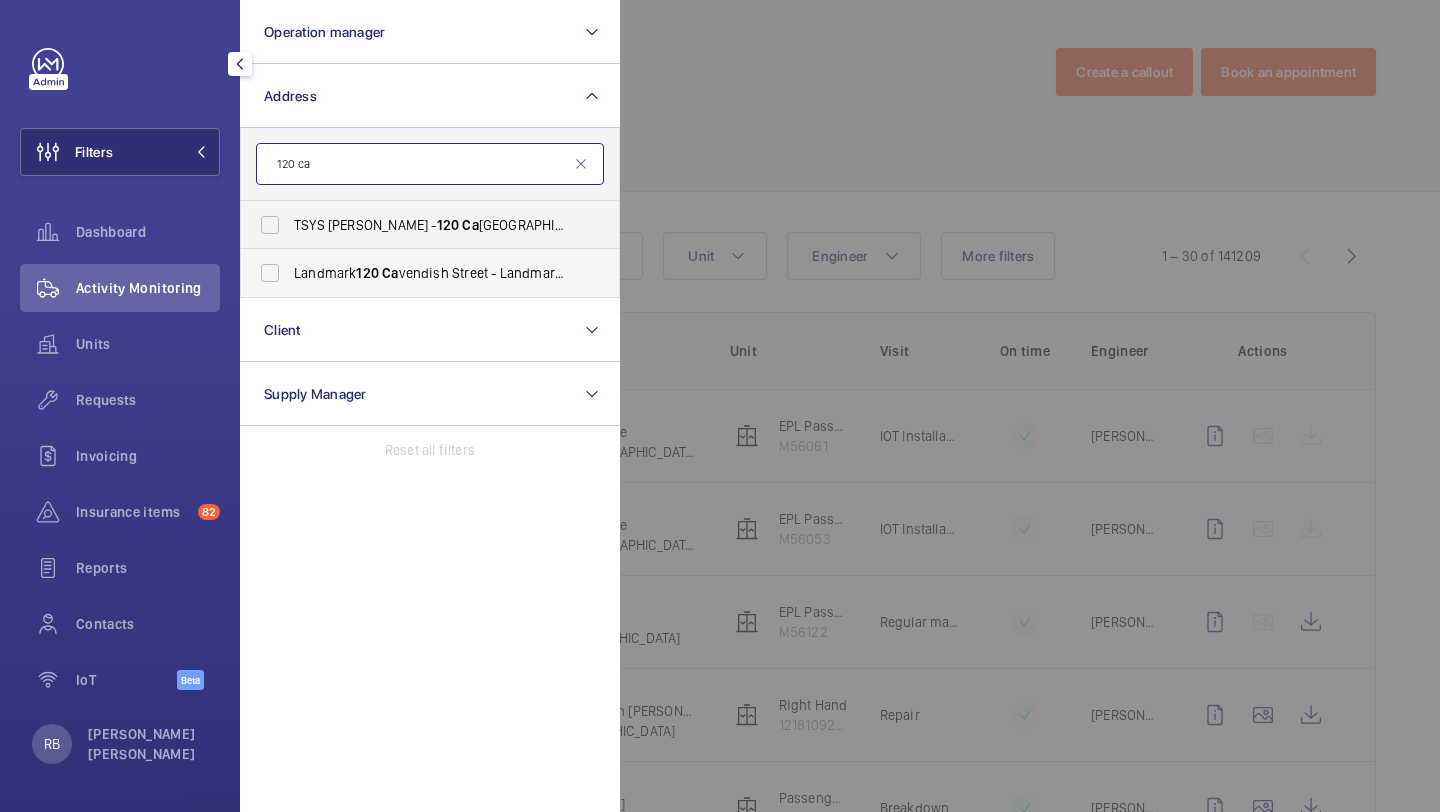 type on "120 ca" 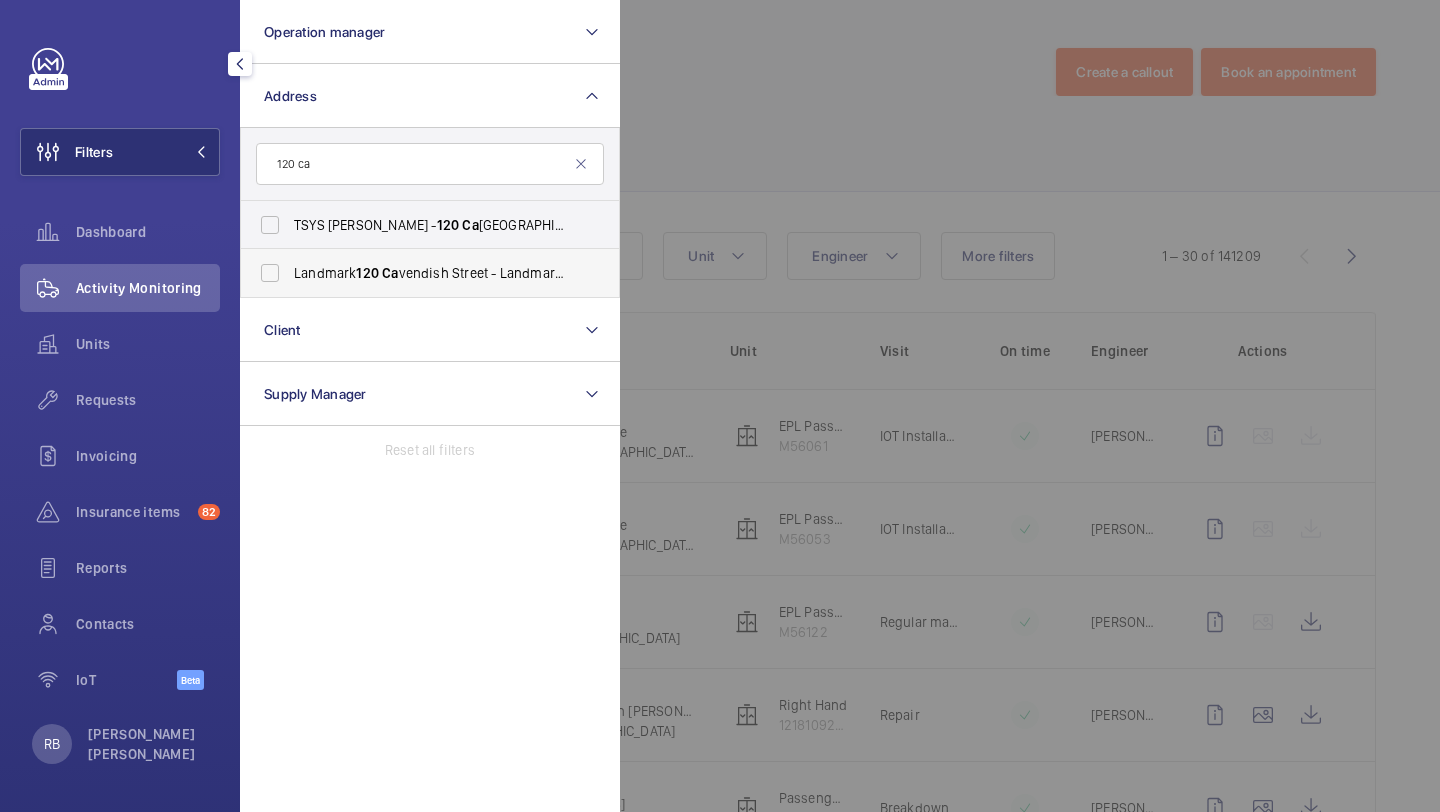 click on "Landmark  [STREET_ADDRESS] - Landmark Office Space - [GEOGRAPHIC_DATA]" at bounding box center (415, 273) 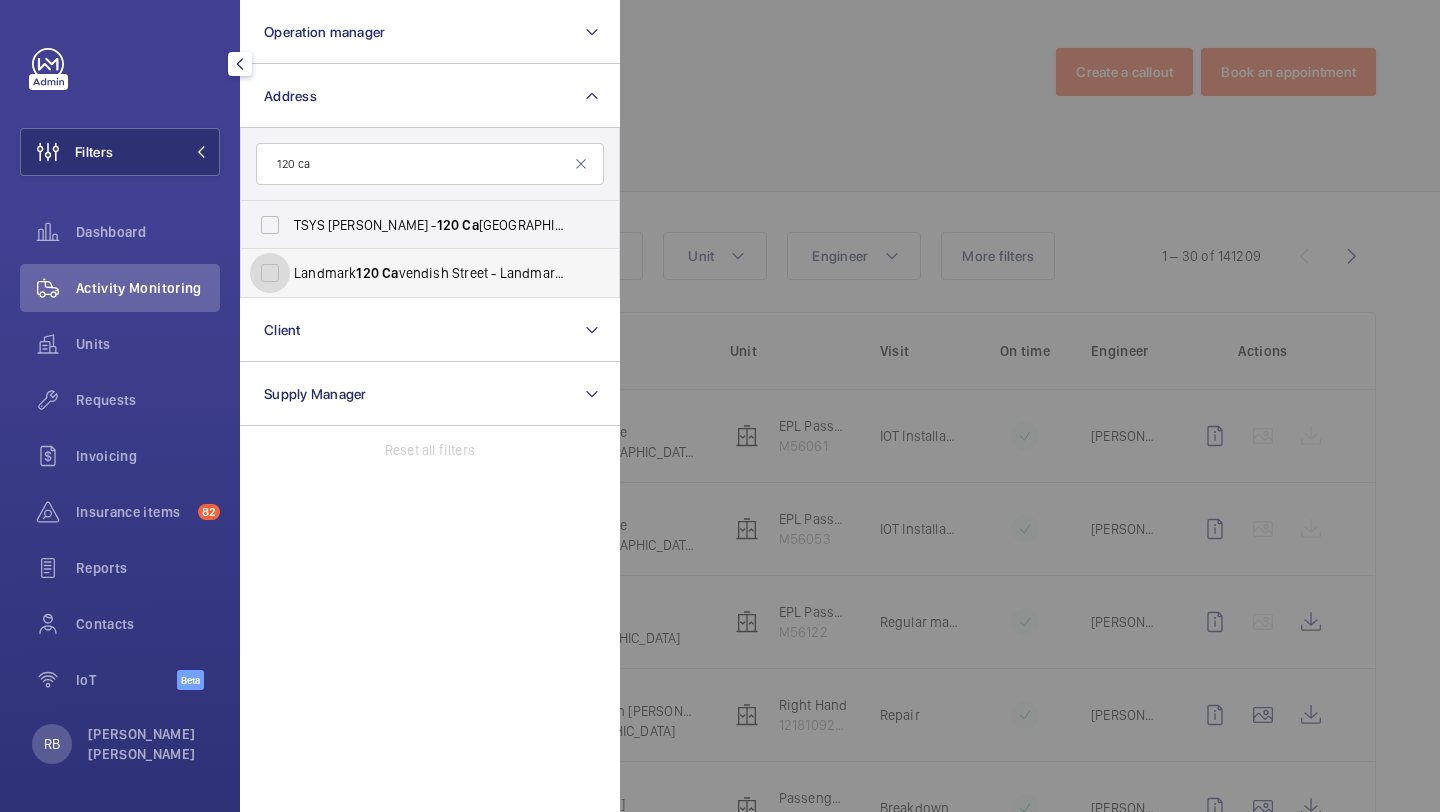 click on "Landmark  [STREET_ADDRESS] - Landmark Office Space - [GEOGRAPHIC_DATA]" at bounding box center [270, 273] 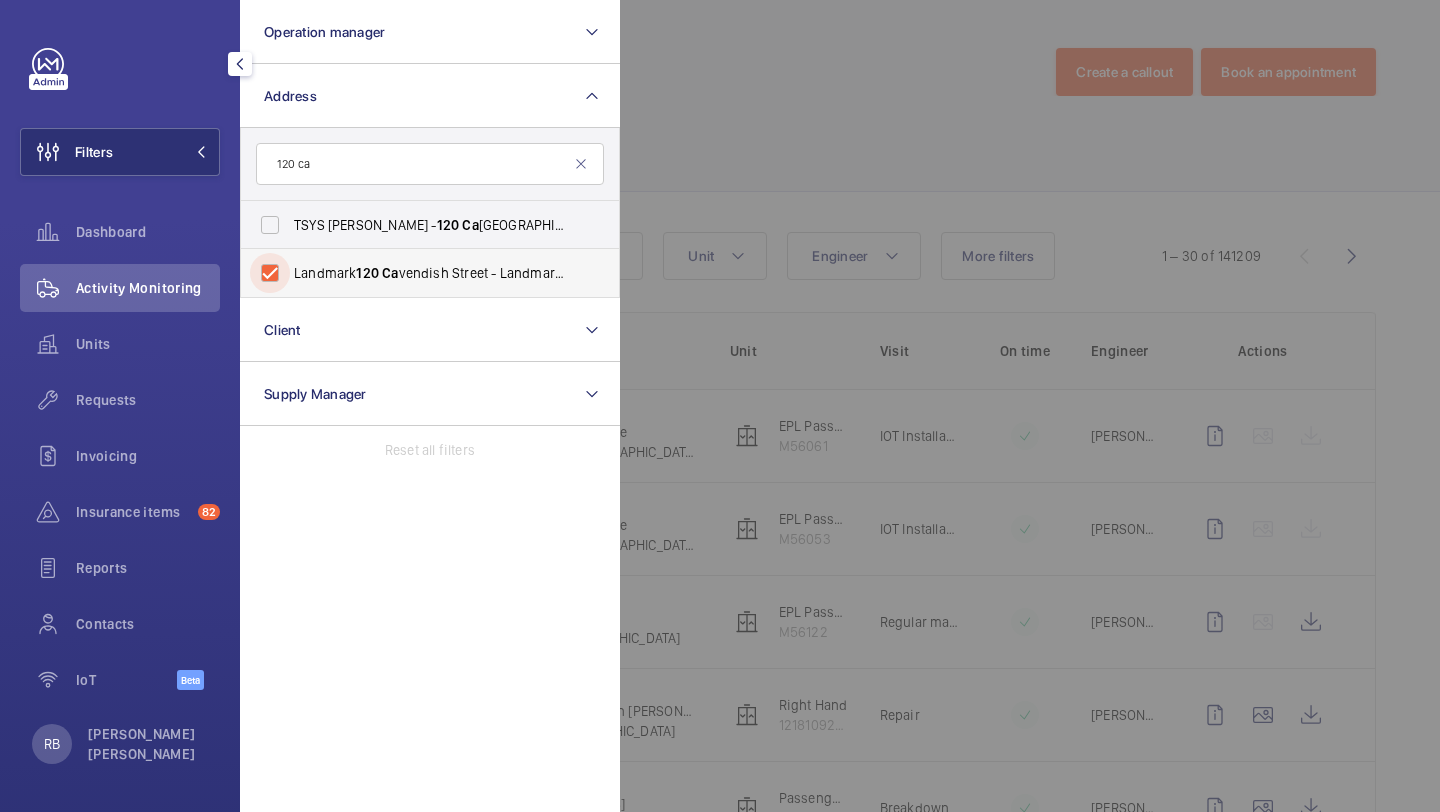 checkbox on "true" 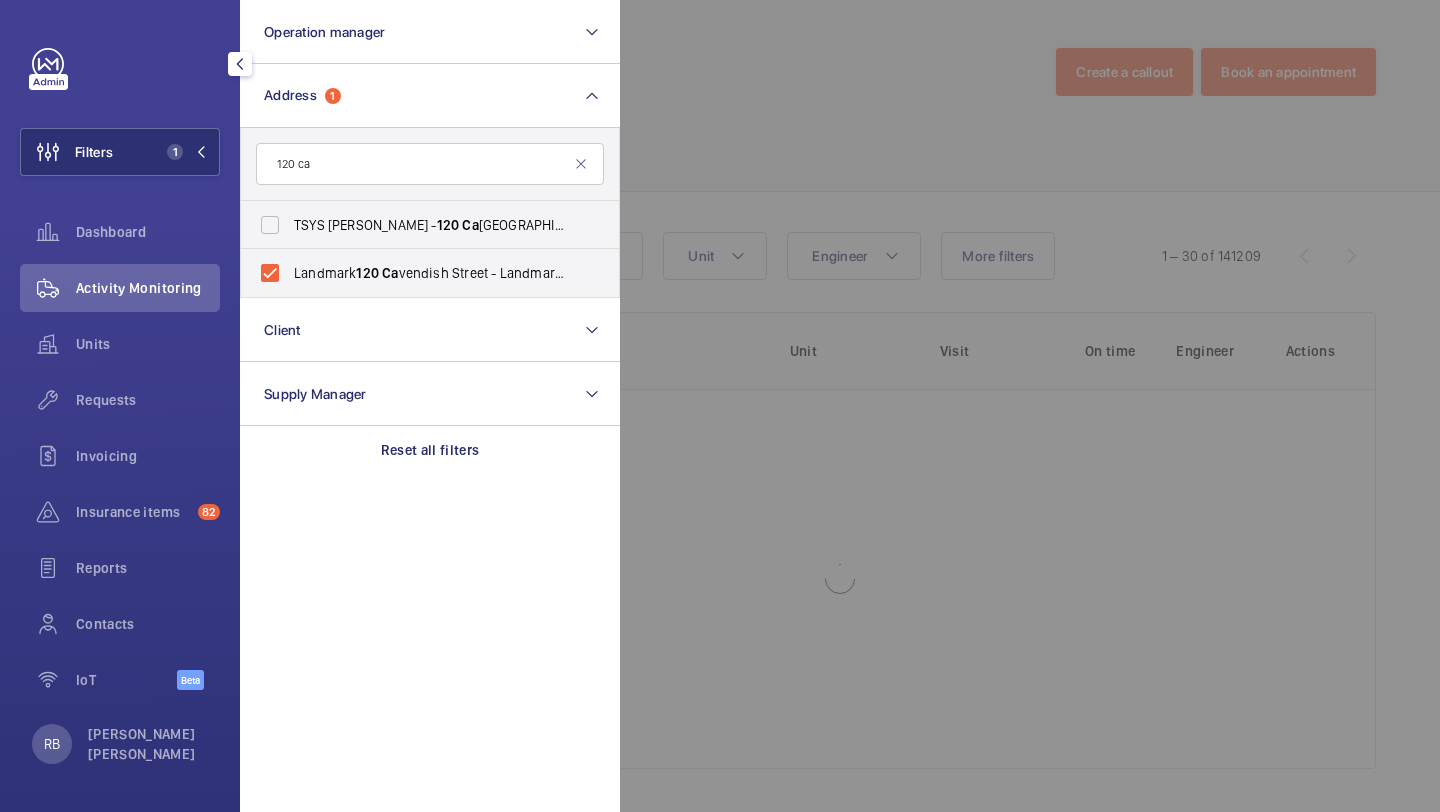 click 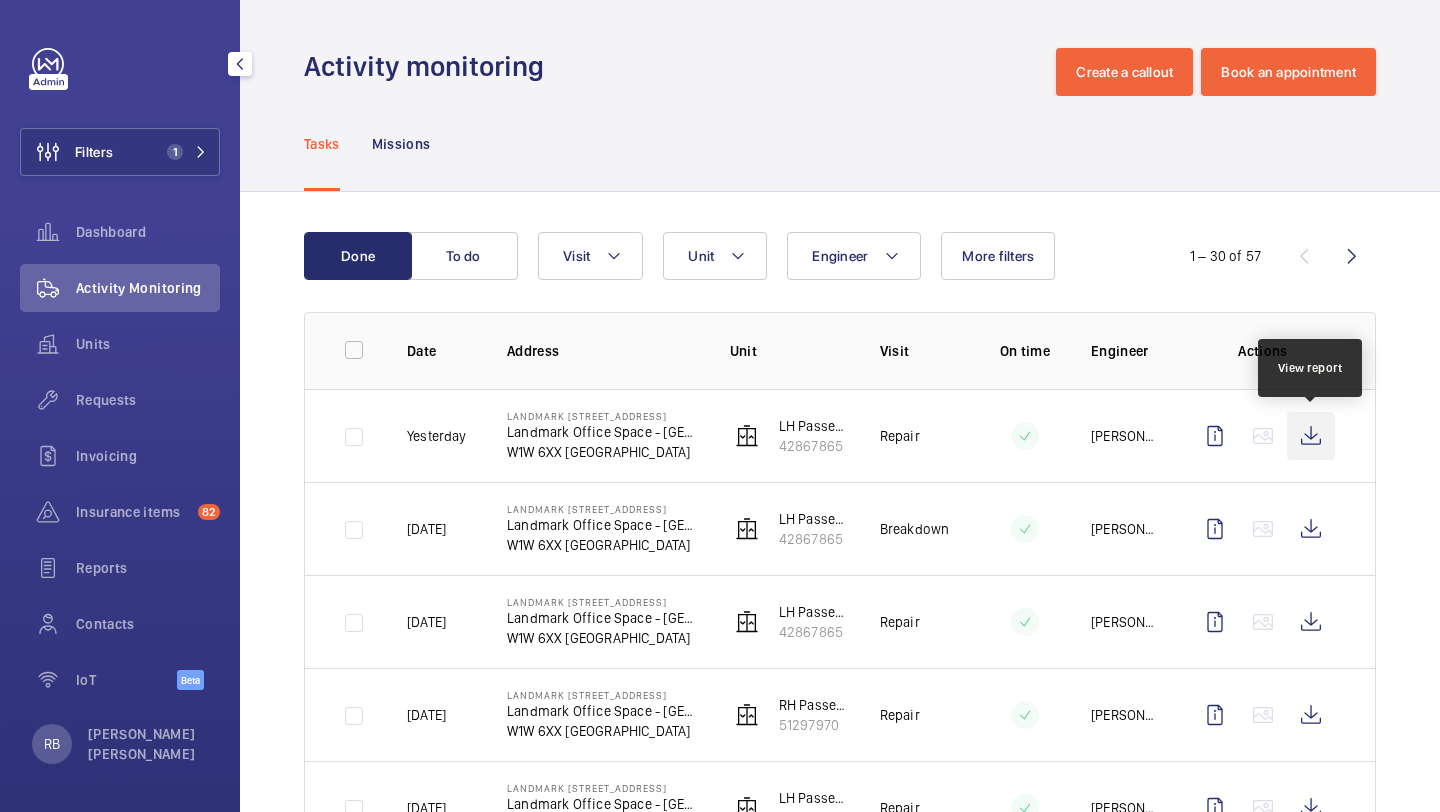 click 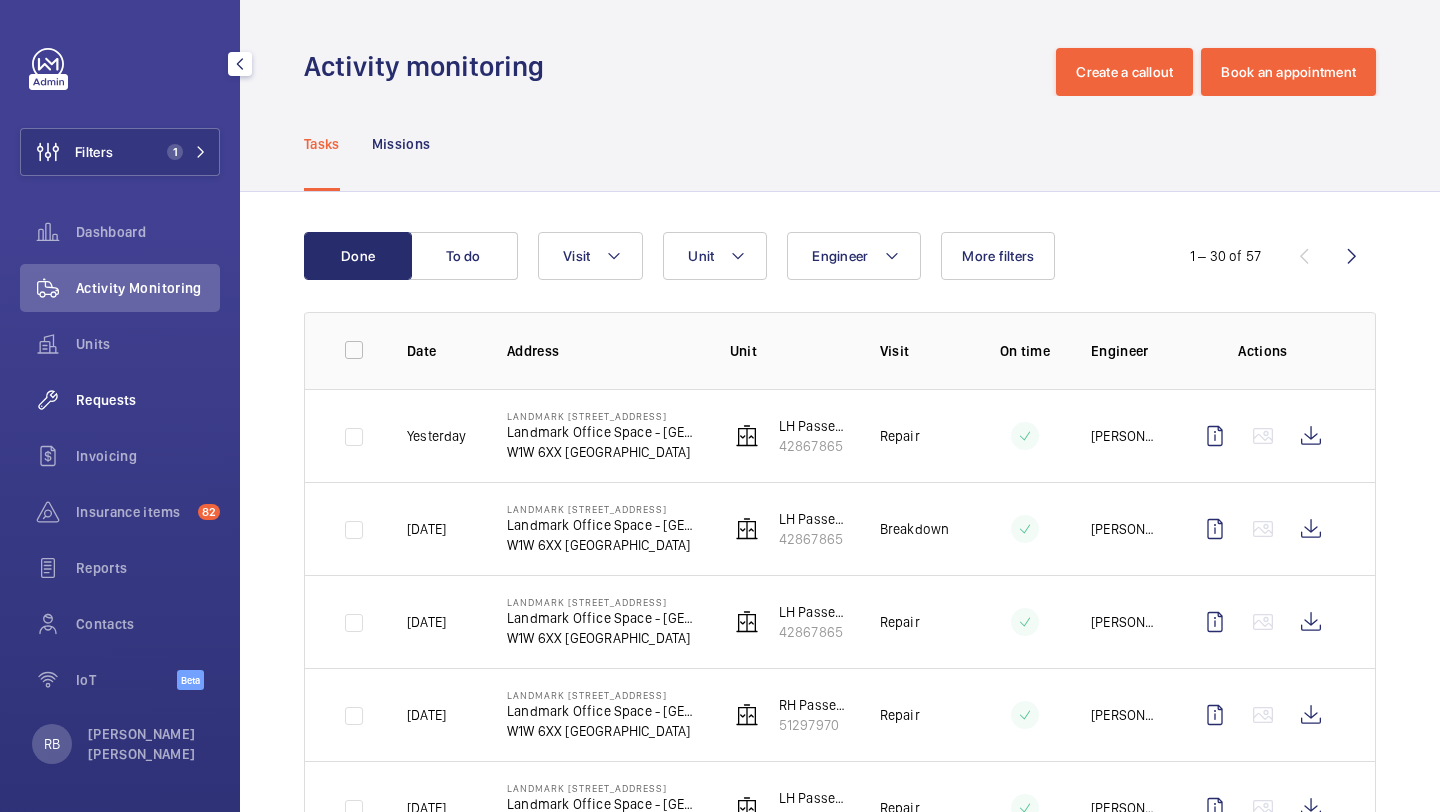 click on "Requests" 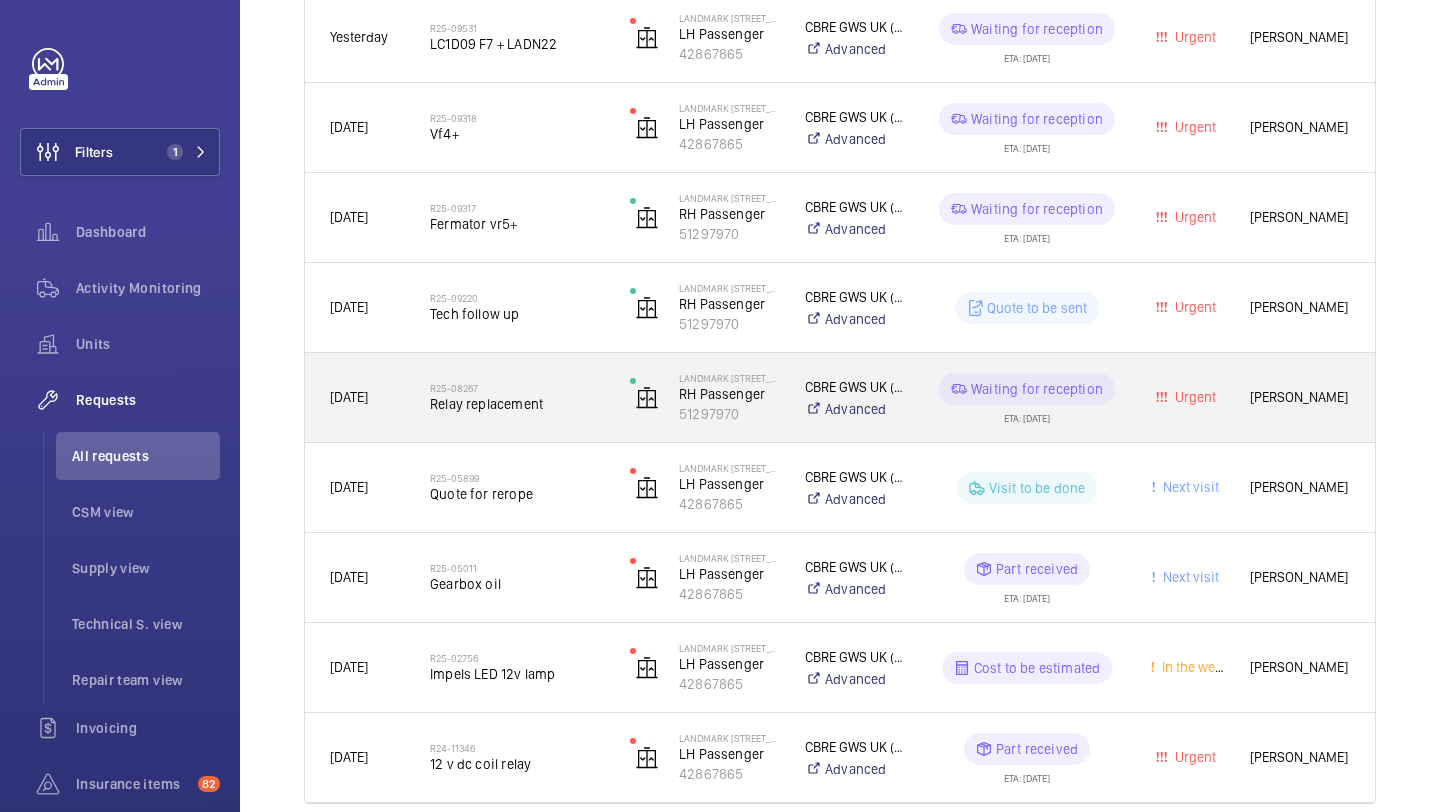 scroll, scrollTop: 74, scrollLeft: 0, axis: vertical 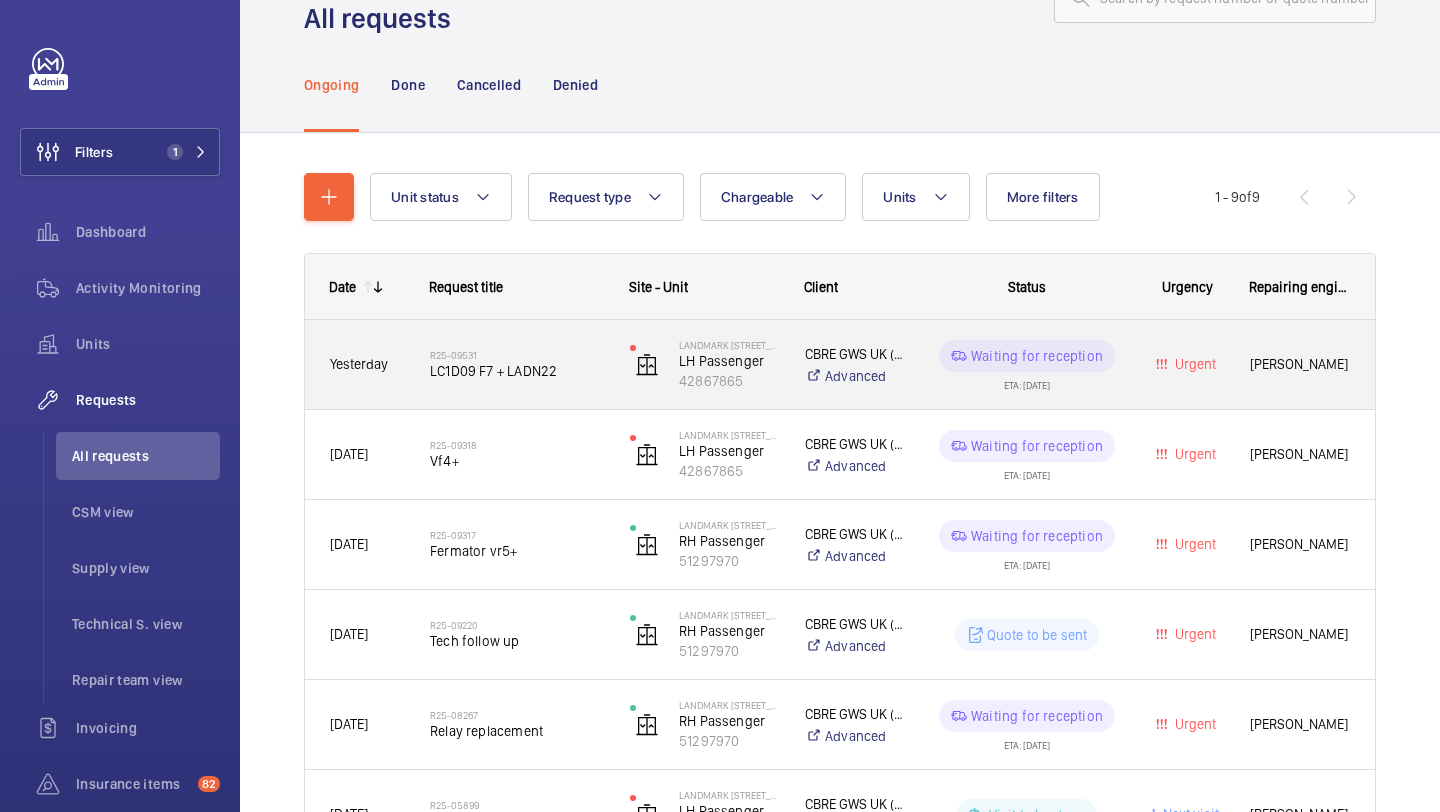 click on "LC1D09 F7 + LADN22" 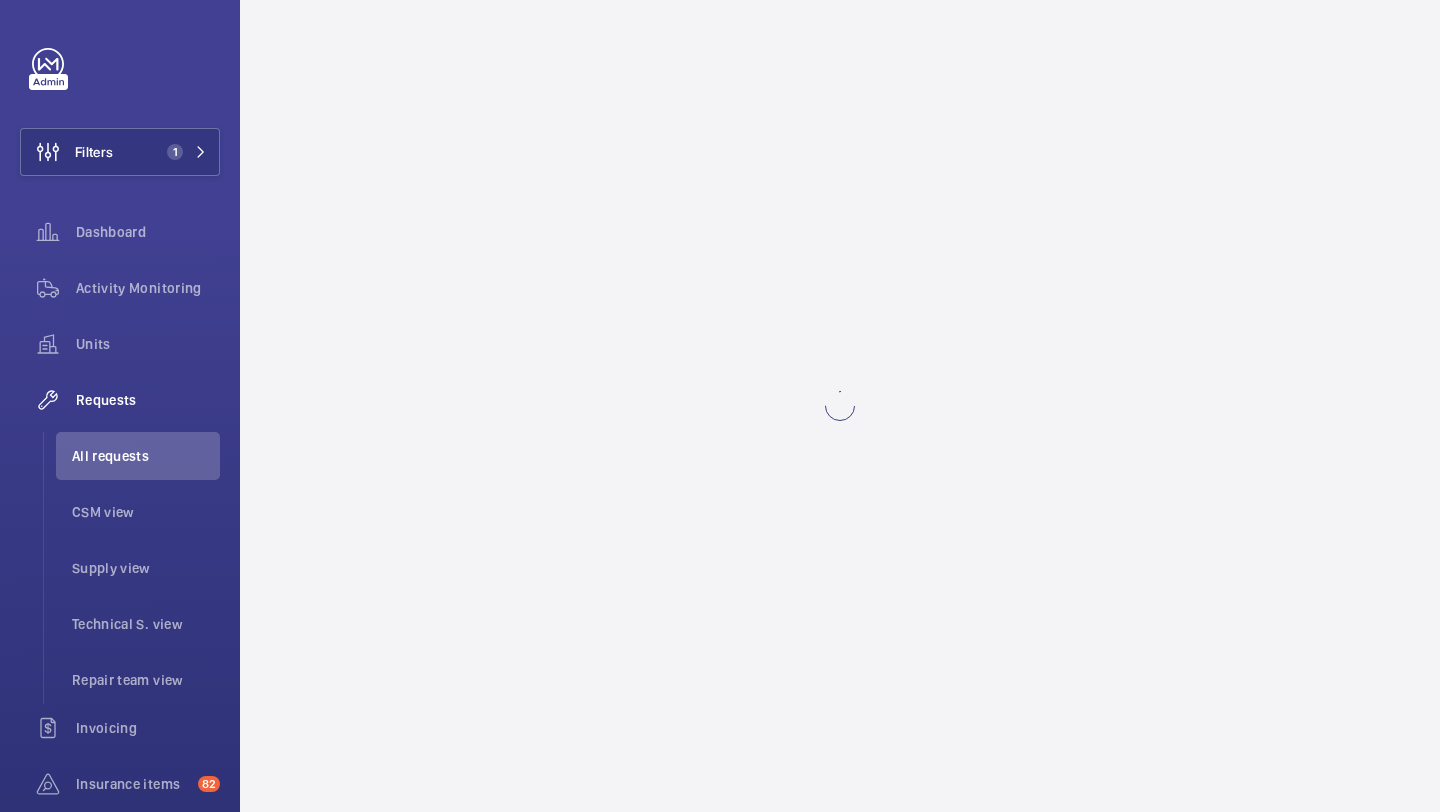 scroll, scrollTop: 0, scrollLeft: 0, axis: both 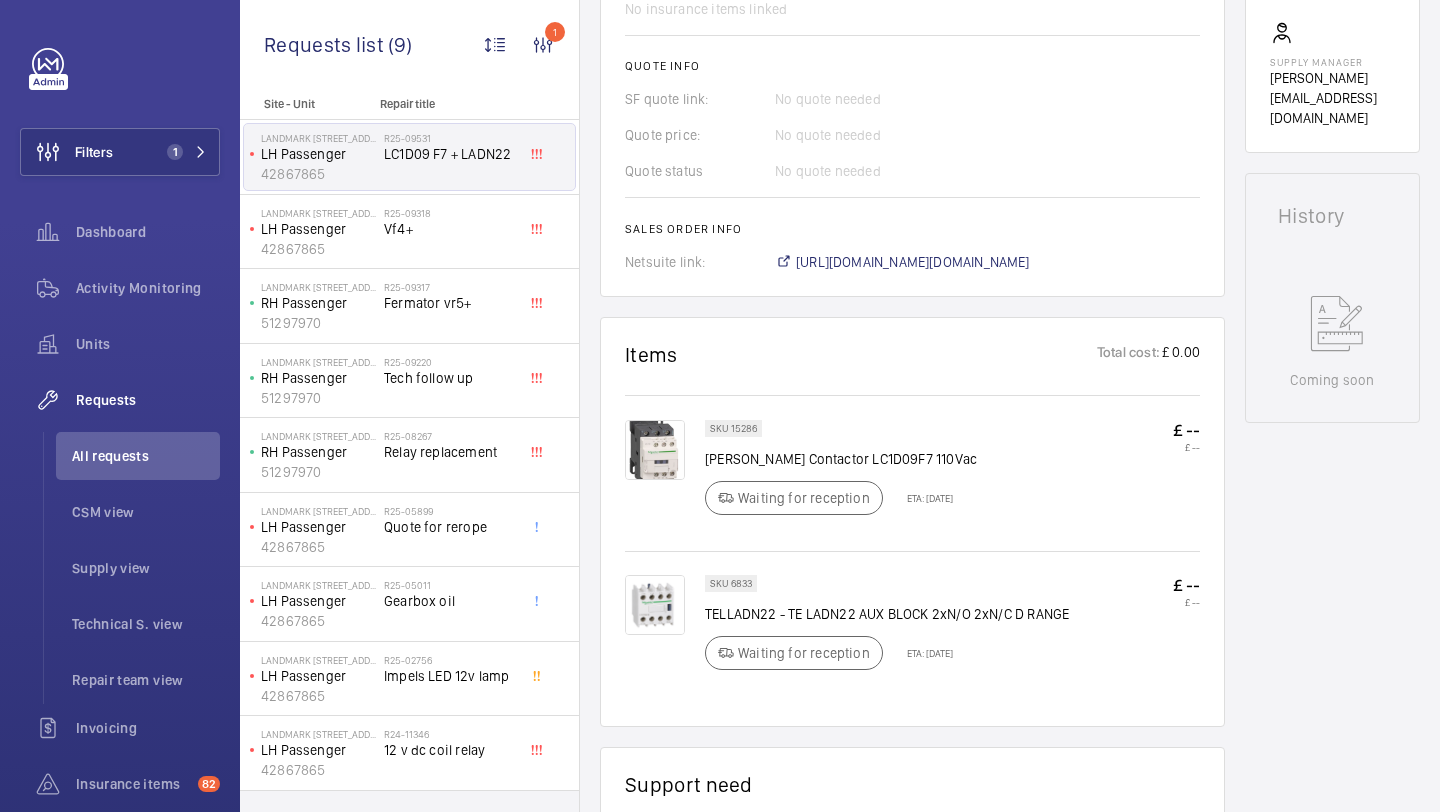 click 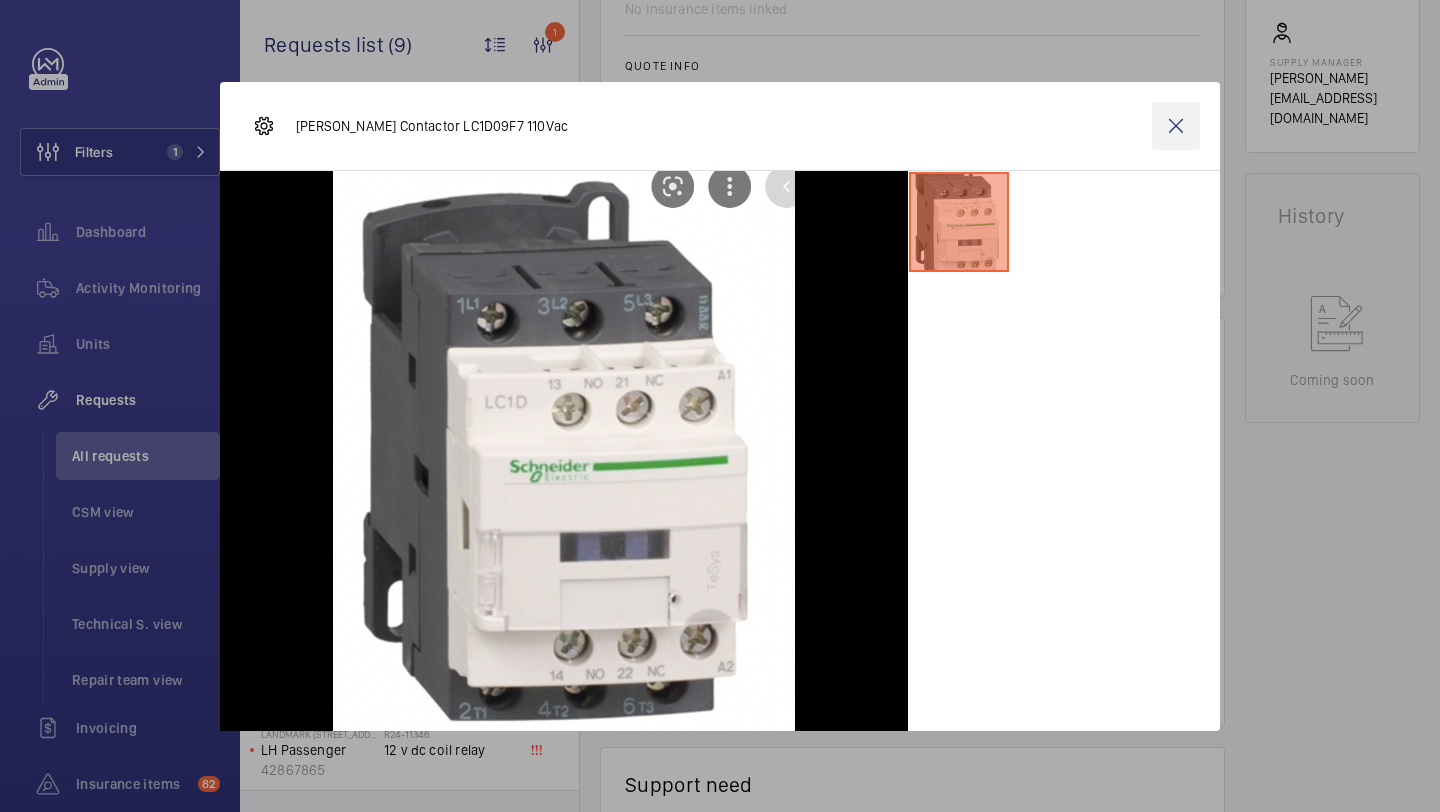 click at bounding box center (1176, 126) 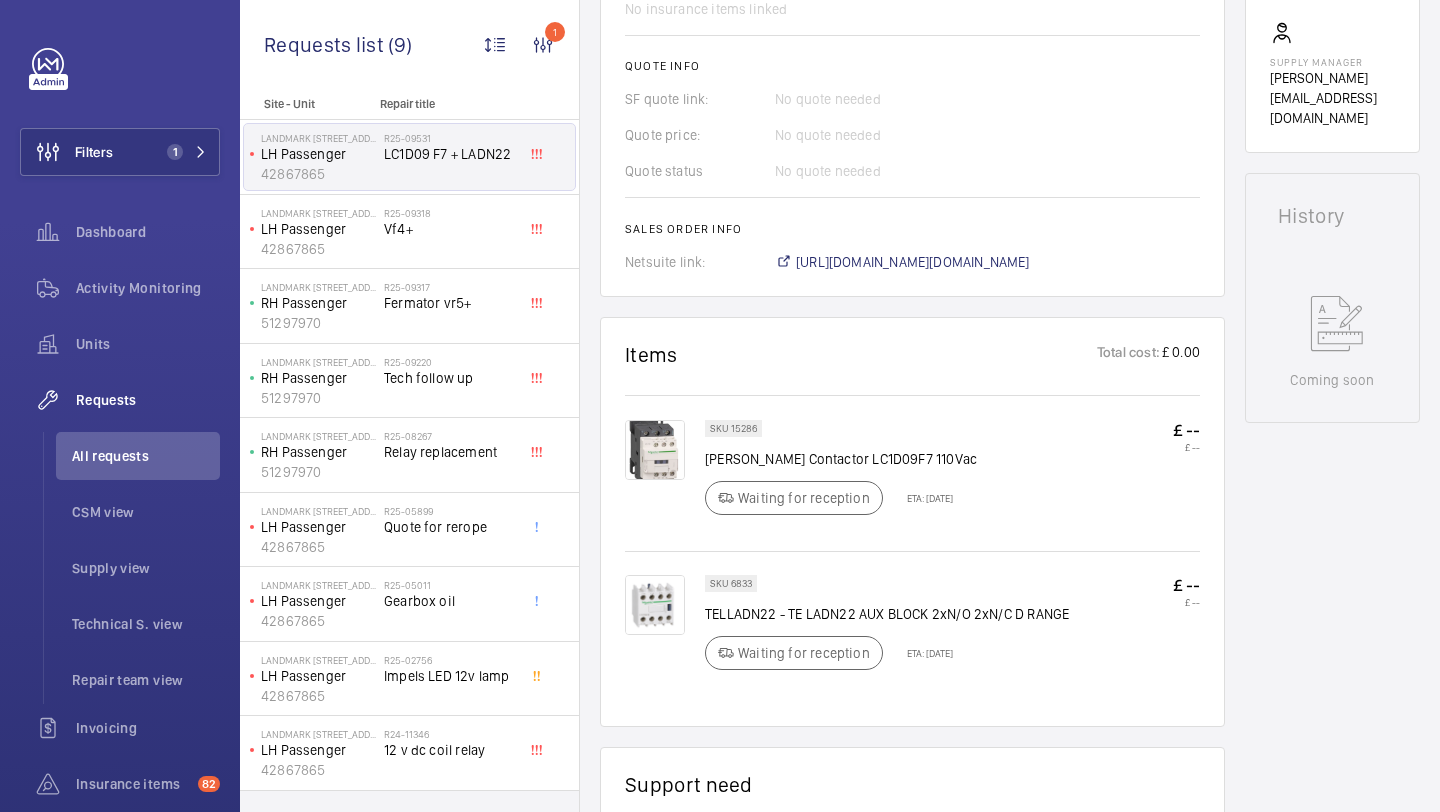 click 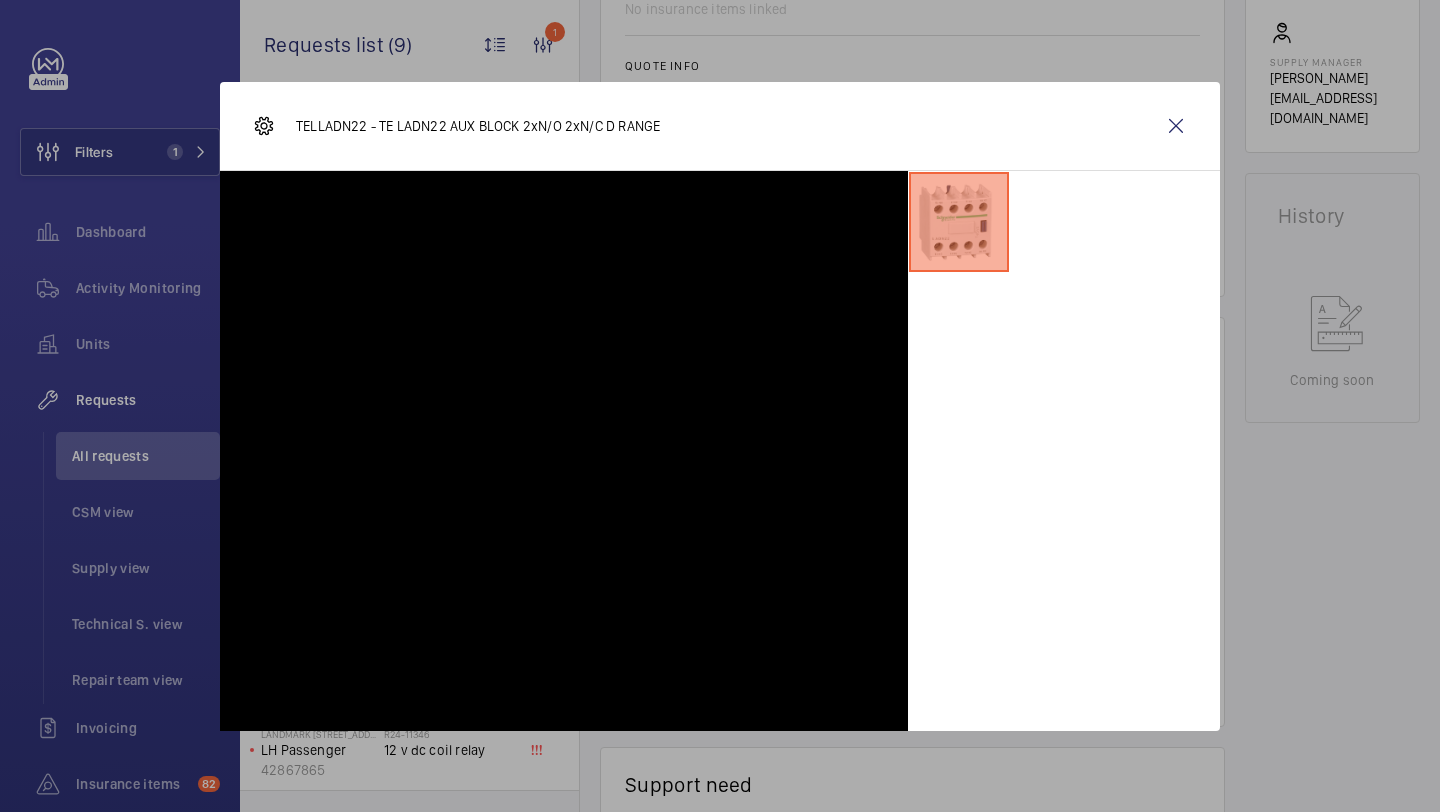 scroll, scrollTop: 914, scrollLeft: 0, axis: vertical 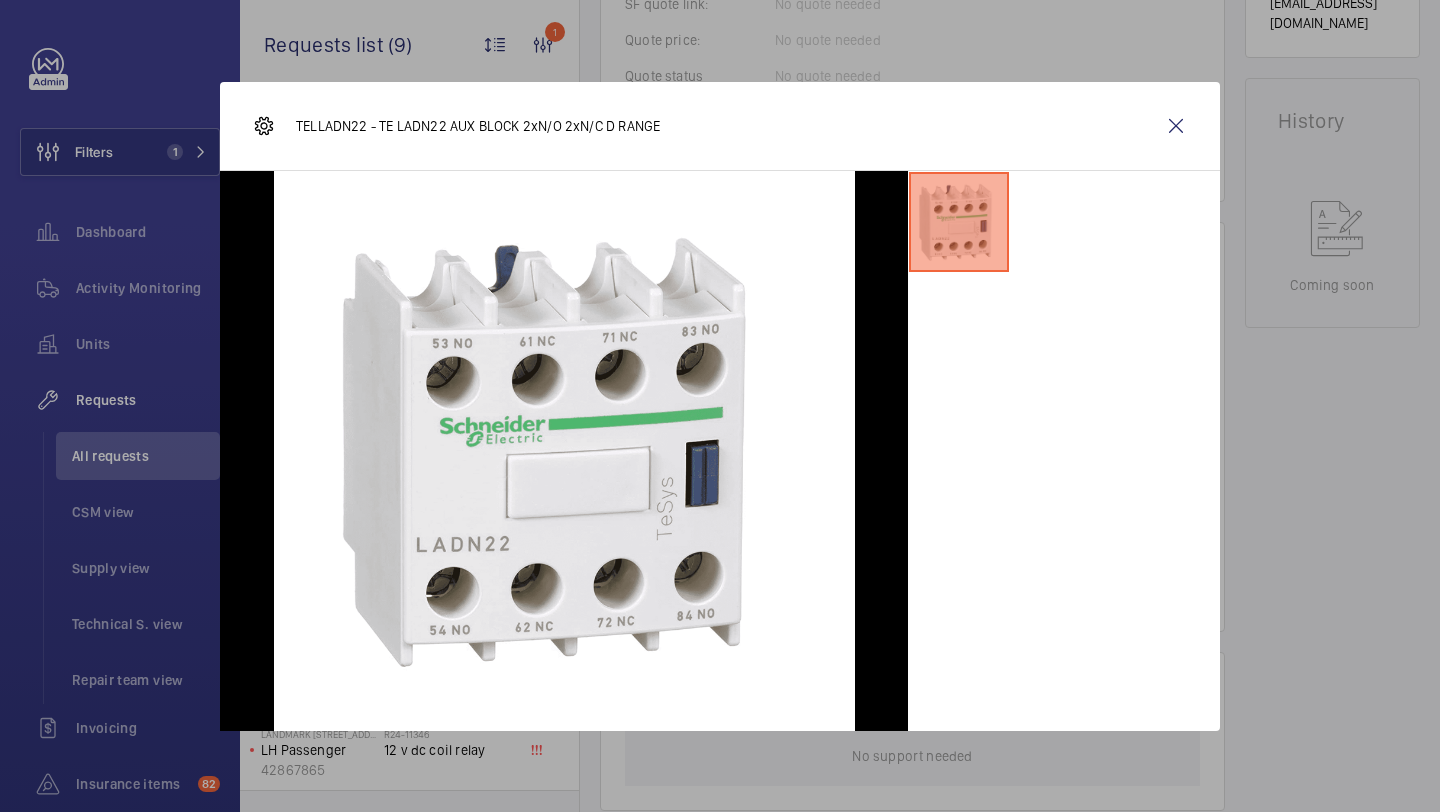 click at bounding box center [959, 222] 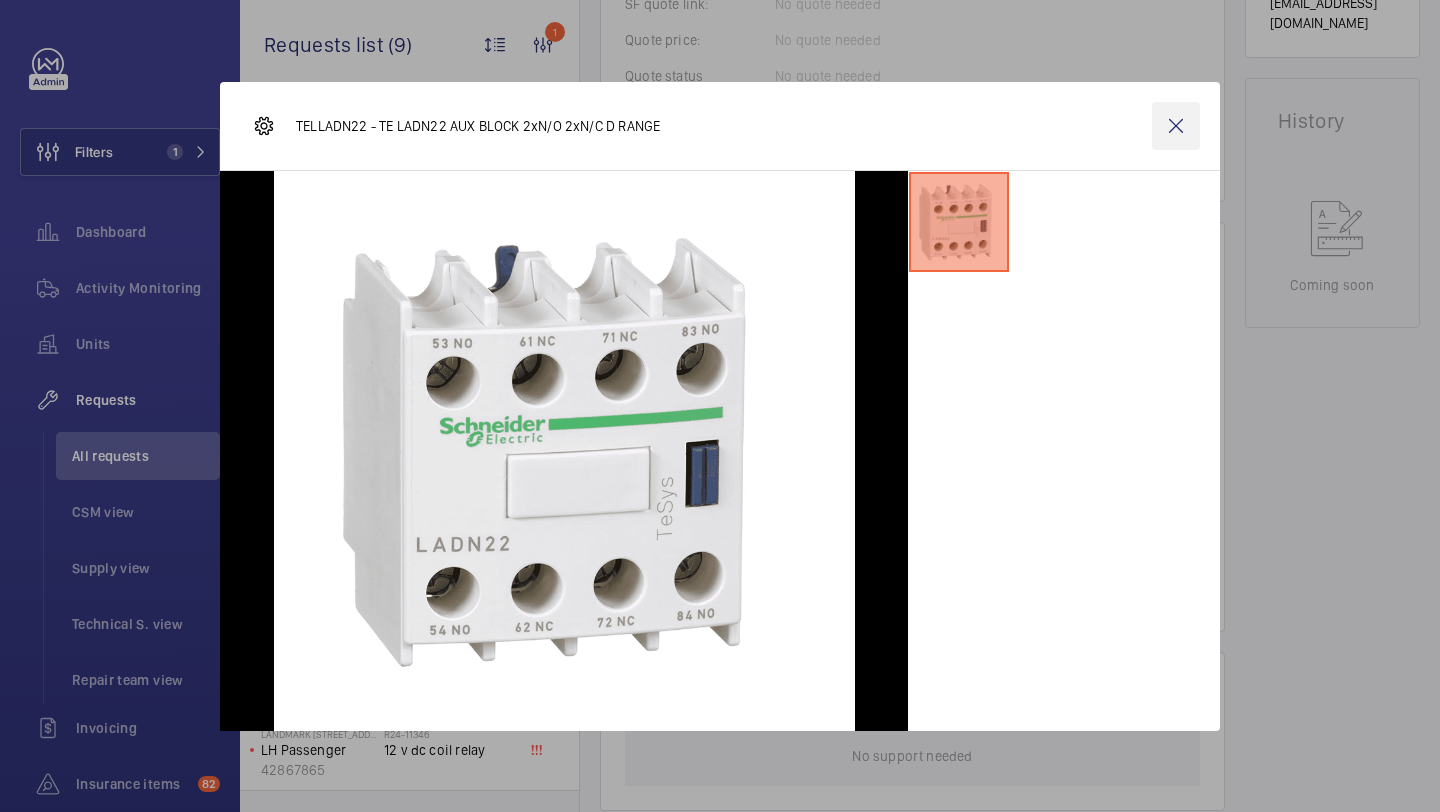 click at bounding box center [1176, 126] 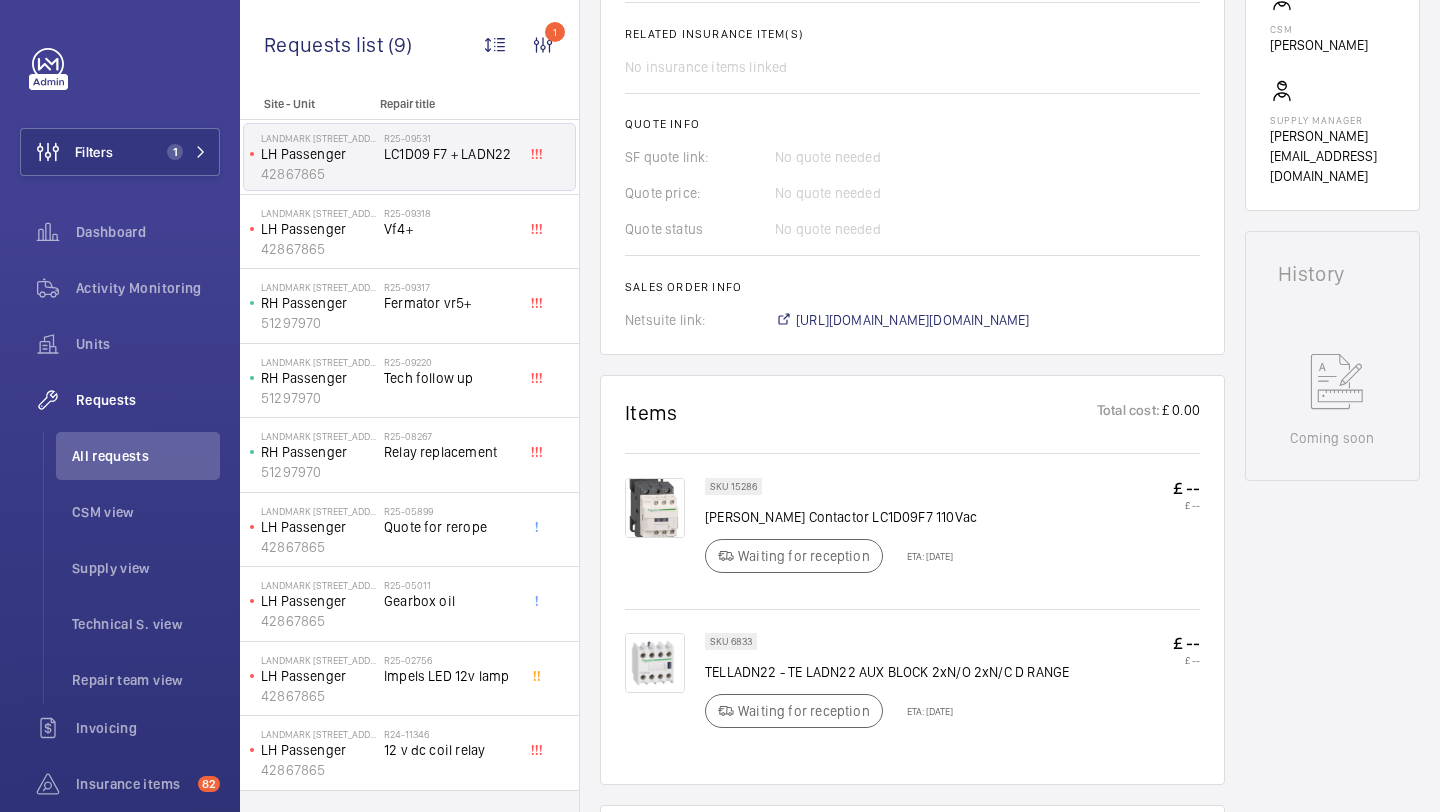 scroll, scrollTop: 790, scrollLeft: 0, axis: vertical 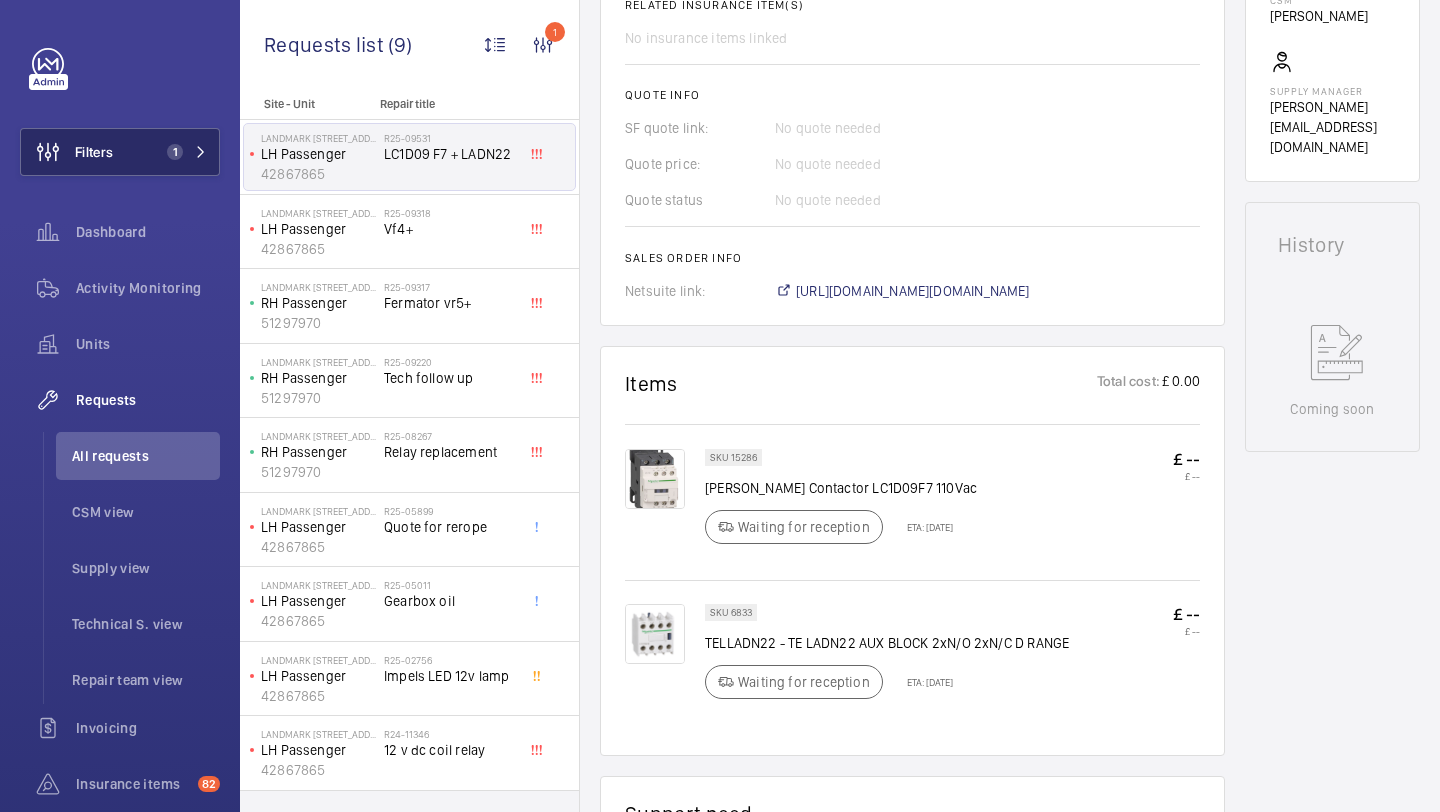 click on "Filters" 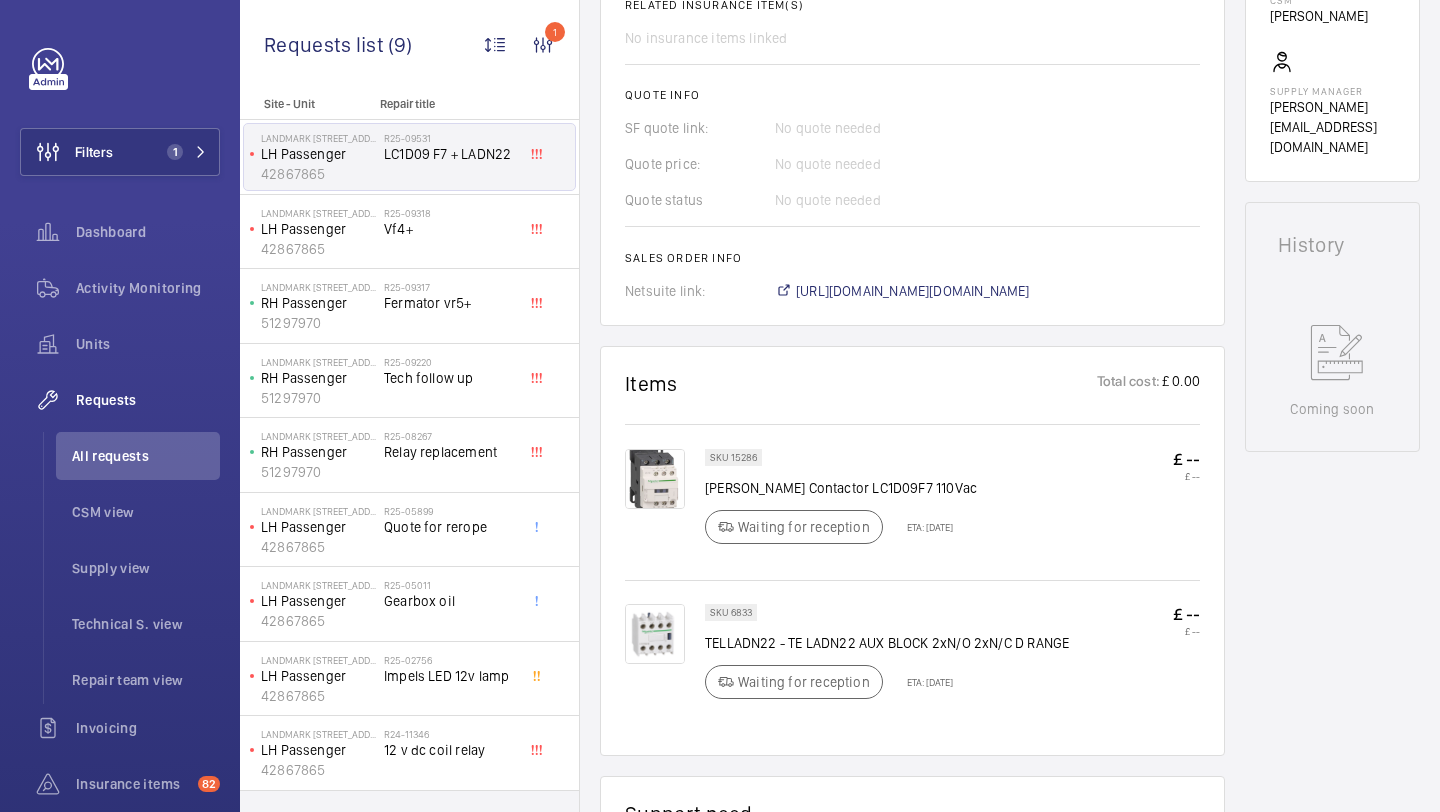 click on "Requests list (9)  1 Unit status Request type  Chargeable Units Request status  12 Urgency Repairing engineer Engineer Device type Assigned technician With technician assigned Reset all filters" 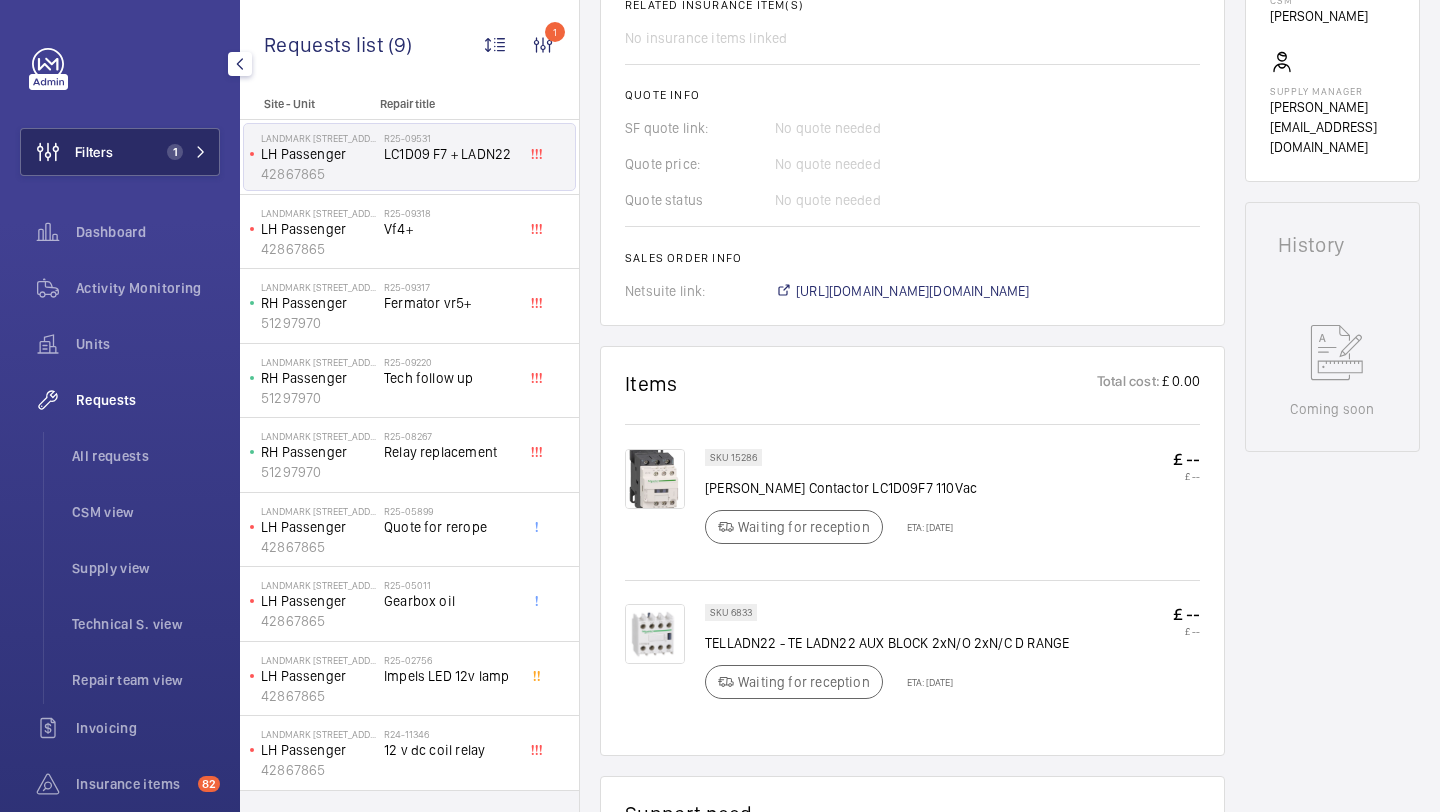 click on "1" 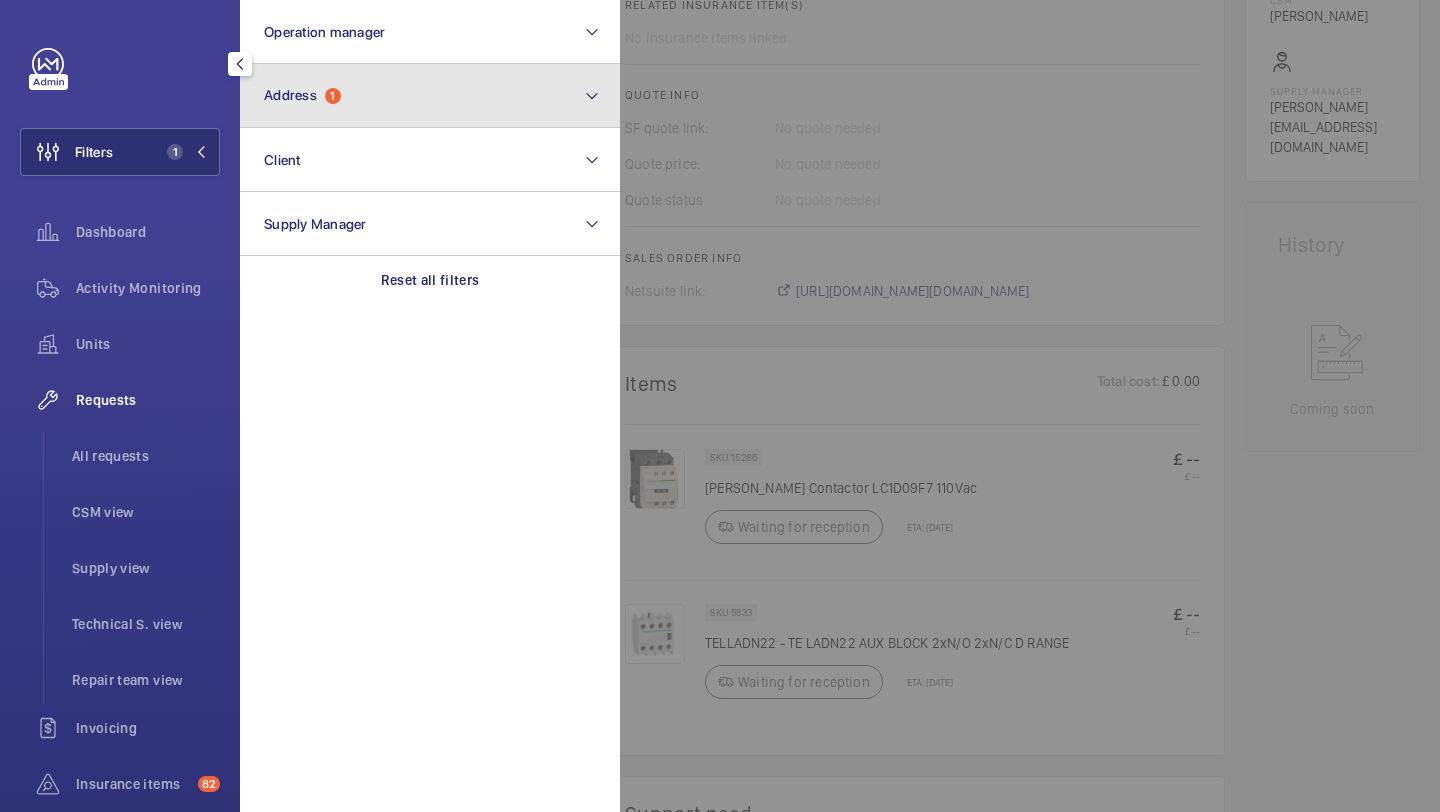 click on "Address  1" 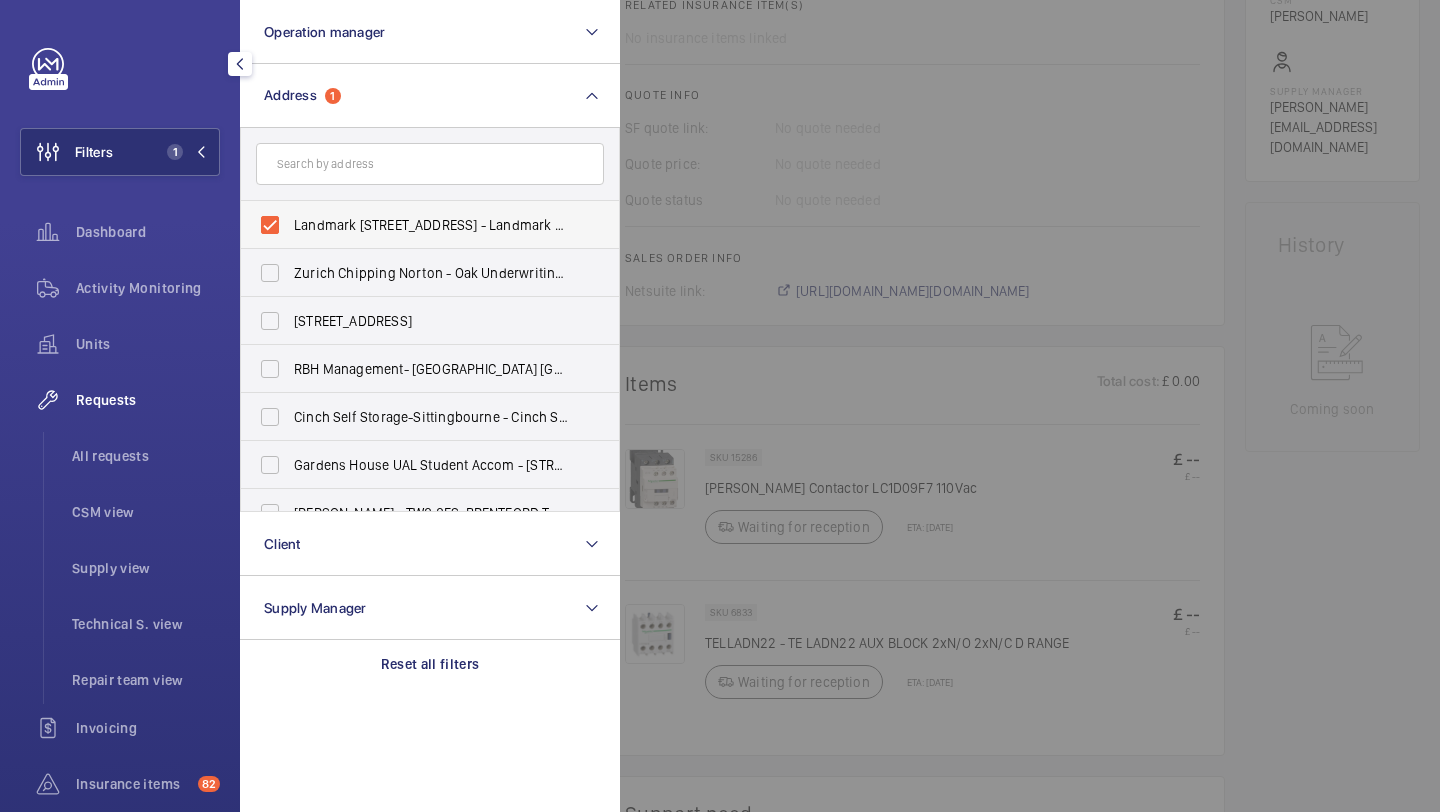 click on "Landmark [STREET_ADDRESS] - Landmark Office Space - [GEOGRAPHIC_DATA]" at bounding box center [415, 225] 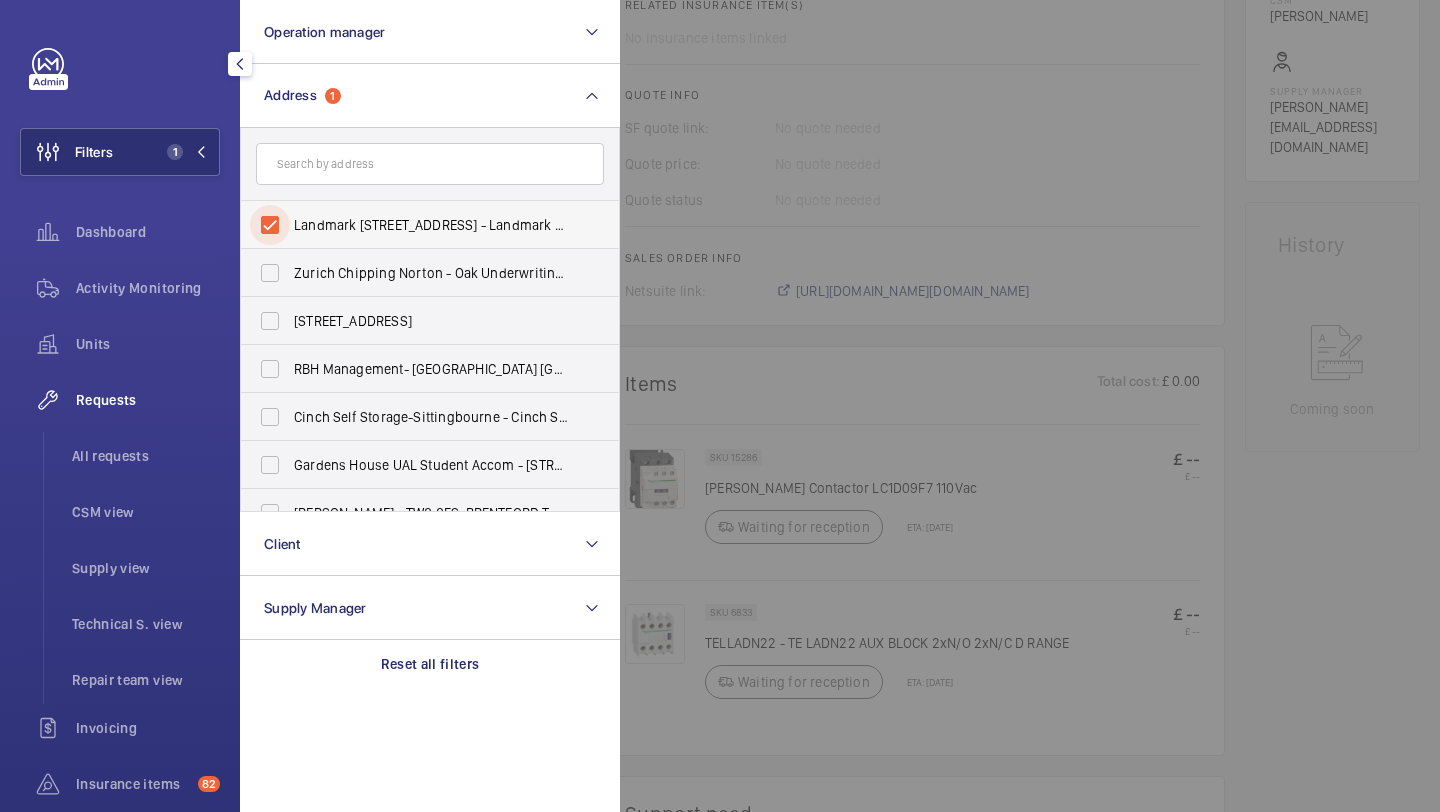 click on "Landmark [STREET_ADDRESS] - Landmark Office Space - [GEOGRAPHIC_DATA]" at bounding box center [270, 225] 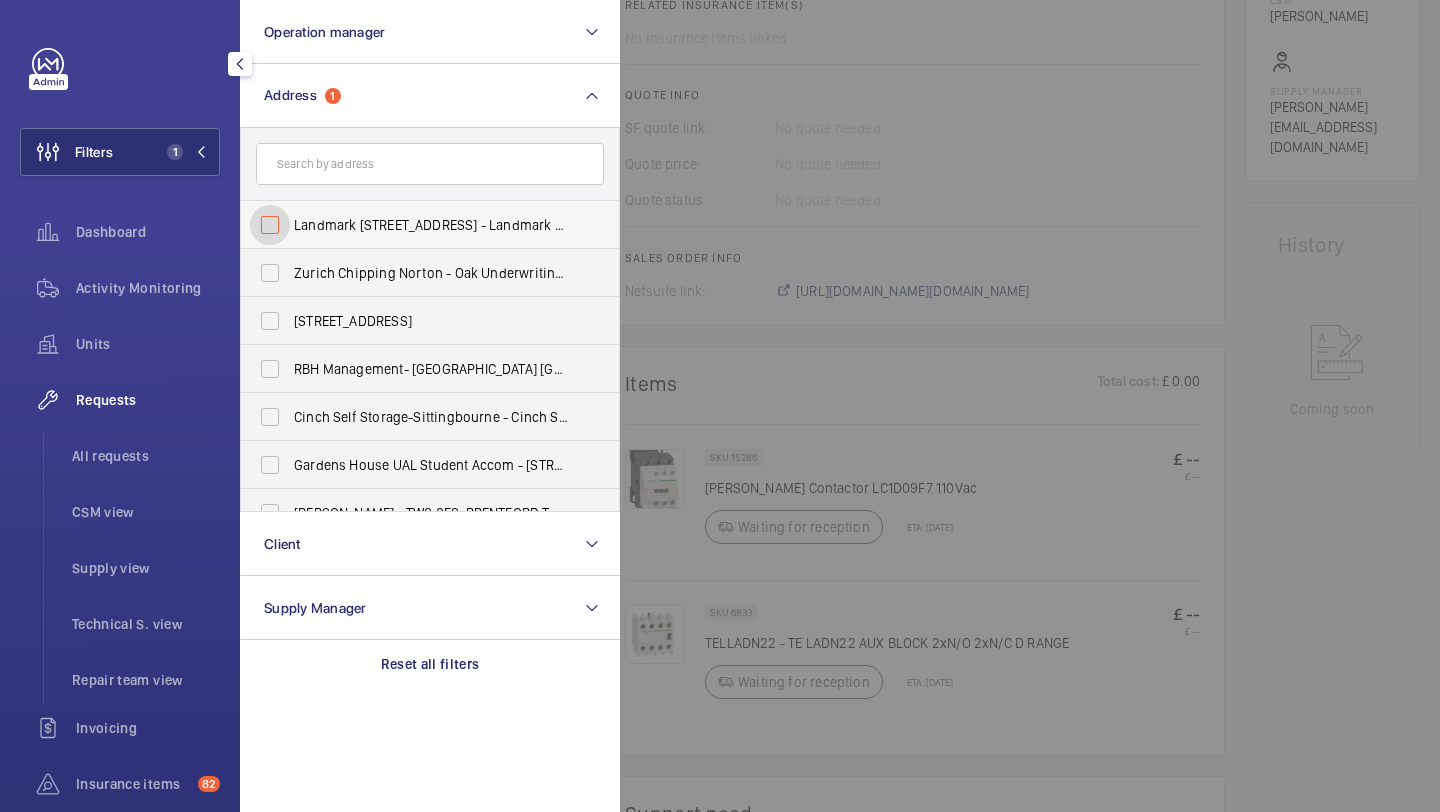 checkbox on "false" 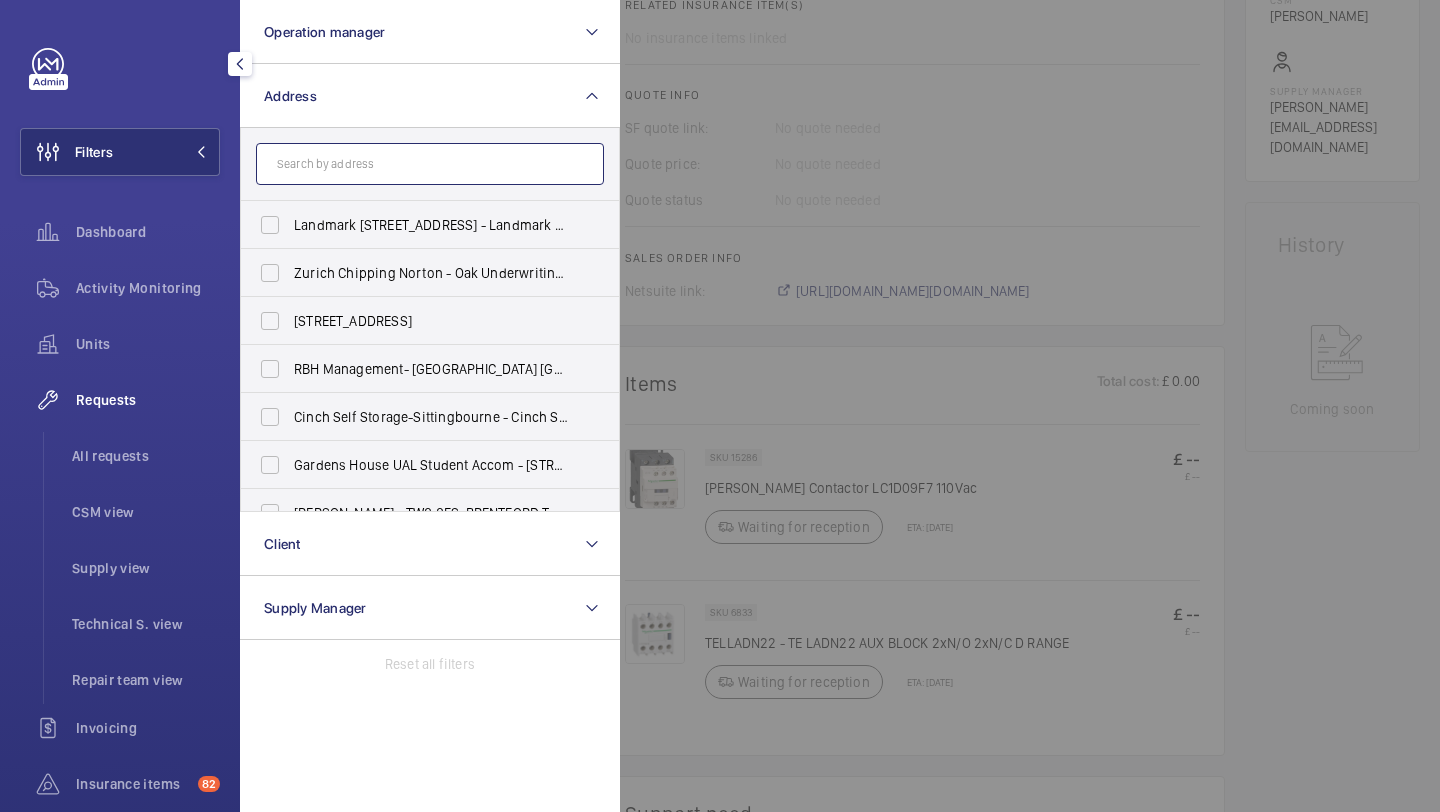 click 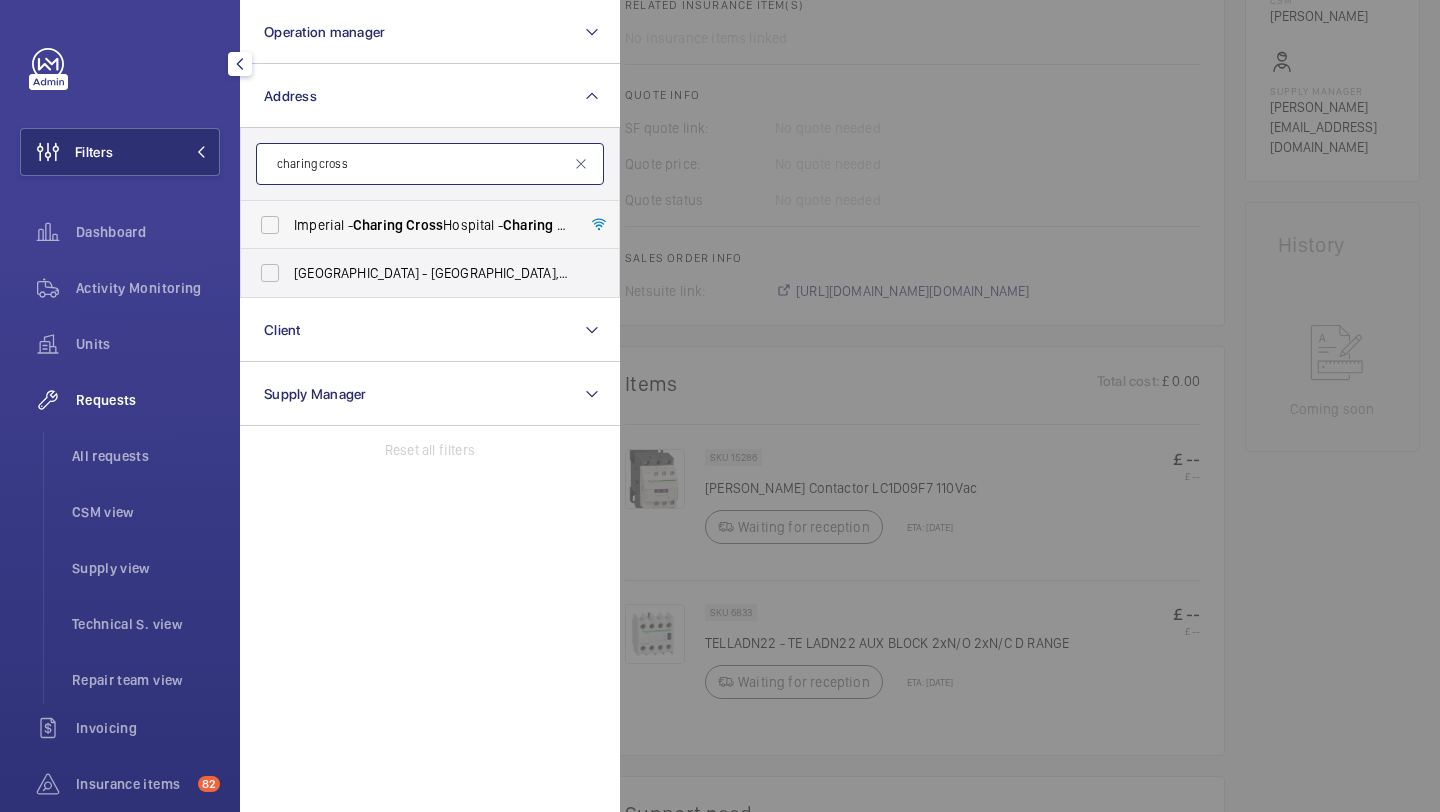 type on "charing cross" 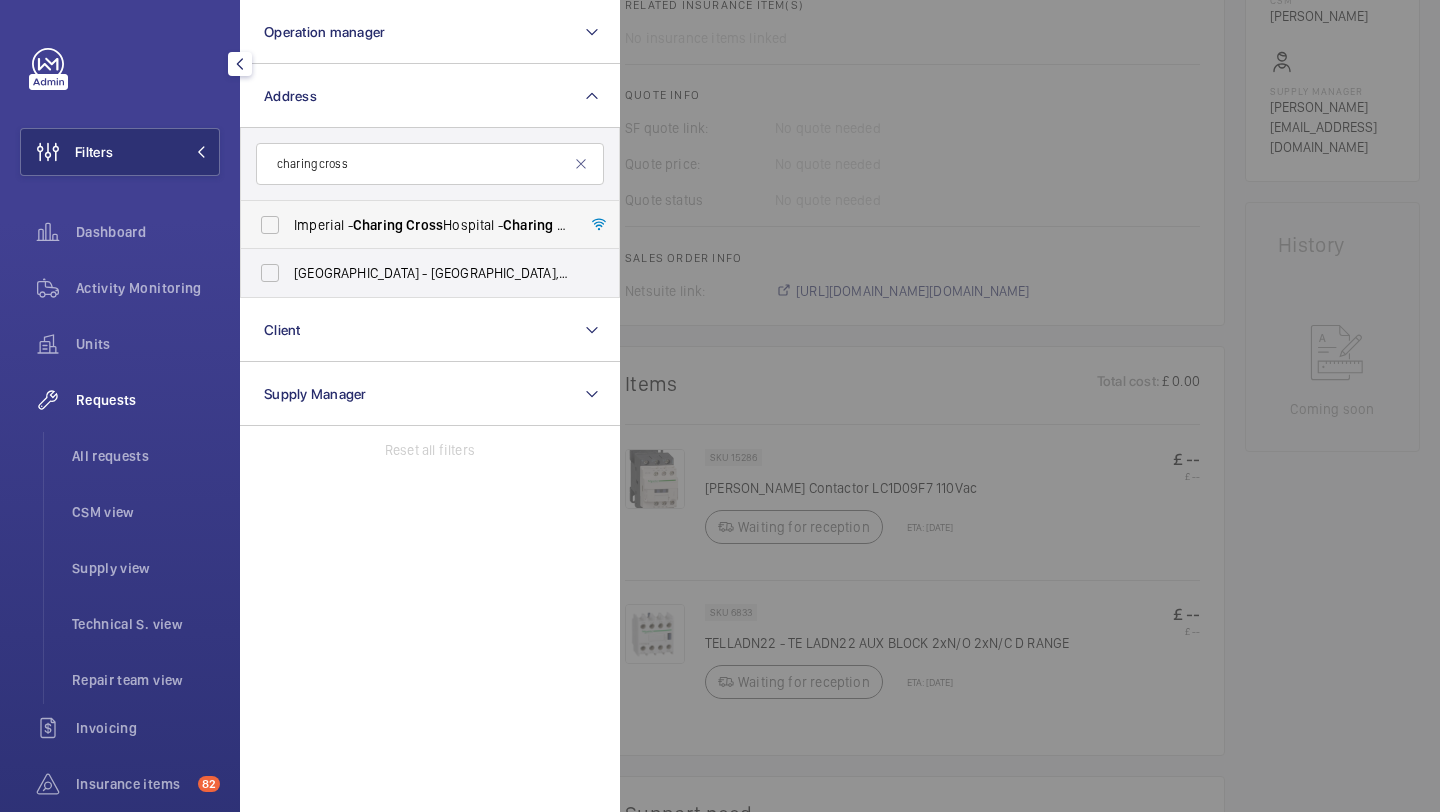 click on "[GEOGRAPHIC_DATA] -  [GEOGRAPHIC_DATA]" at bounding box center [431, 225] 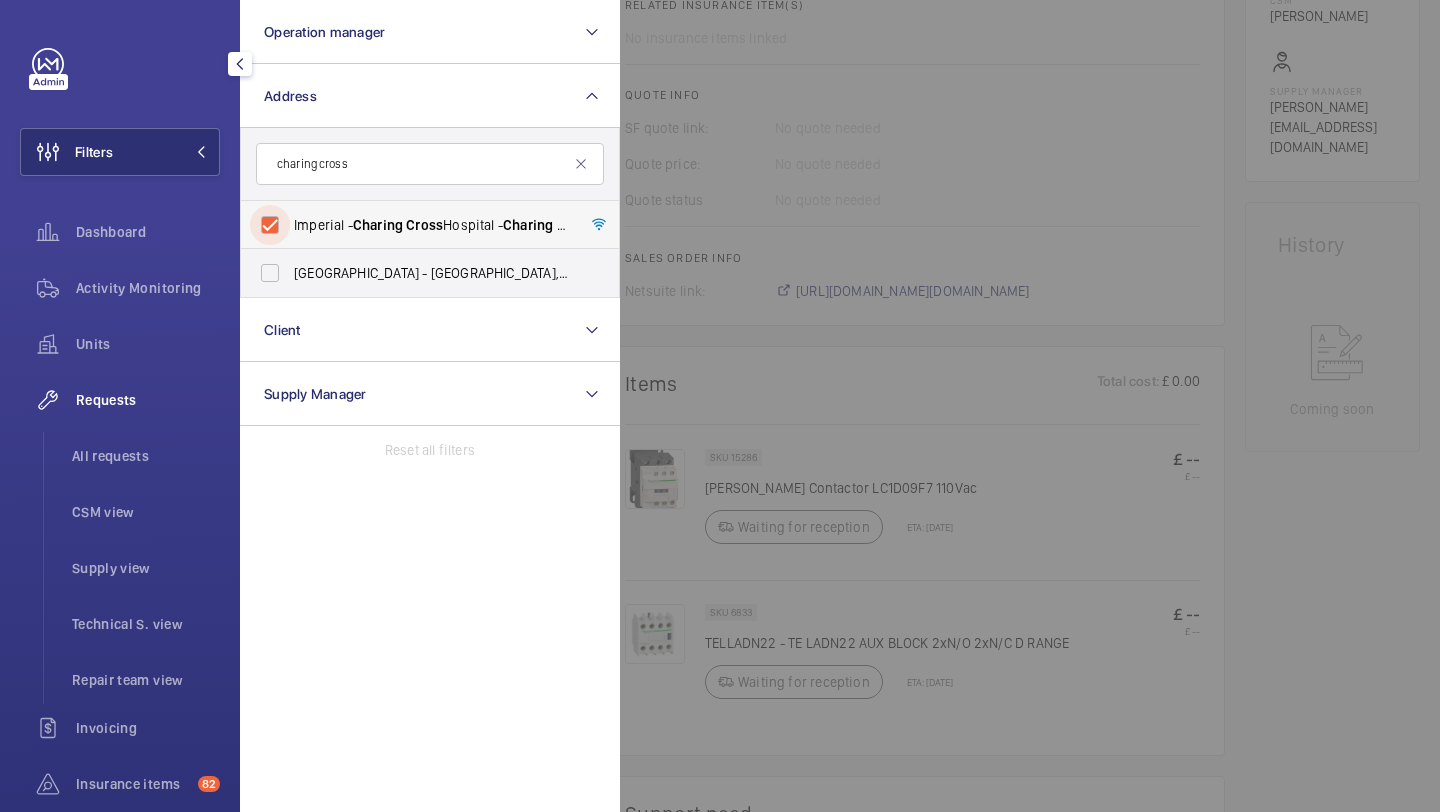 checkbox on "true" 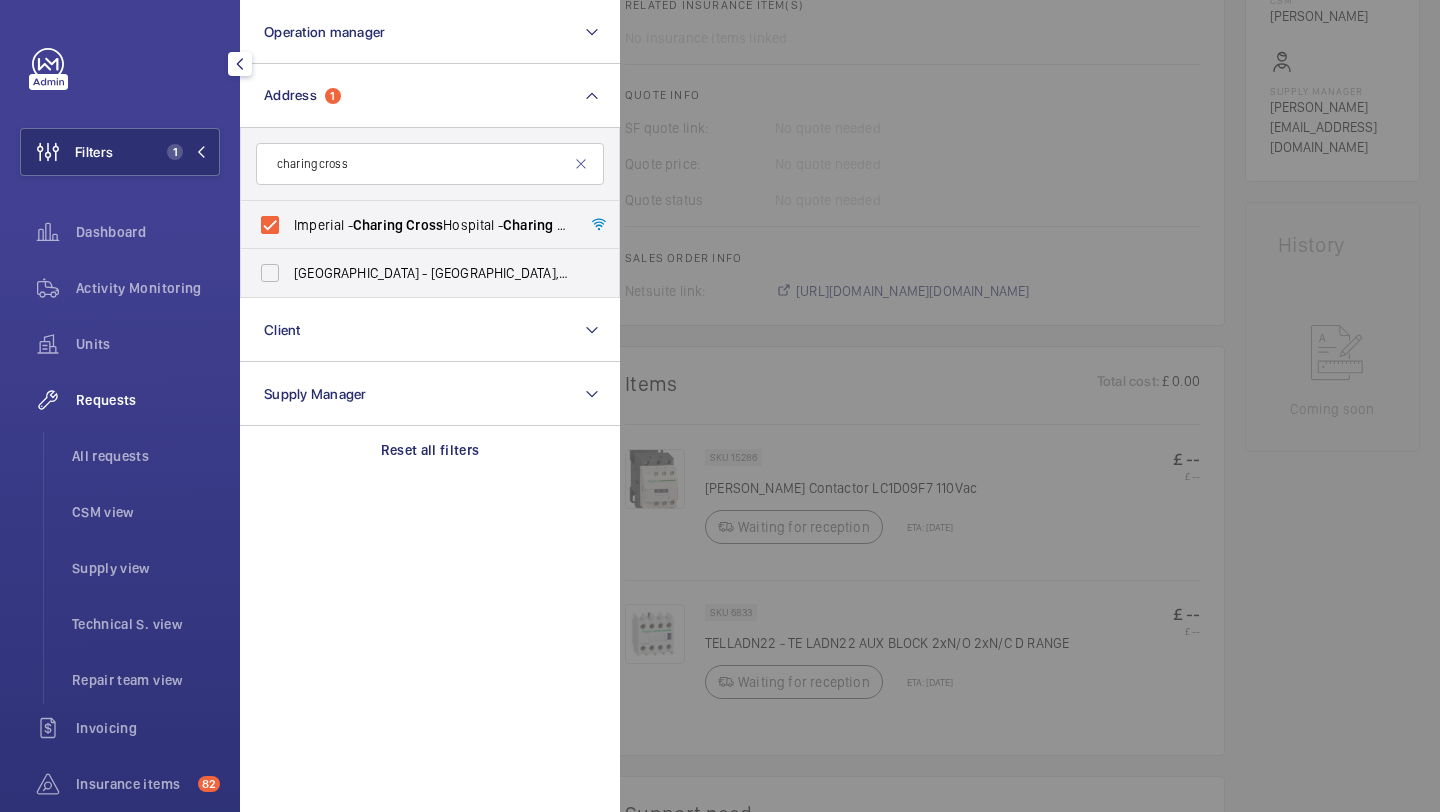 click 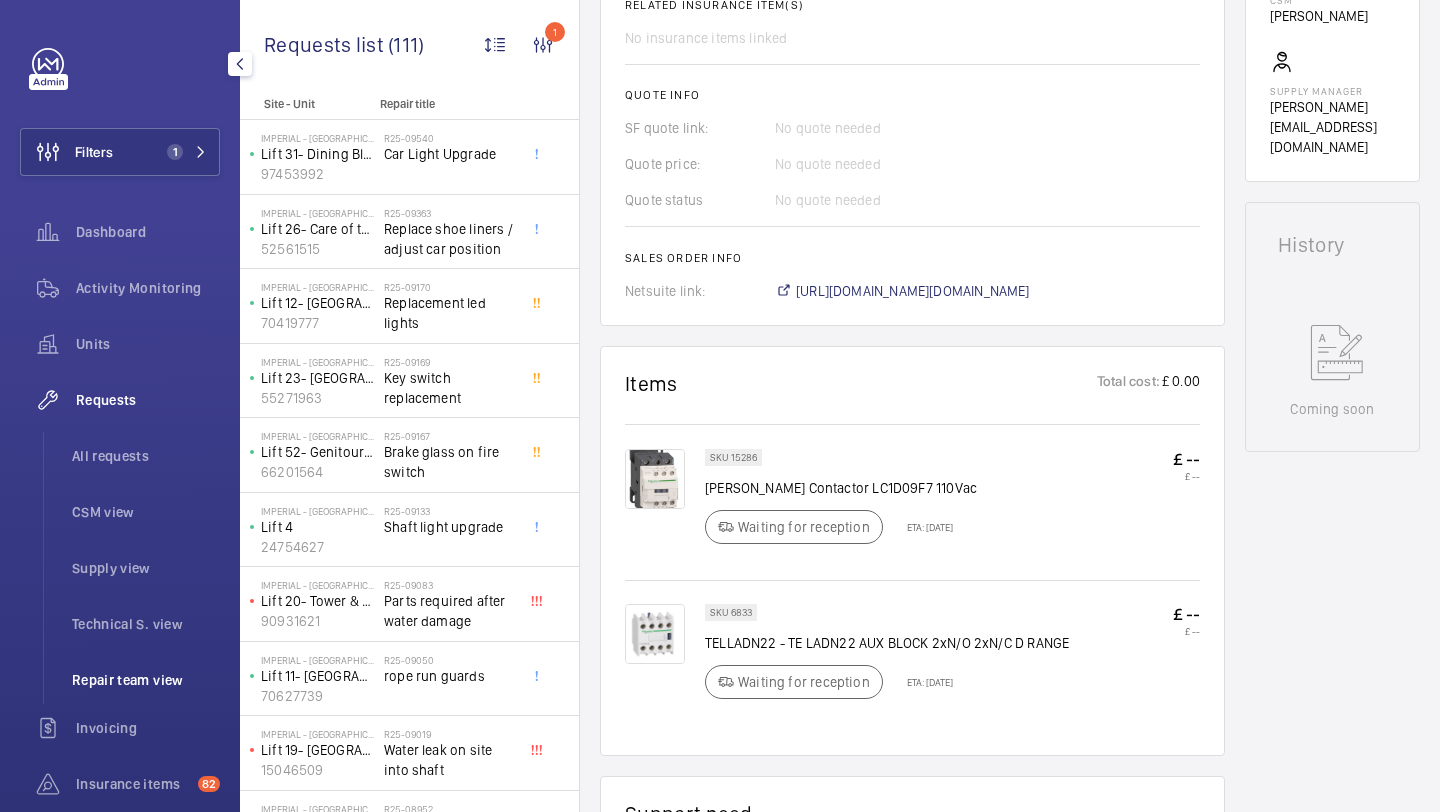 click on "Repair team view" 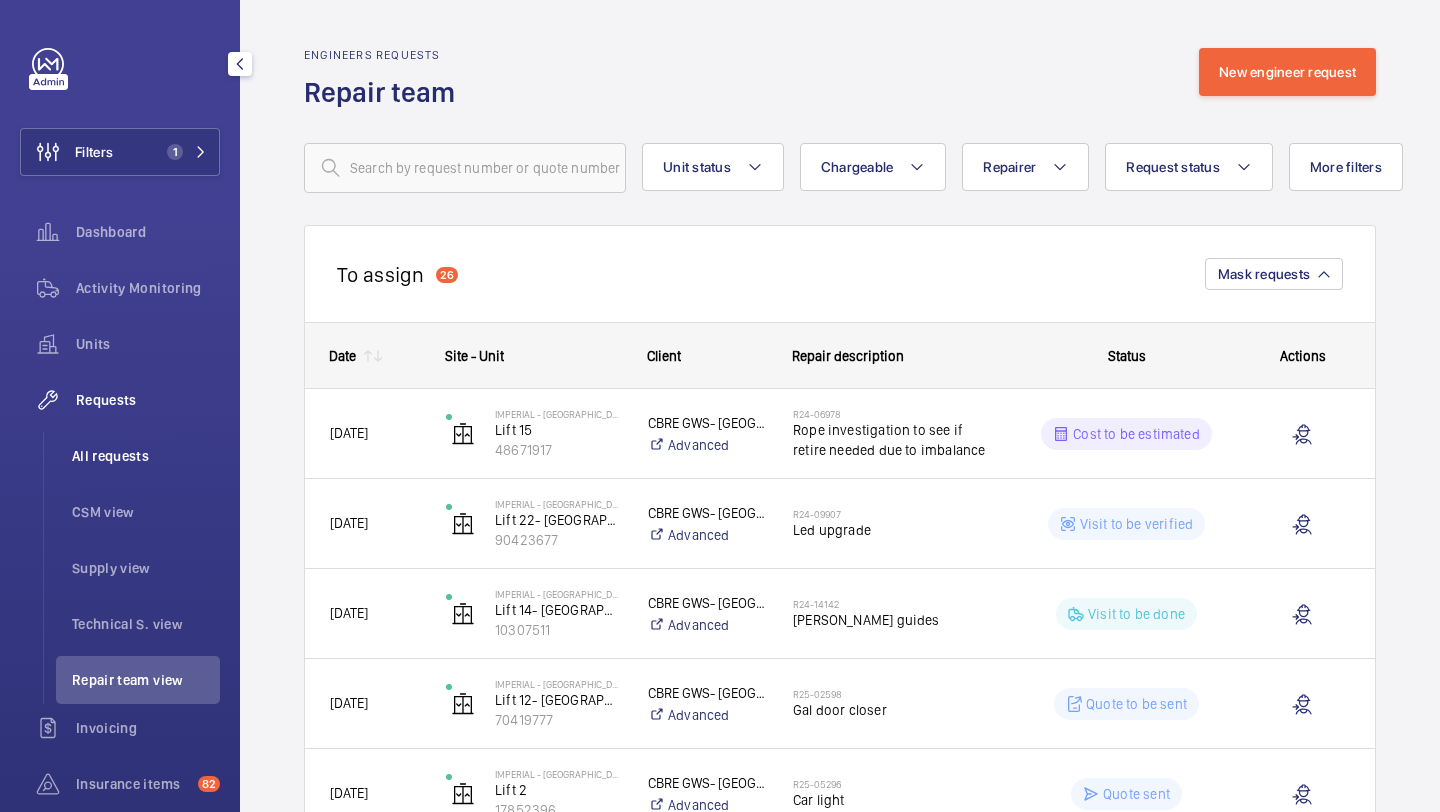 click on "All requests" 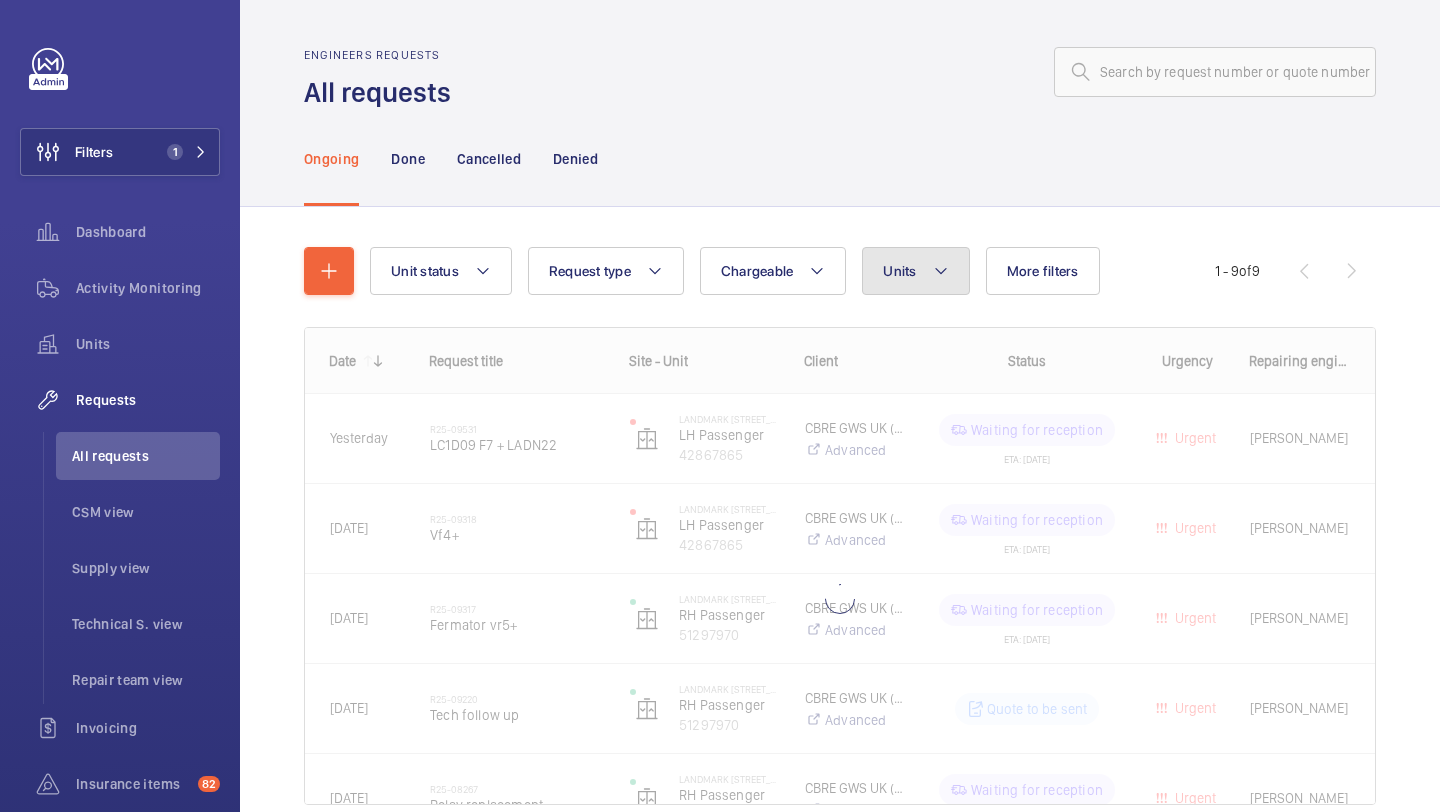 click on "Units" 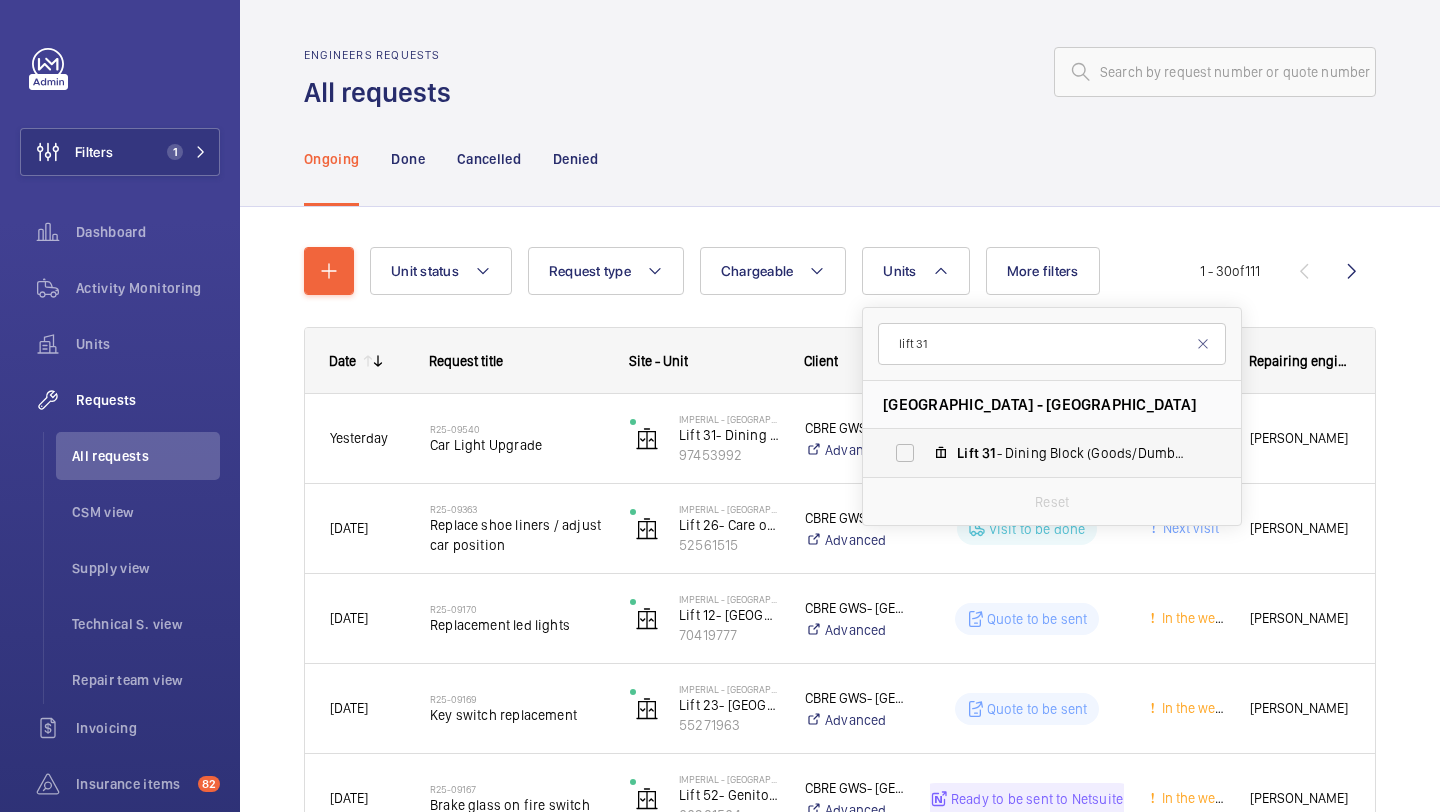 type on "lift 31" 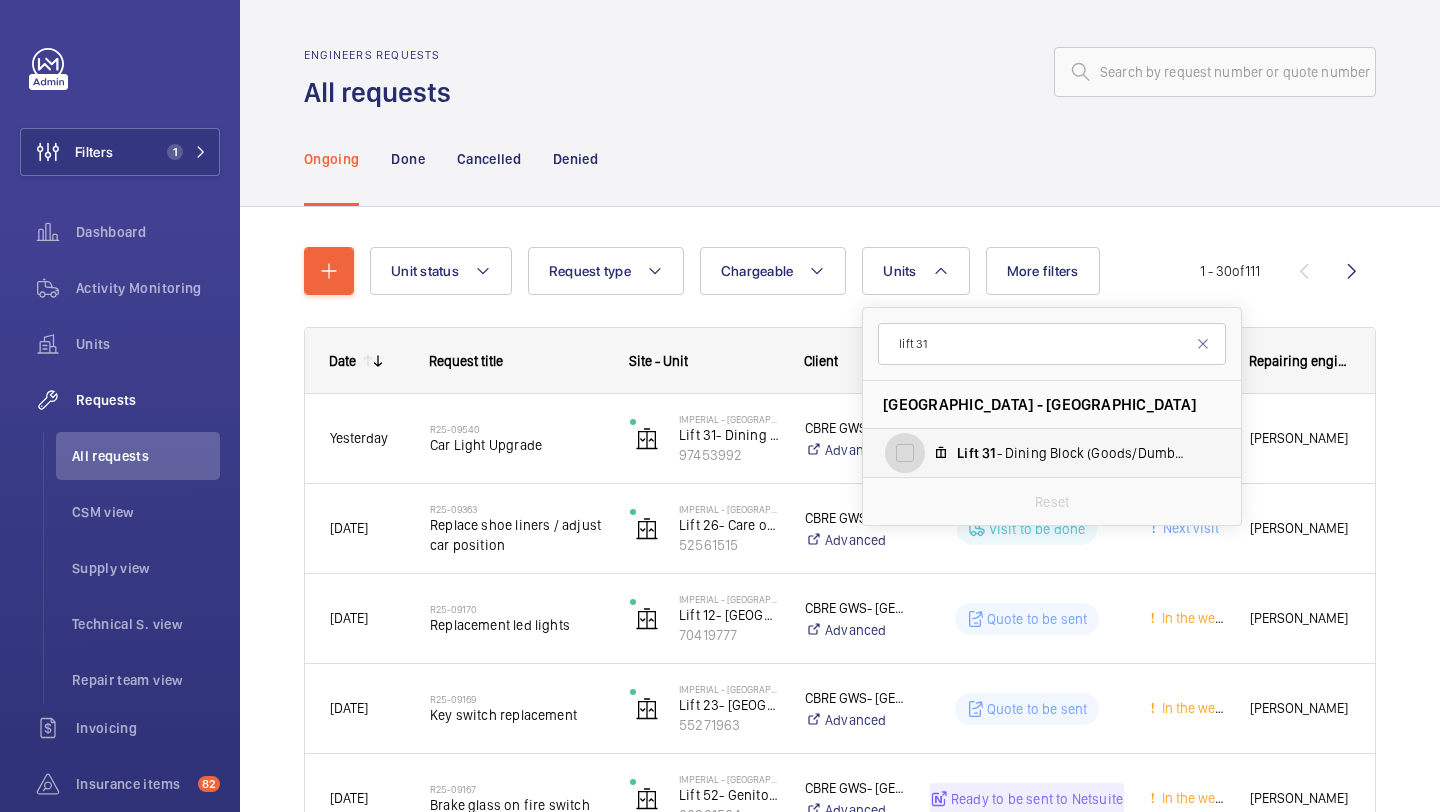 click on "Lift   31 - Dining Block (Goods/Dumbwaiter), 97453992" at bounding box center [905, 453] 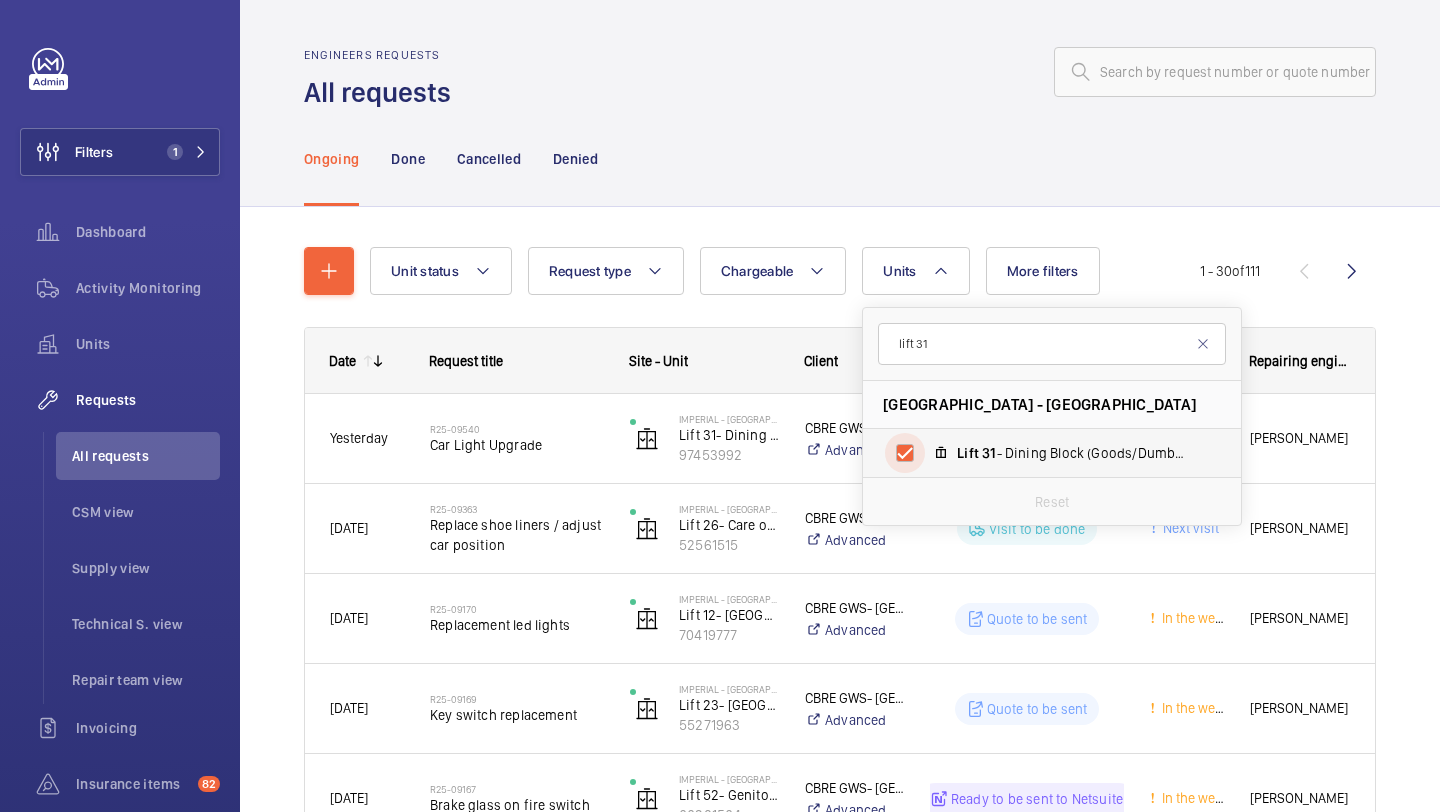 checkbox on "true" 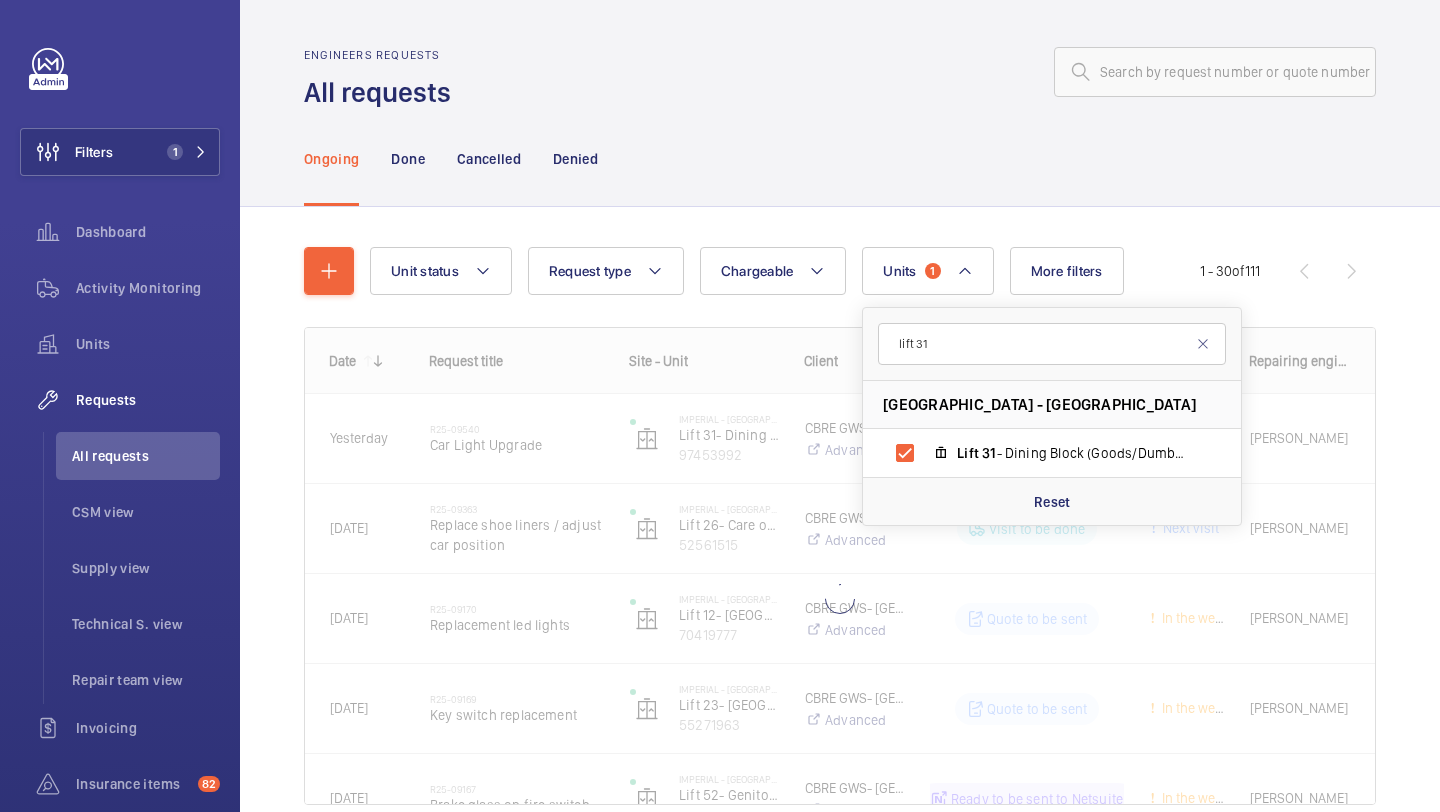 click on "Unit status Request type  Chargeable Units  1 lift 31 [GEOGRAPHIC_DATA] - [GEOGRAPHIC_DATA] Lift   31 - Dining Block (Goods/Dumbwaiter), 97453992 Reset More filters Request status Urgency Repairing engineer Engineer Device type Reset all filters 1 - 30  of  111
Date
Request title
Site - Unit Client" 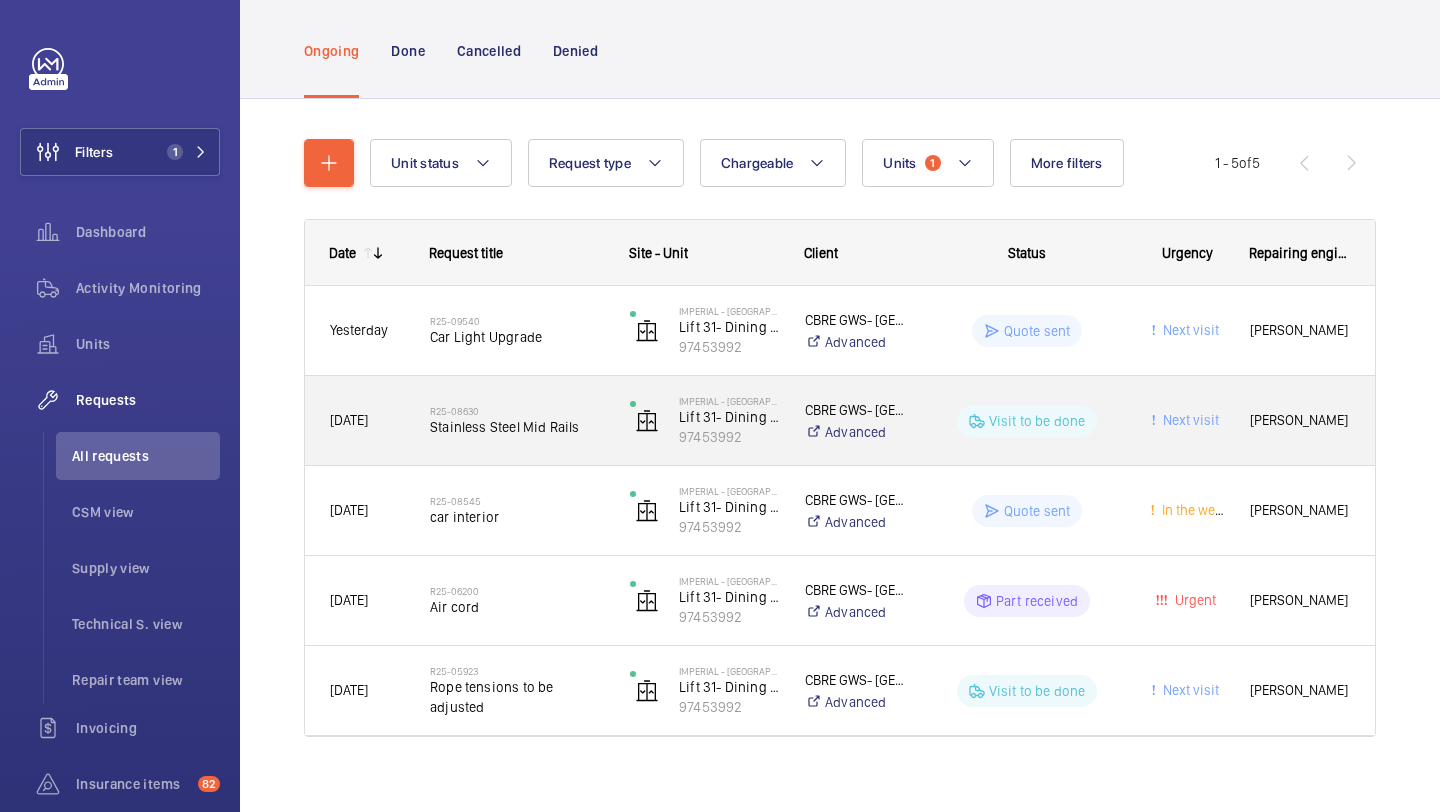 scroll, scrollTop: 129, scrollLeft: 0, axis: vertical 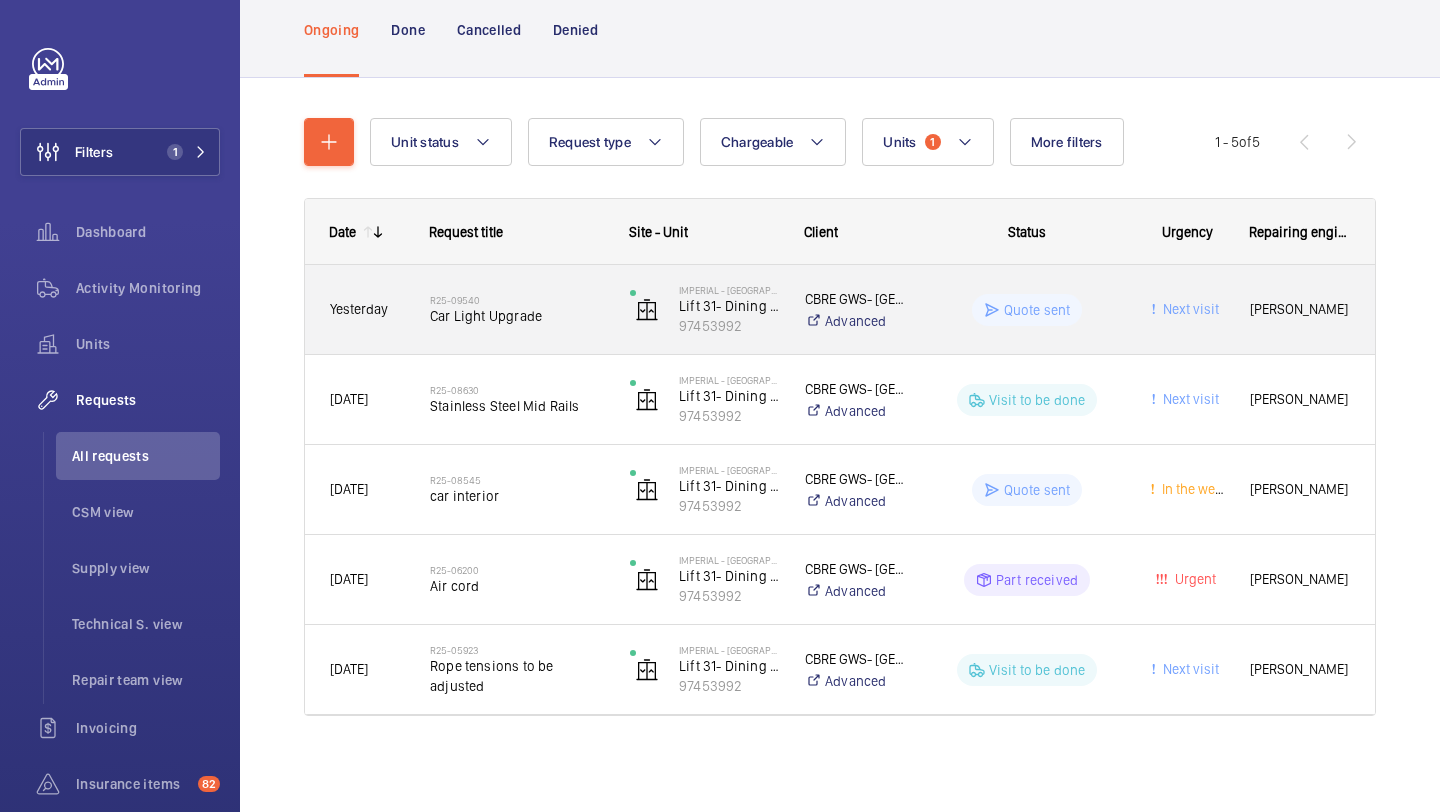 click on "Car Light Upgrade" 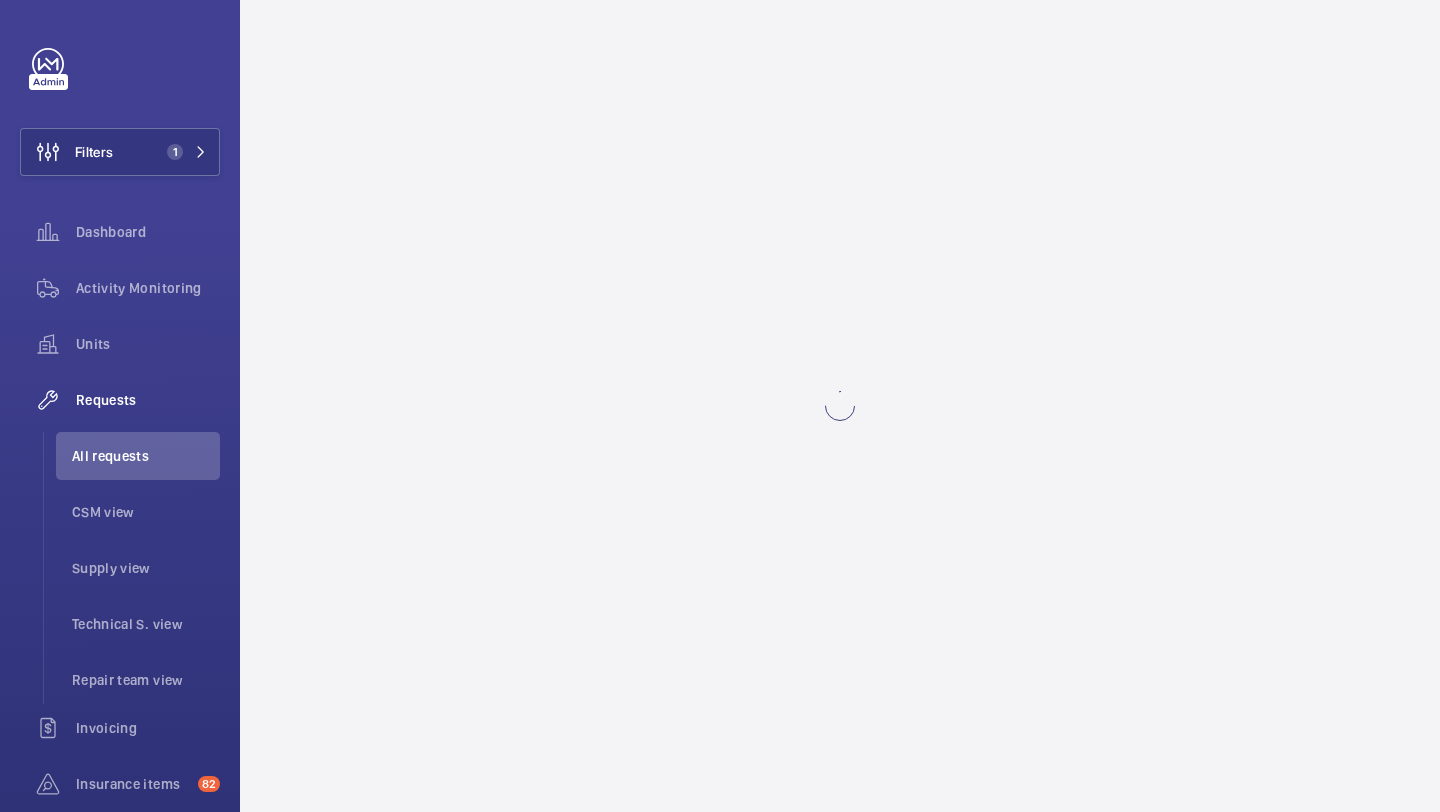 scroll, scrollTop: 0, scrollLeft: 0, axis: both 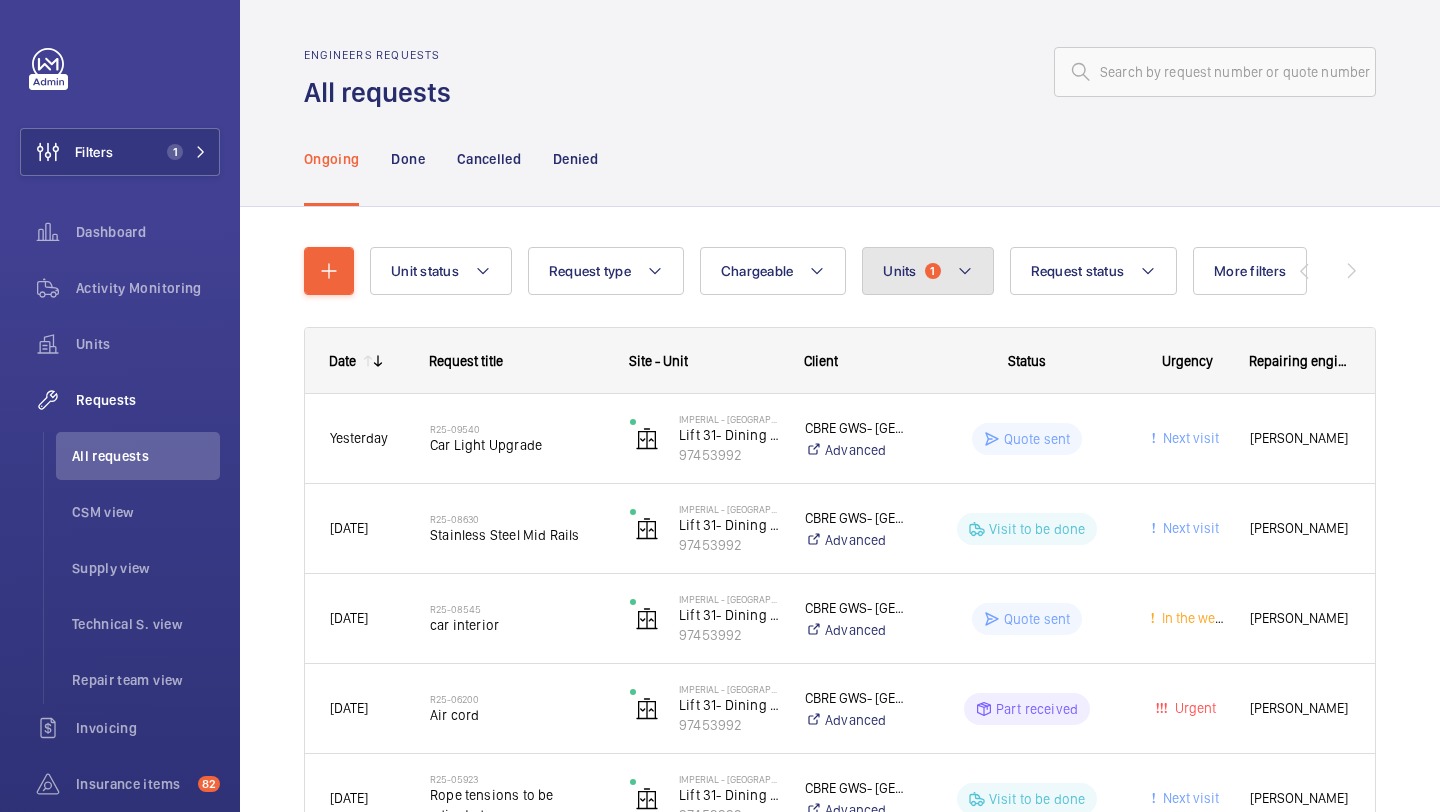 click on "Units  1" 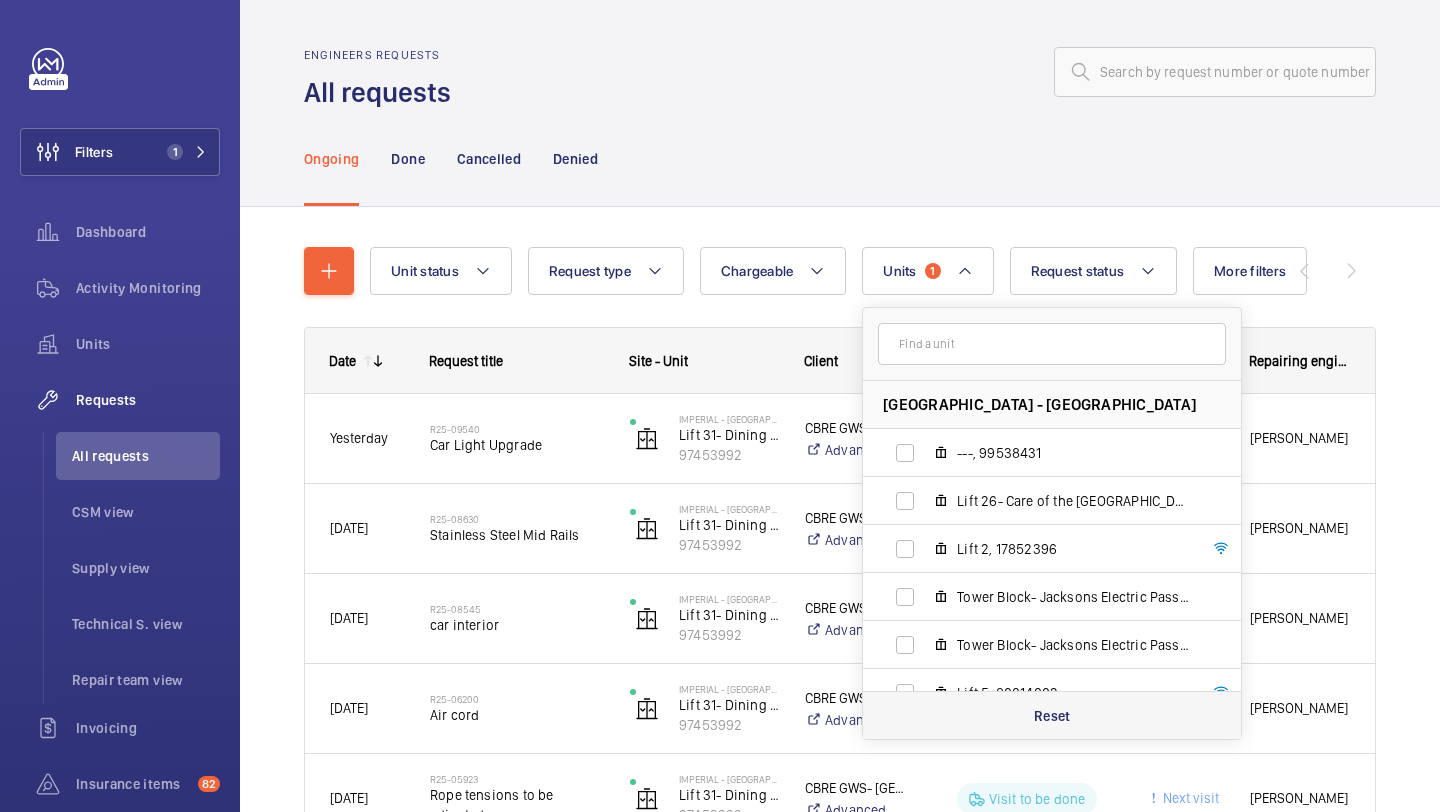 click on "Reset" 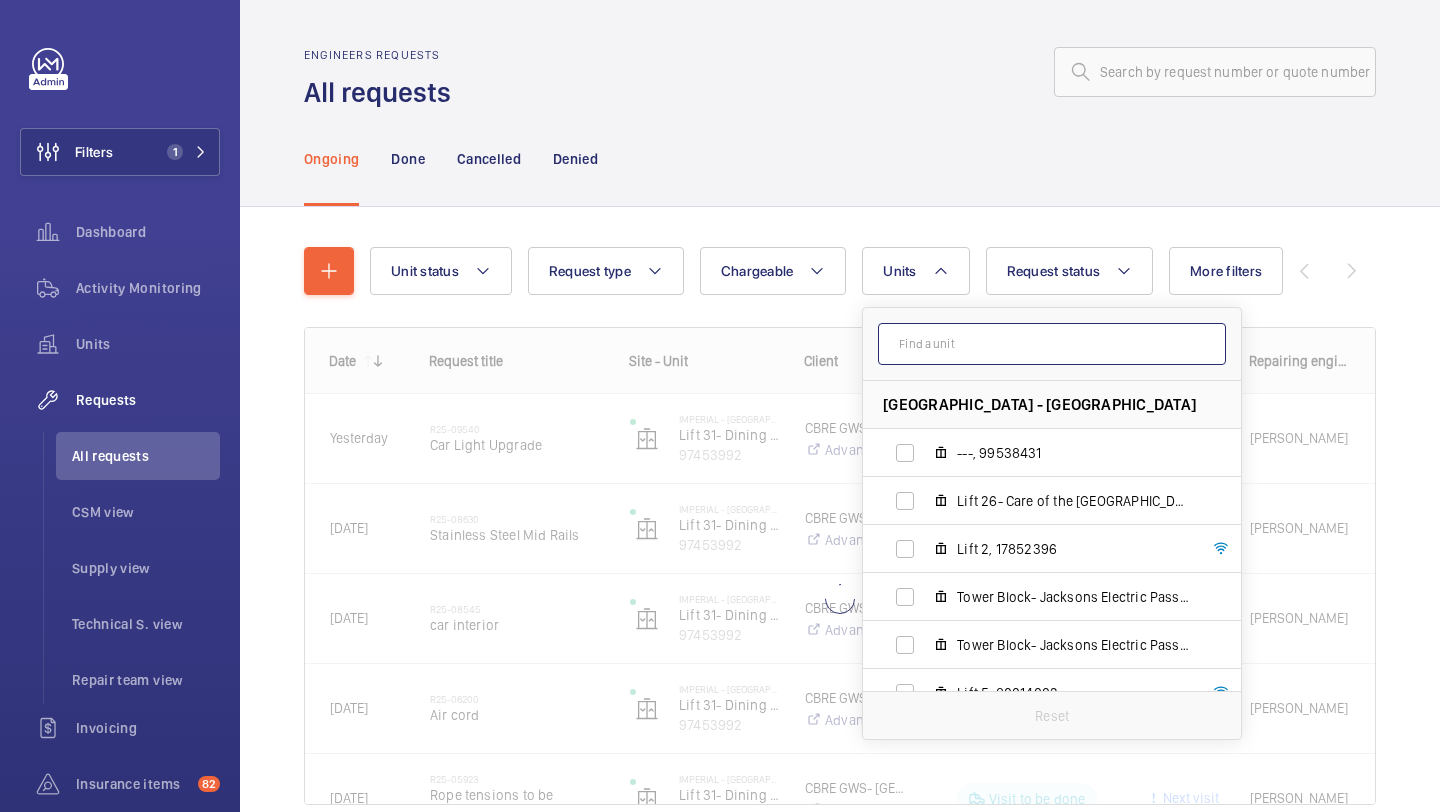 click 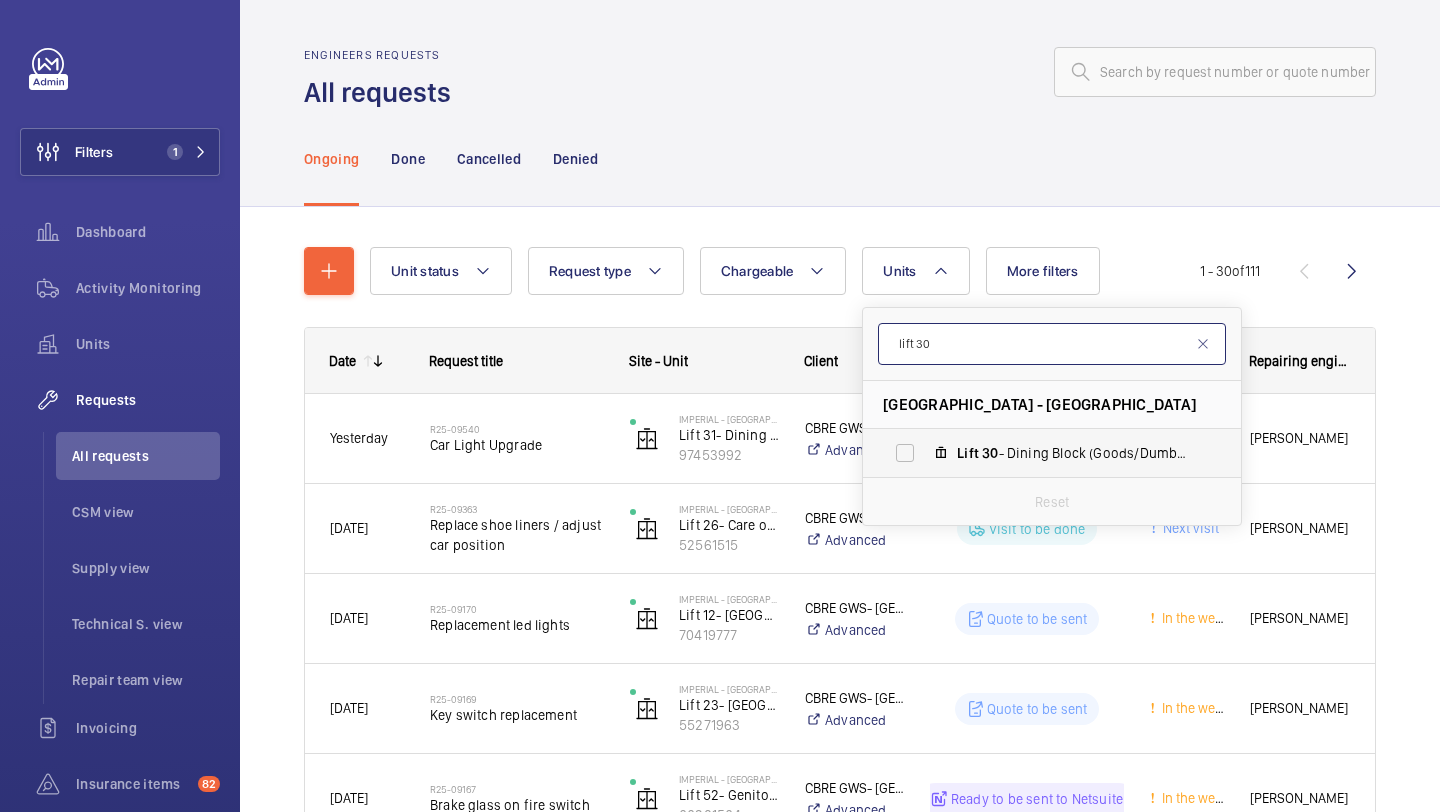 type on "lift 30" 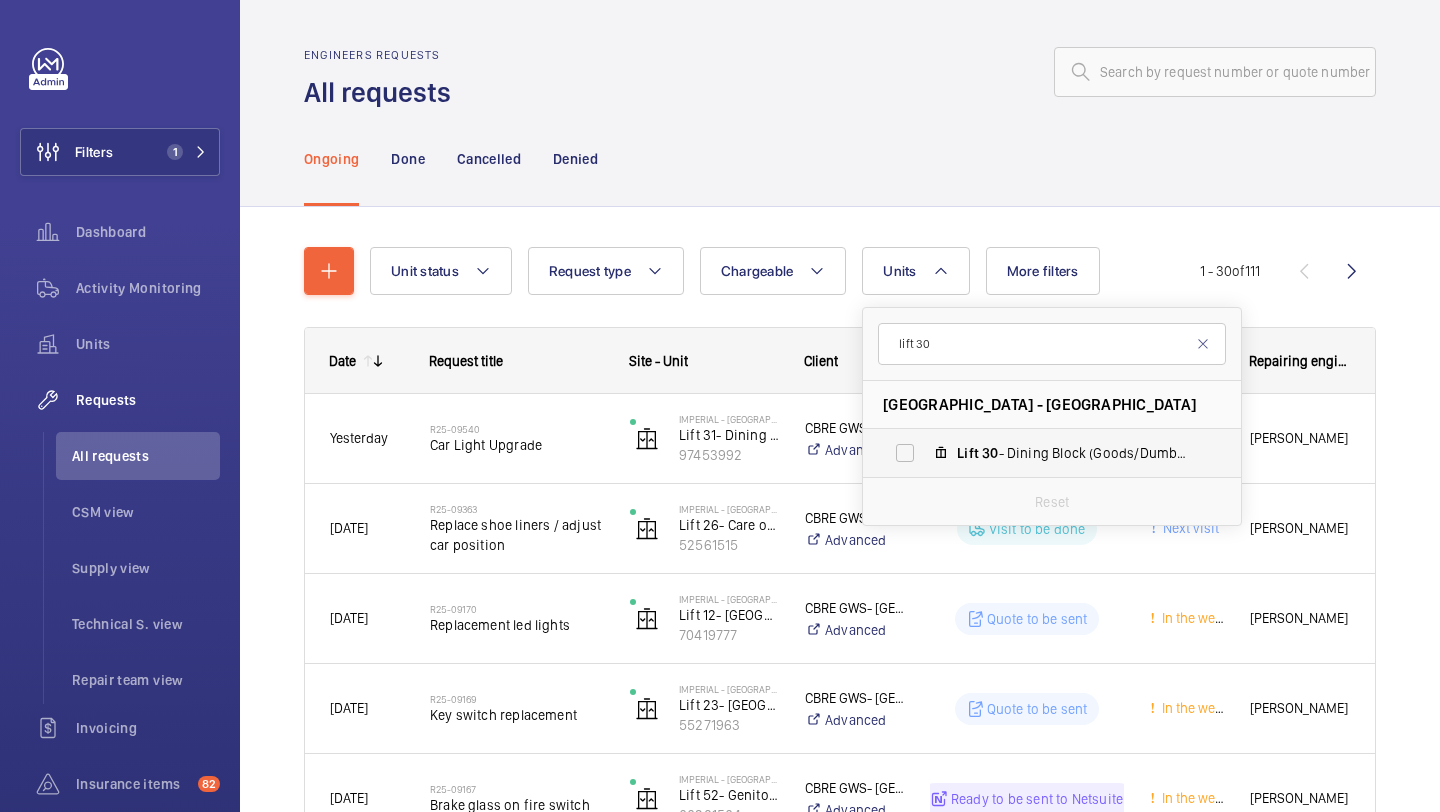 click on "Lift   30 - Dining Block (Goods/Dumbwaiter), 41727246" at bounding box center (1036, 453) 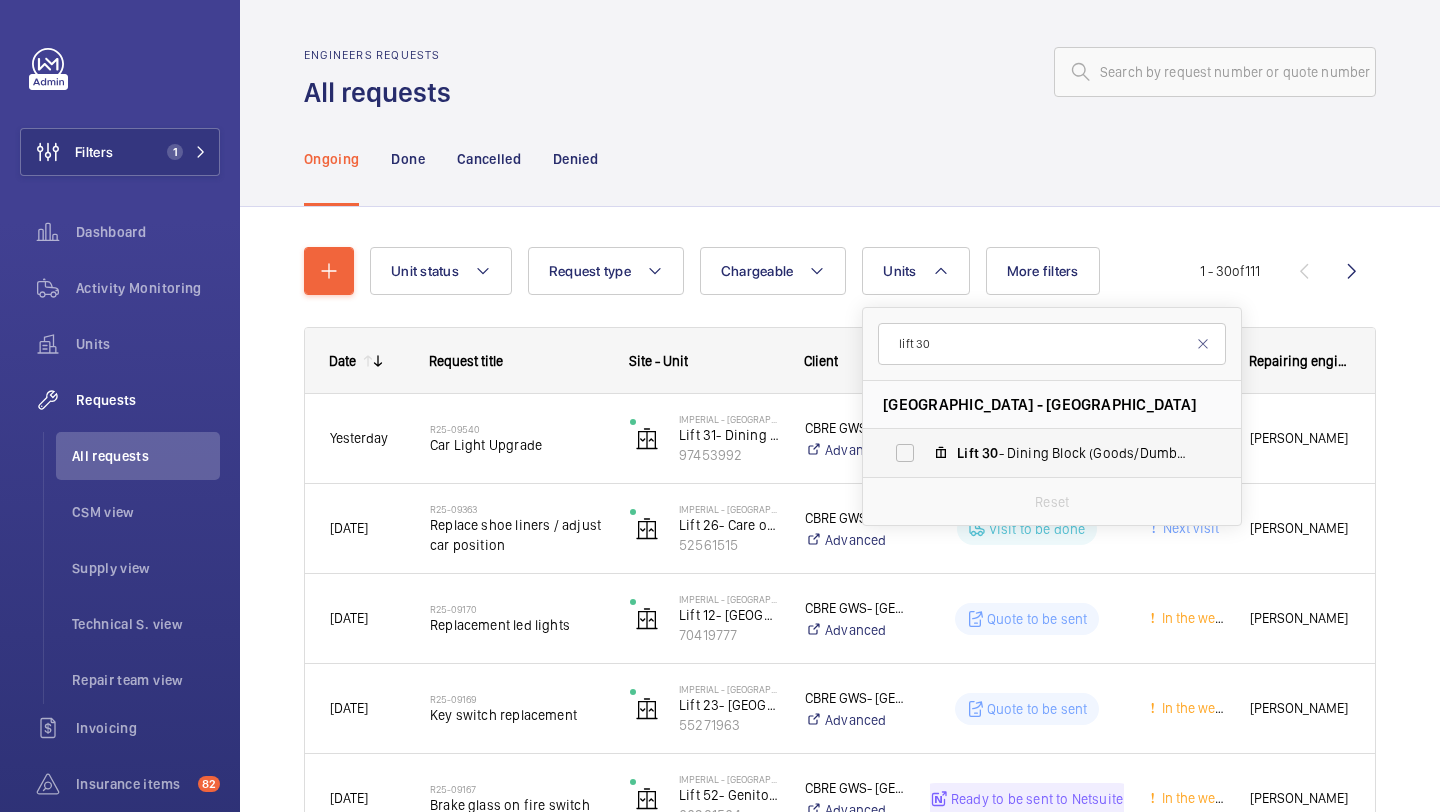 click on "Lift   30 - Dining Block (Goods/Dumbwaiter), 41727246" at bounding box center (905, 453) 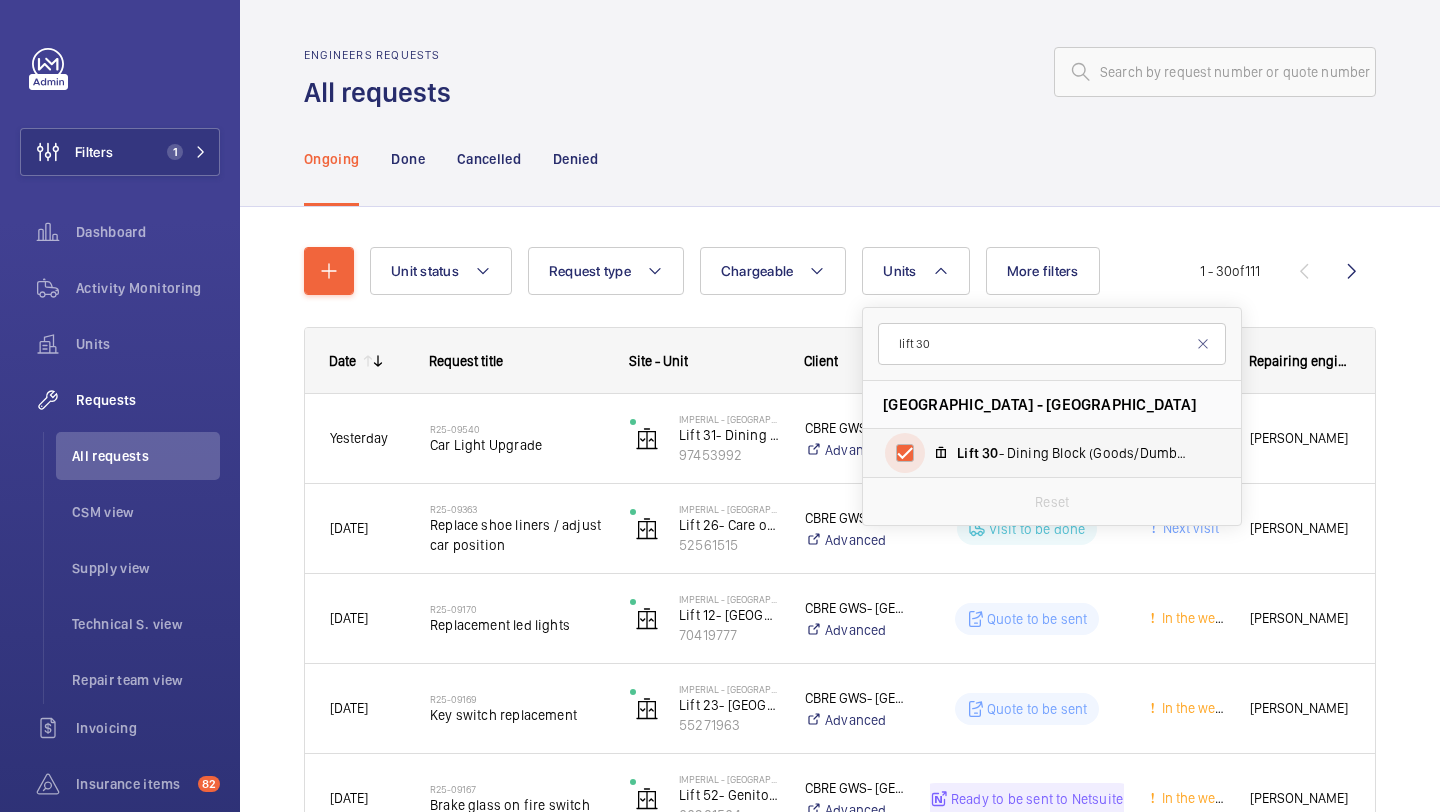 checkbox on "true" 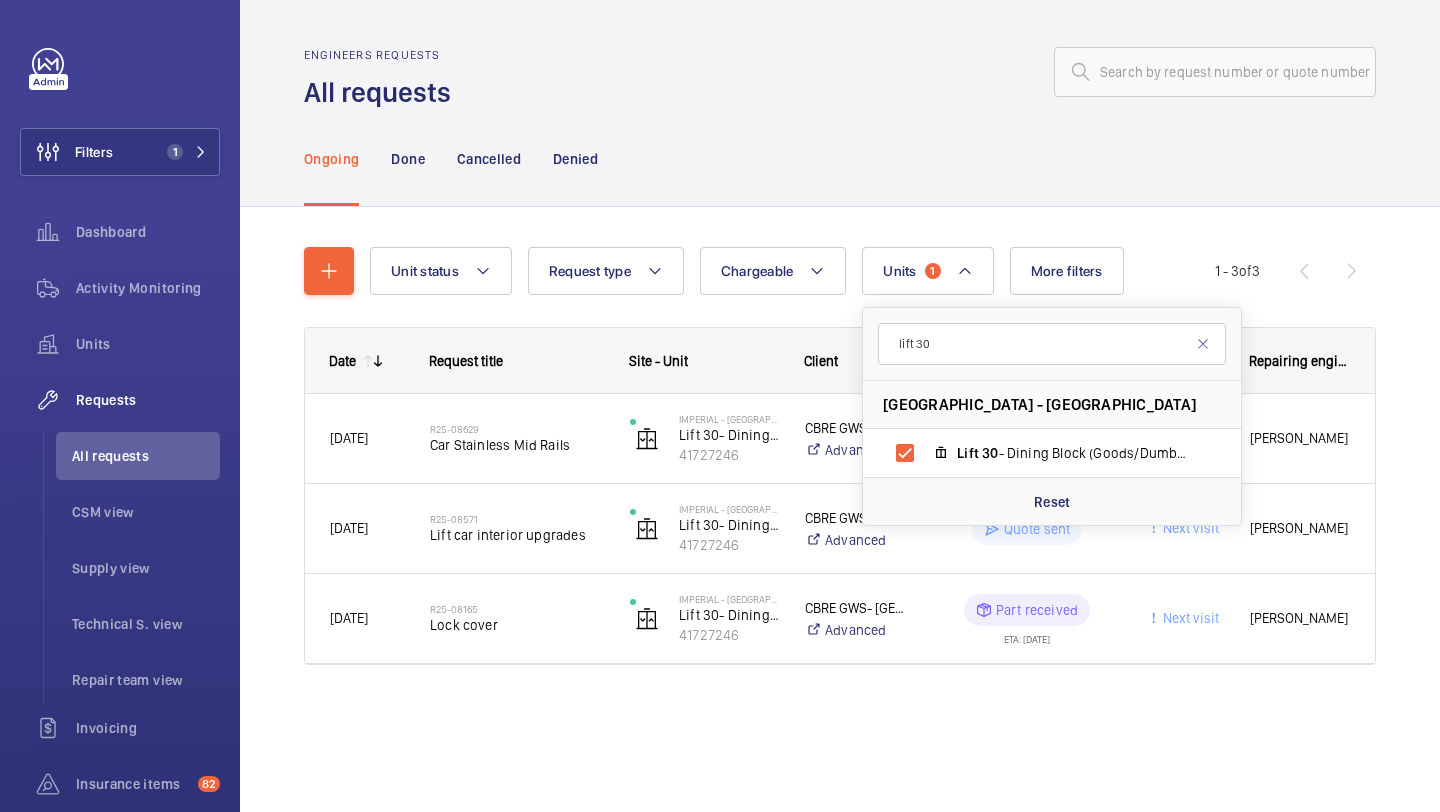 click on "Unit status Request type  Chargeable Units  1 lift 30 Imperial - [GEOGRAPHIC_DATA] - [GEOGRAPHIC_DATA] Lift   30 - Dining Block (Goods/Dumbwaiter), 41727246 Reset More filters Request status Urgency Repairing engineer Engineer Device type Reset all filters 1 - 3  of  3
Date
Request title
Site - Unit" 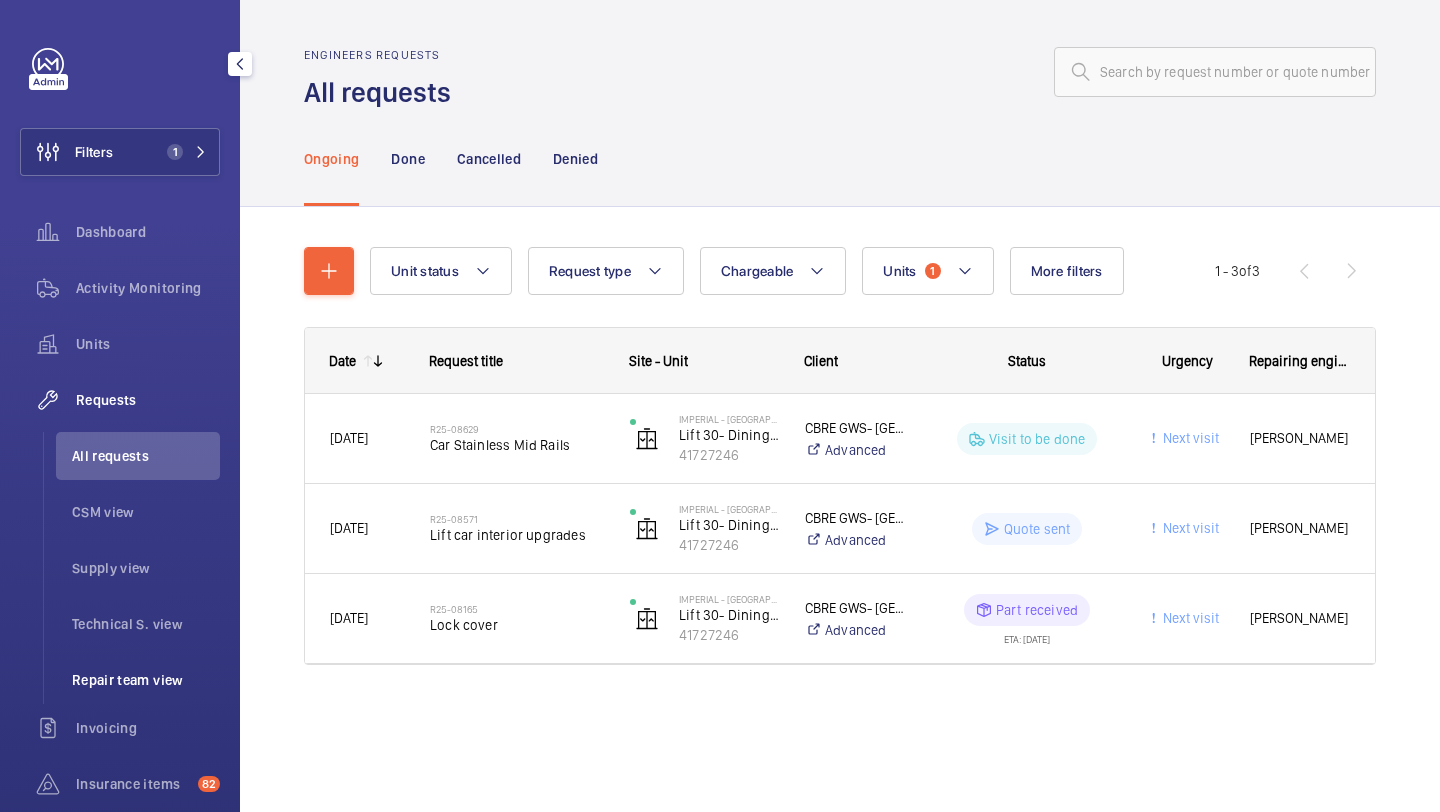 click on "Repair team view" 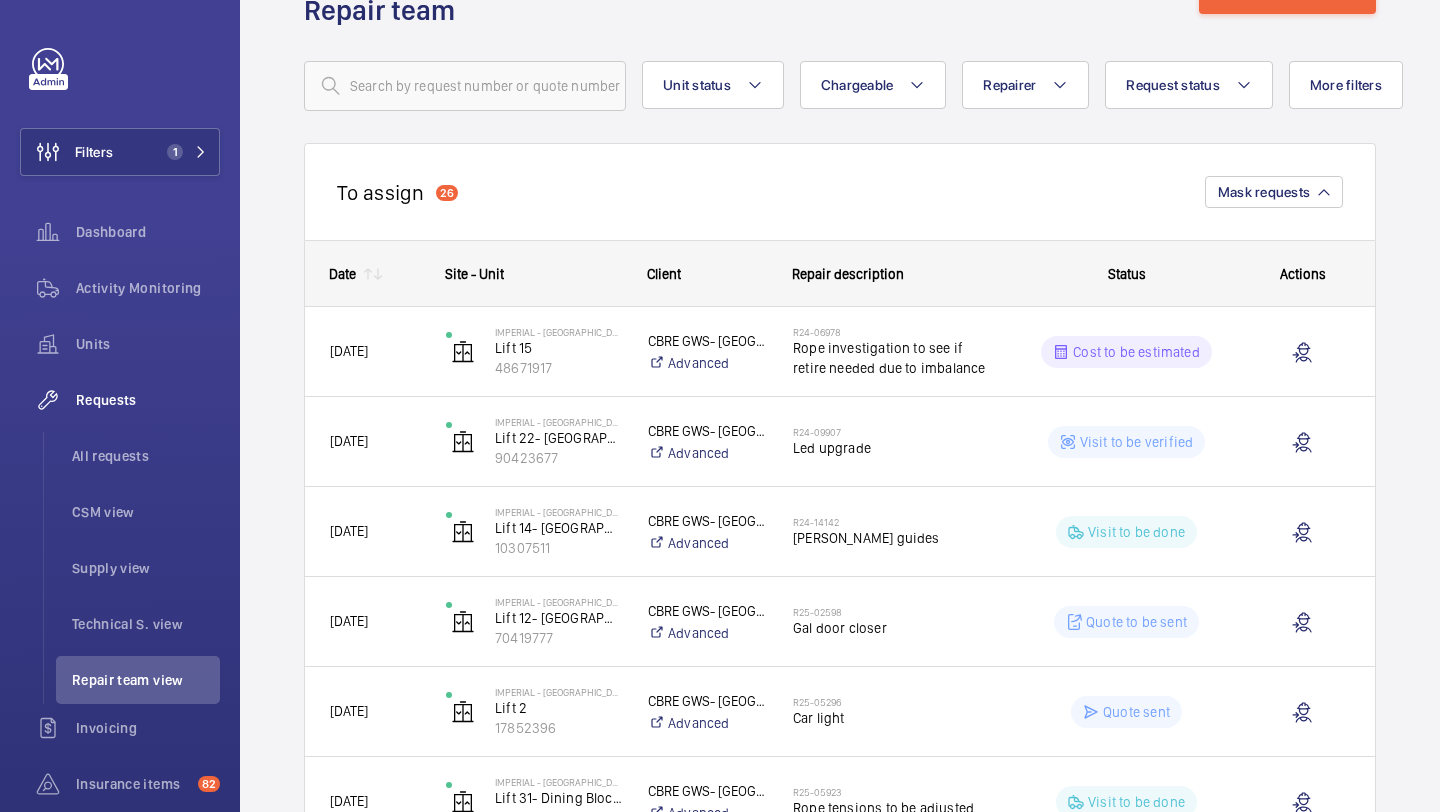 scroll, scrollTop: 83, scrollLeft: 0, axis: vertical 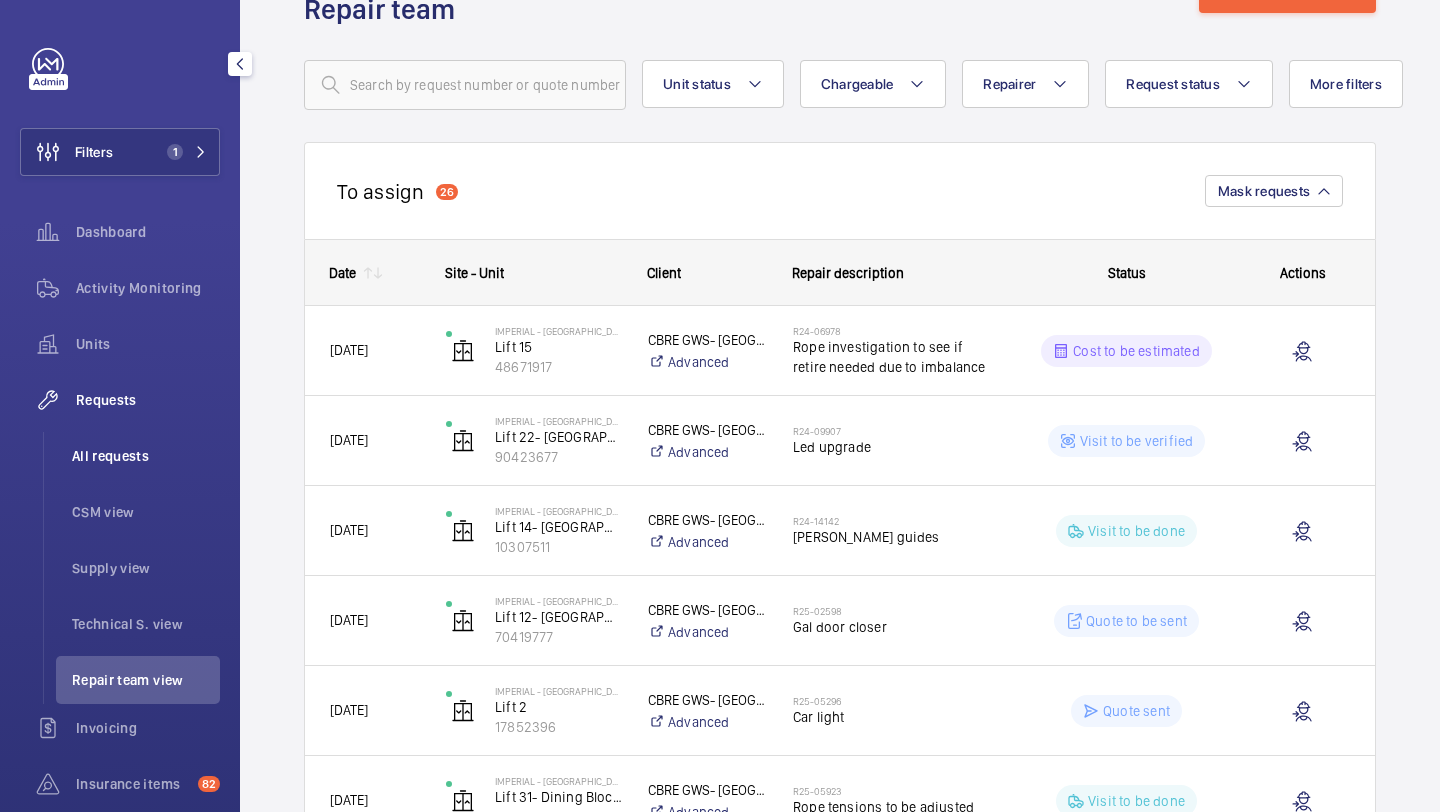 click on "All requests" 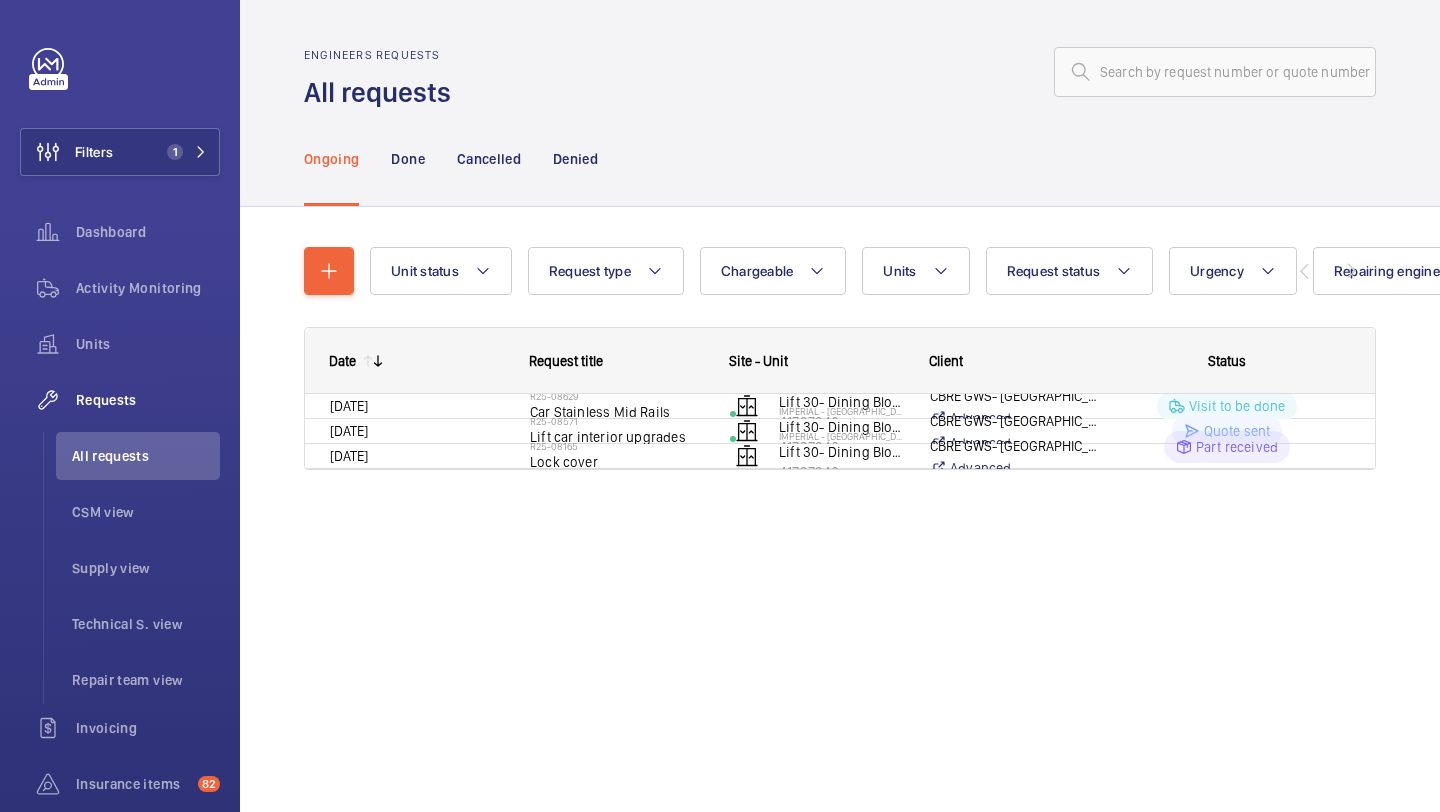 scroll, scrollTop: 0, scrollLeft: 0, axis: both 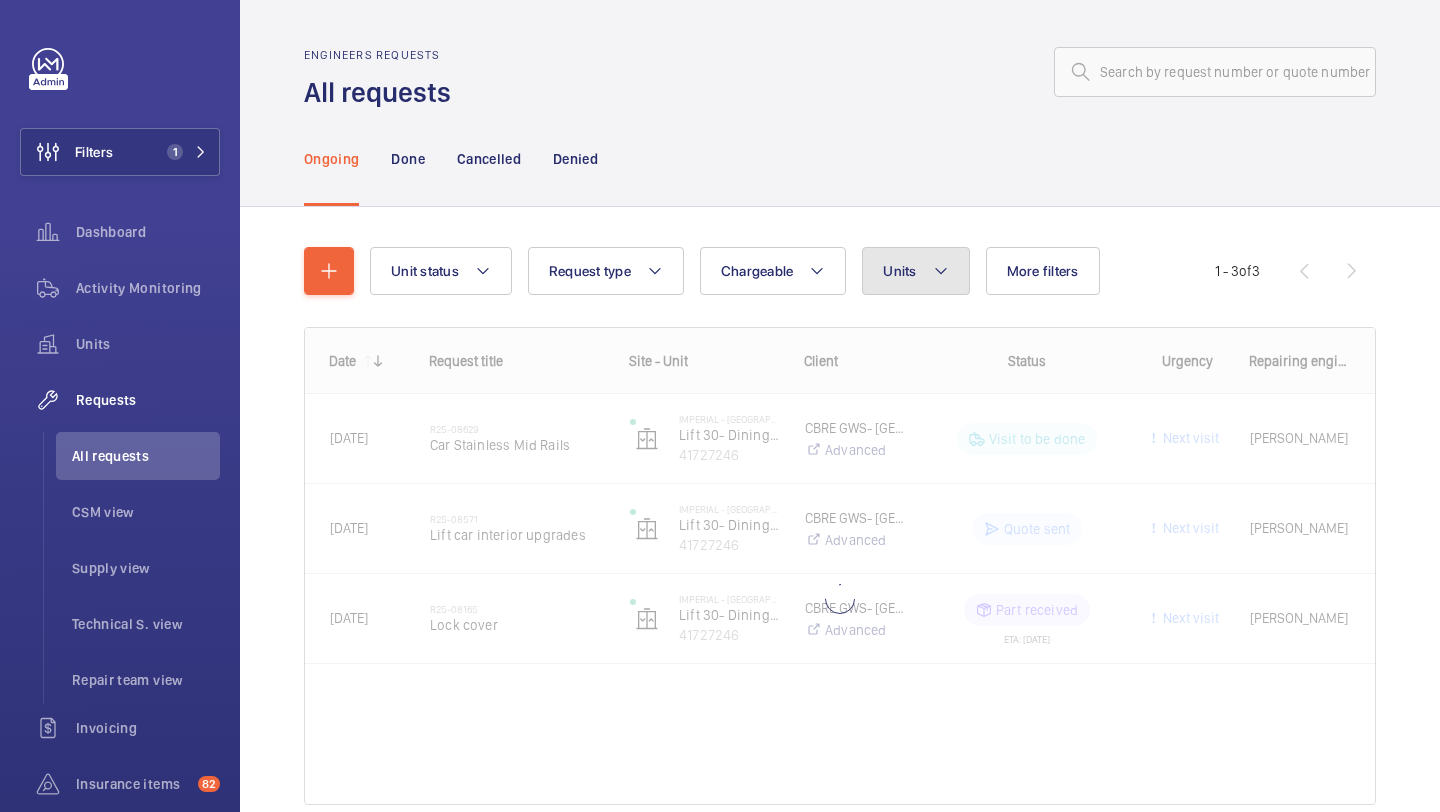 click on "Units" 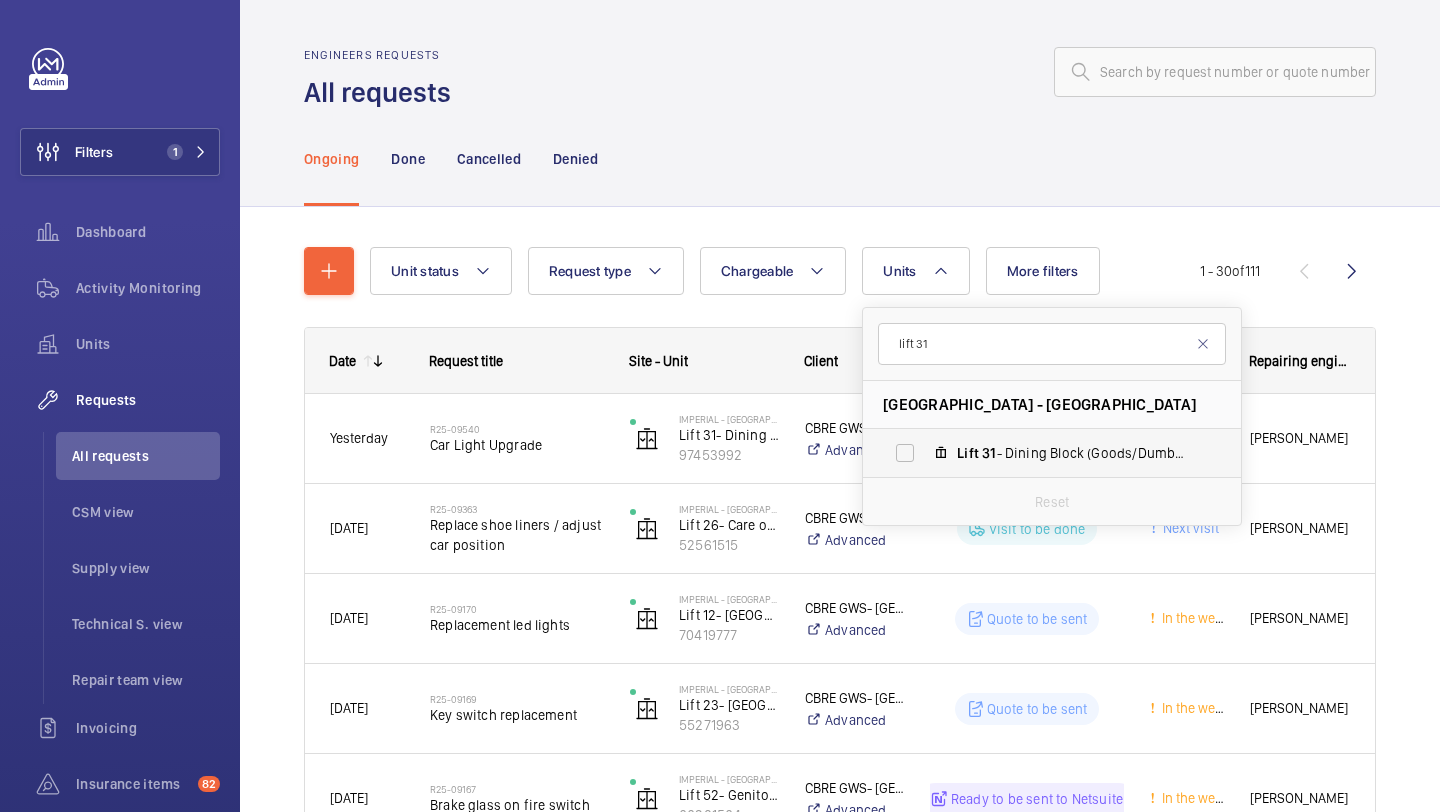 type on "lift 31" 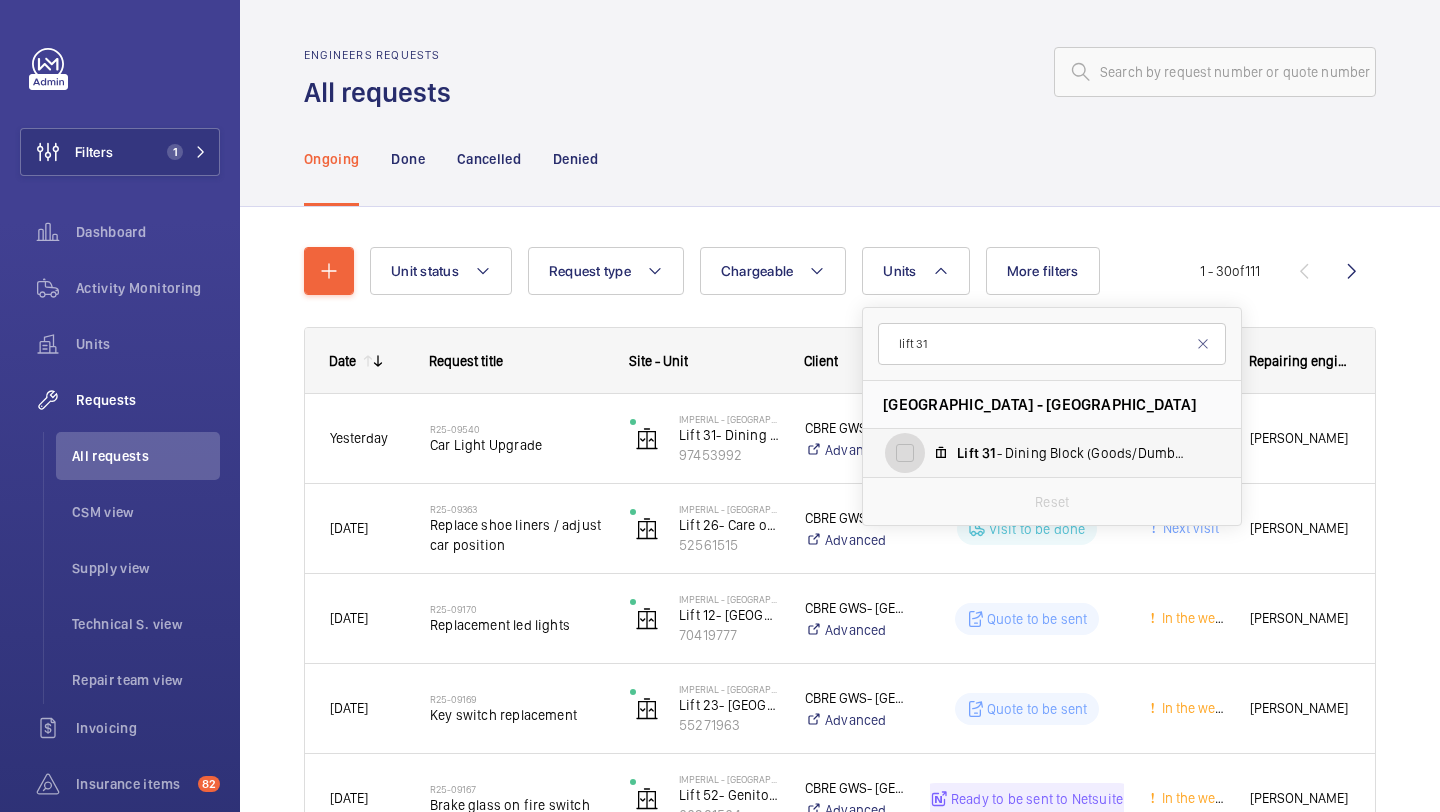 click on "Lift   31 - Dining Block (Goods/Dumbwaiter), 97453992" at bounding box center (905, 453) 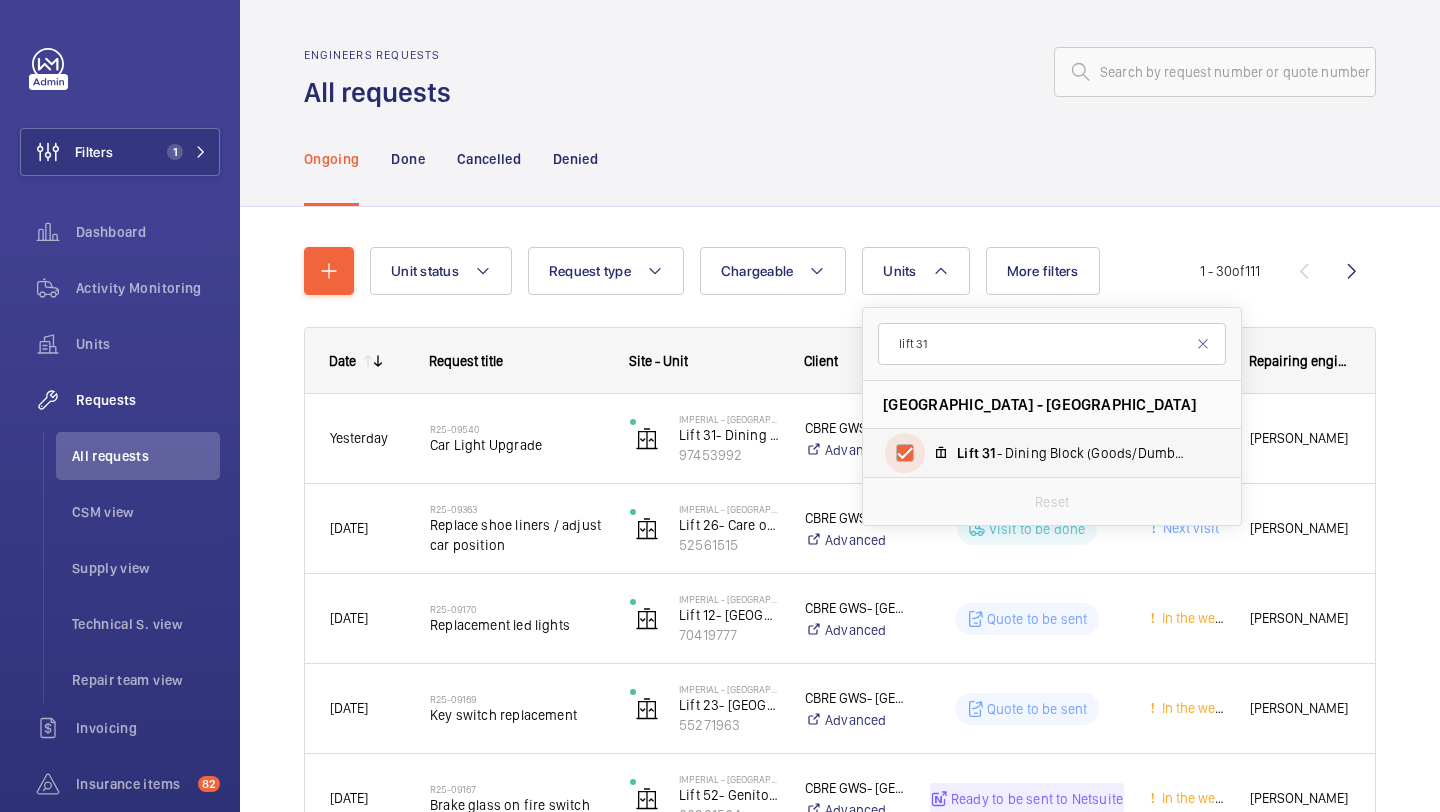 checkbox on "true" 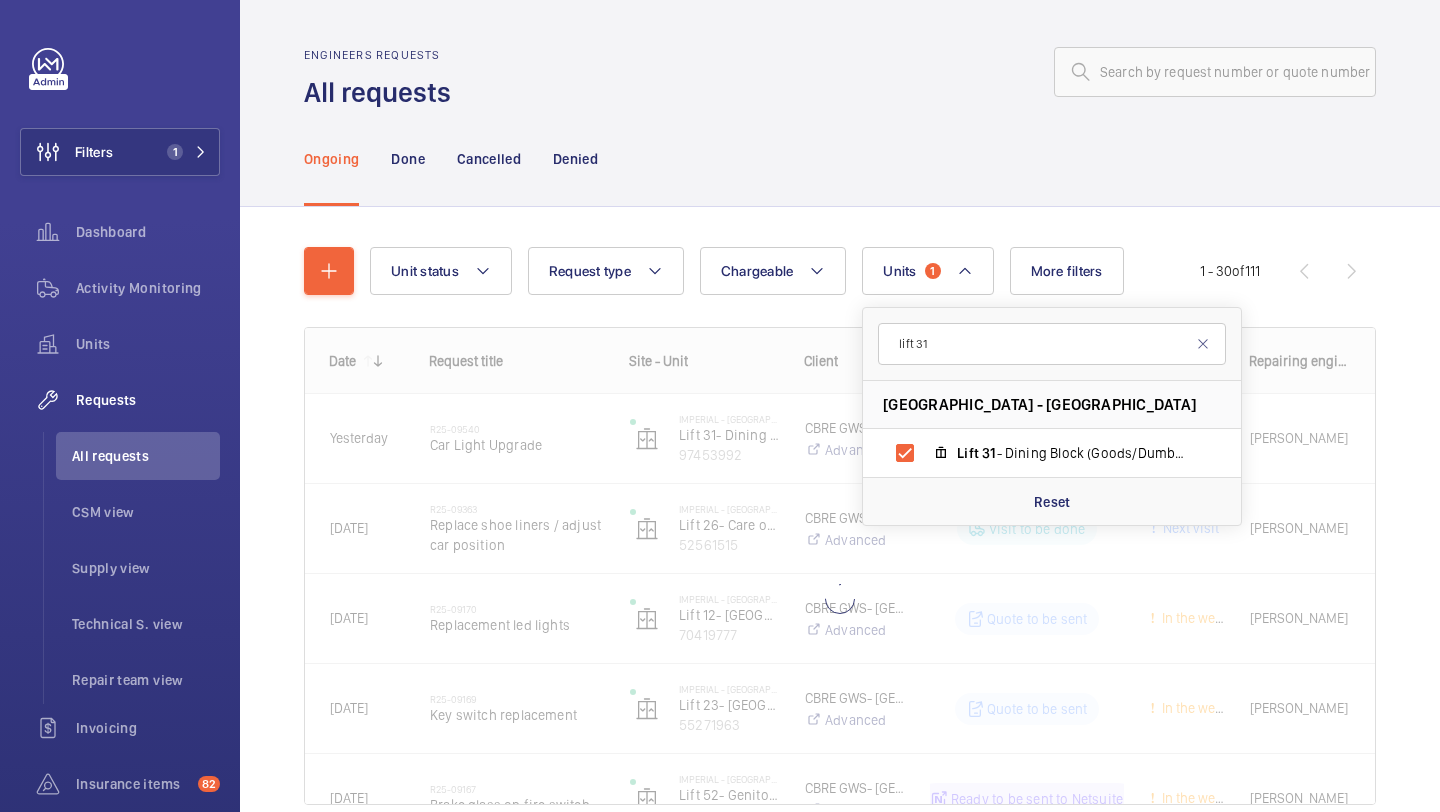 click on "Unit status Request type  Chargeable Units  1 lift 31 [GEOGRAPHIC_DATA] - [GEOGRAPHIC_DATA] Lift   31 - Dining Block (Goods/Dumbwaiter), 97453992 Reset More filters Request status Urgency Repairing engineer Engineer Device type Reset all filters 1 - 30  of  111
Date
Request title
Site - Unit Client" 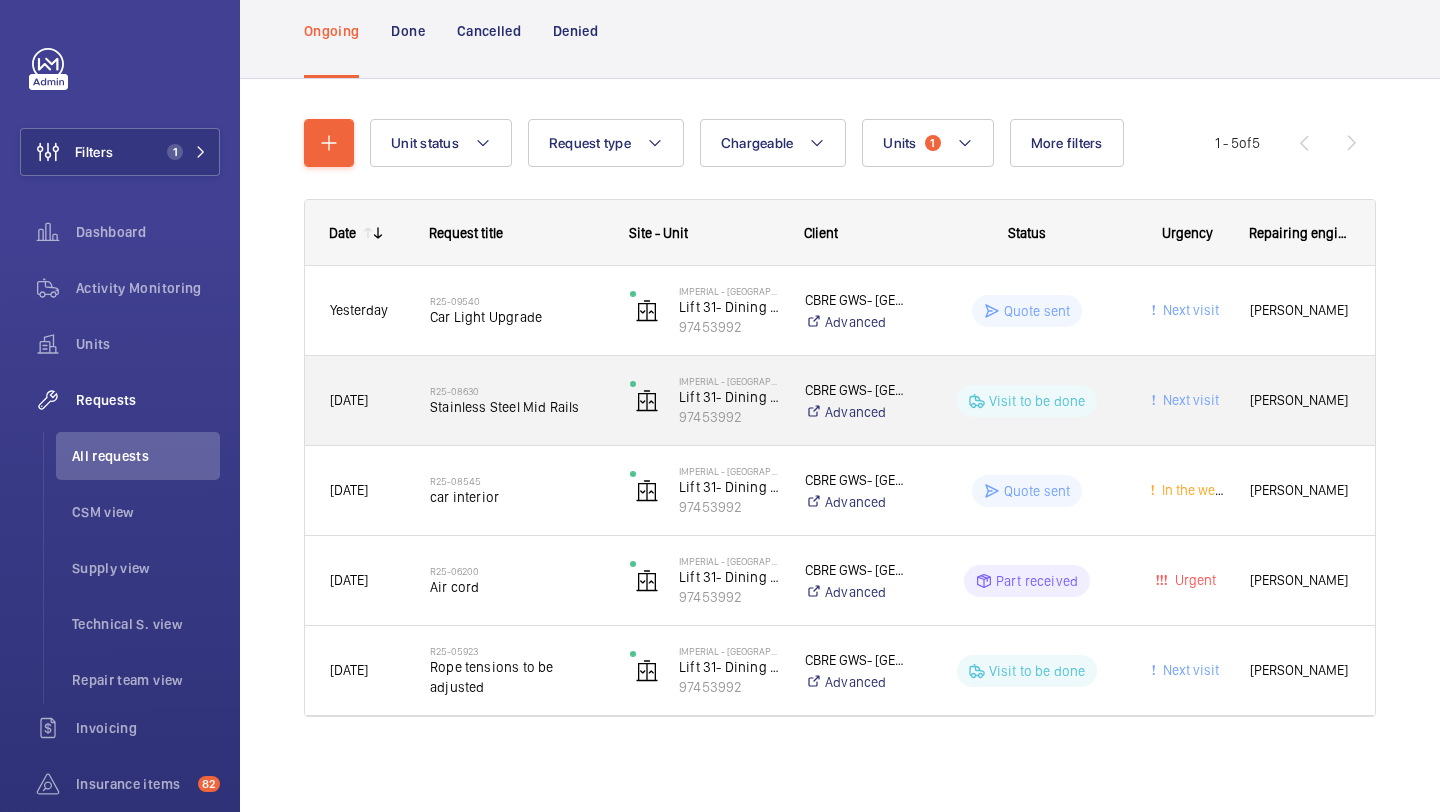 scroll, scrollTop: 129, scrollLeft: 0, axis: vertical 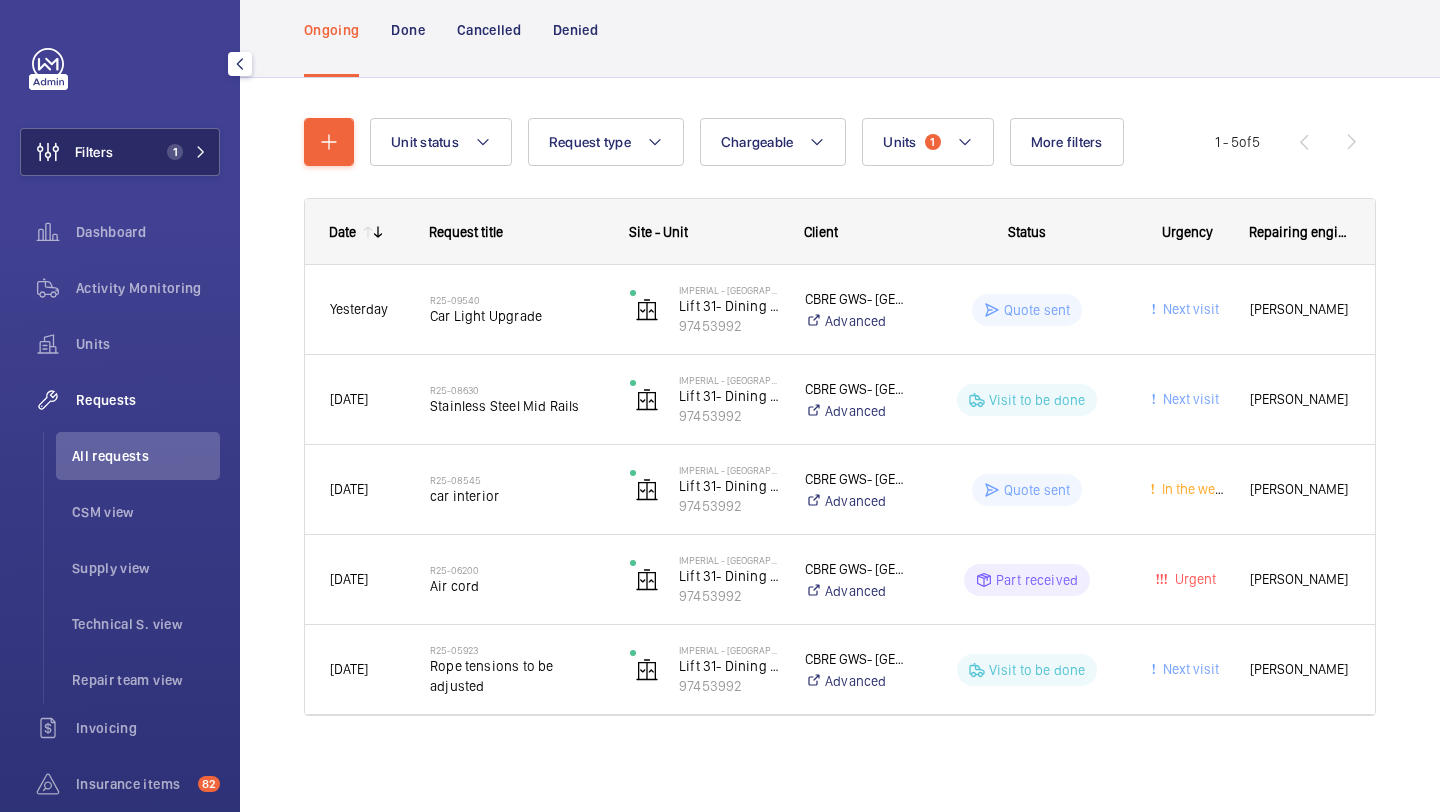 click on "1" 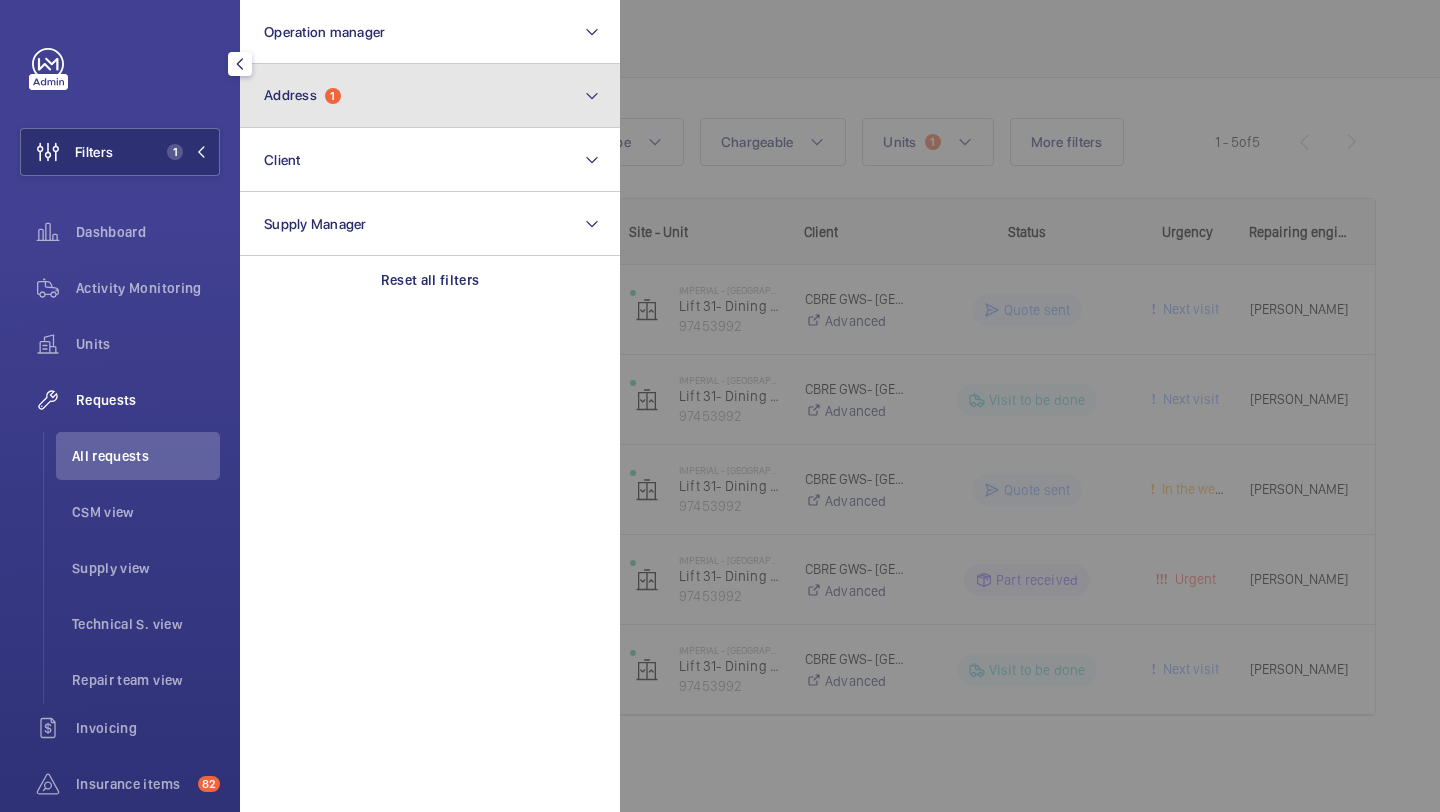 click on "Address  1" 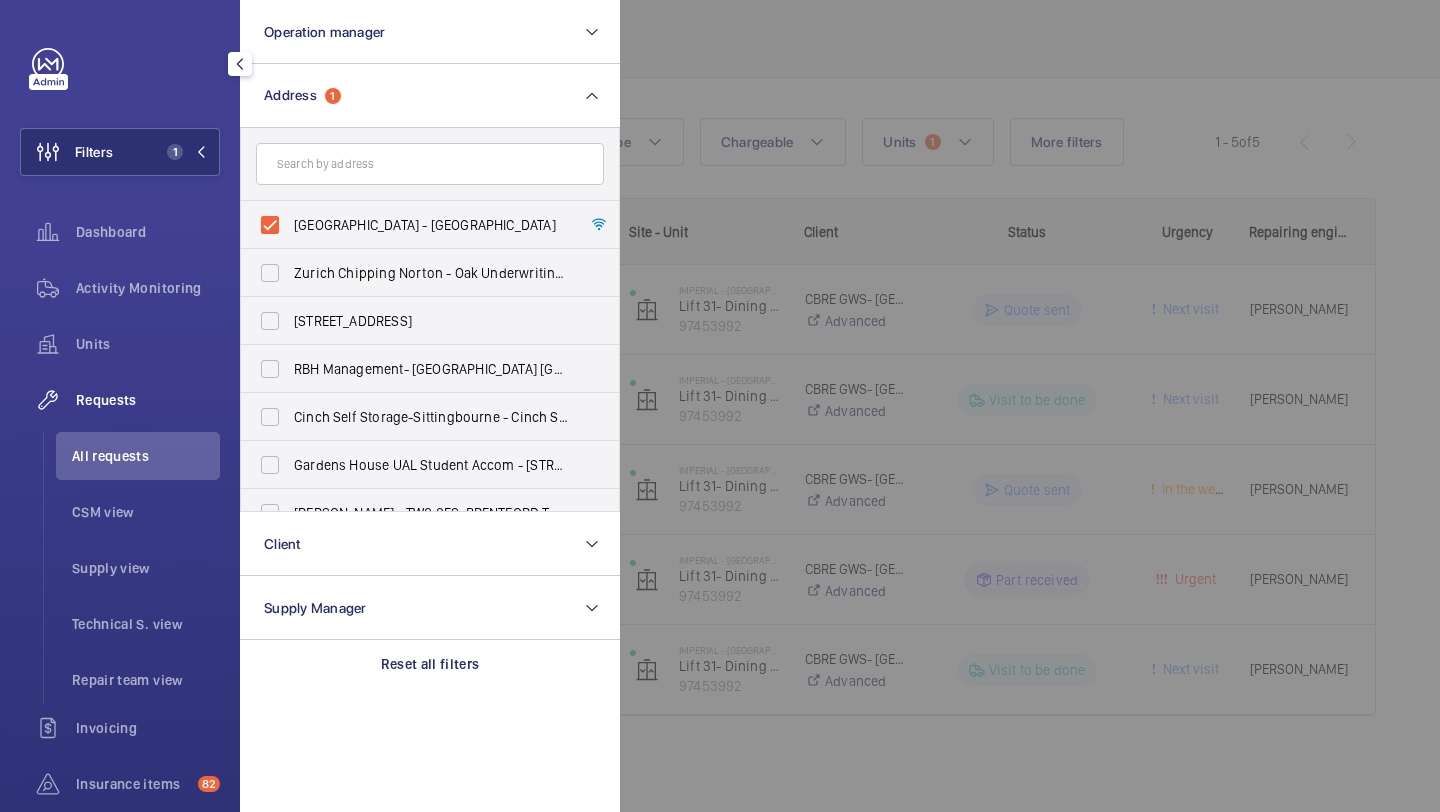 click 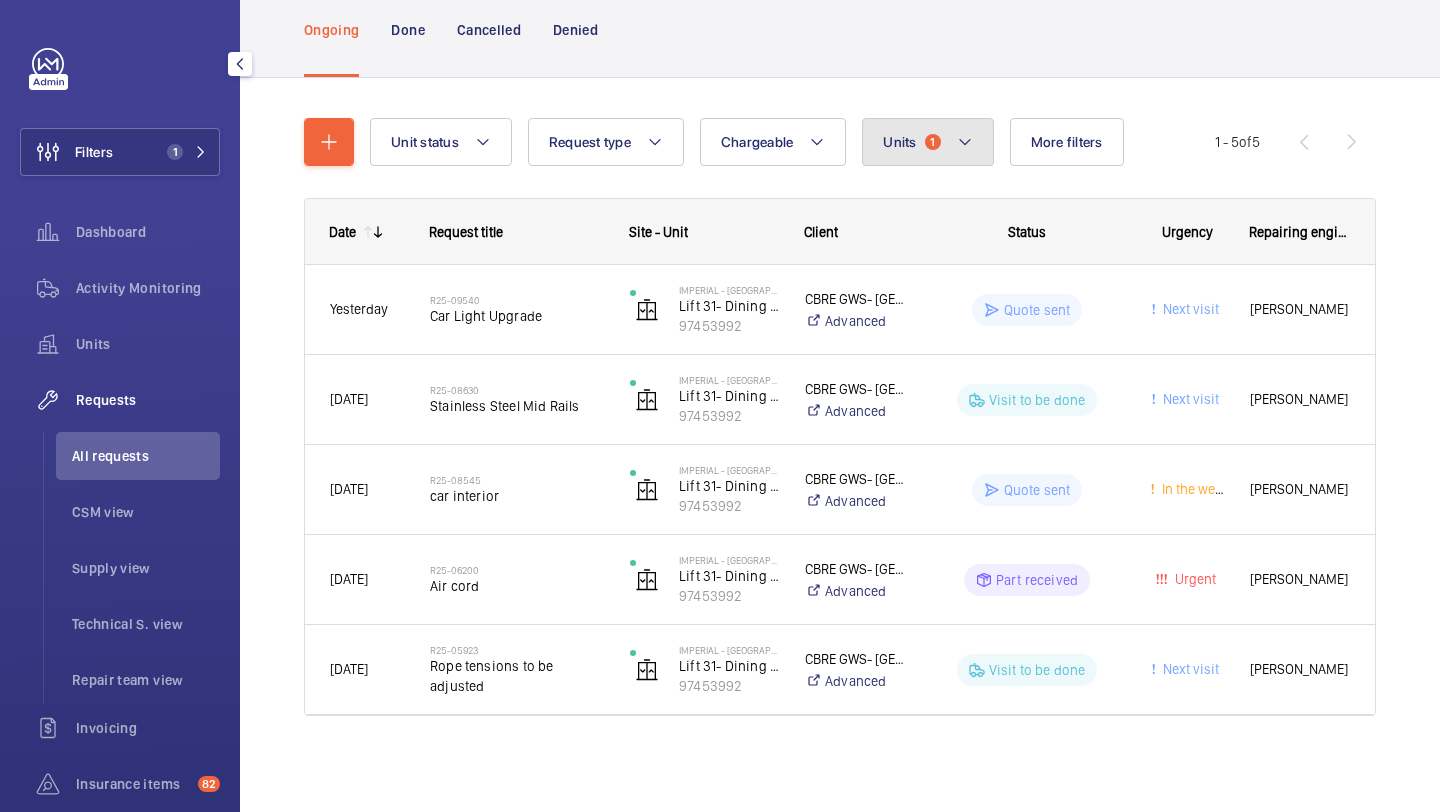 click on "Units  1" 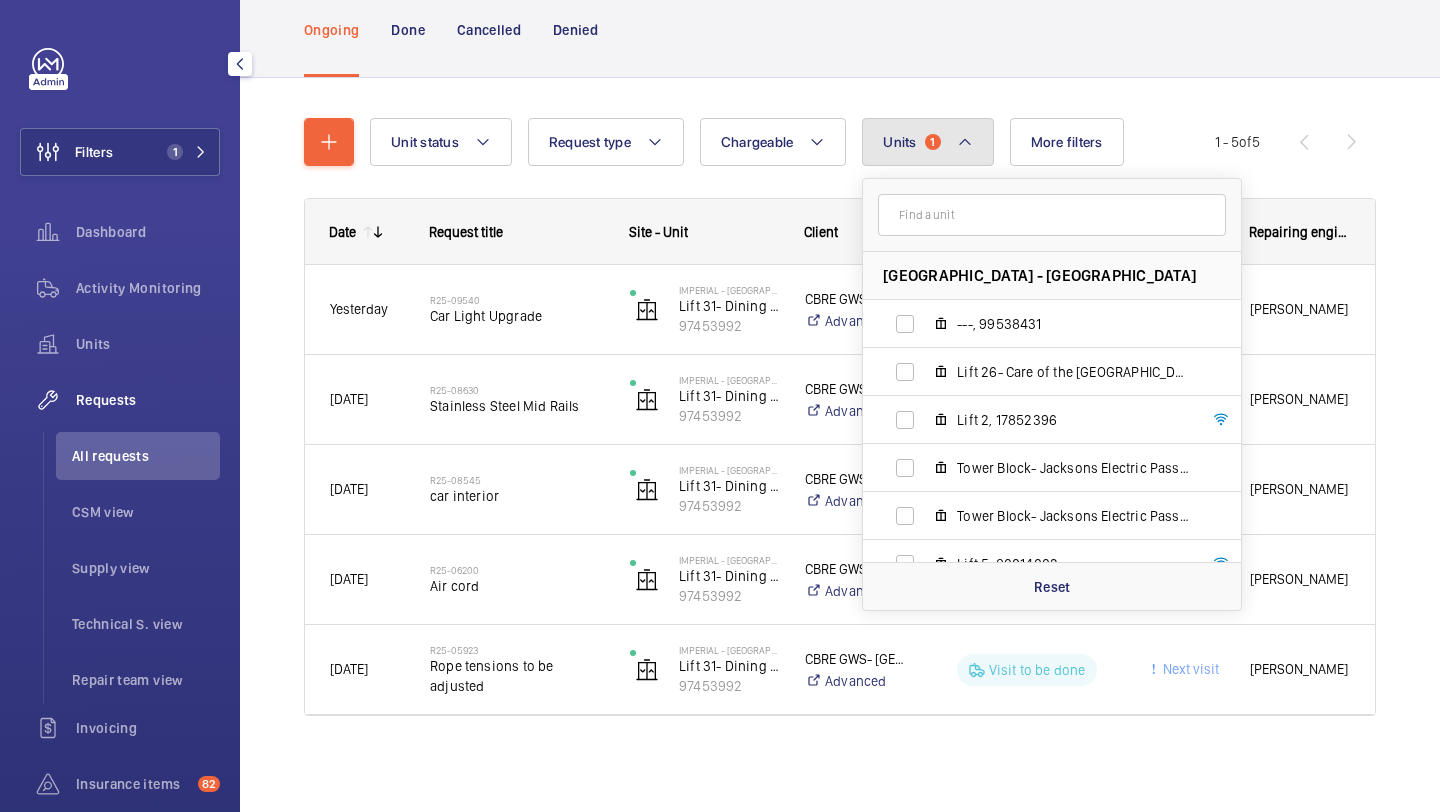 click on "Units  1" 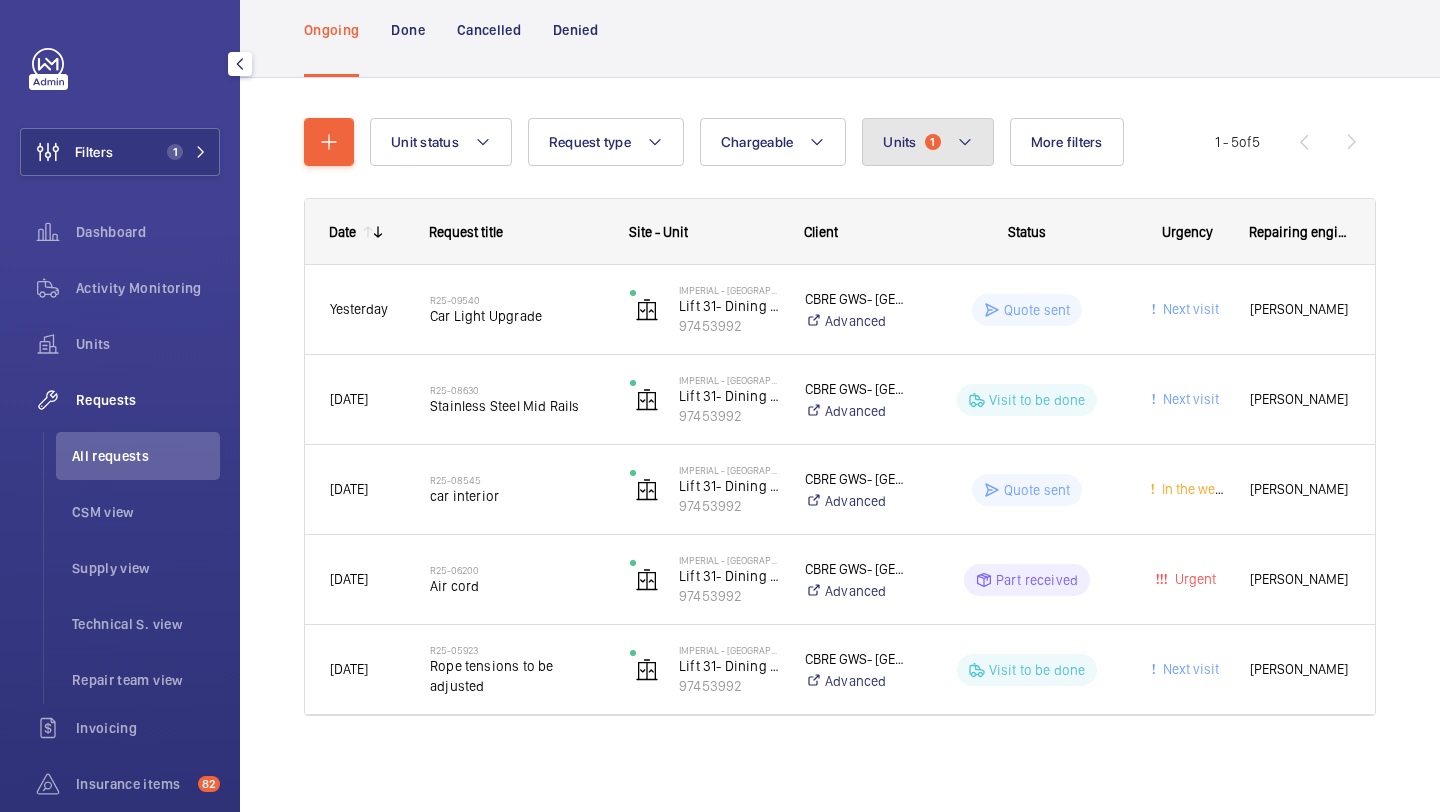 click on "Units  1" 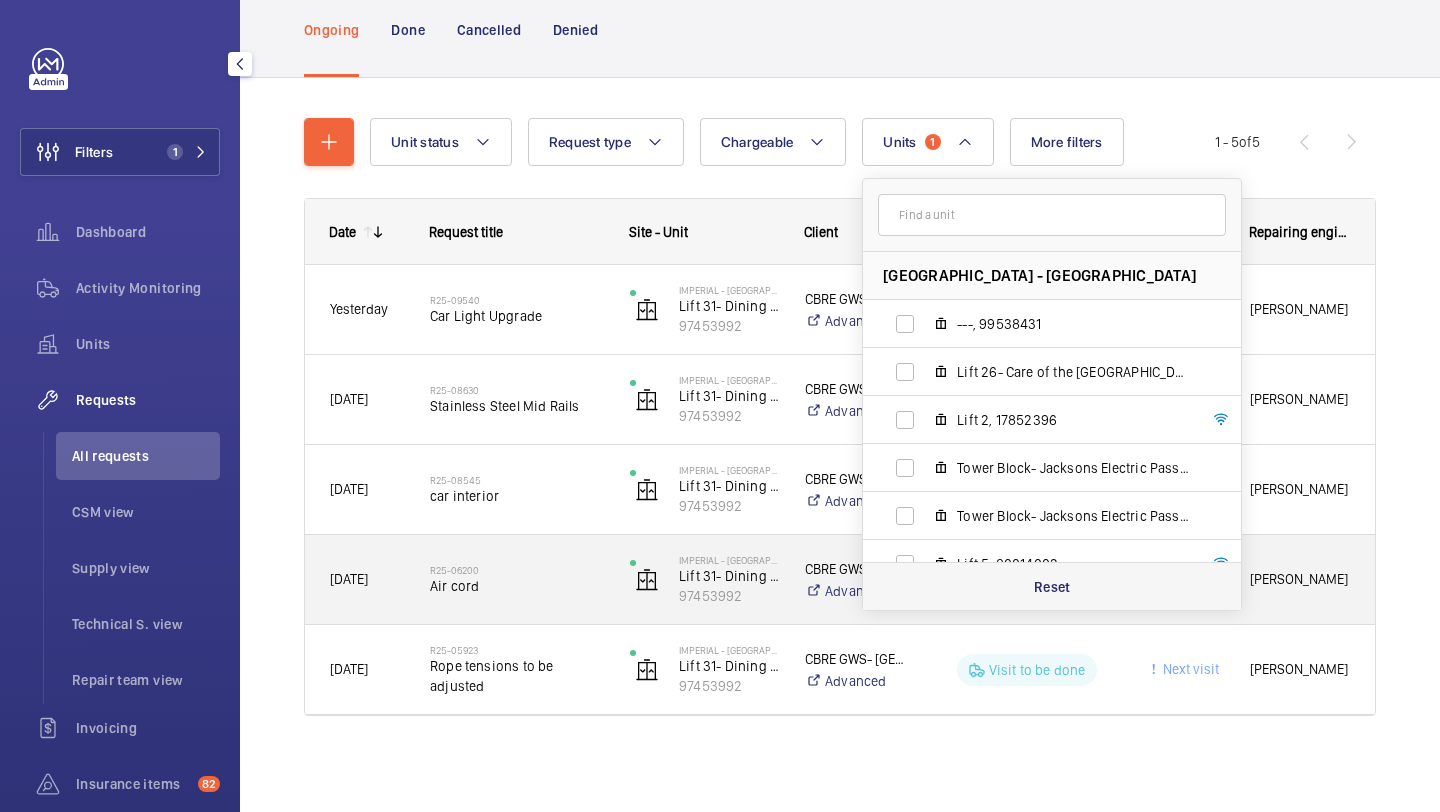 click on "Reset" 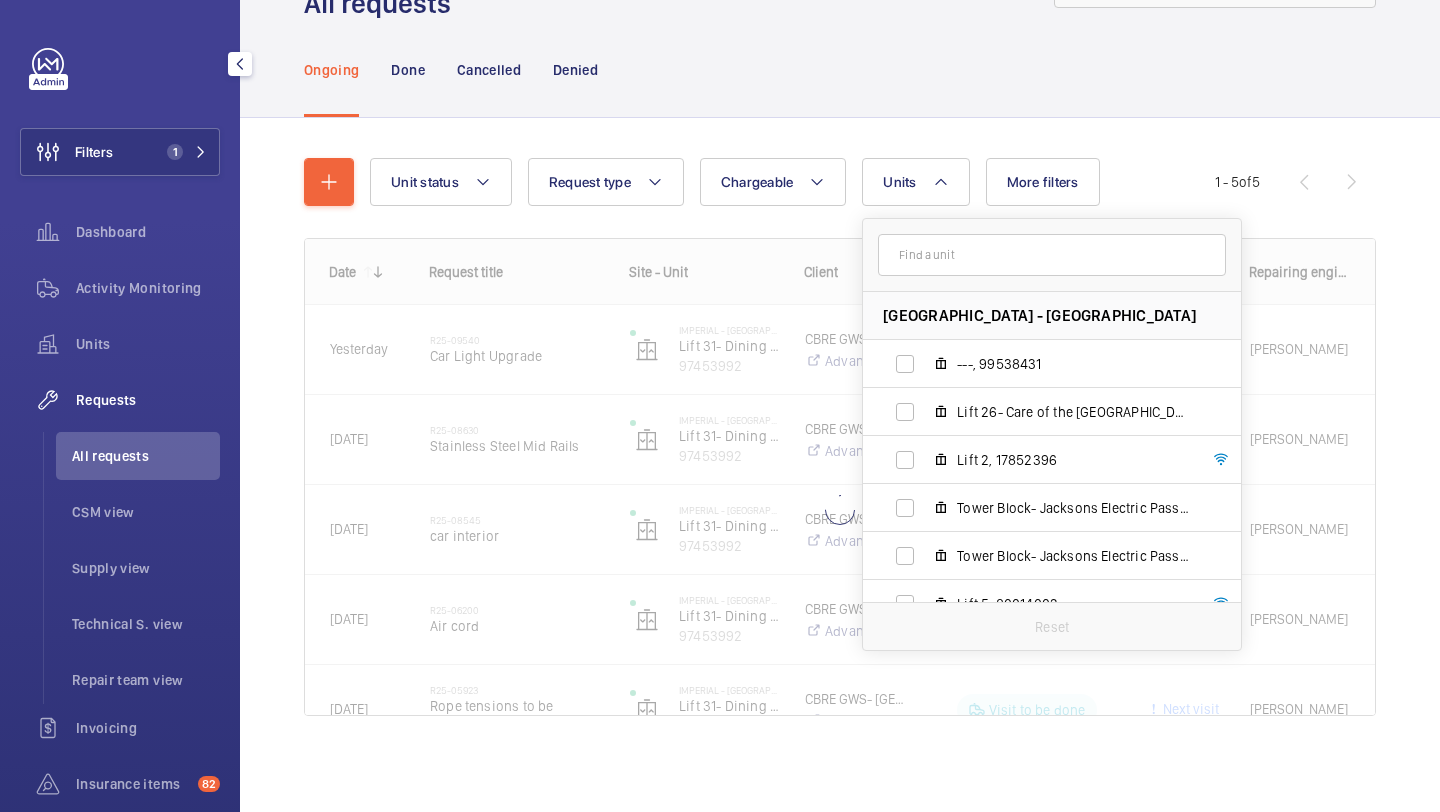 scroll, scrollTop: 89, scrollLeft: 0, axis: vertical 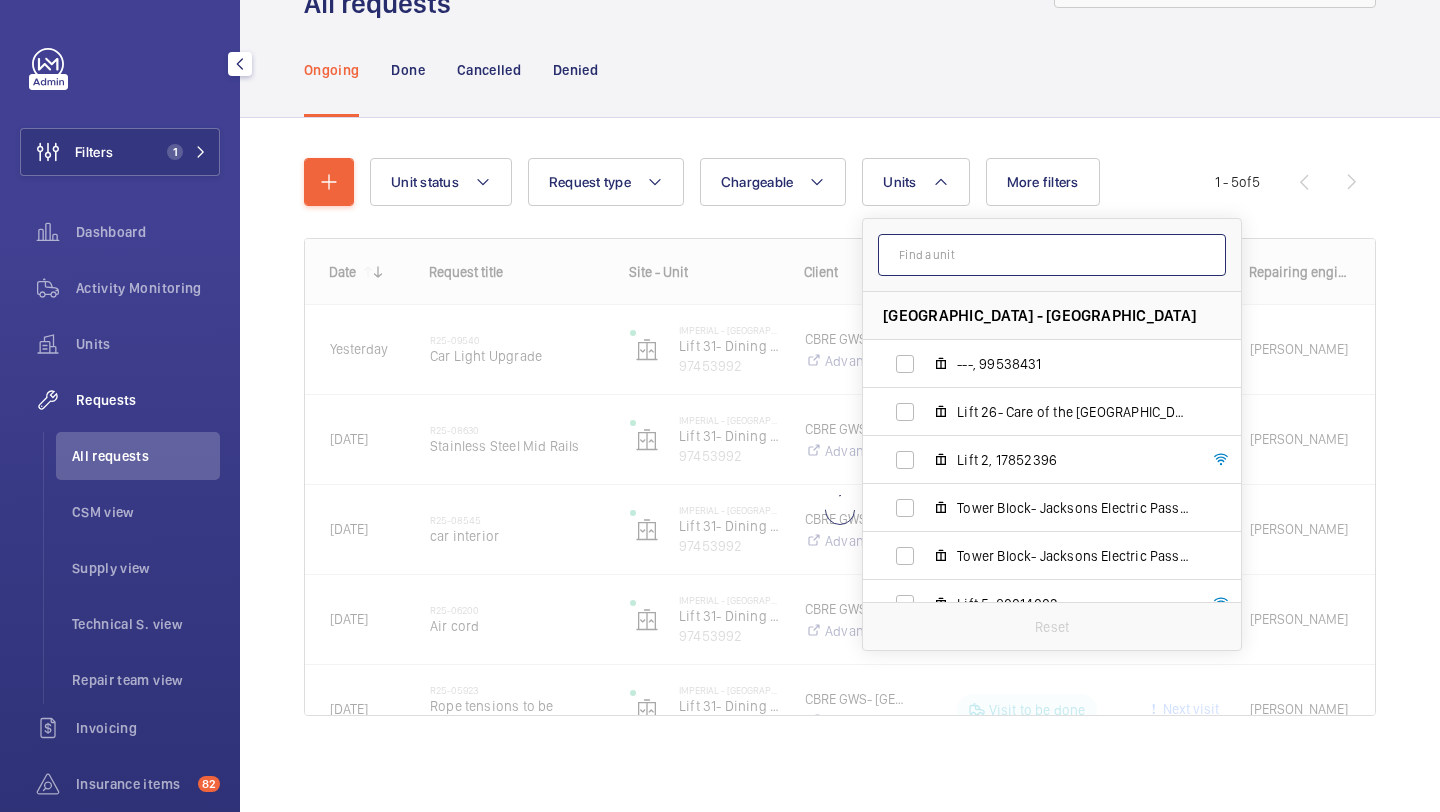 click 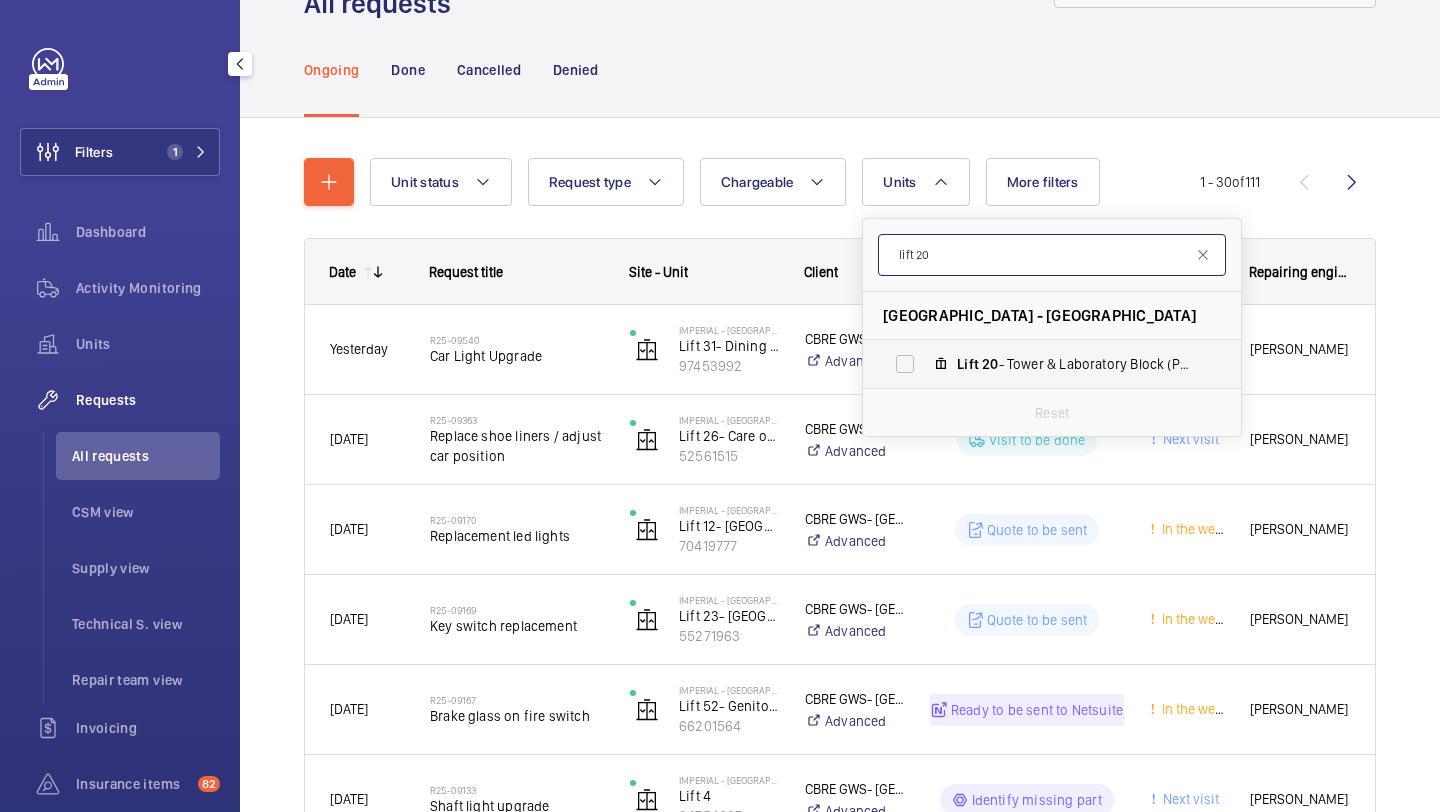 type on "lift 20" 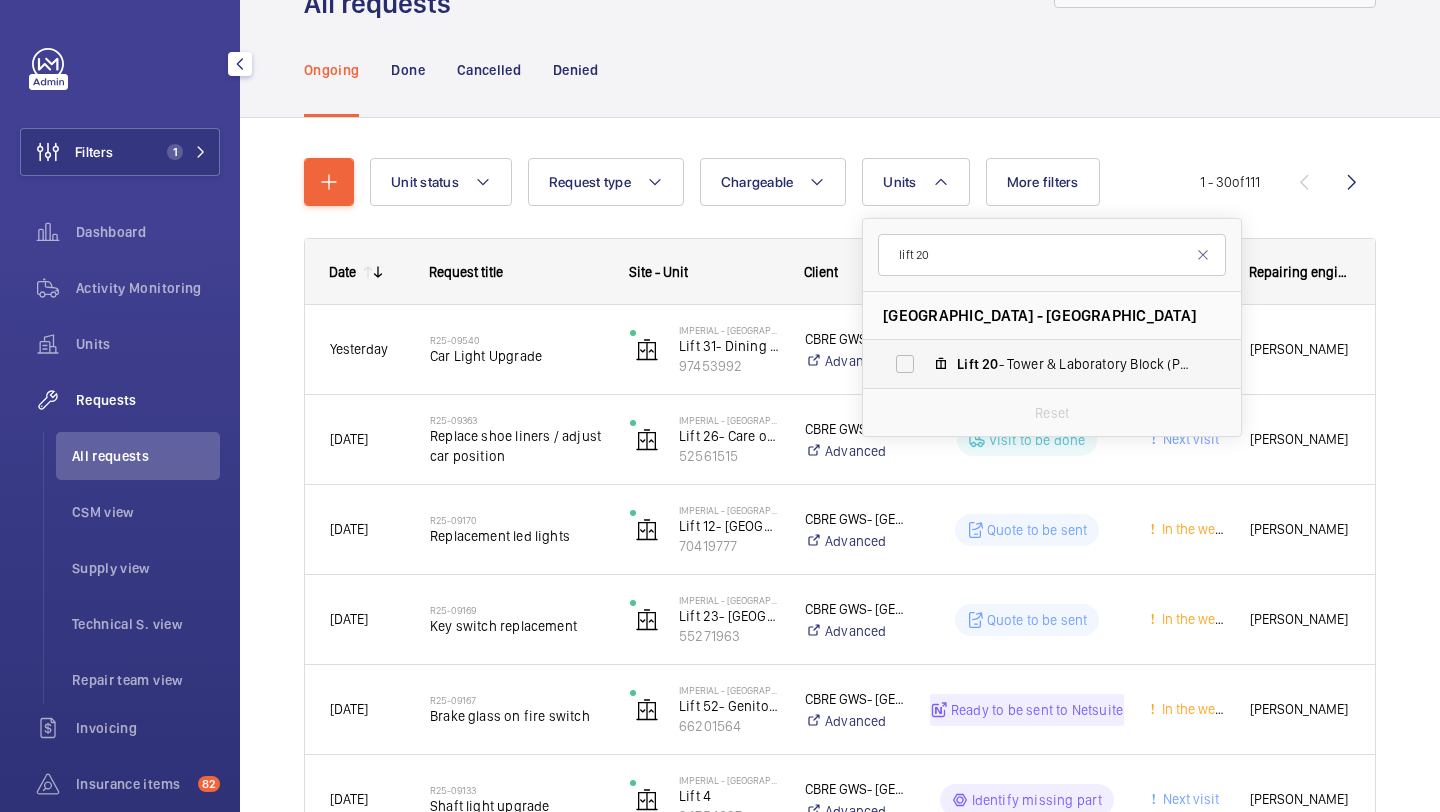 click on "Lift" at bounding box center [968, 364] 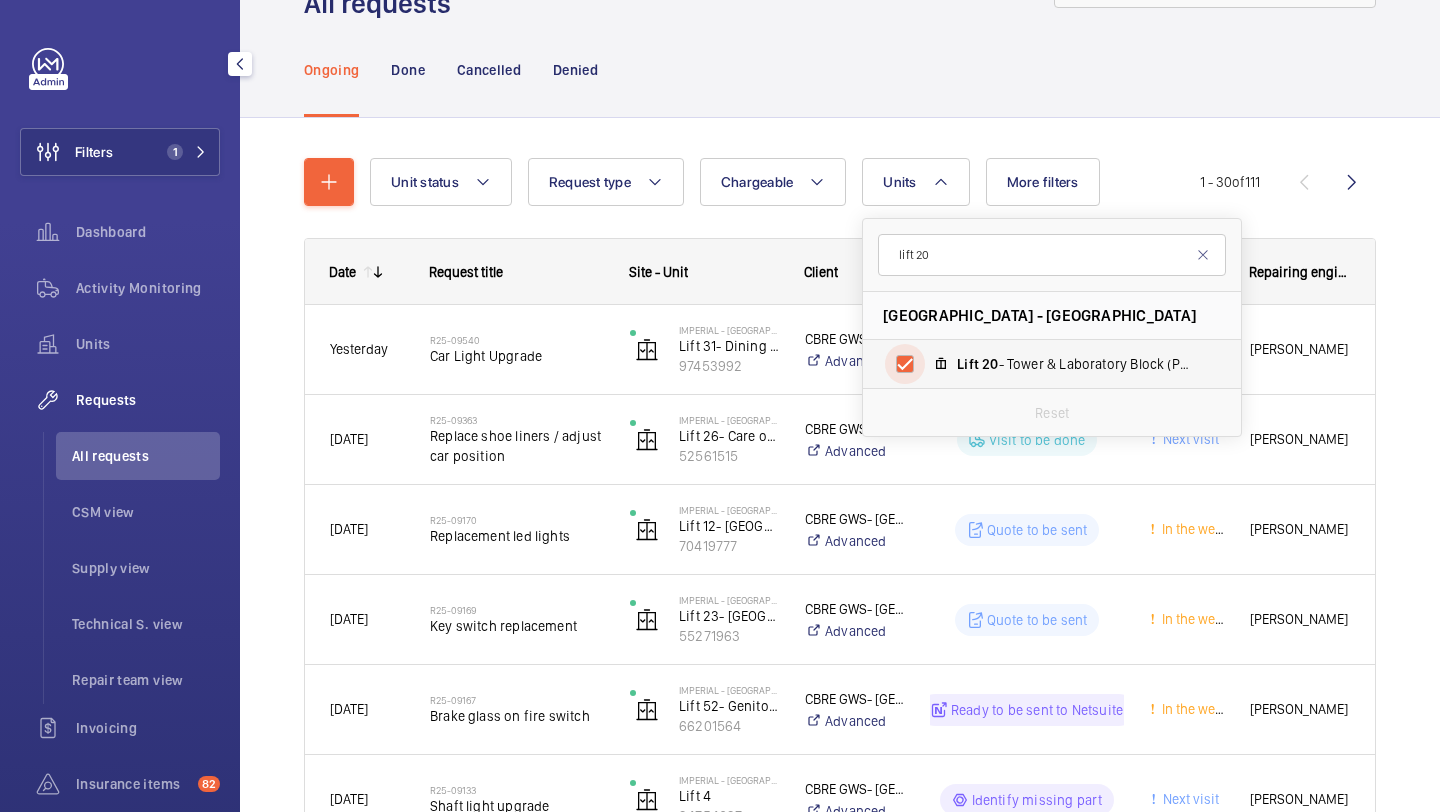 checkbox on "true" 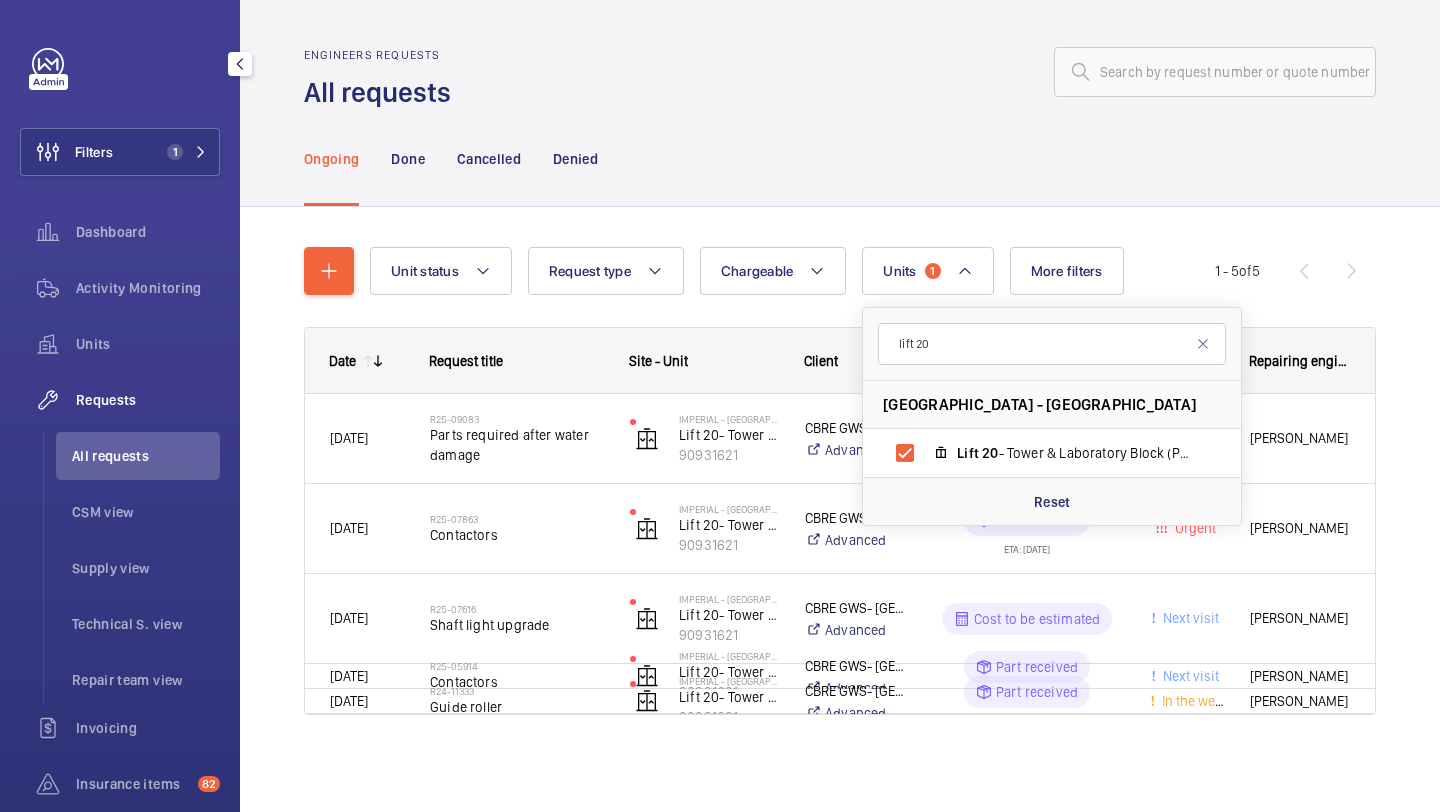 scroll, scrollTop: 0, scrollLeft: 0, axis: both 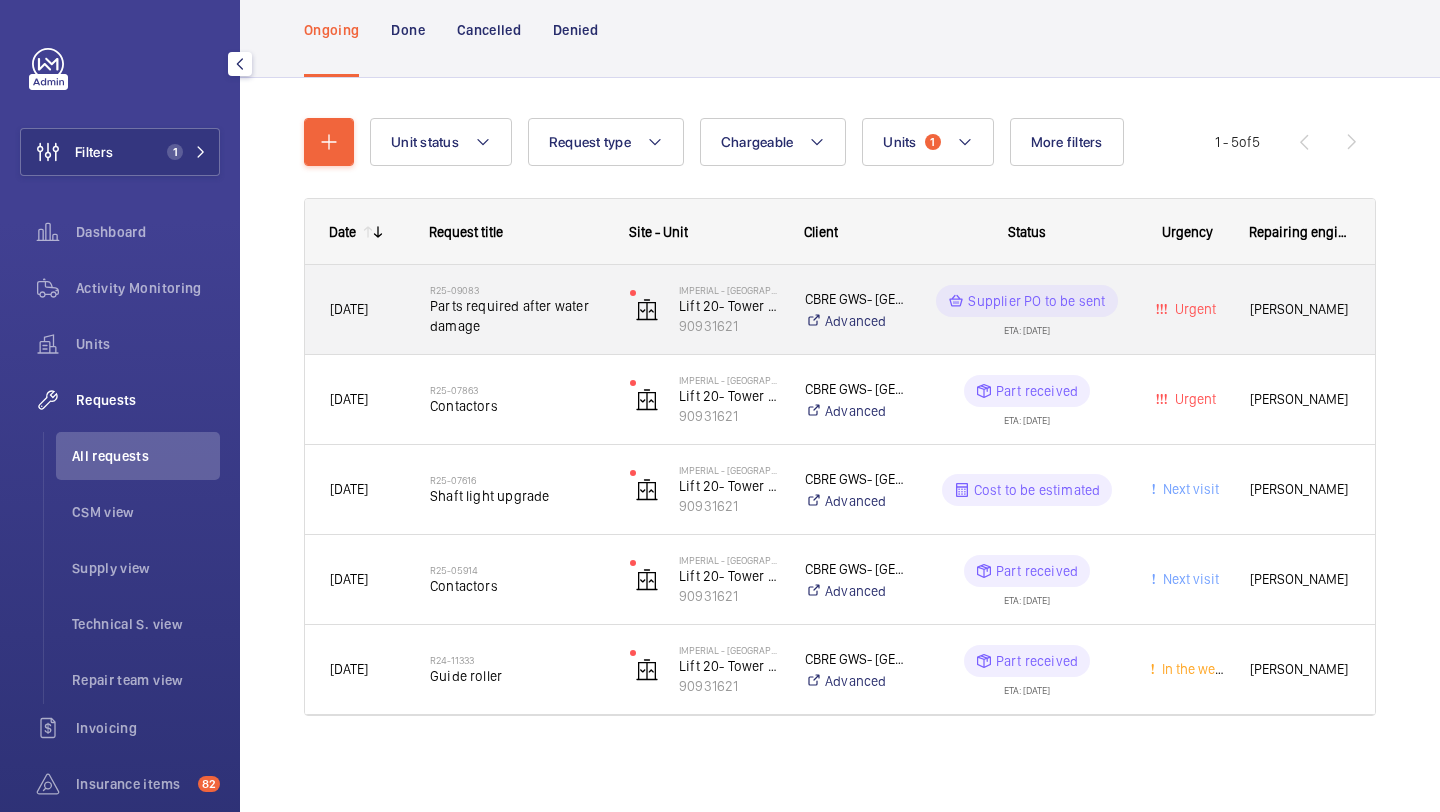 click on "Parts required after water damage" 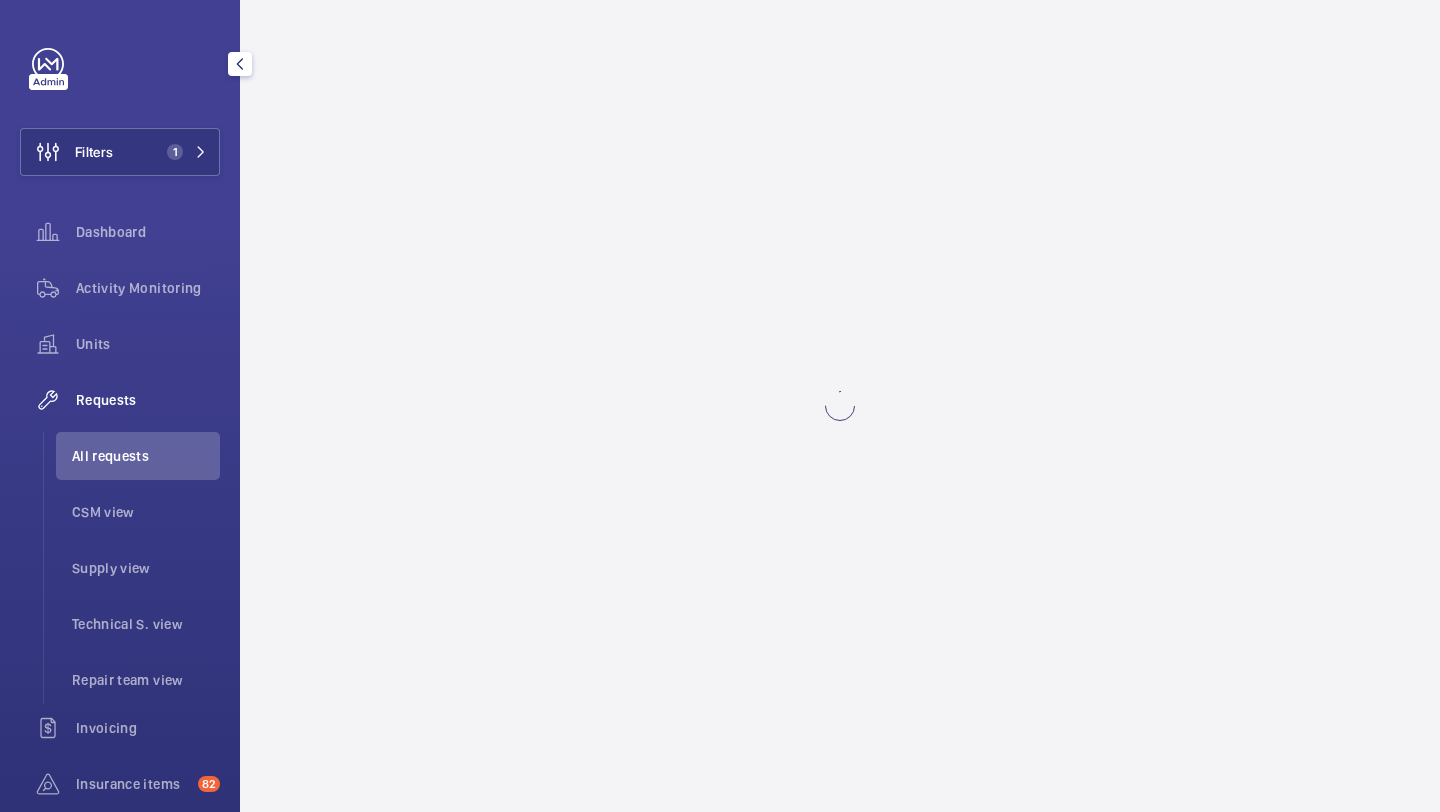 scroll, scrollTop: 0, scrollLeft: 0, axis: both 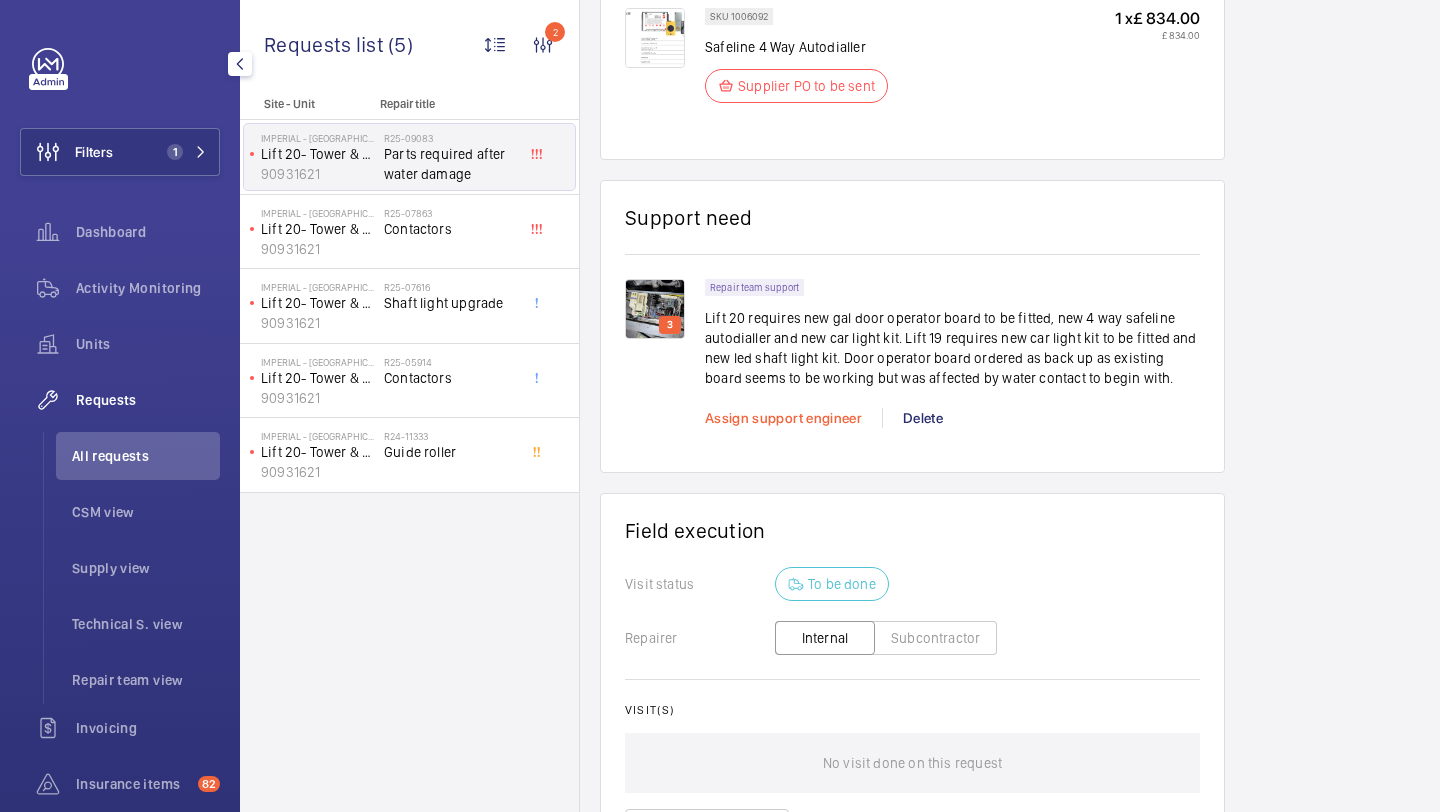 click on "Assign support engineer" 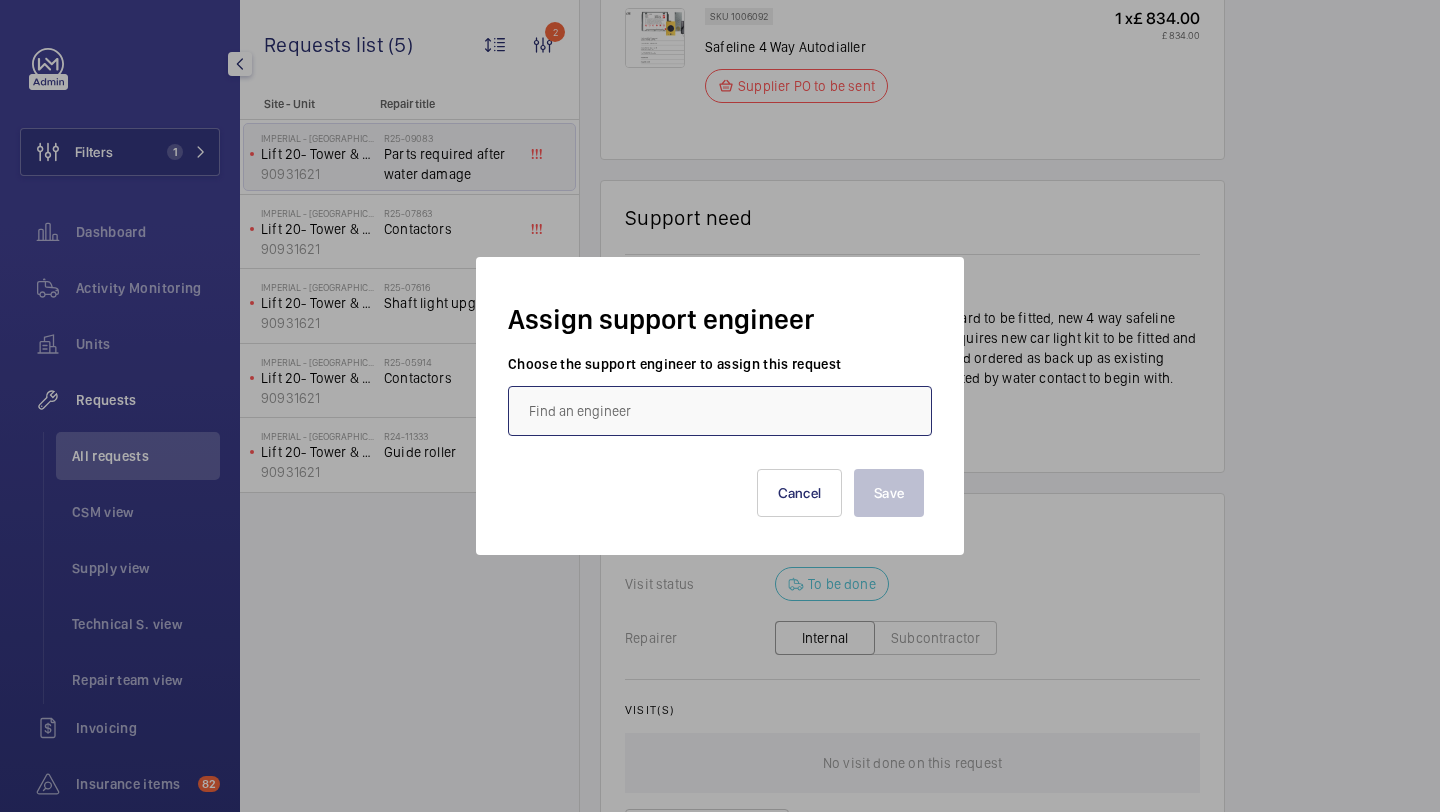 click at bounding box center (720, 411) 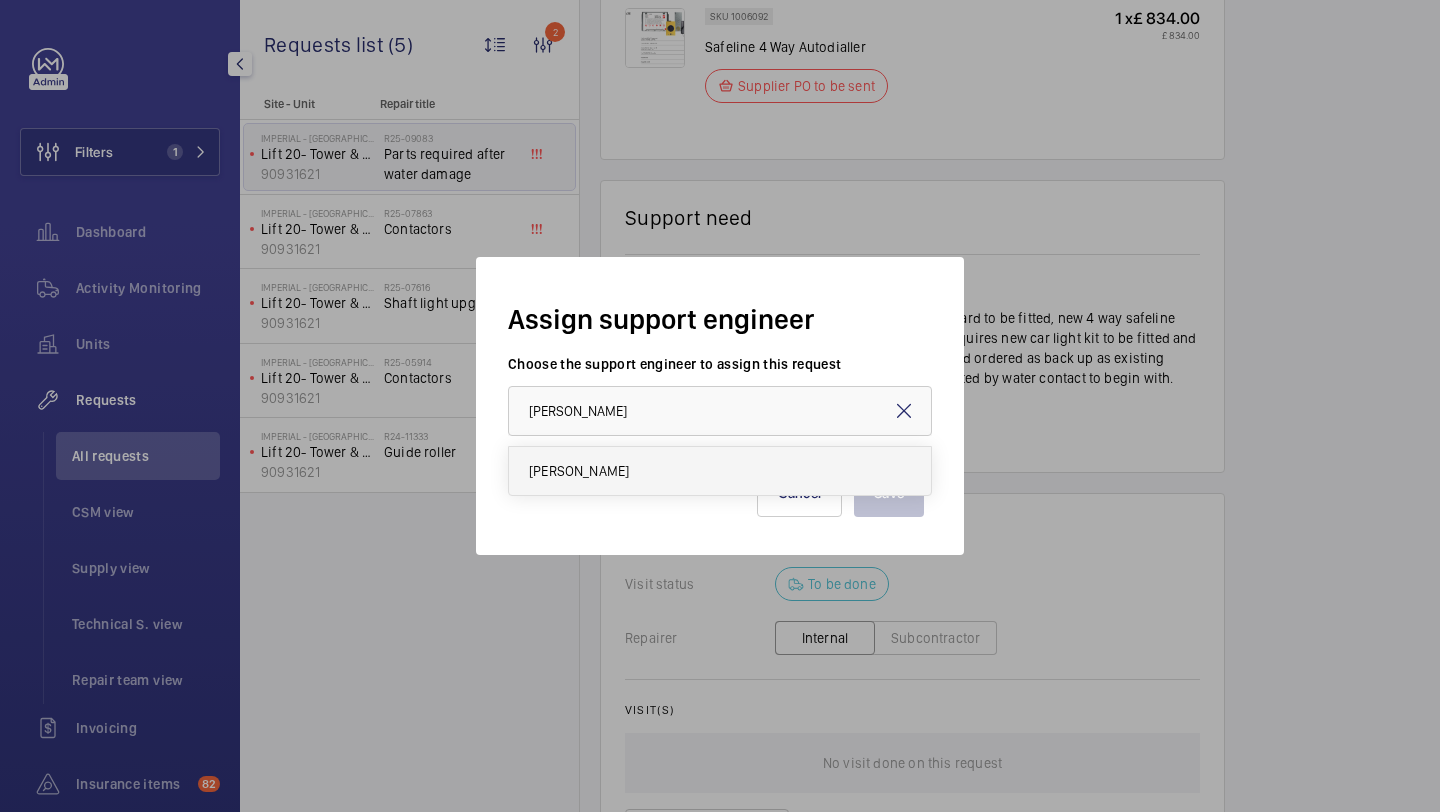 click on "[PERSON_NAME]" at bounding box center [720, 471] 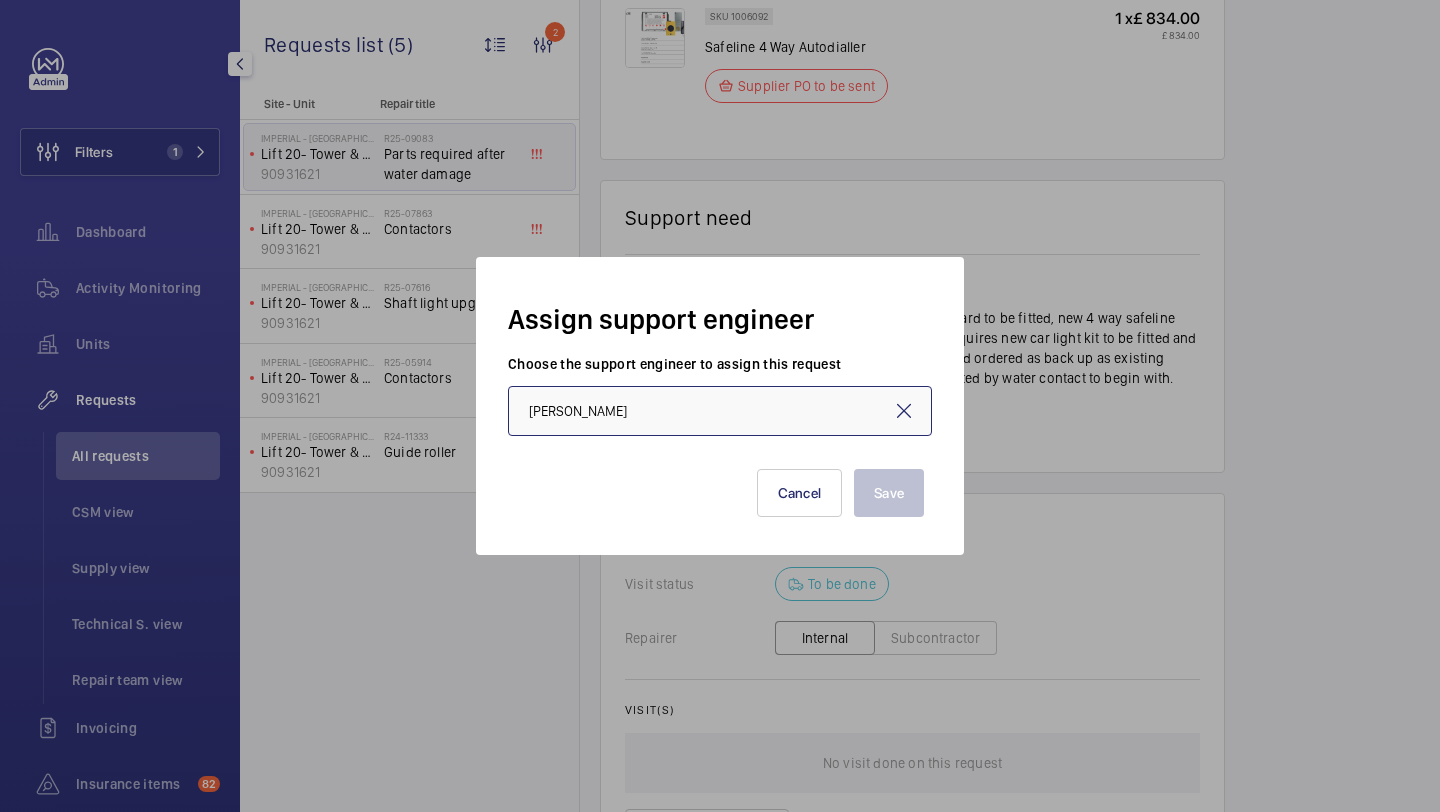 type on "[PERSON_NAME]" 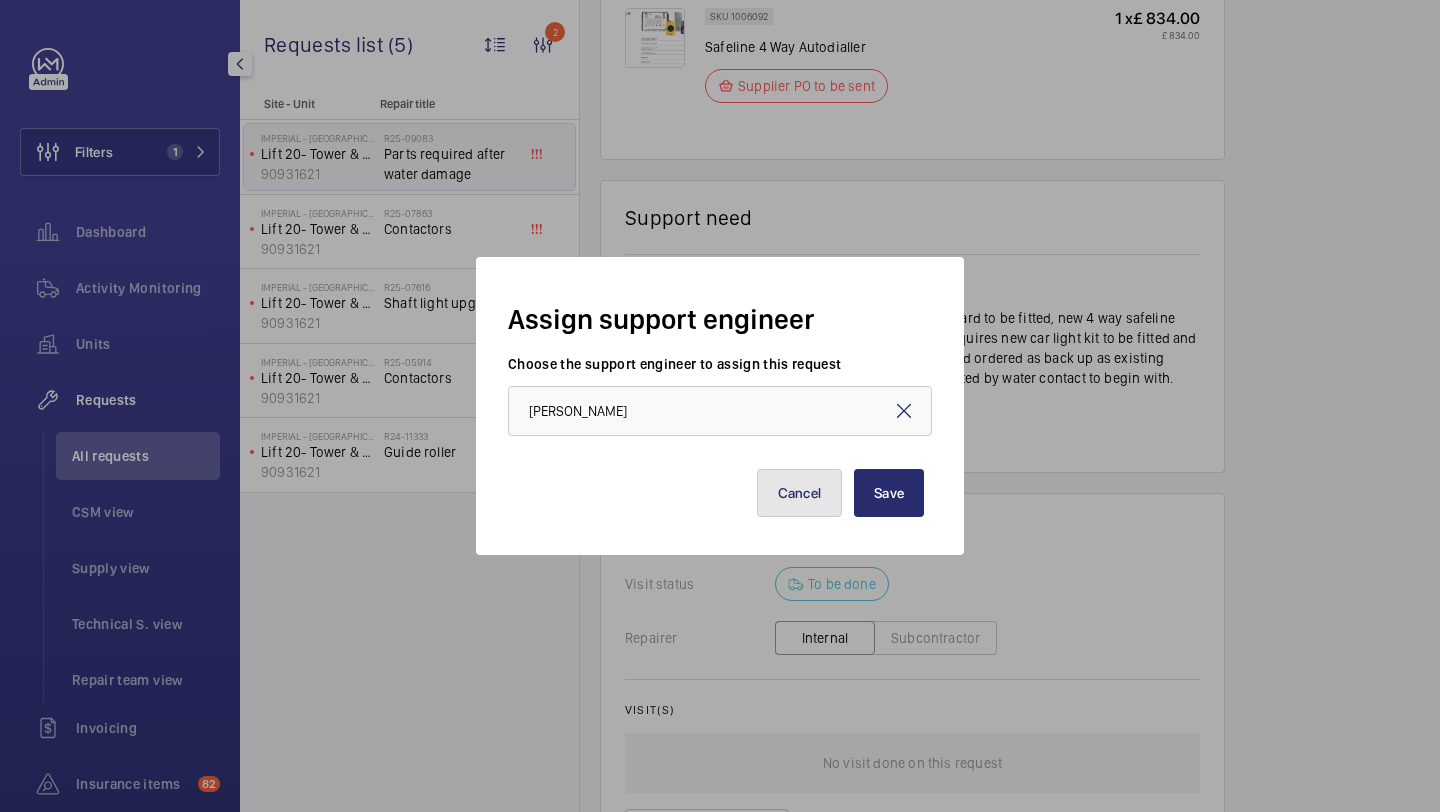 click on "Cancel" at bounding box center [800, 493] 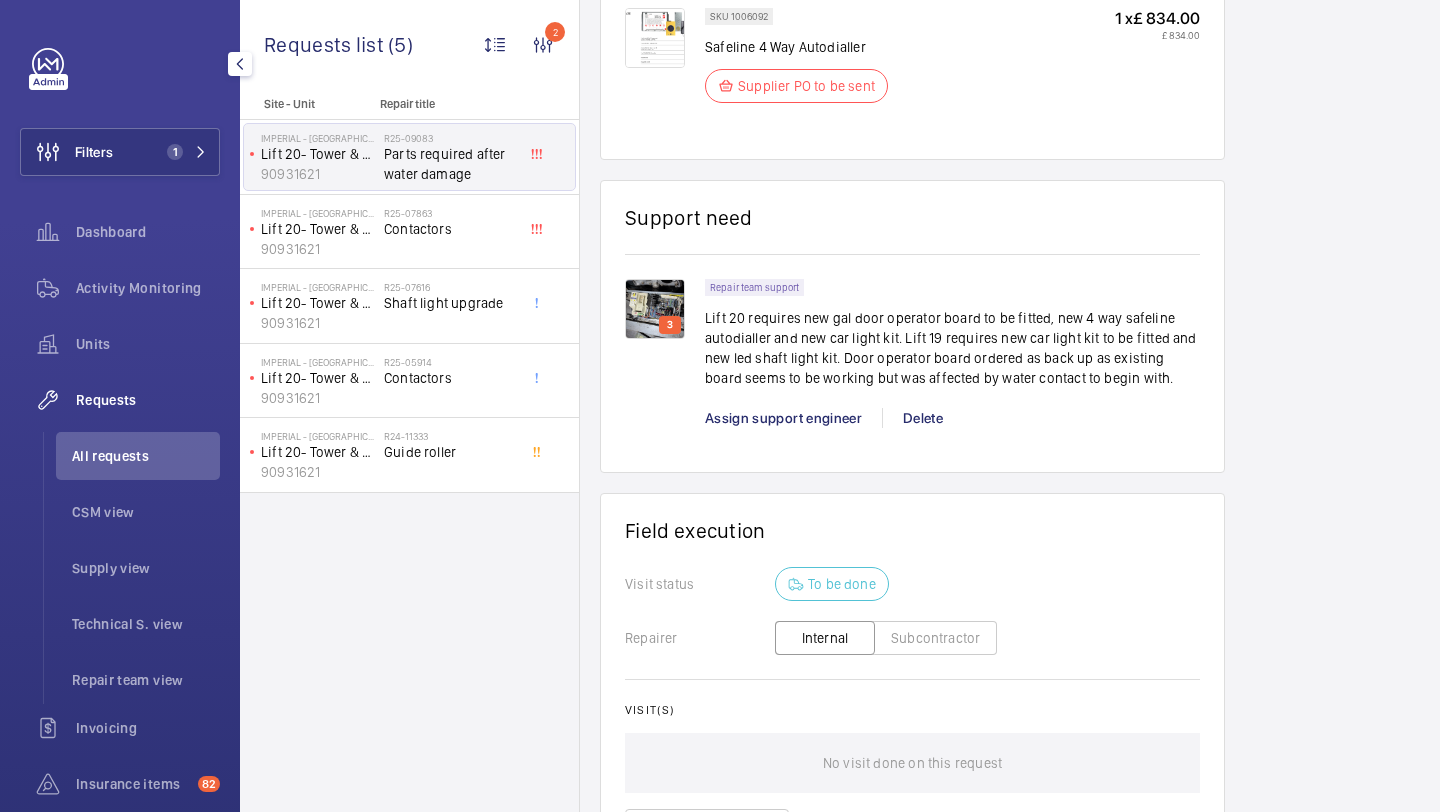 scroll, scrollTop: 1554, scrollLeft: 0, axis: vertical 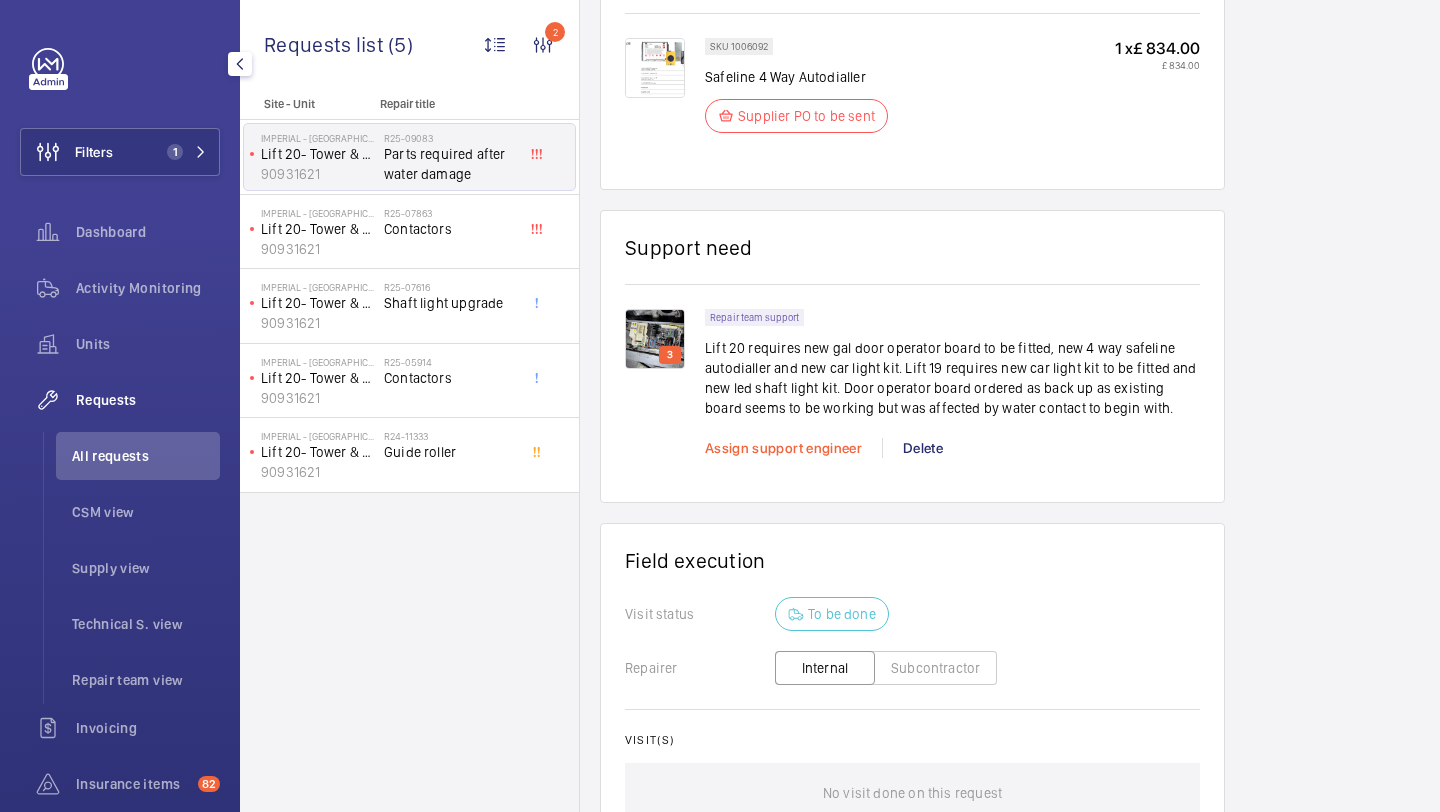 click on "Assign support engineer" 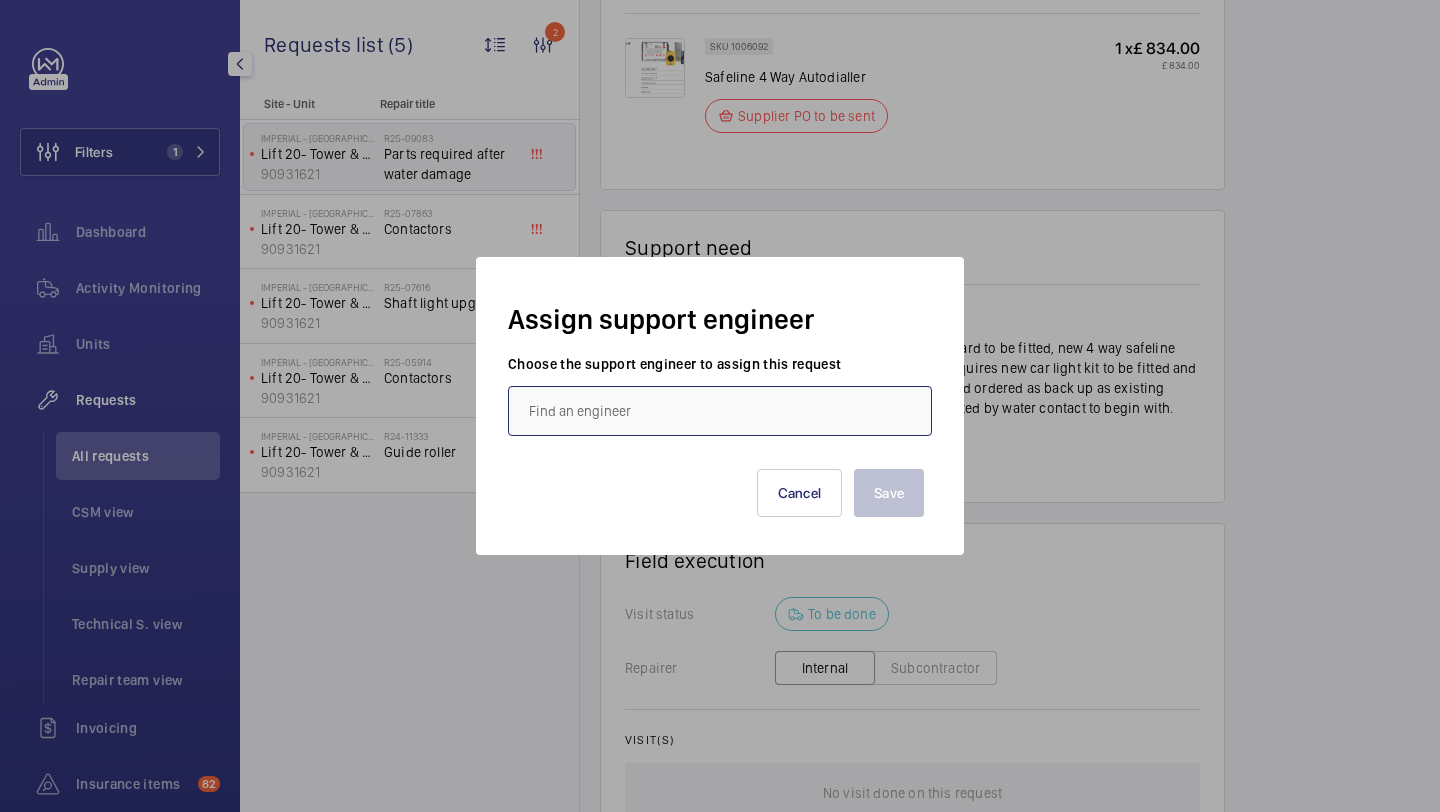 click at bounding box center (720, 411) 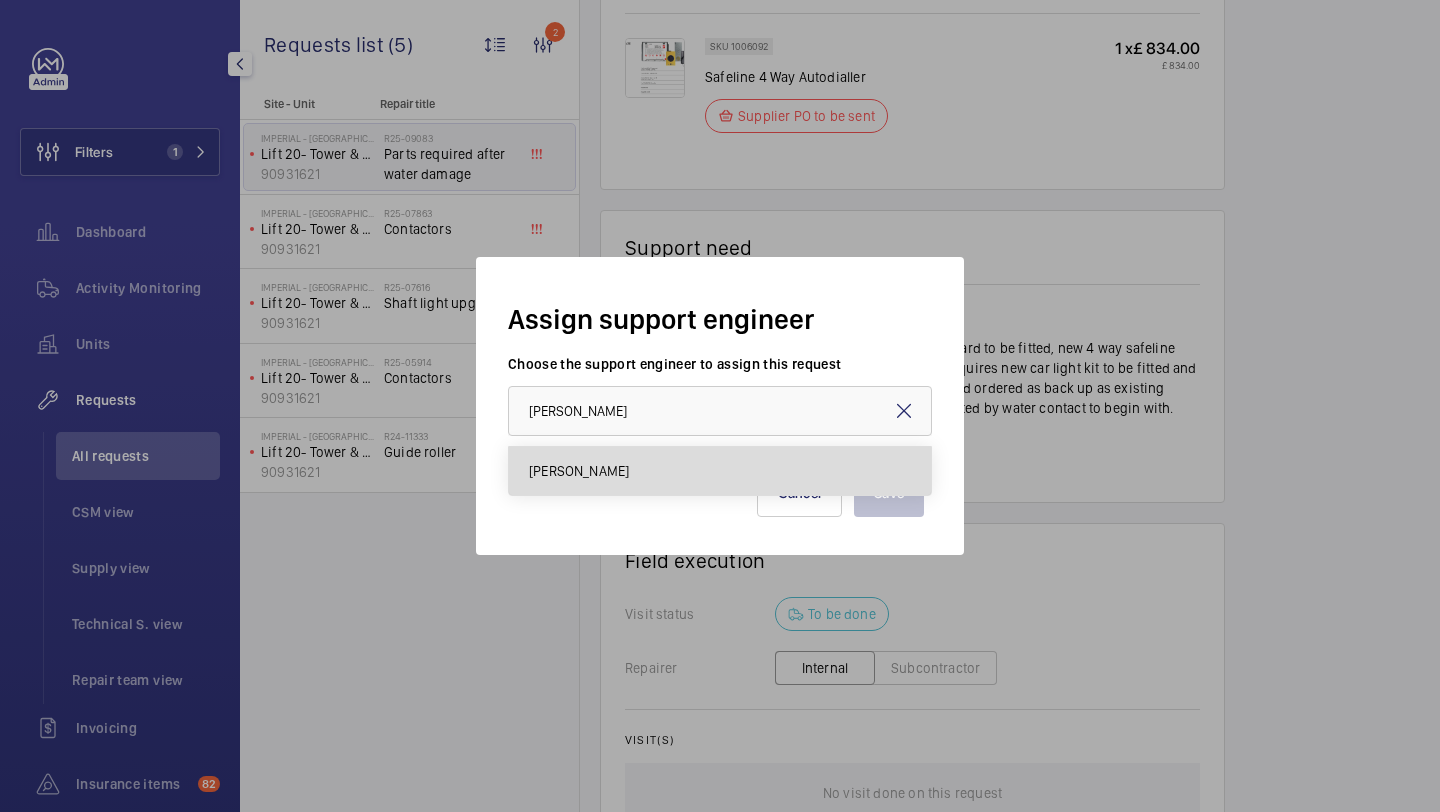 click on "[PERSON_NAME]" at bounding box center [720, 471] 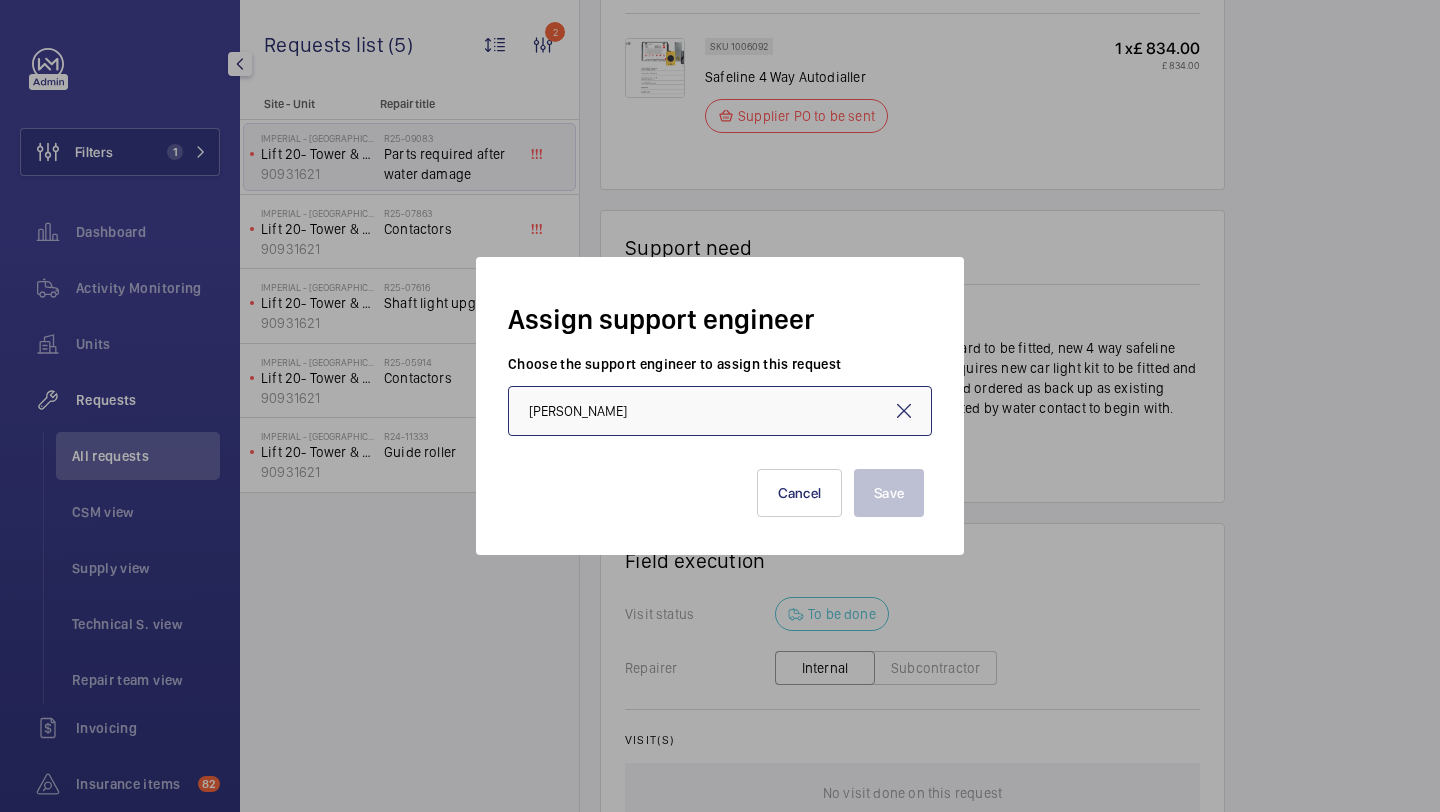 type on "[PERSON_NAME]" 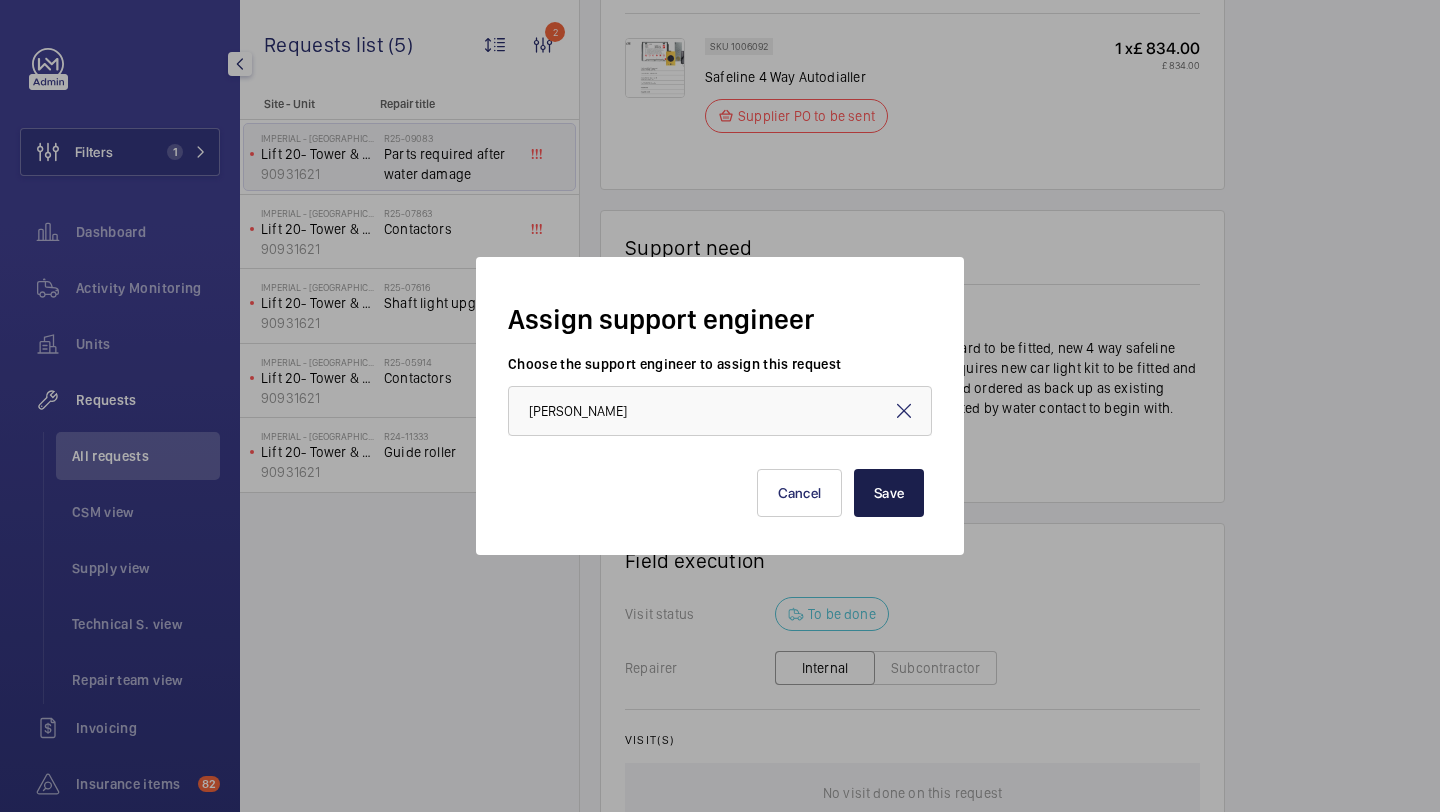 click on "Save" at bounding box center (889, 493) 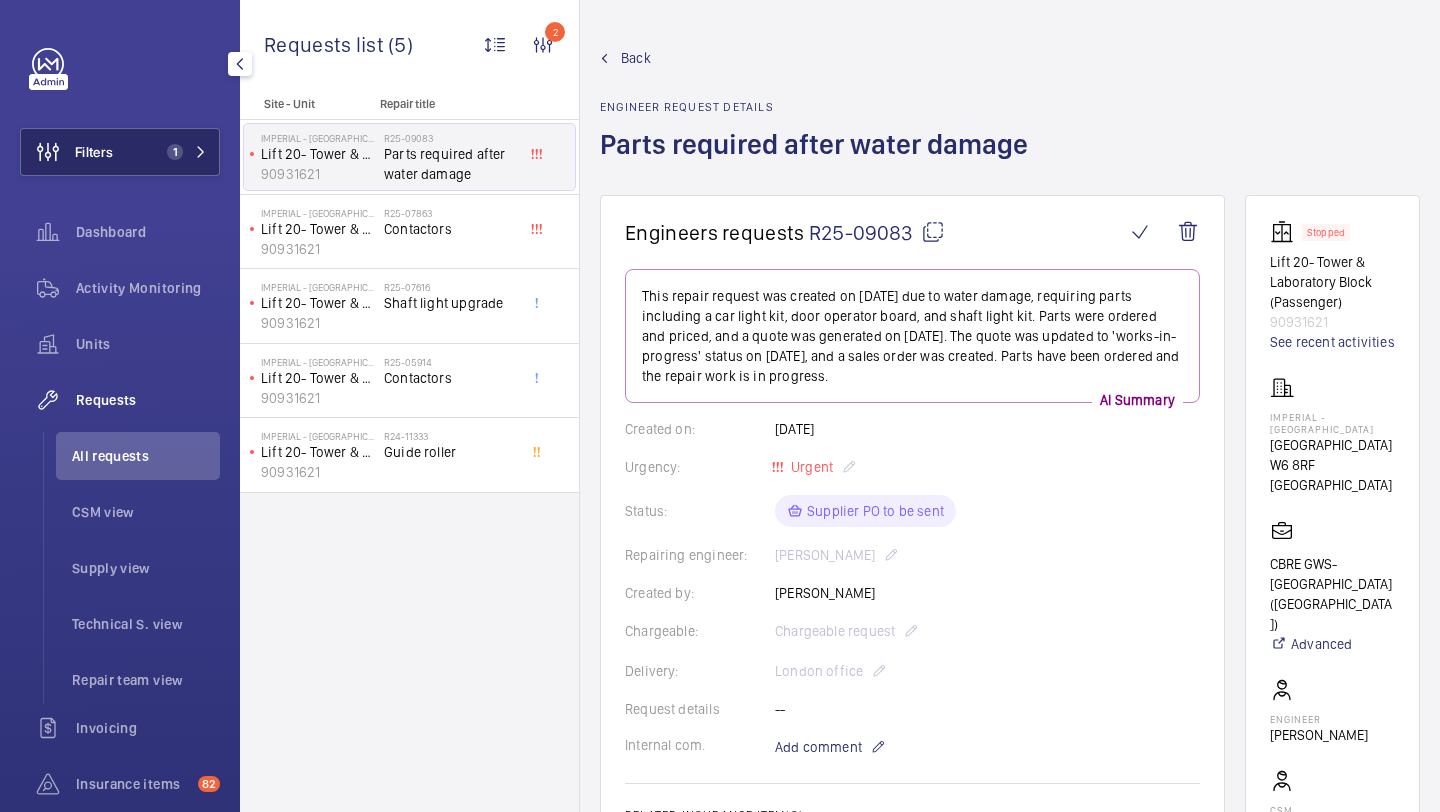 click on "Filters 1" 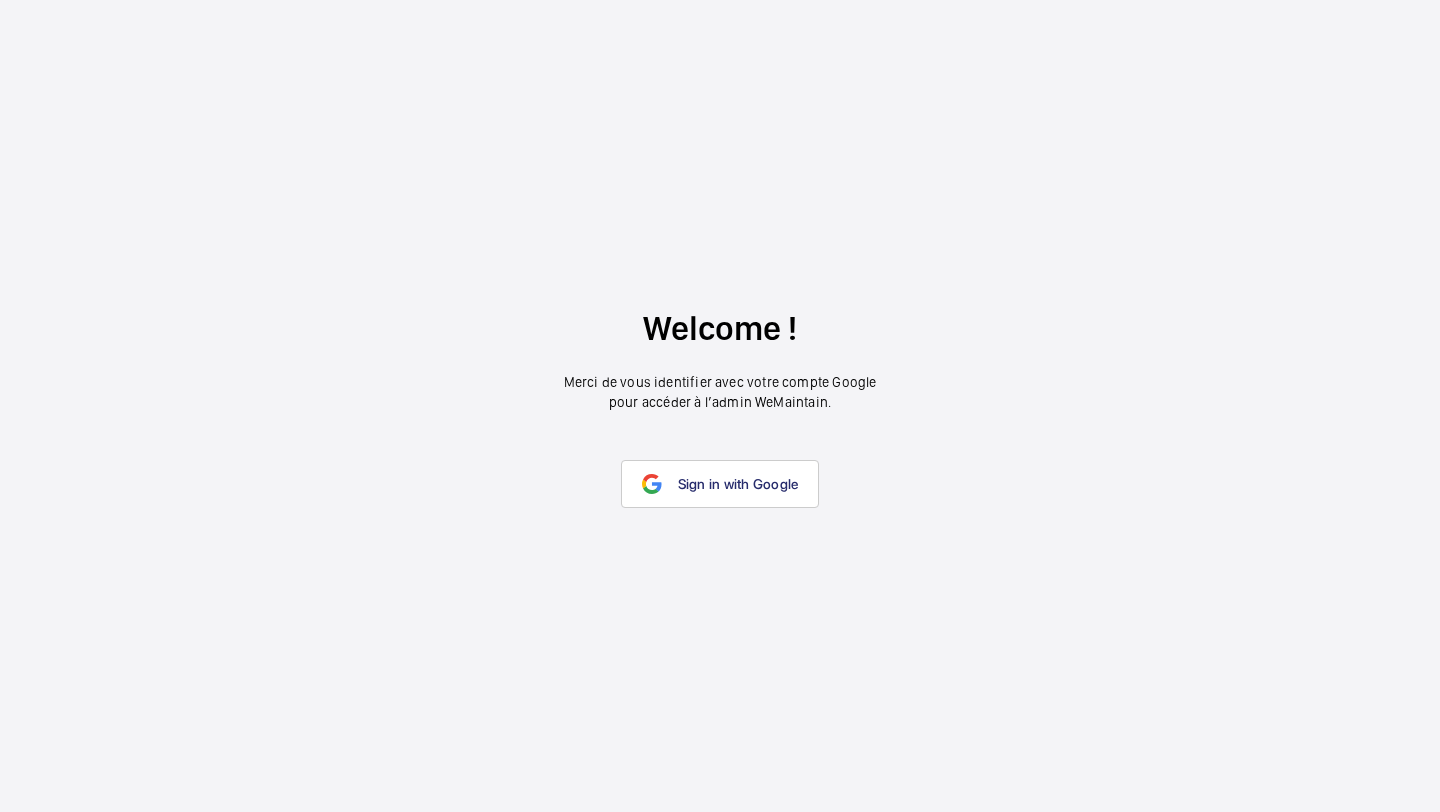 scroll, scrollTop: 0, scrollLeft: 0, axis: both 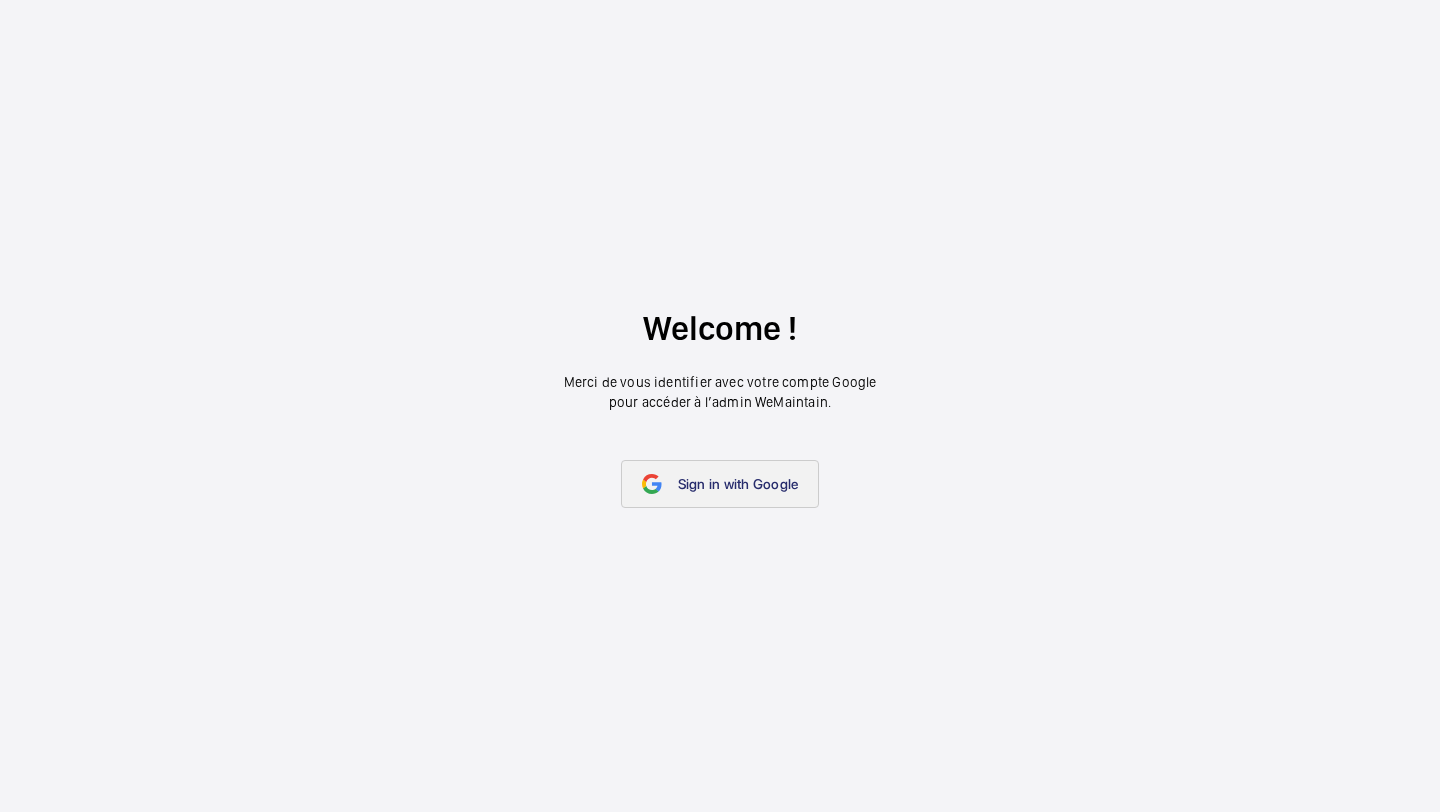 click on "Sign in with Google" 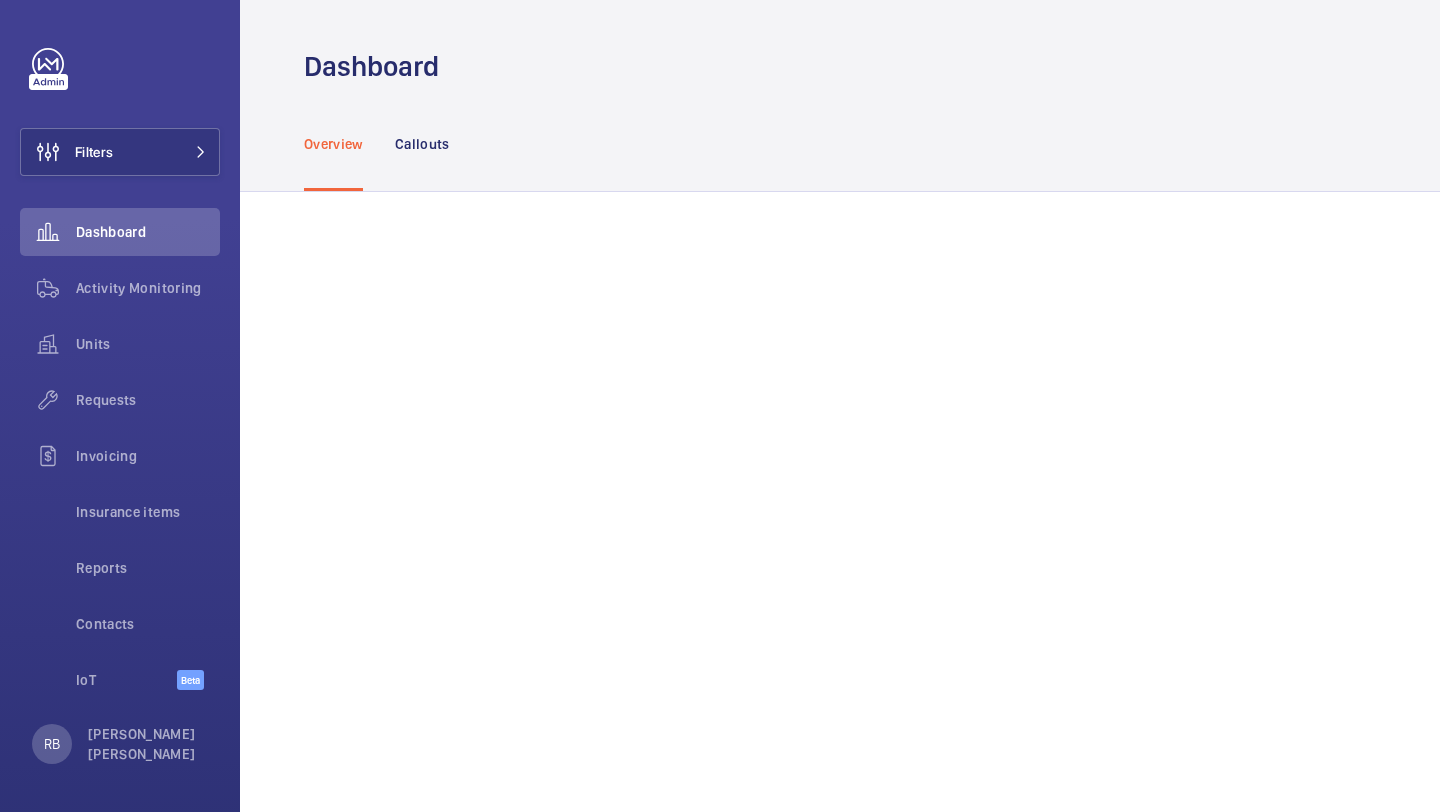 scroll, scrollTop: 0, scrollLeft: 0, axis: both 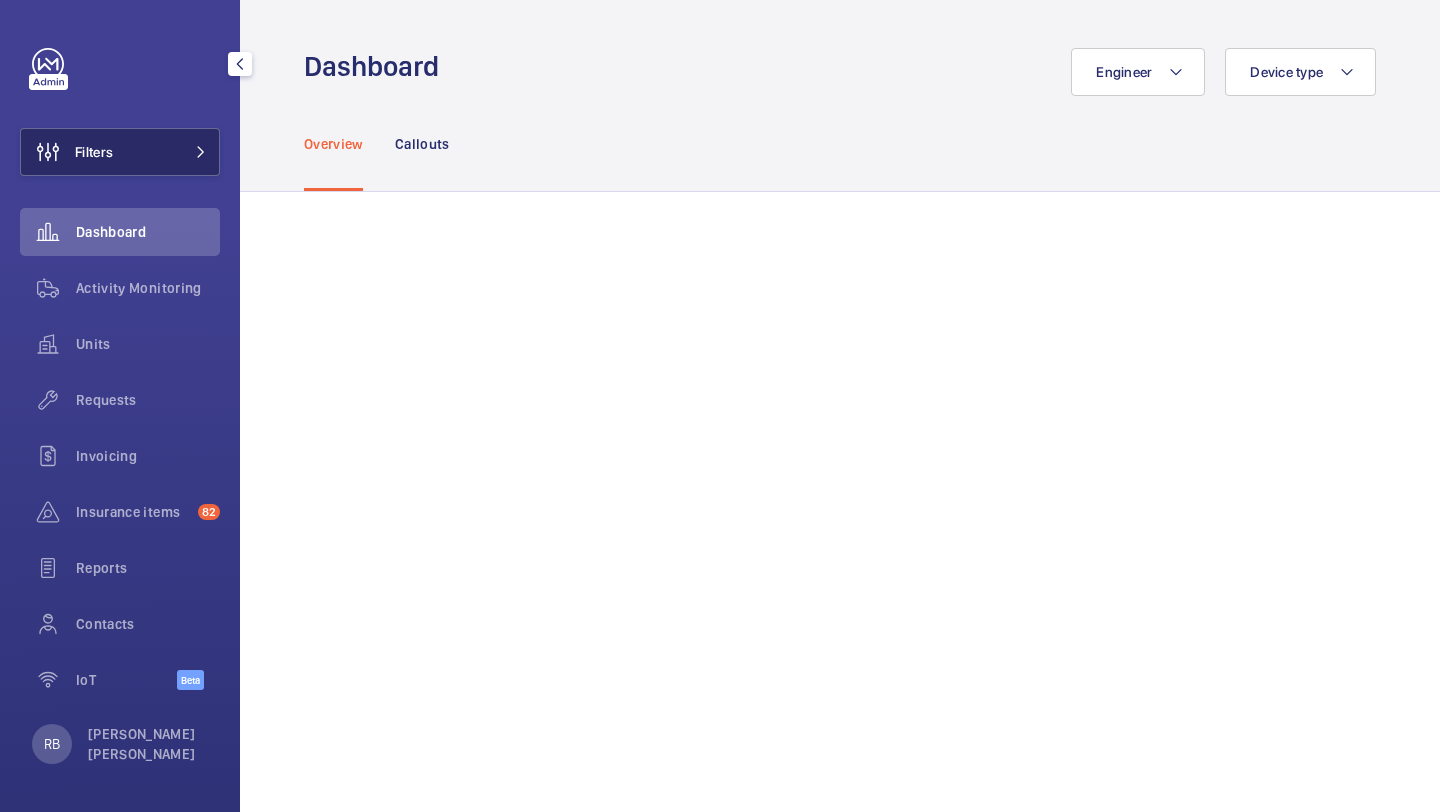 click on "Filters" 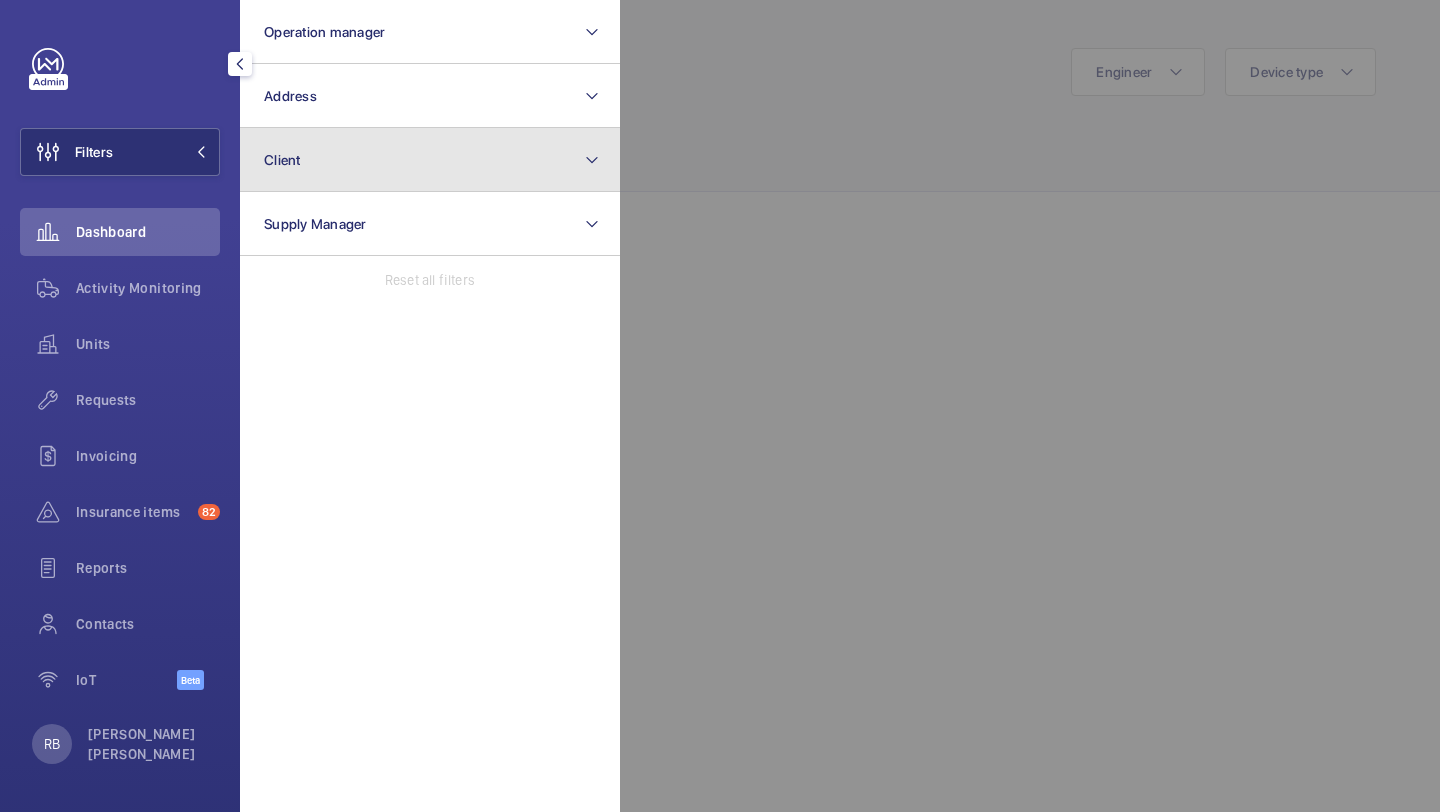 click on "Client" 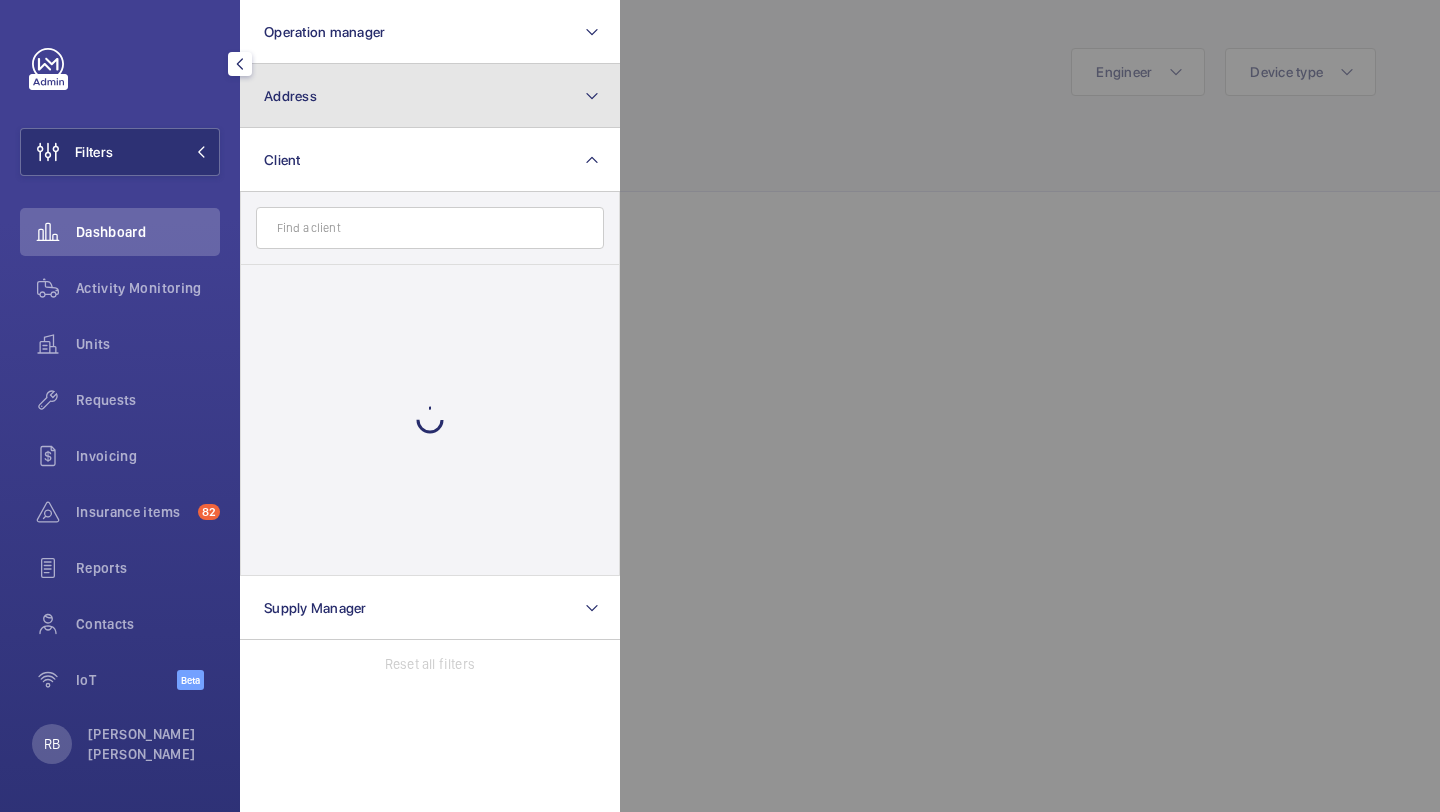 click on "Address" 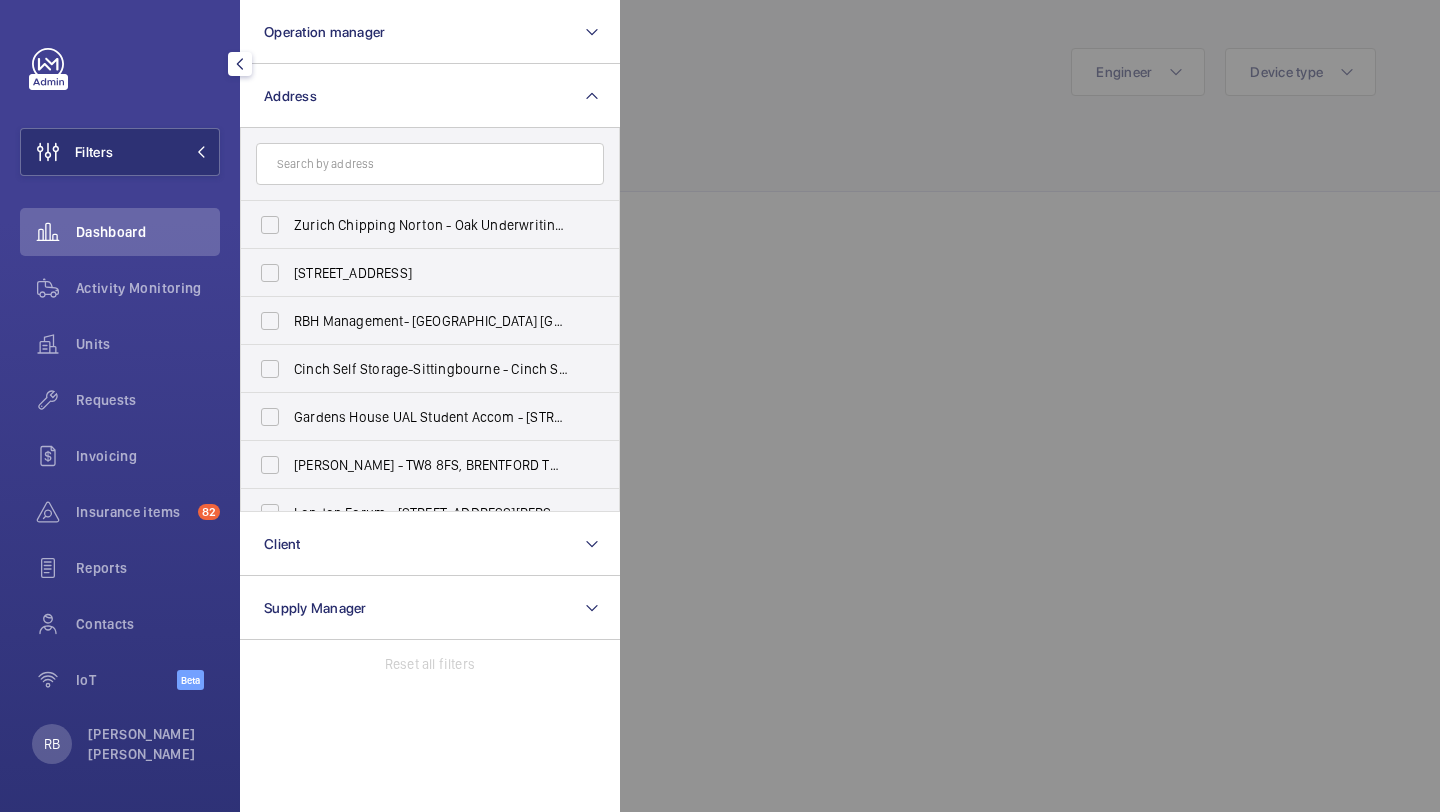 click 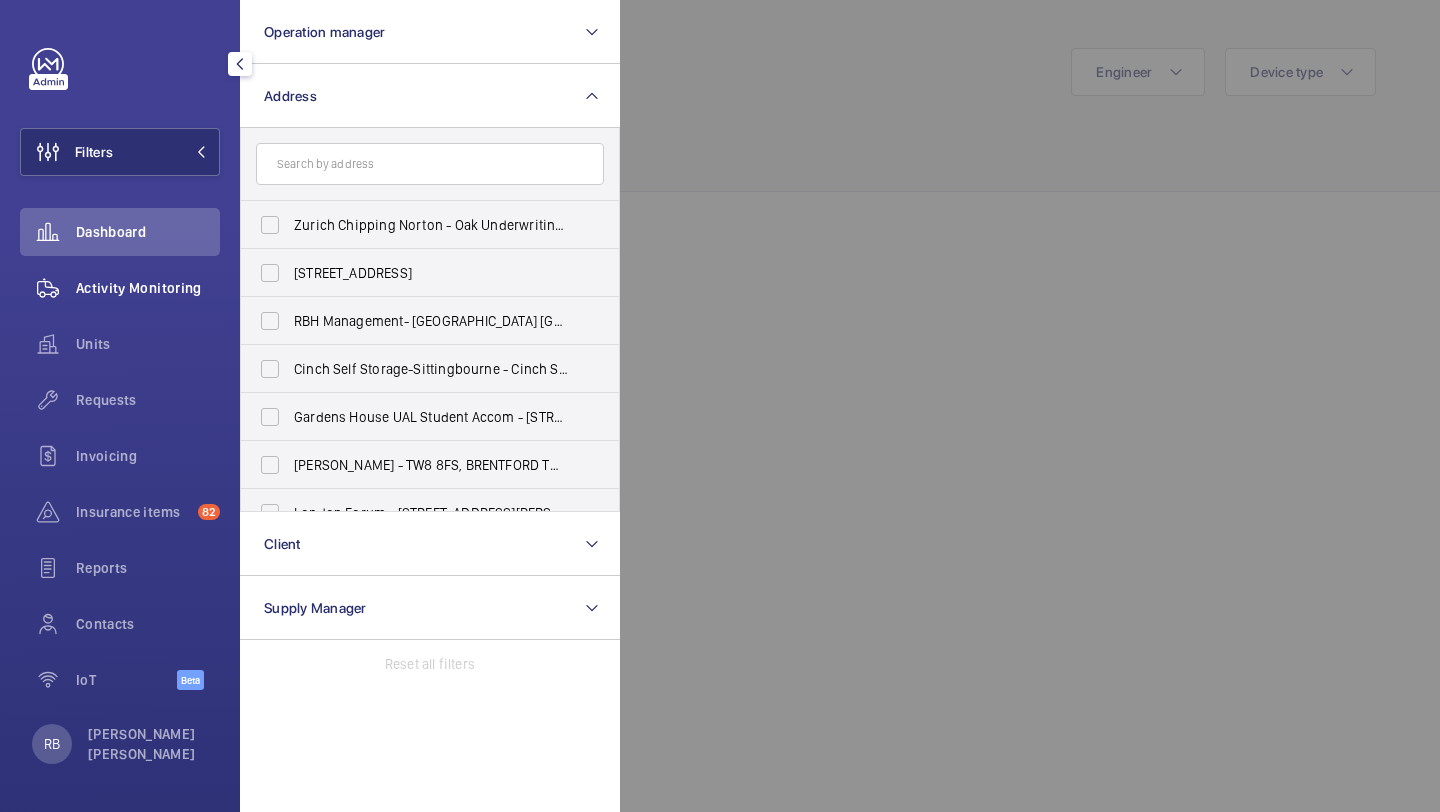click on "Activity Monitoring" 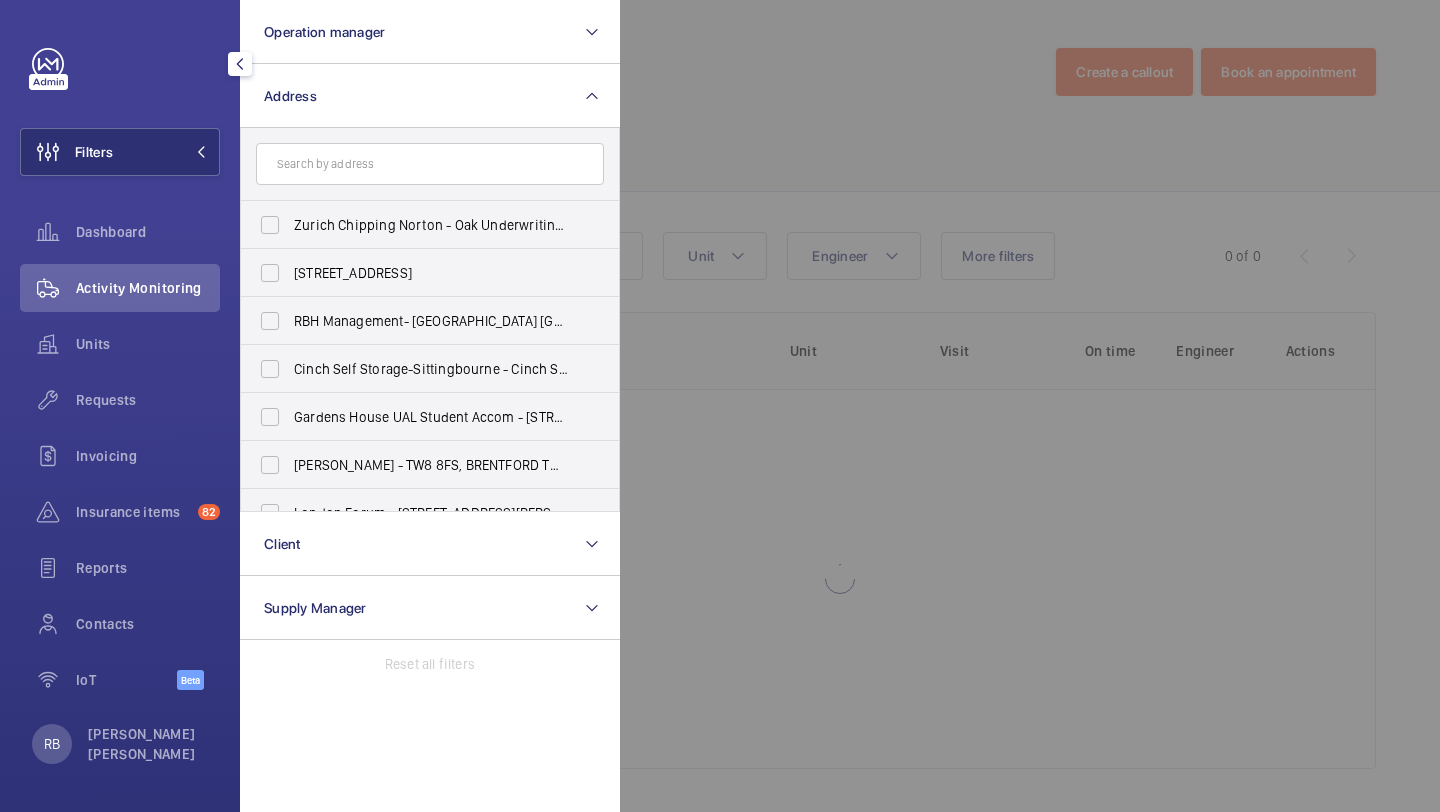 click 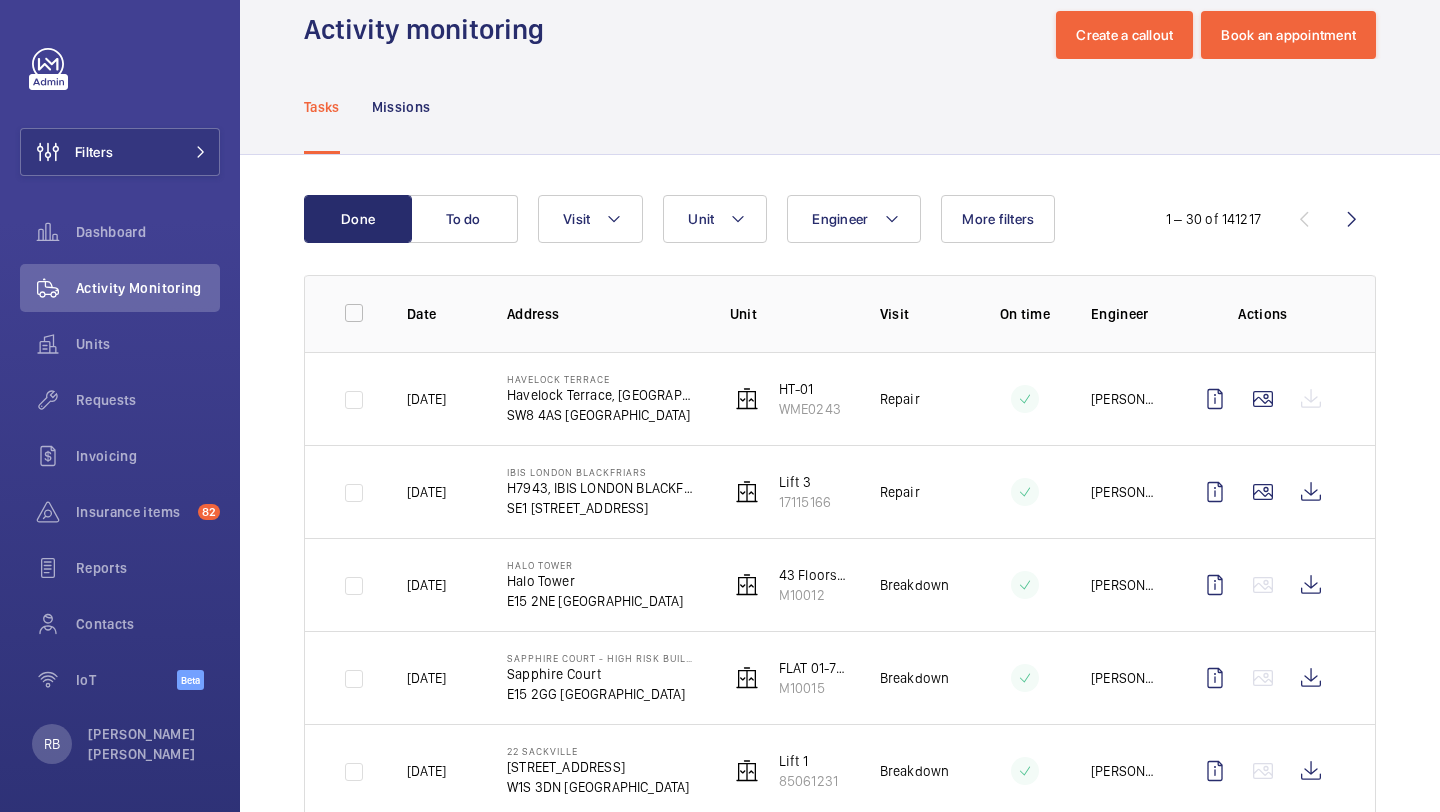 scroll, scrollTop: 39, scrollLeft: 0, axis: vertical 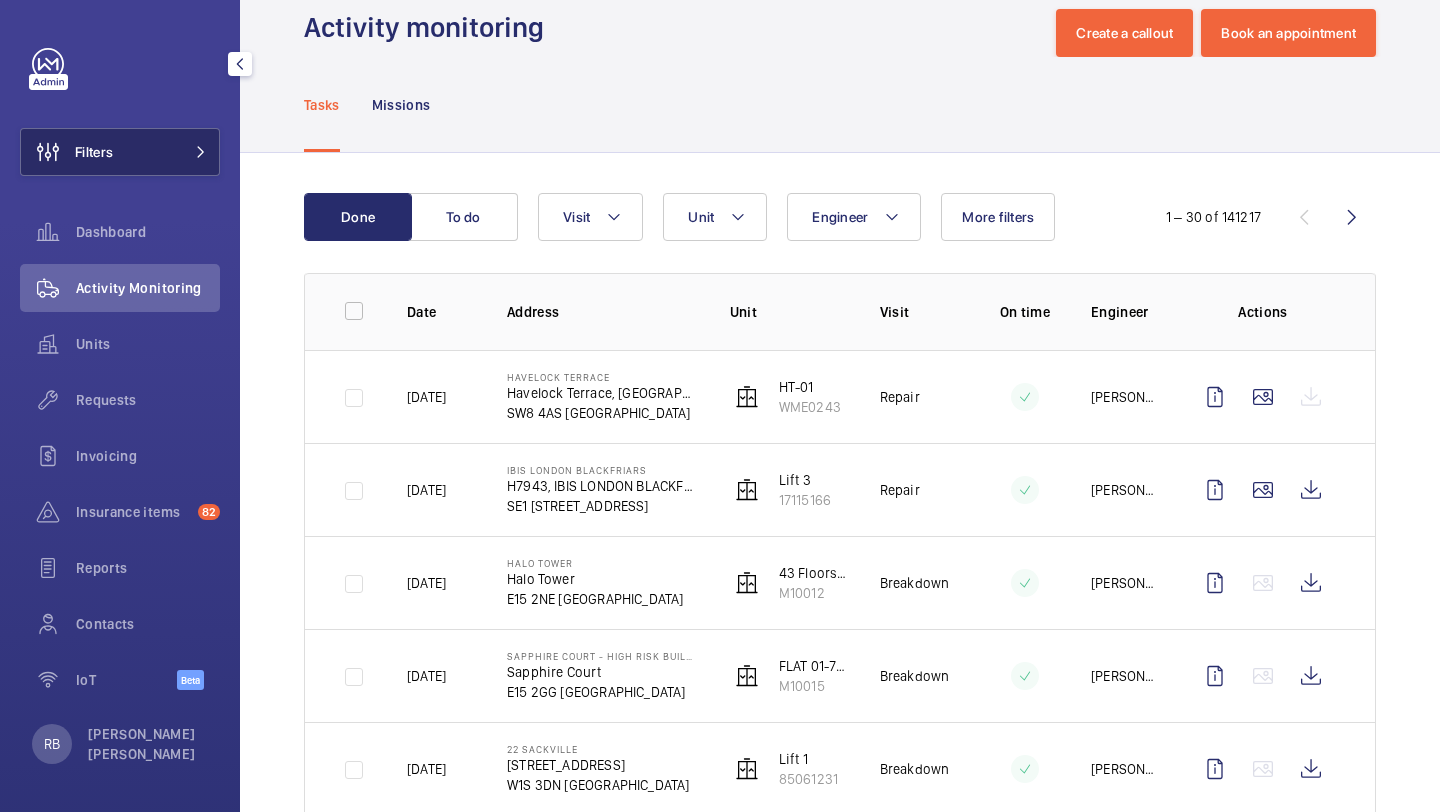 click on "Filters" 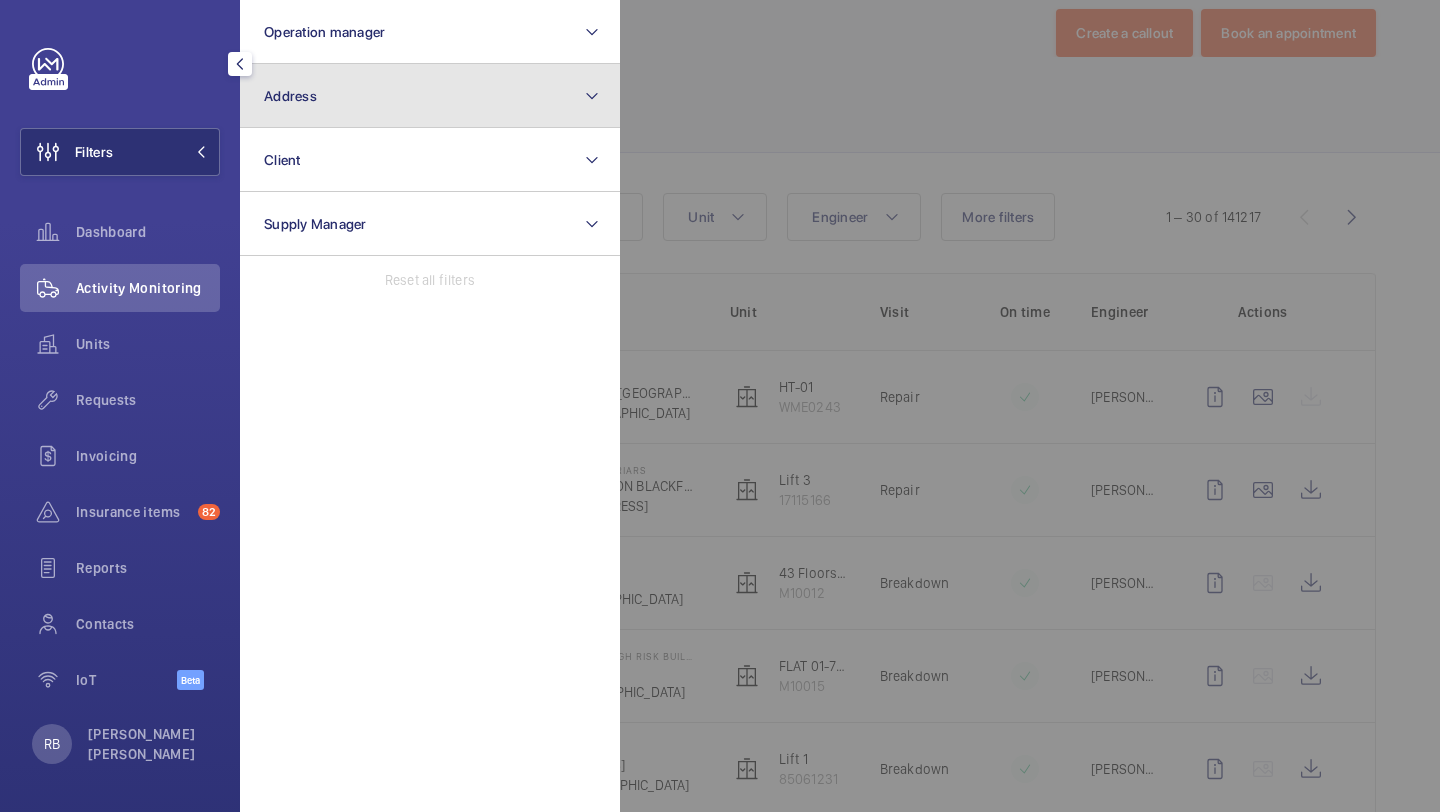 click on "Address" 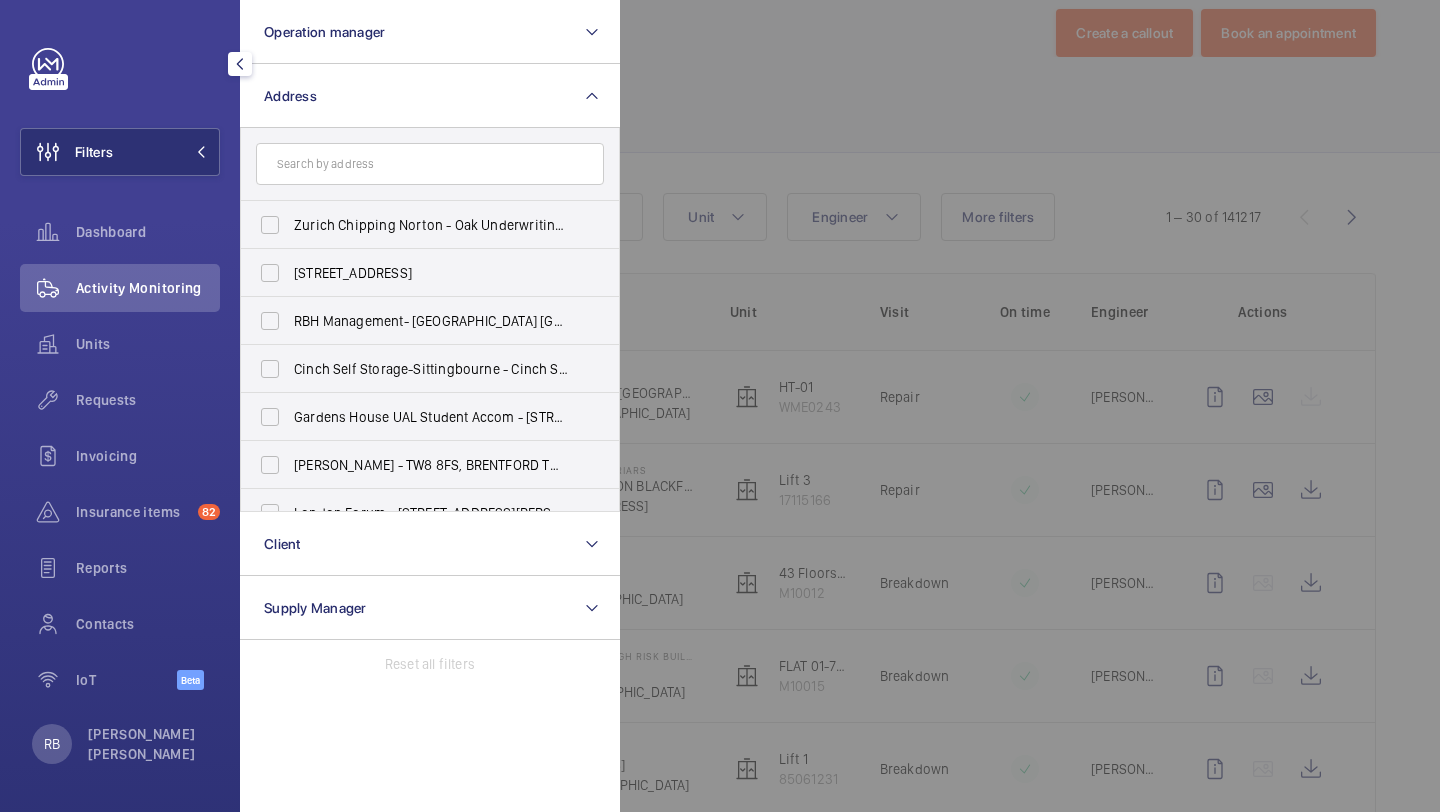 click 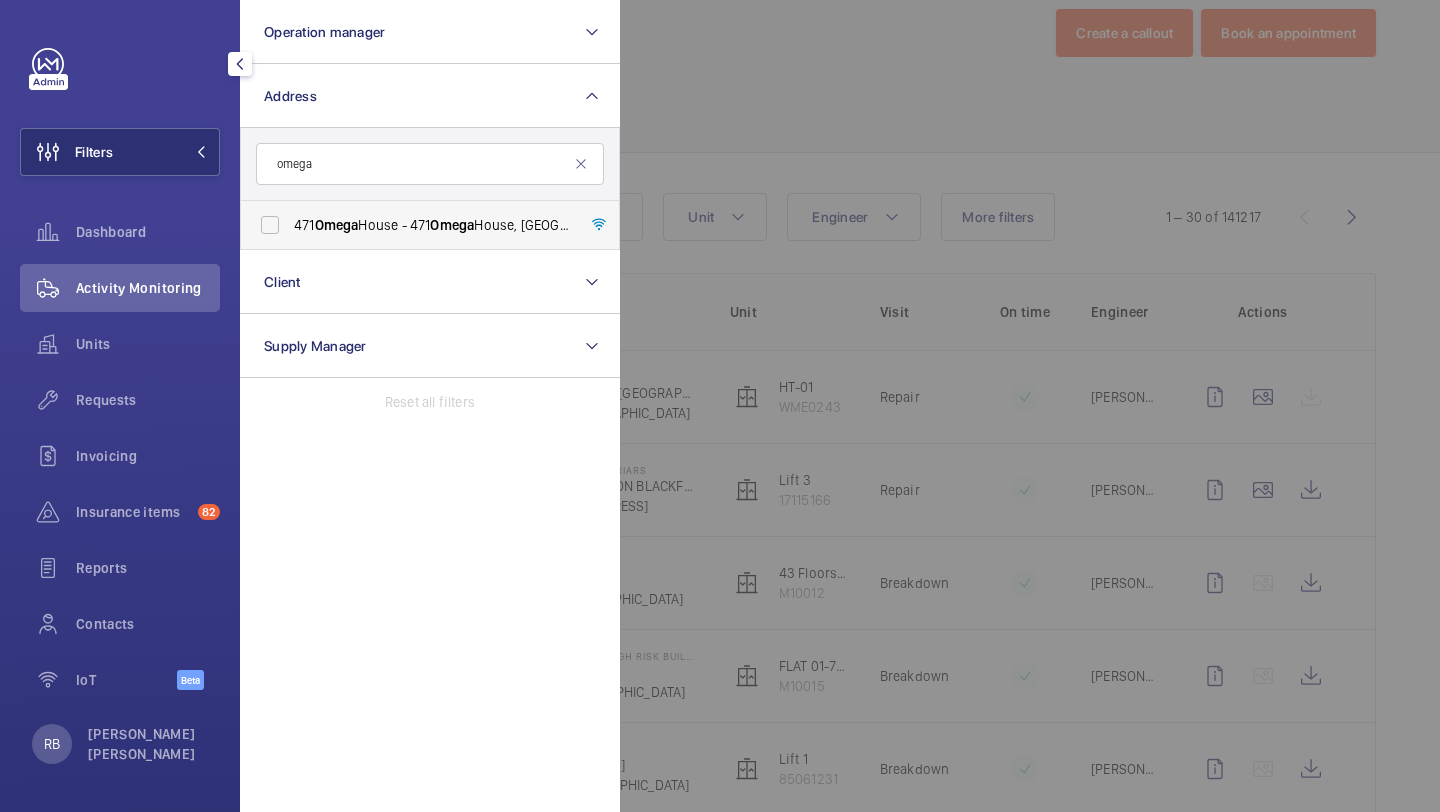 type on "omega" 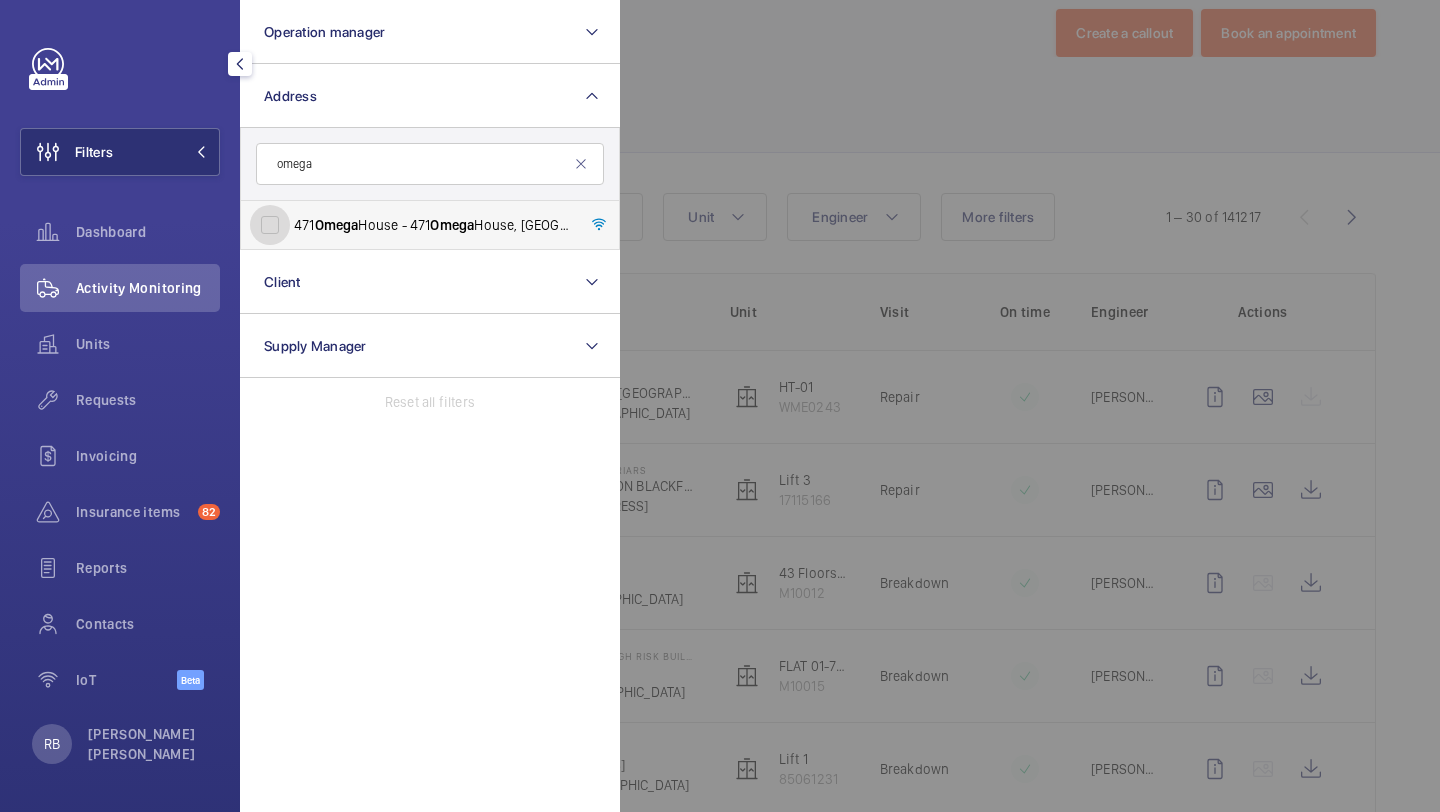 click on "471  Omega  House - [STREET_ADDRESS]" at bounding box center (270, 225) 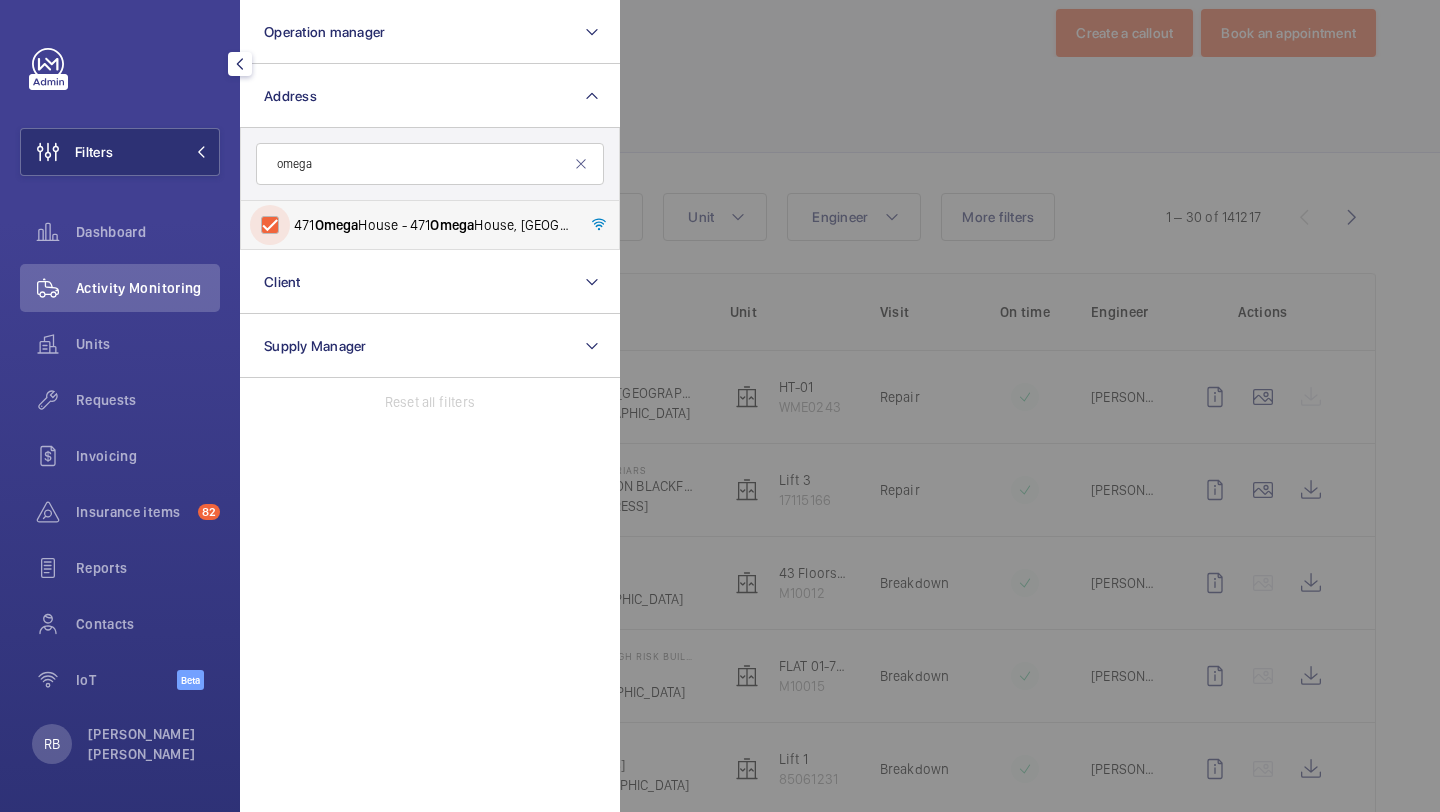 checkbox on "true" 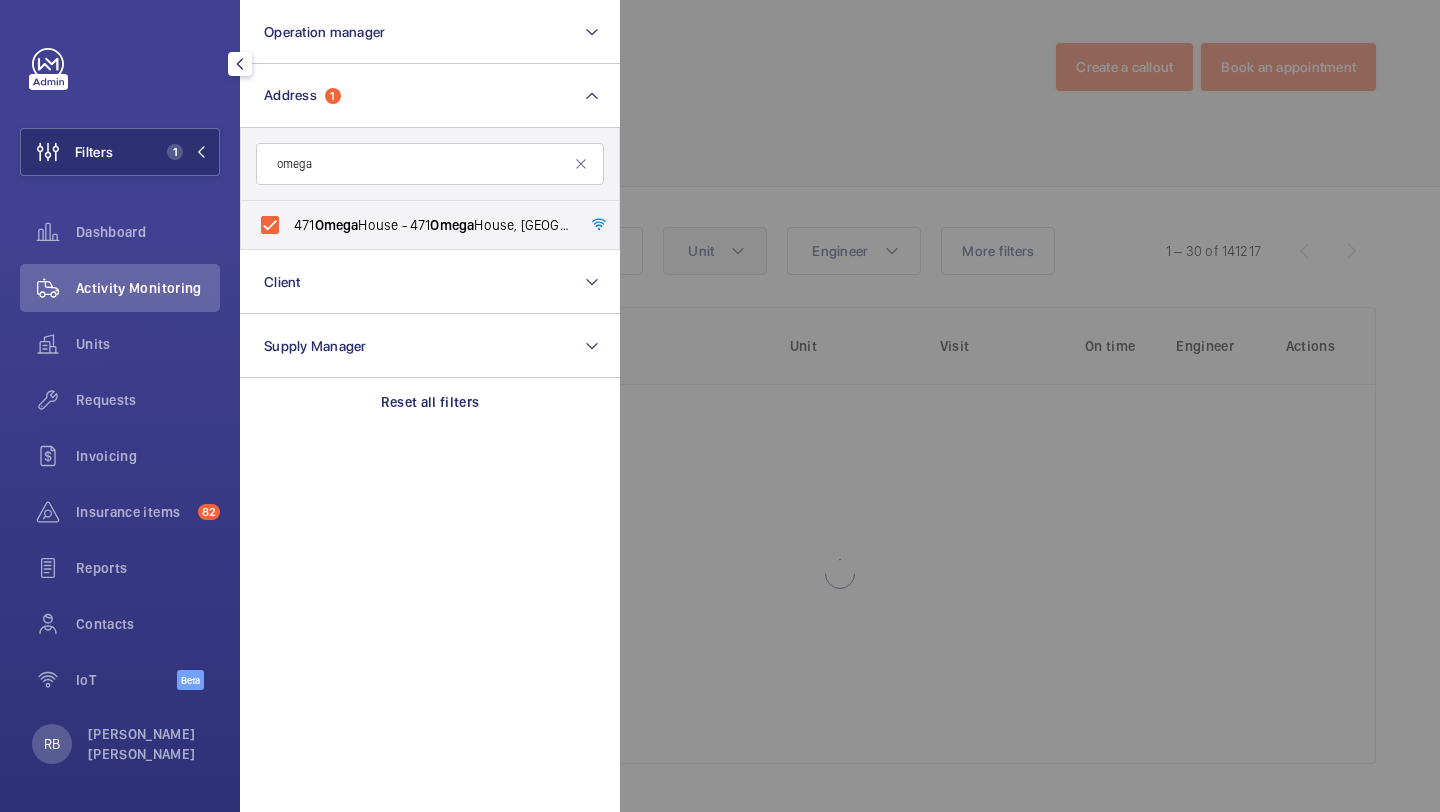 click 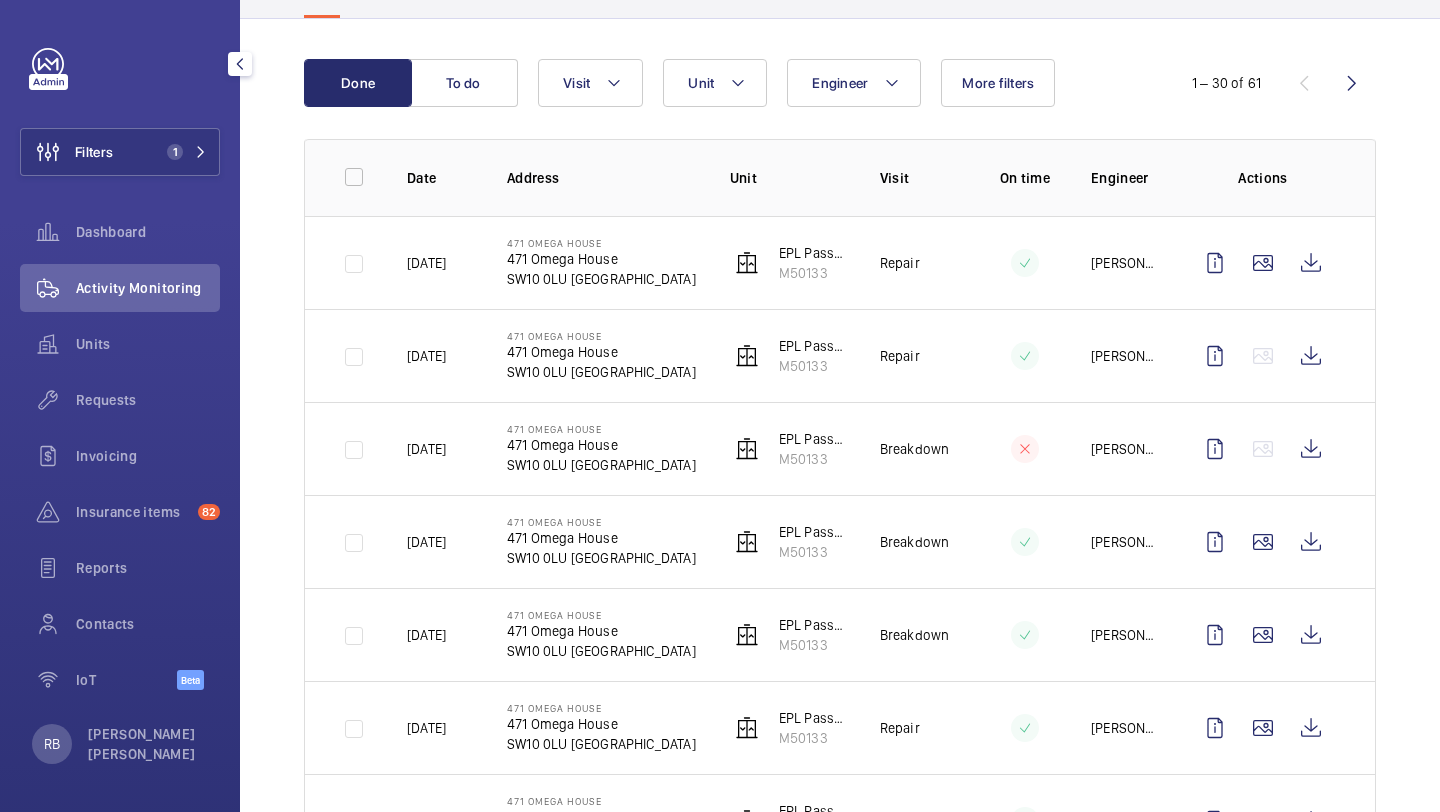 scroll, scrollTop: 158, scrollLeft: 0, axis: vertical 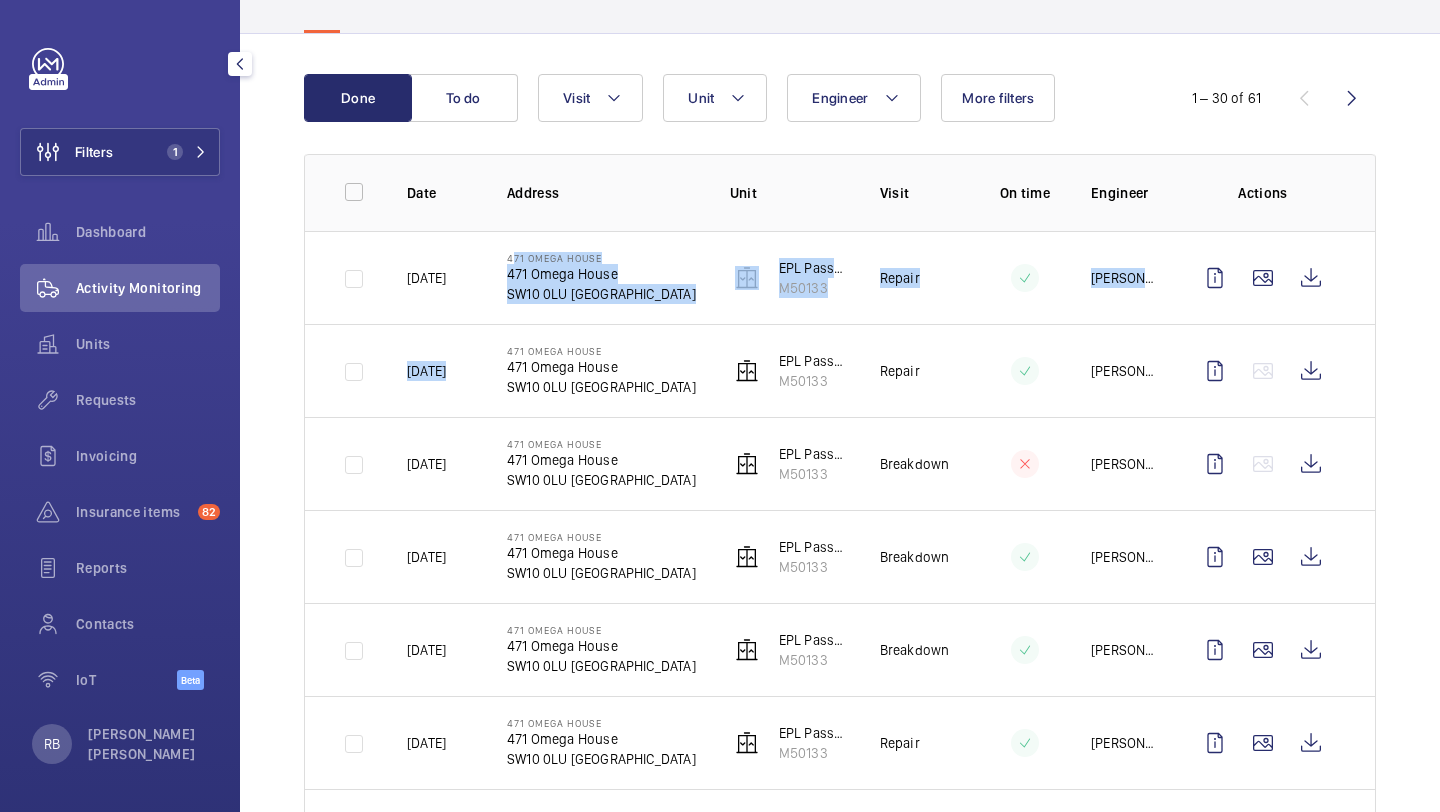 drag, startPoint x: 499, startPoint y: 258, endPoint x: 668, endPoint y: 331, distance: 184.09236 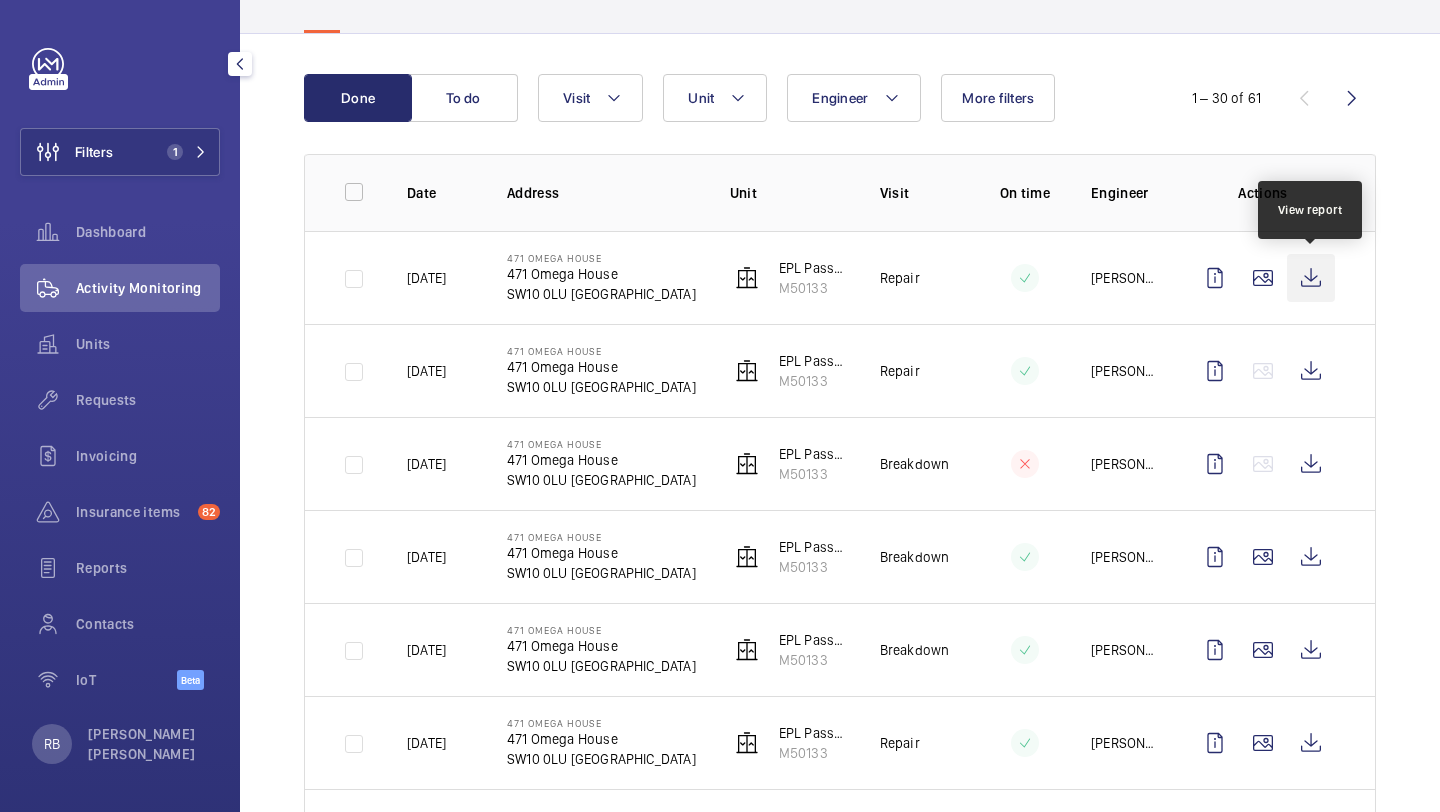 click 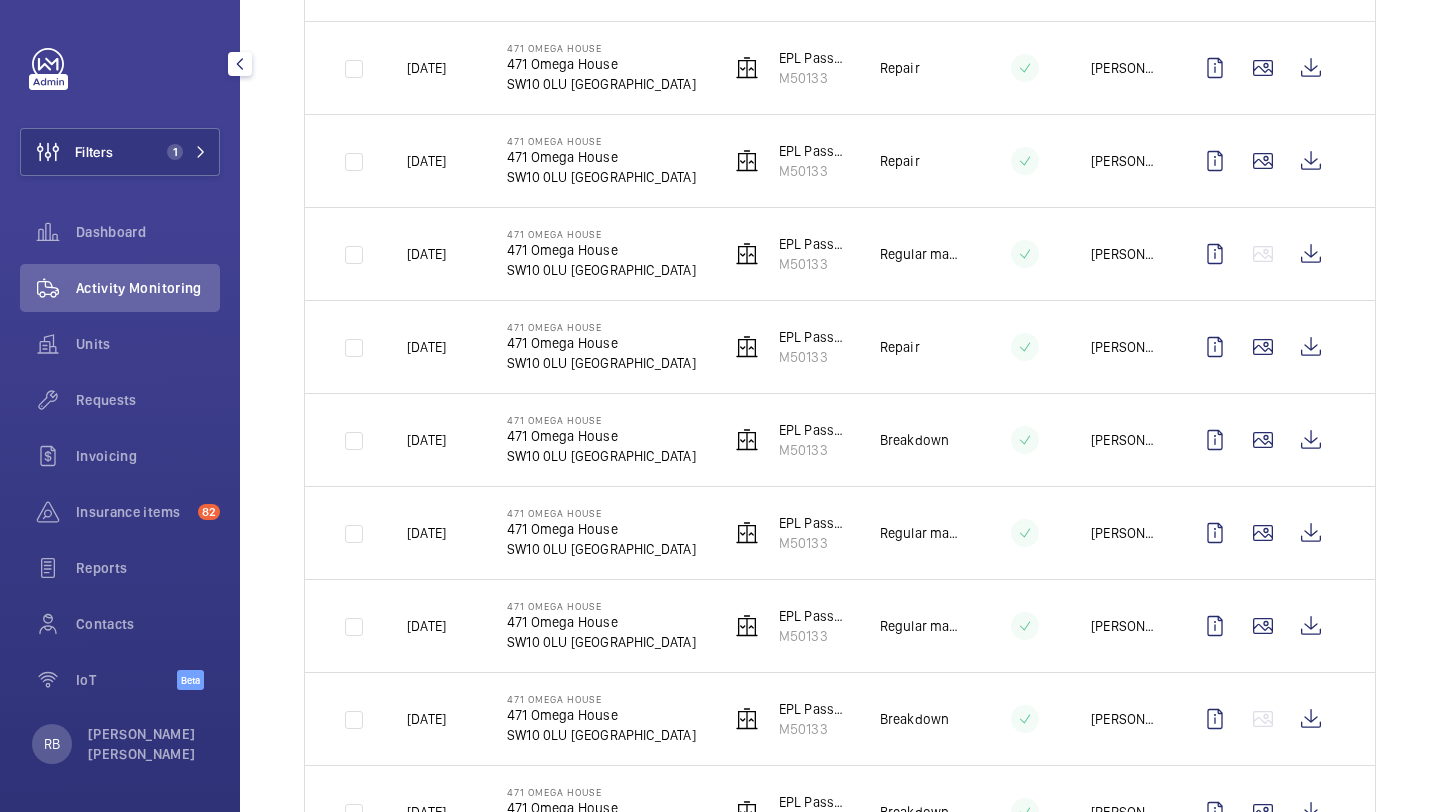 scroll, scrollTop: 1119, scrollLeft: 0, axis: vertical 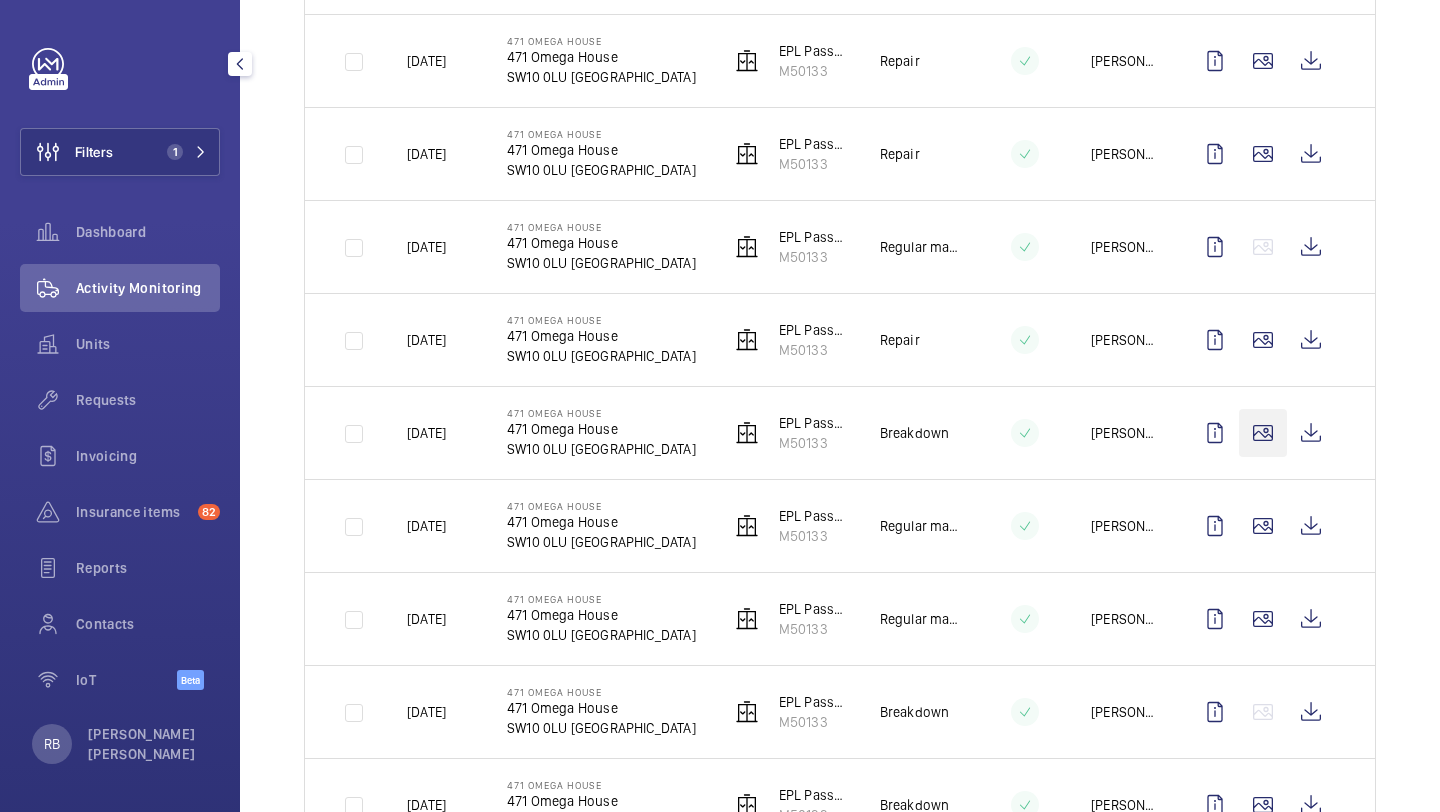 click 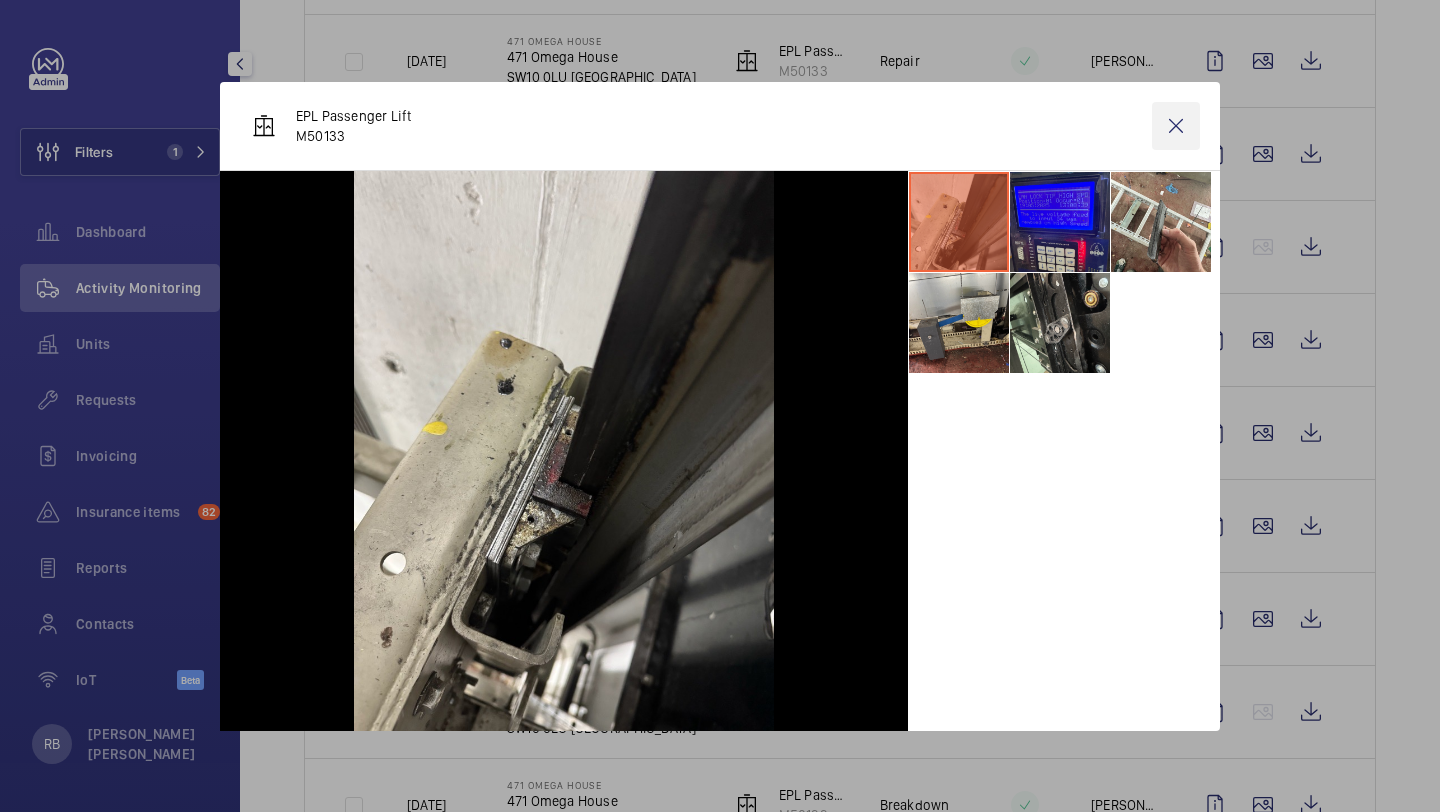 click at bounding box center (1176, 126) 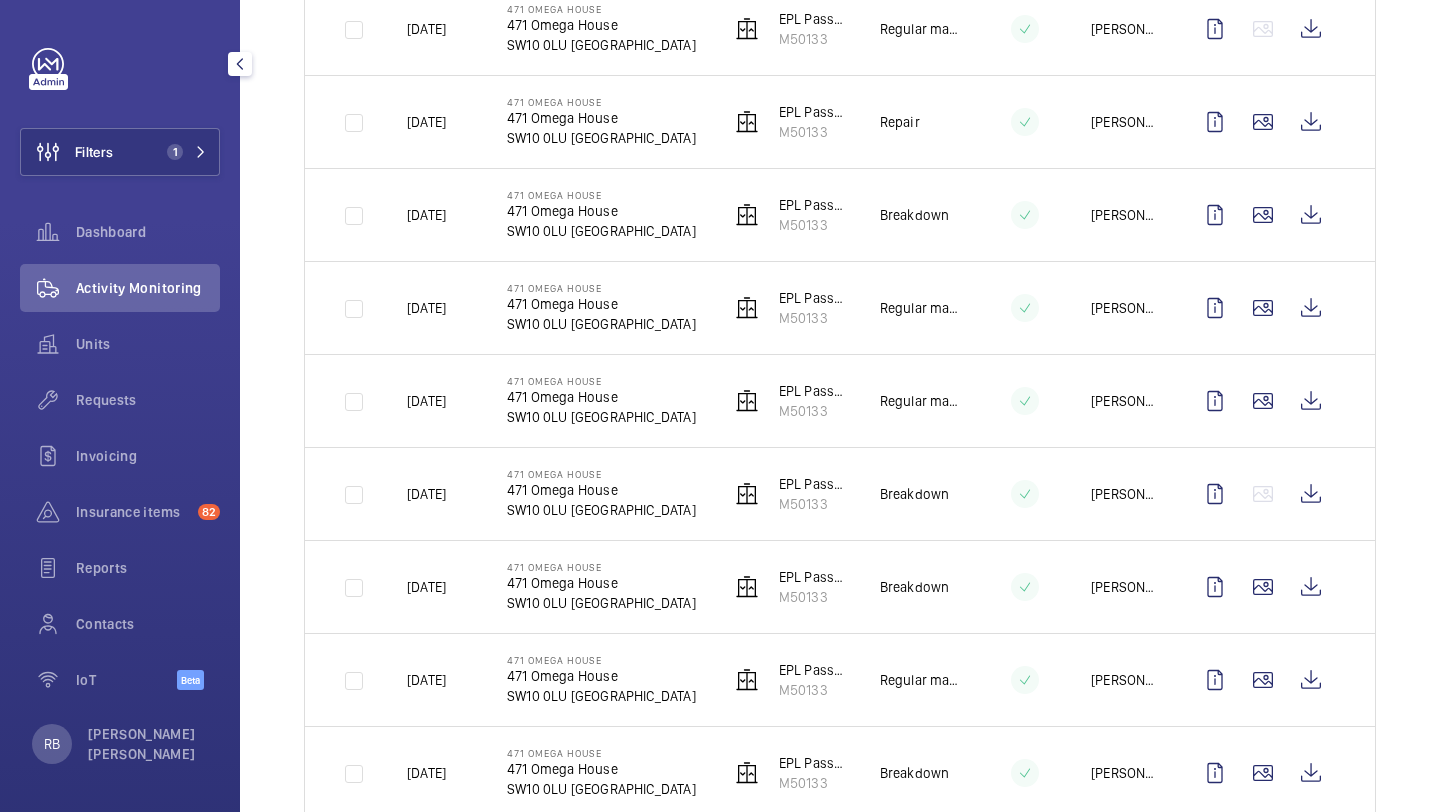 scroll, scrollTop: 1344, scrollLeft: 0, axis: vertical 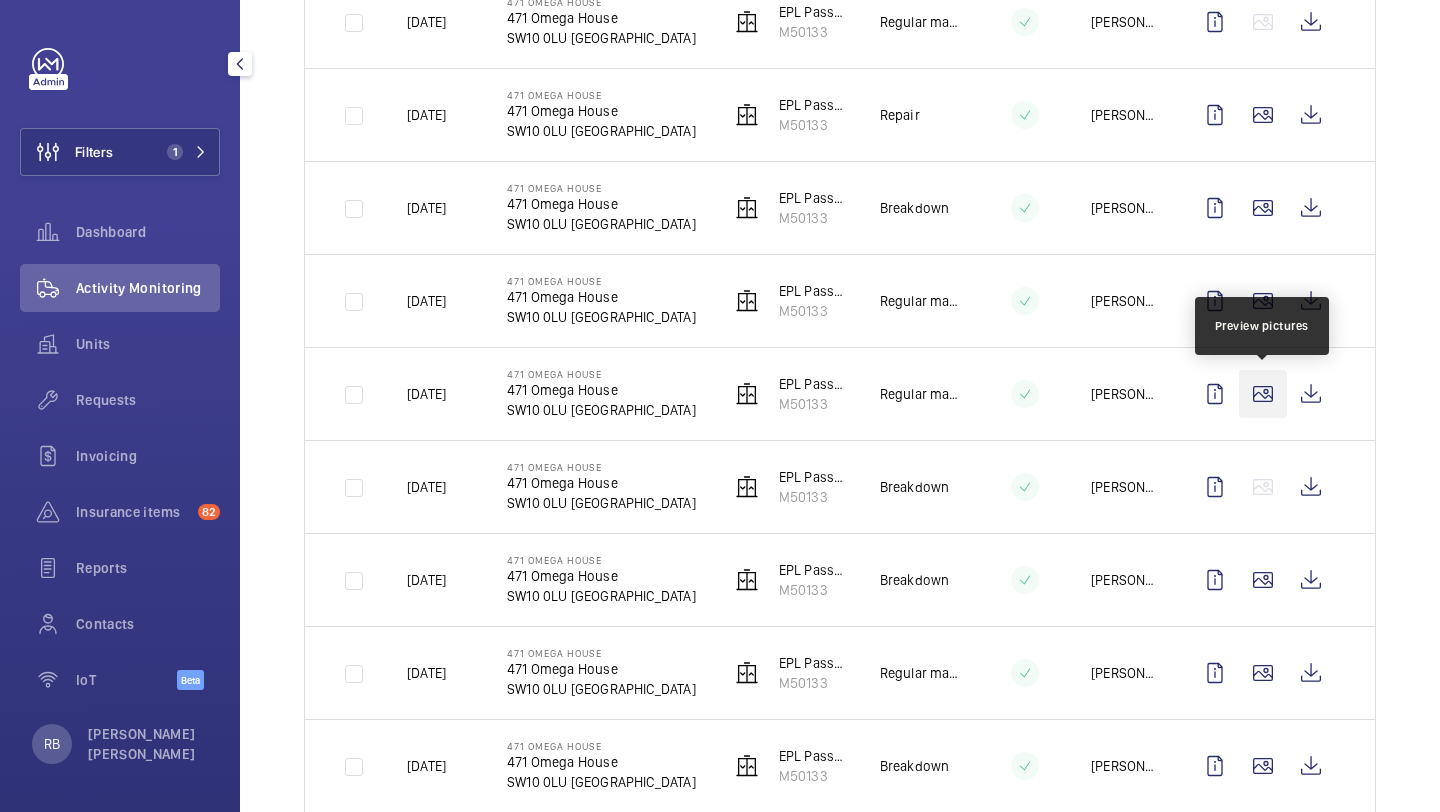 click 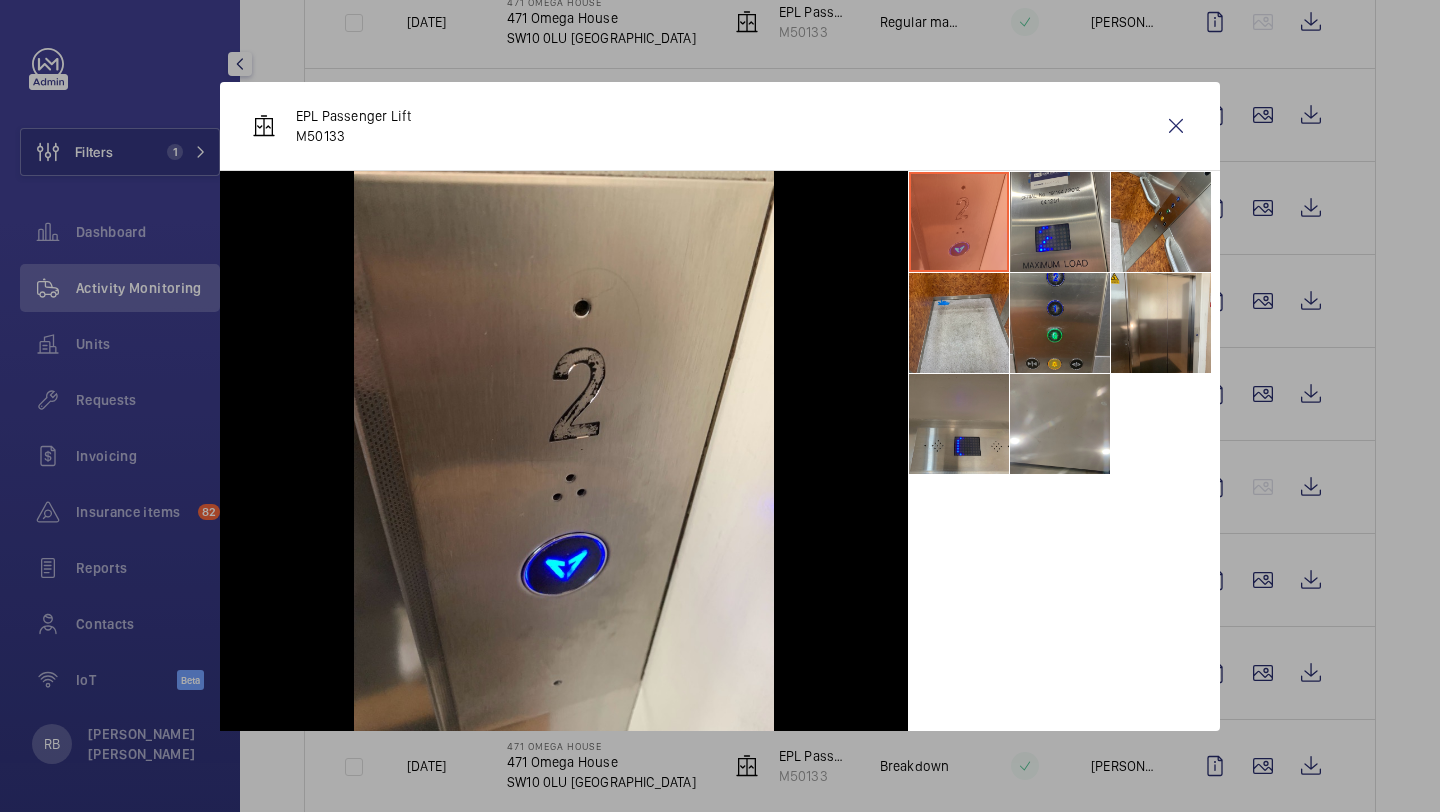 click at bounding box center [1060, 323] 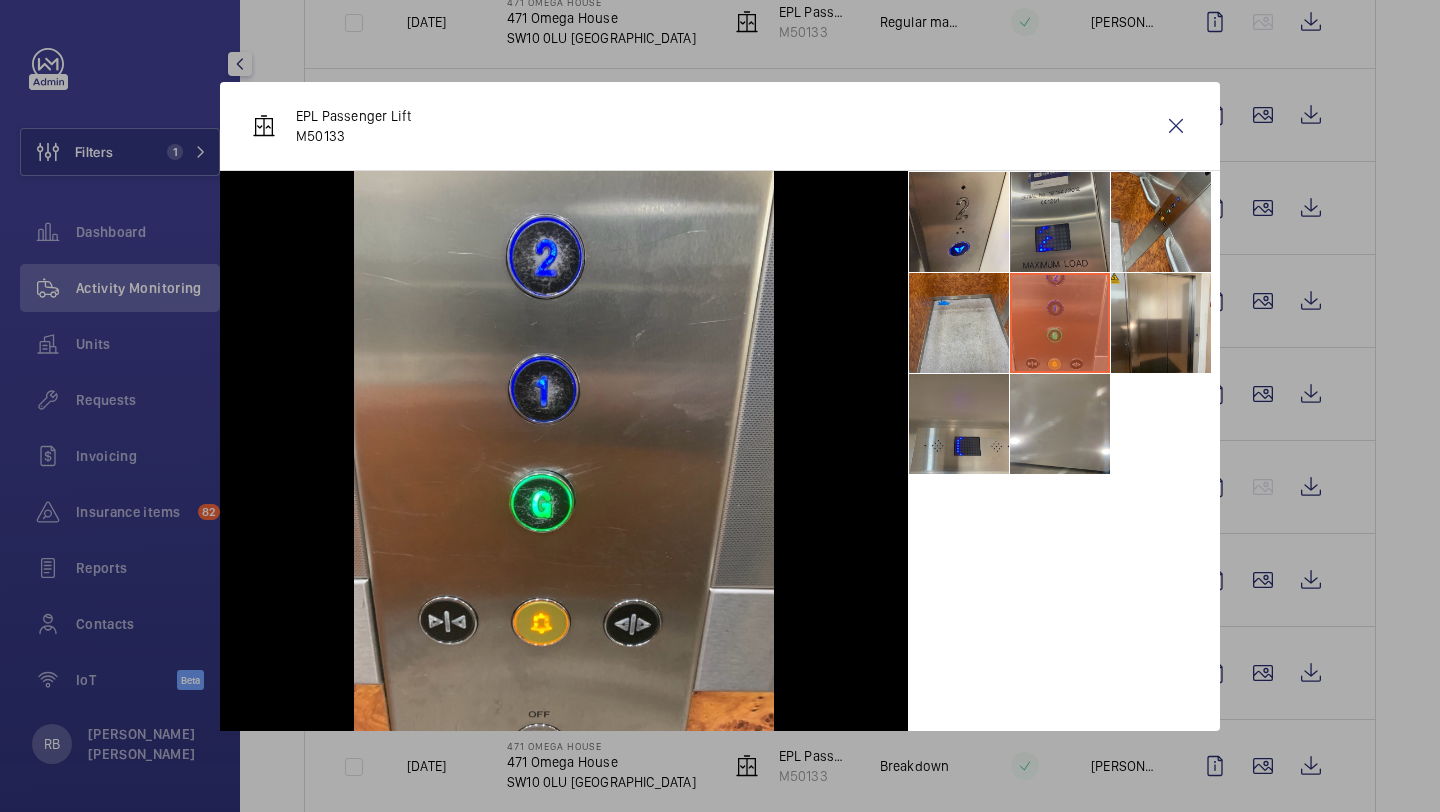 click at bounding box center (1060, 222) 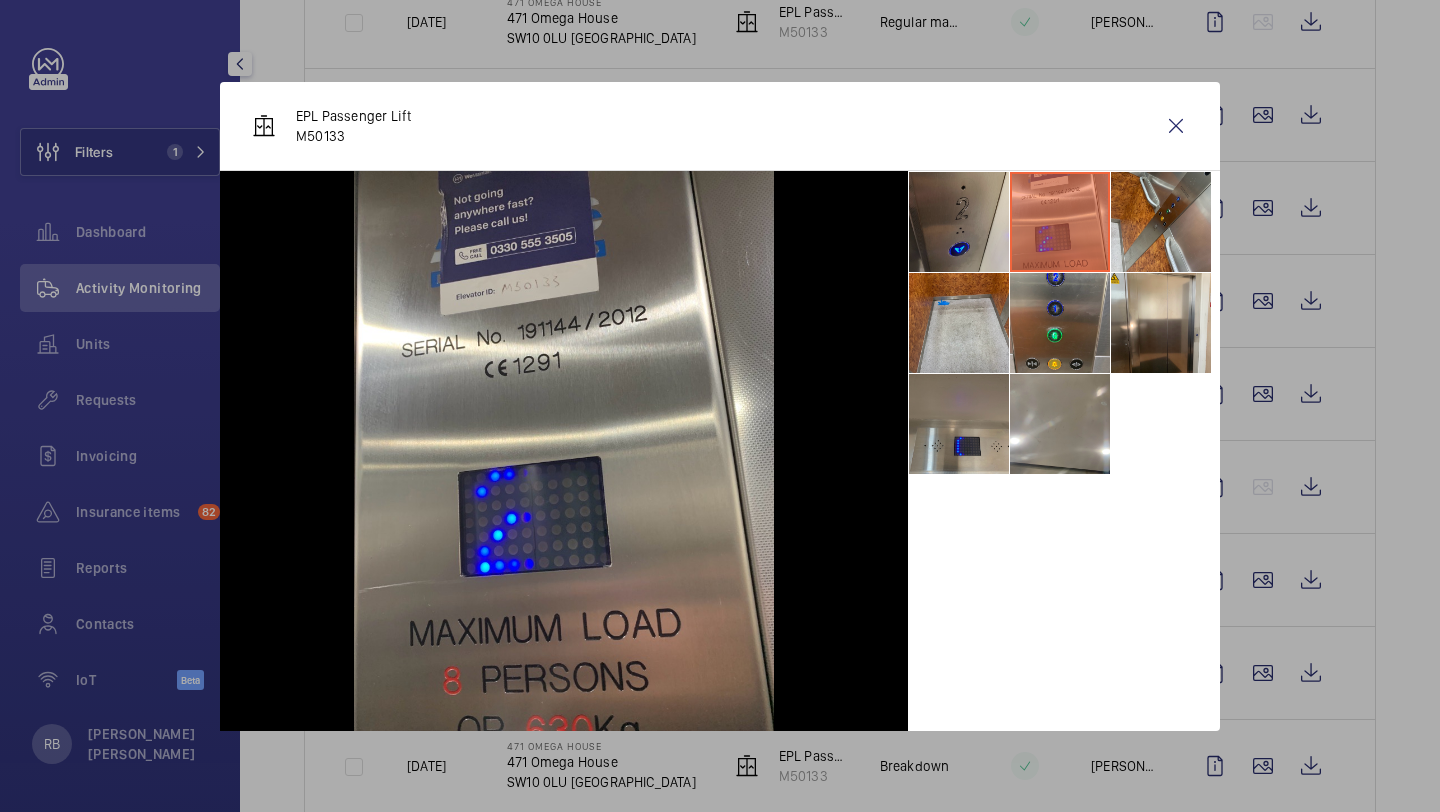 click at bounding box center (959, 222) 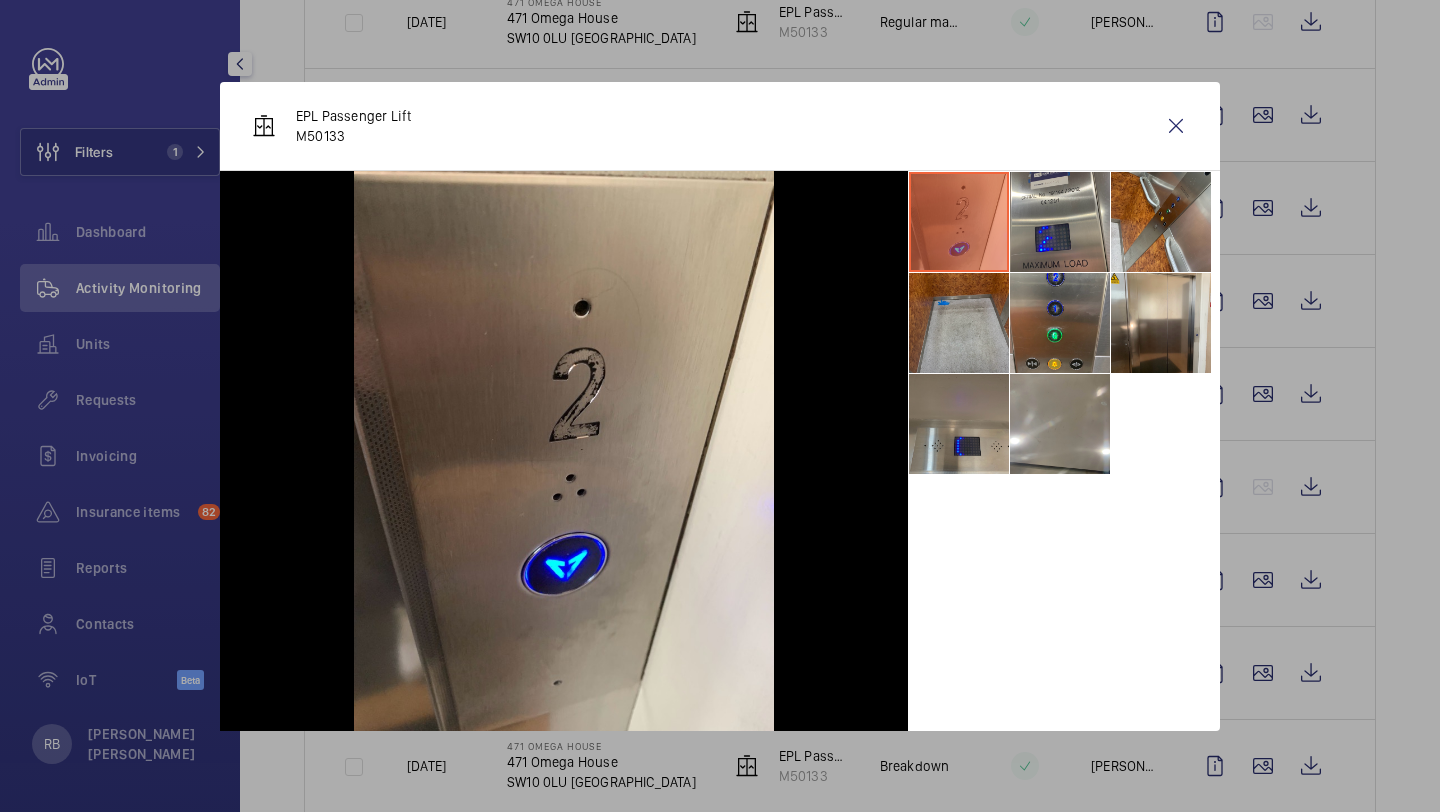 click at bounding box center [959, 323] 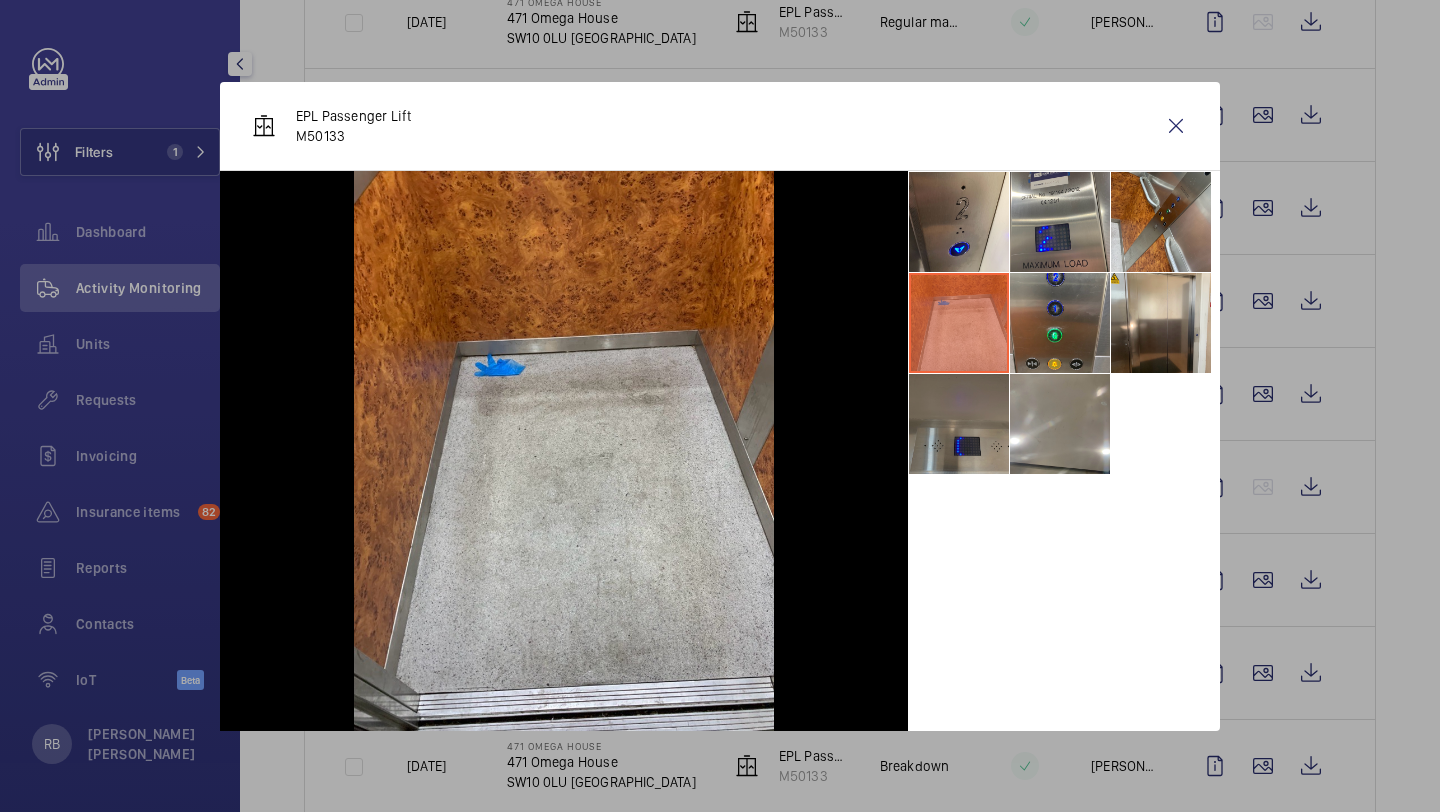 click at bounding box center (959, 424) 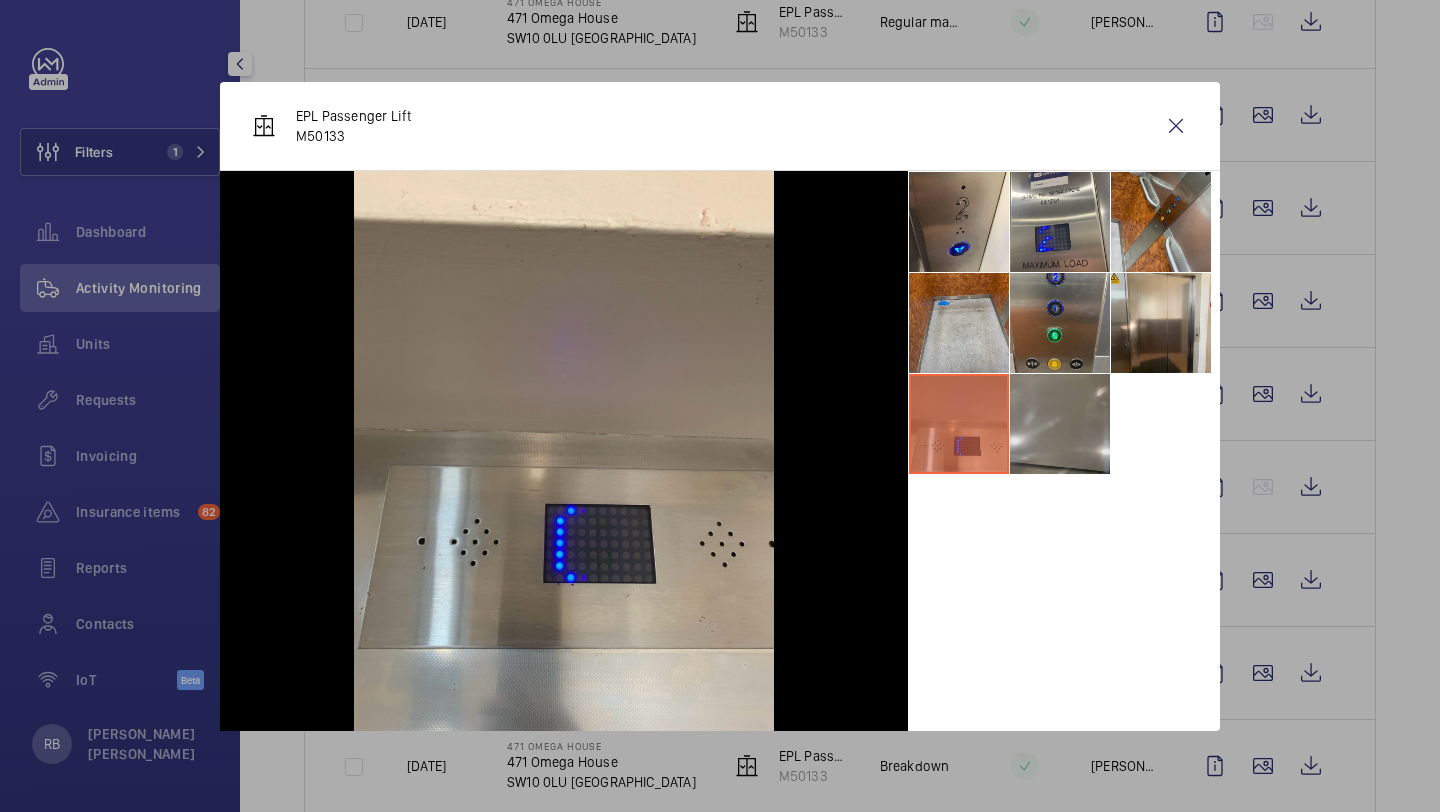 click at bounding box center [1060, 424] 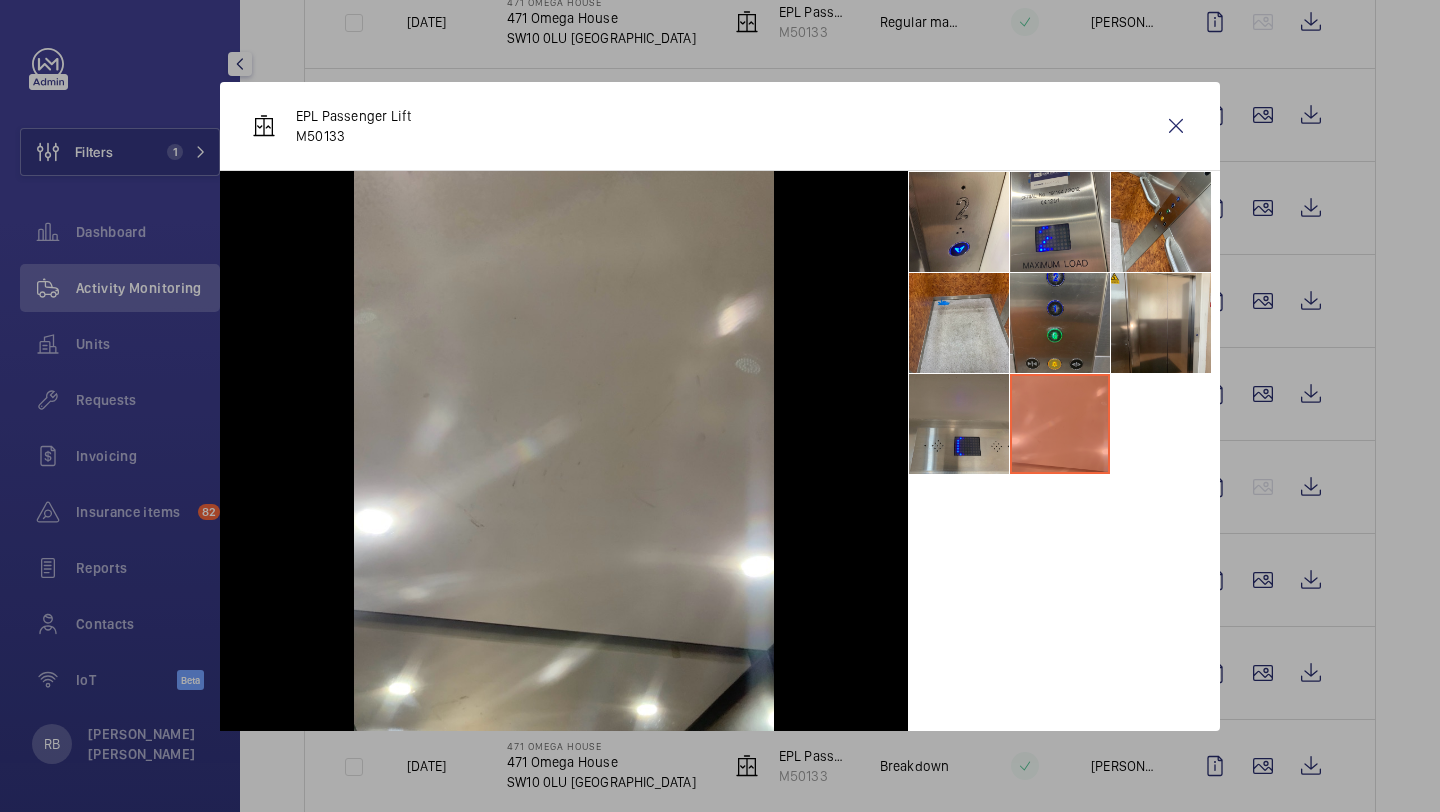 click at bounding box center [1060, 323] 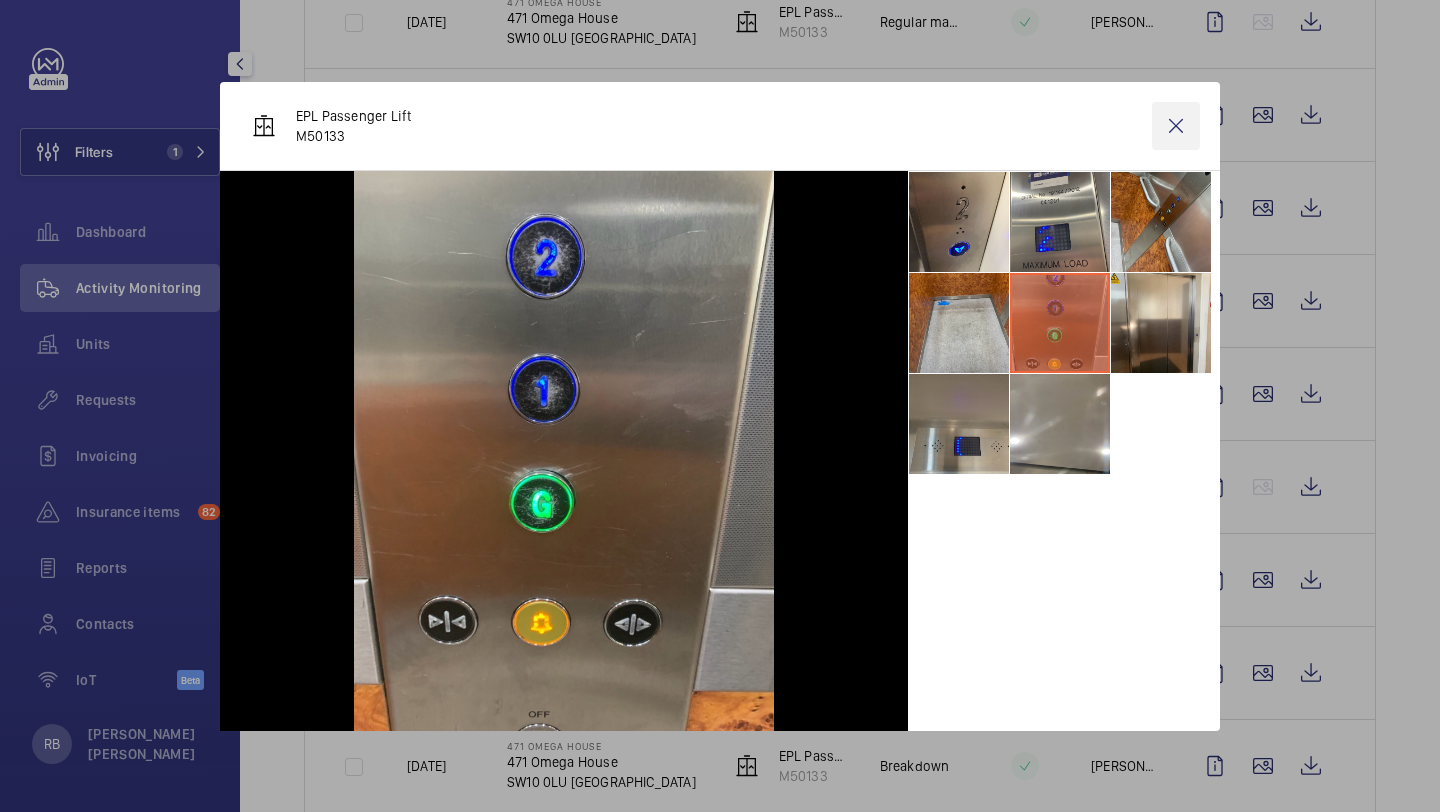 click at bounding box center [1176, 126] 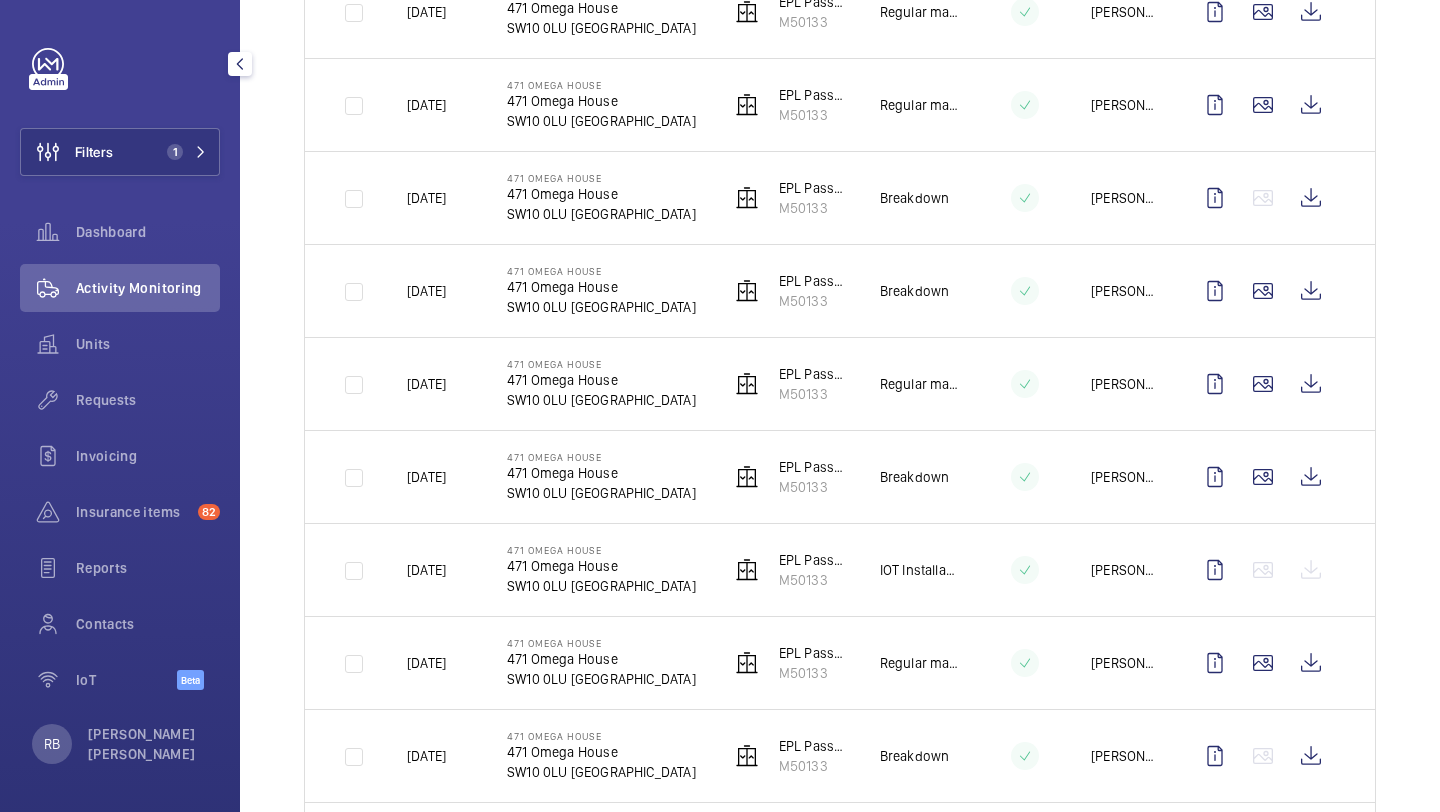 scroll, scrollTop: 1719, scrollLeft: 0, axis: vertical 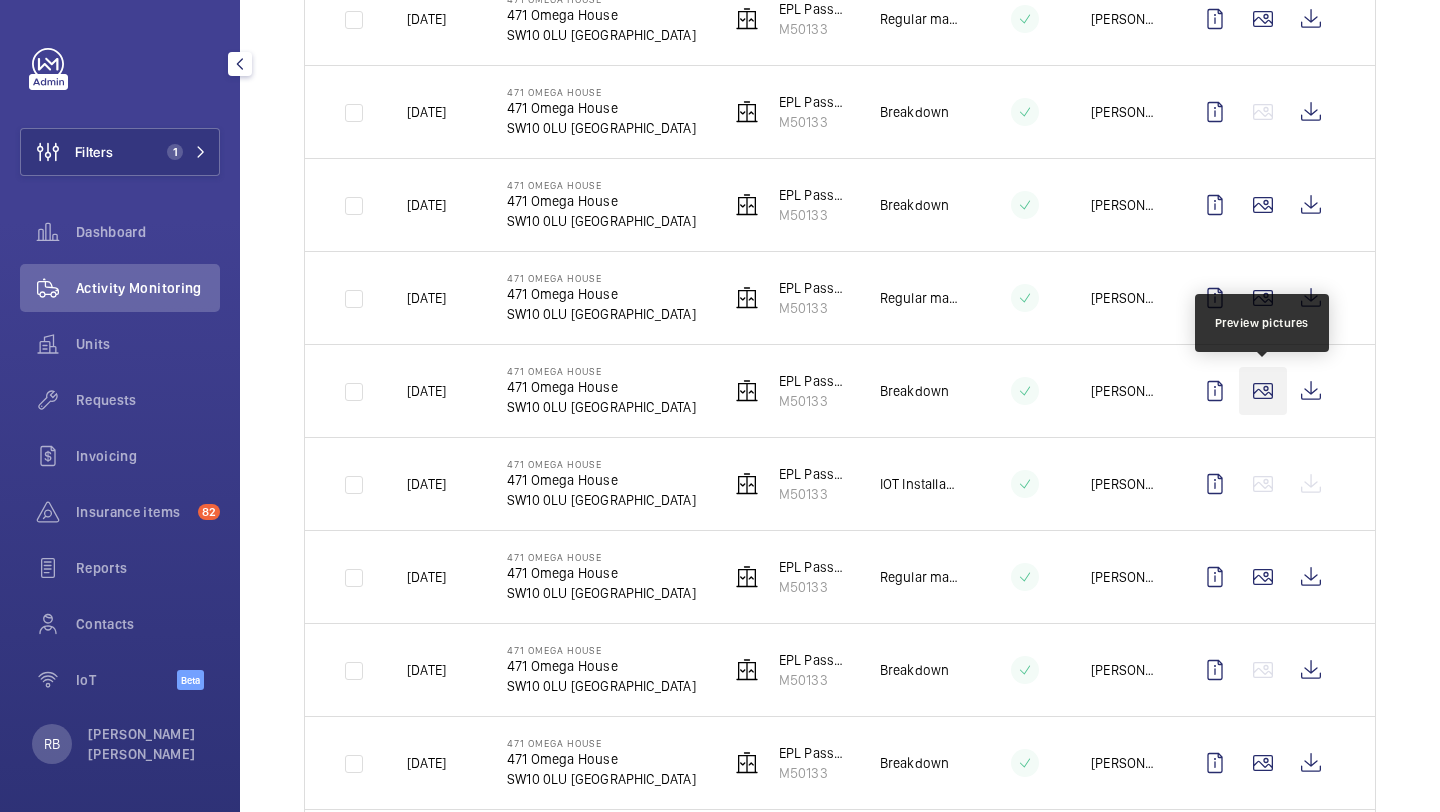 click 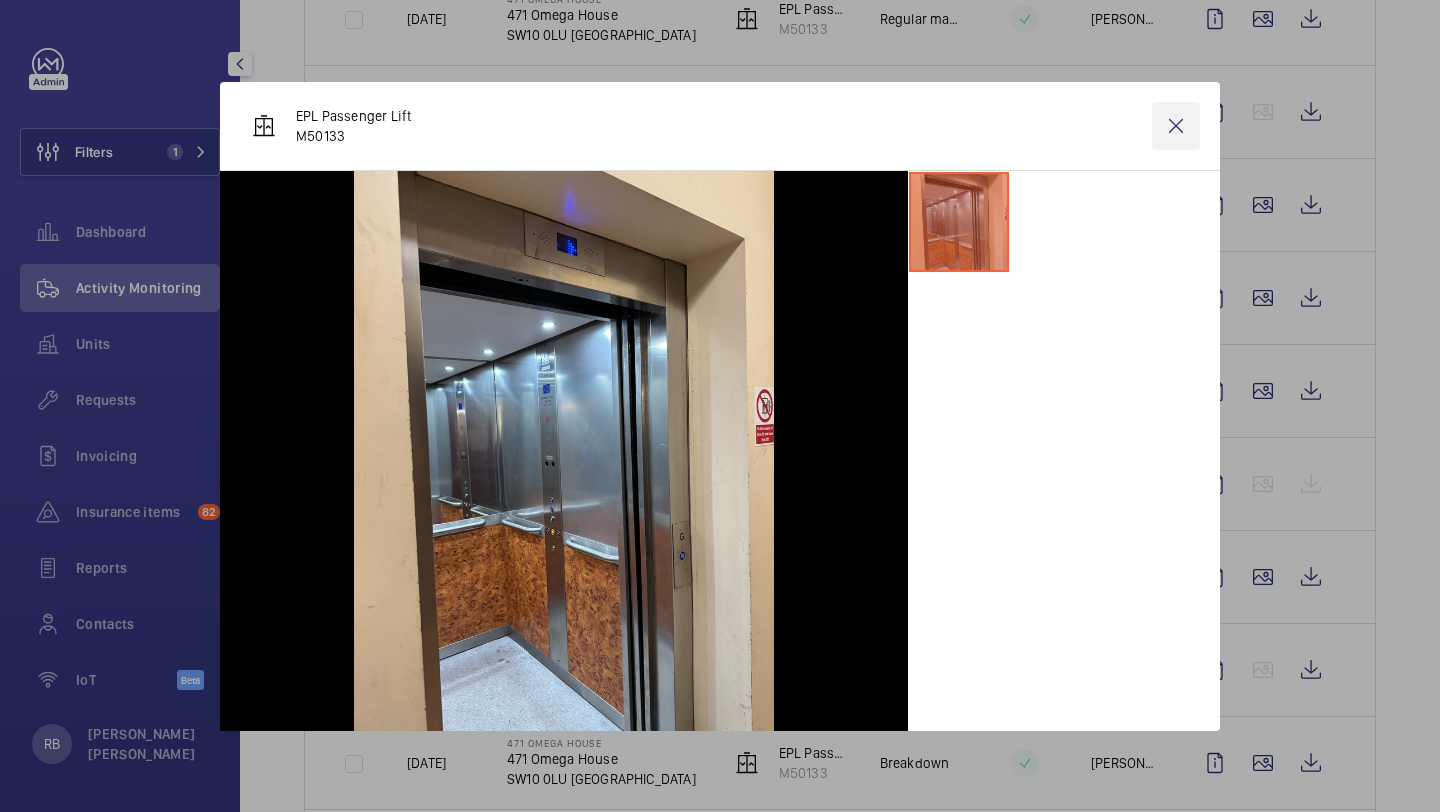 click at bounding box center [1176, 126] 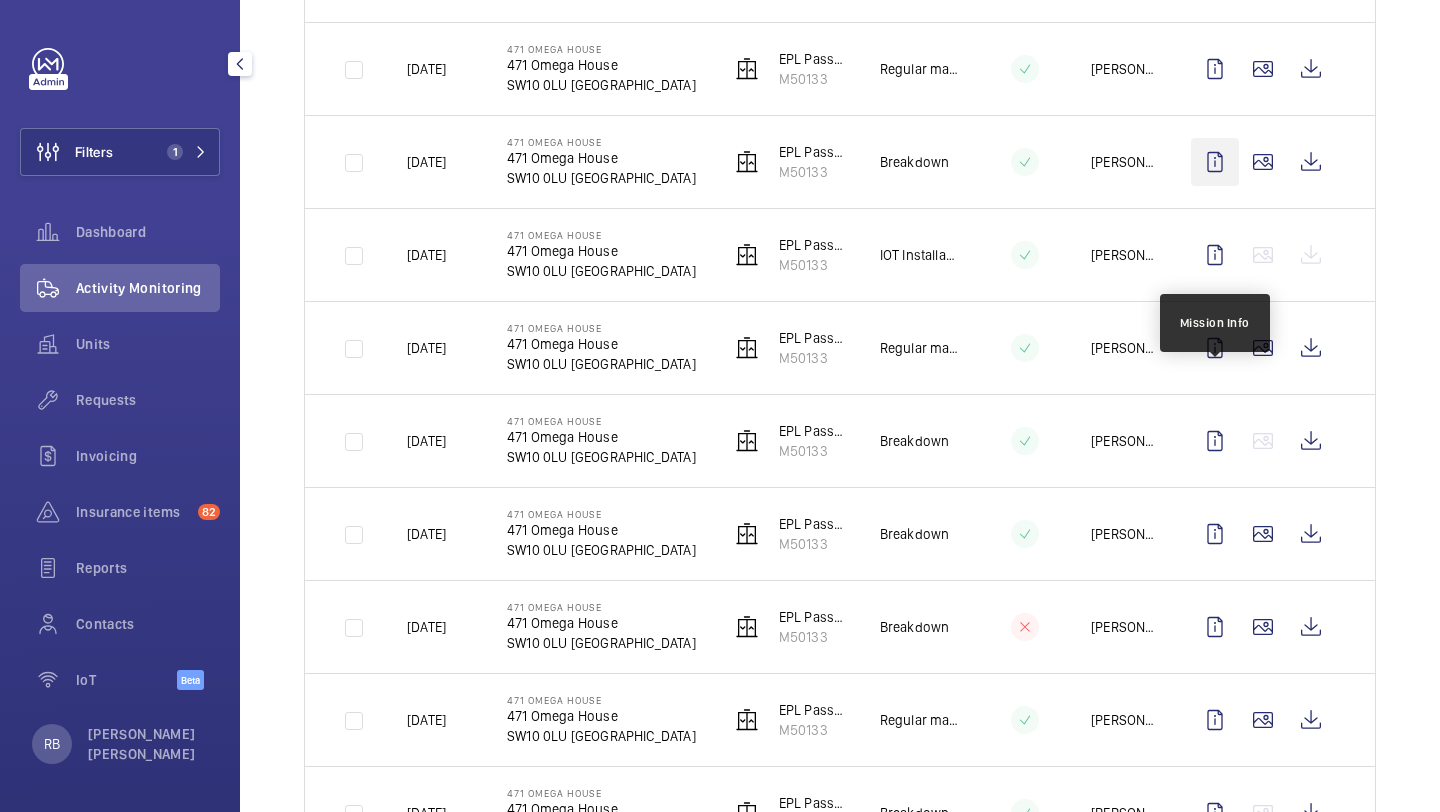 scroll, scrollTop: 1968, scrollLeft: 0, axis: vertical 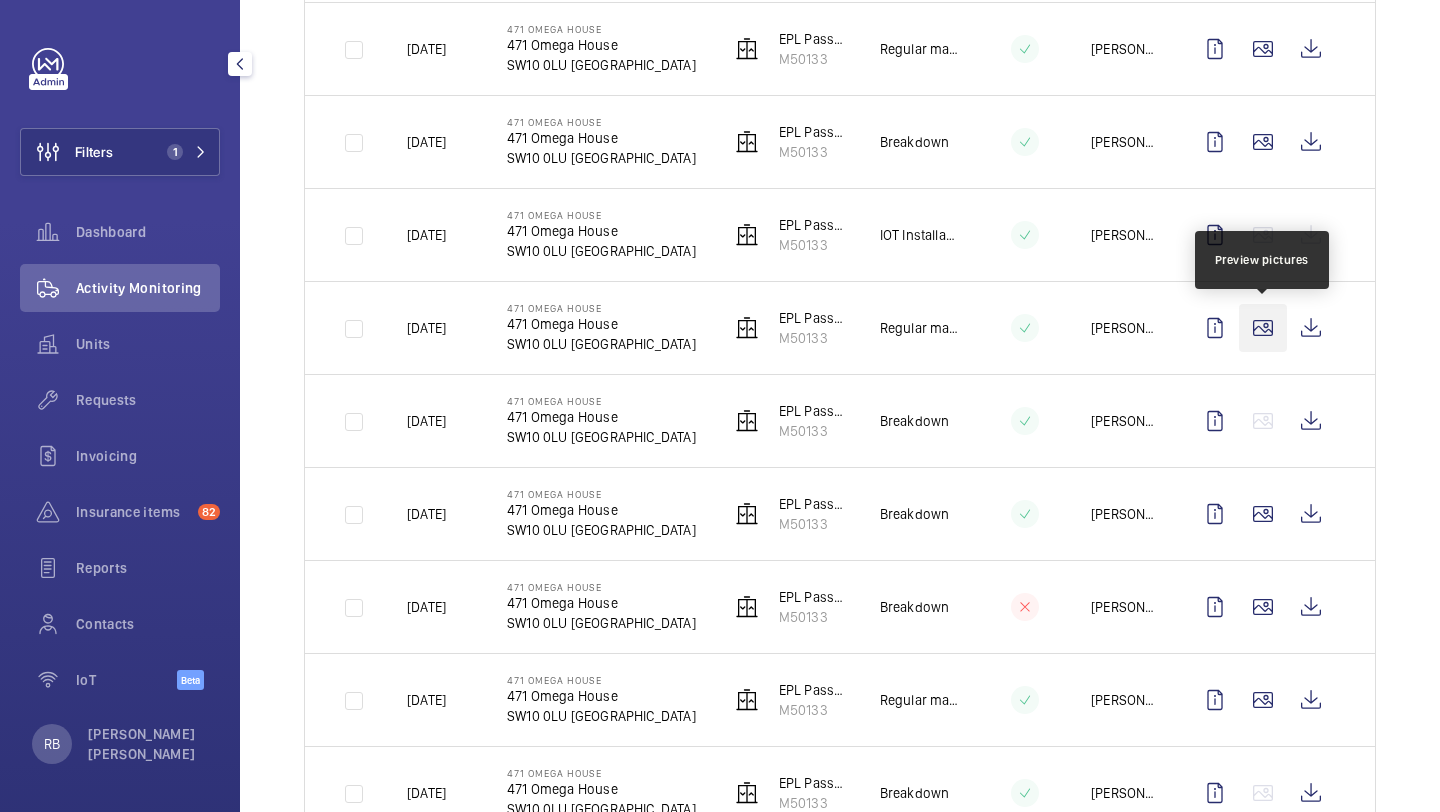 click 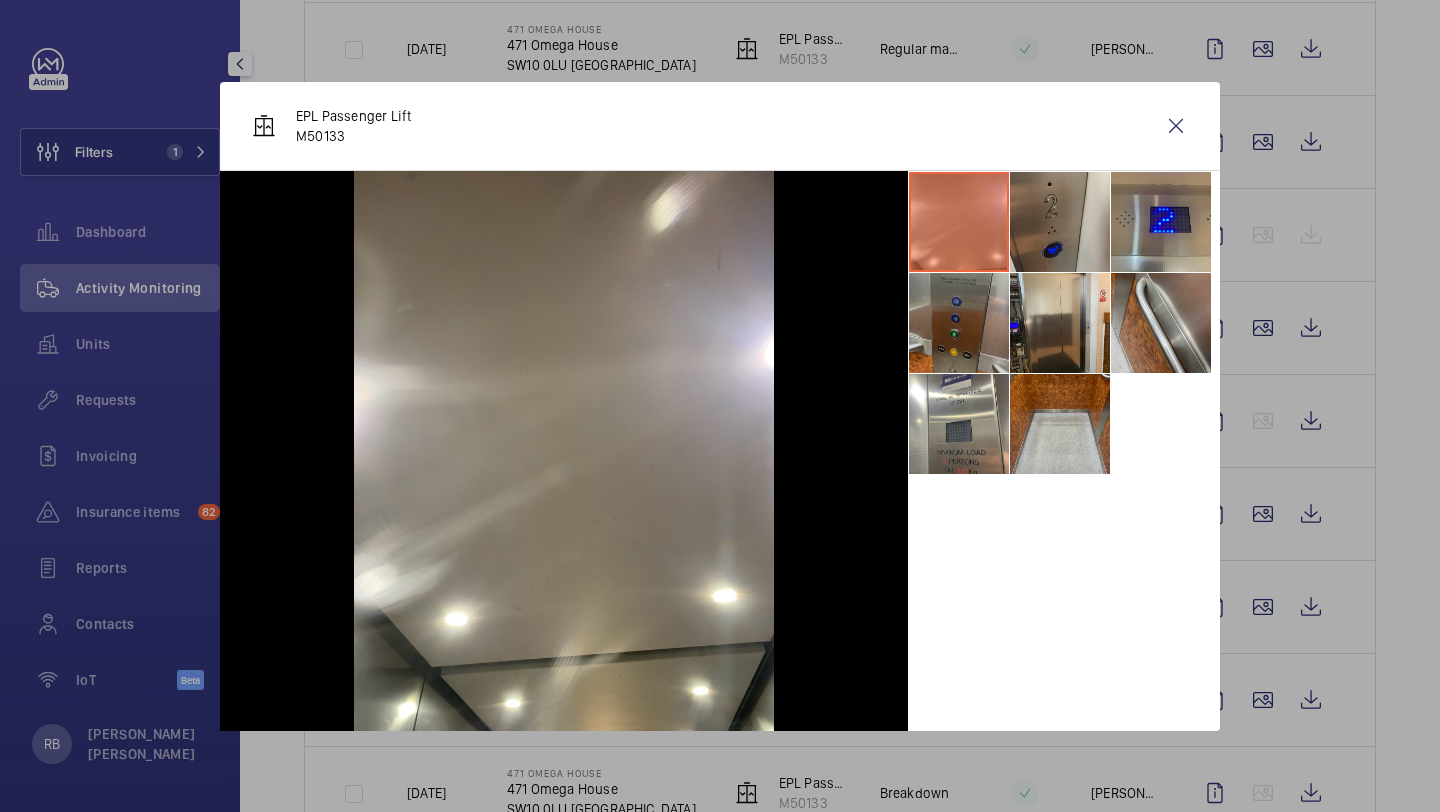 click at bounding box center (959, 323) 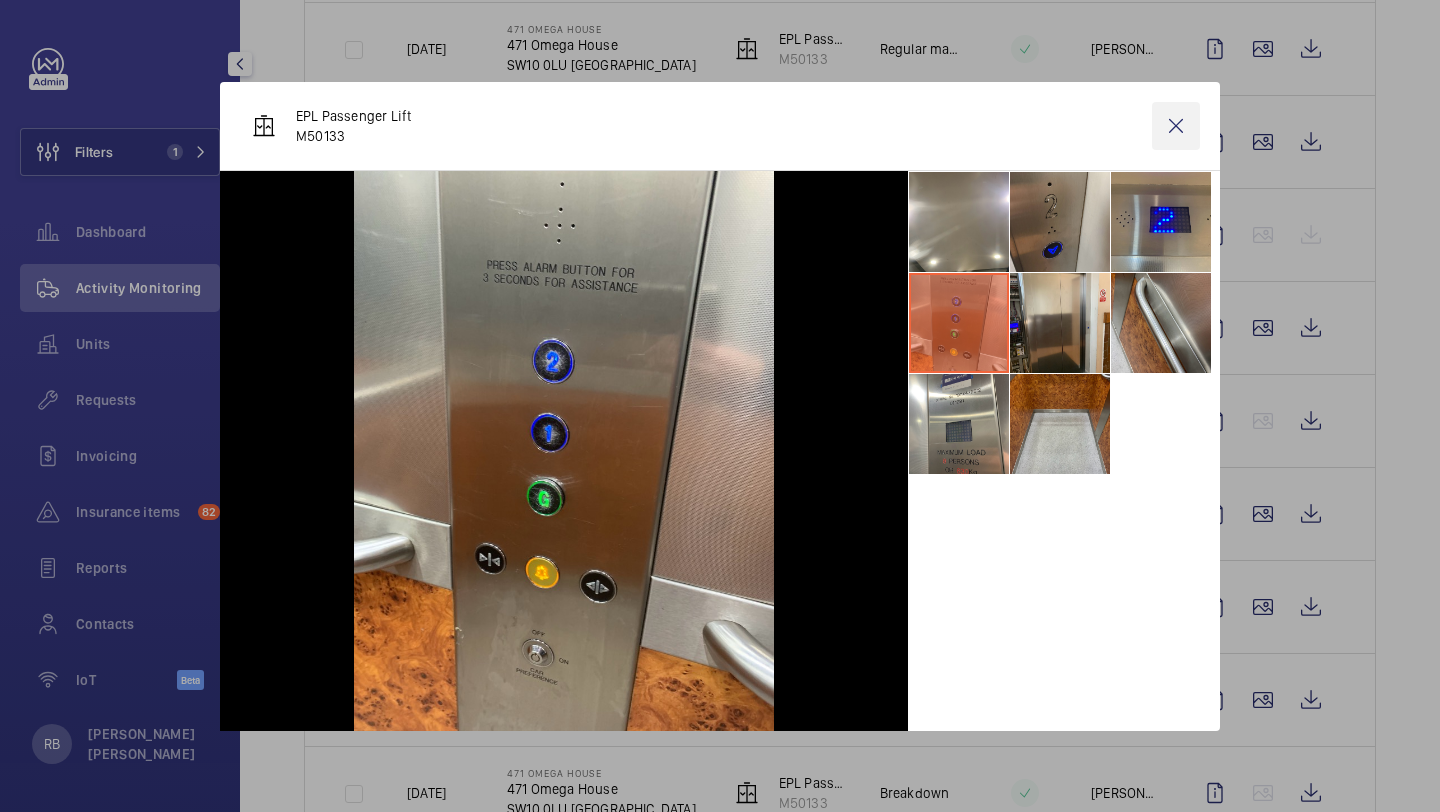 click at bounding box center (1176, 126) 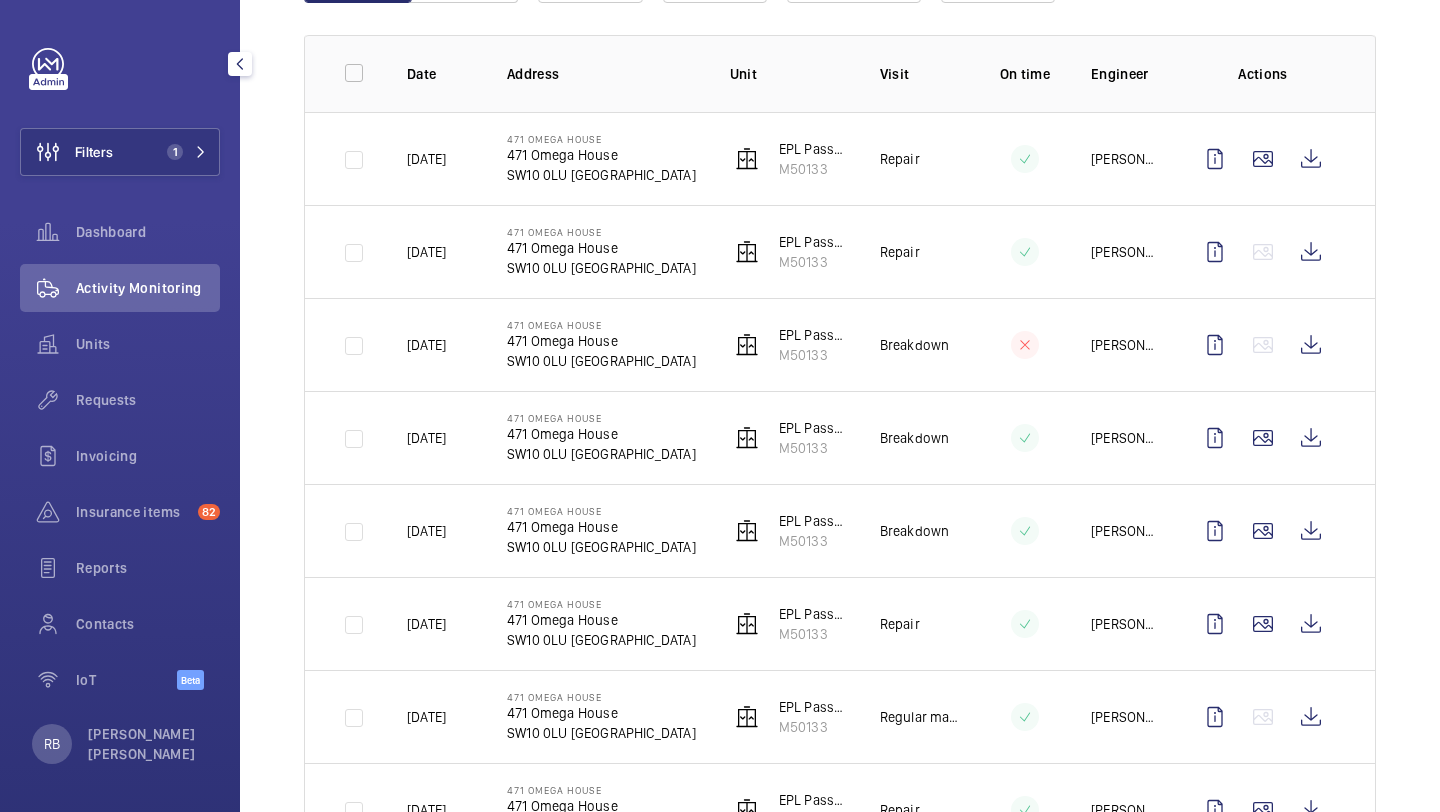 scroll, scrollTop: 0, scrollLeft: 0, axis: both 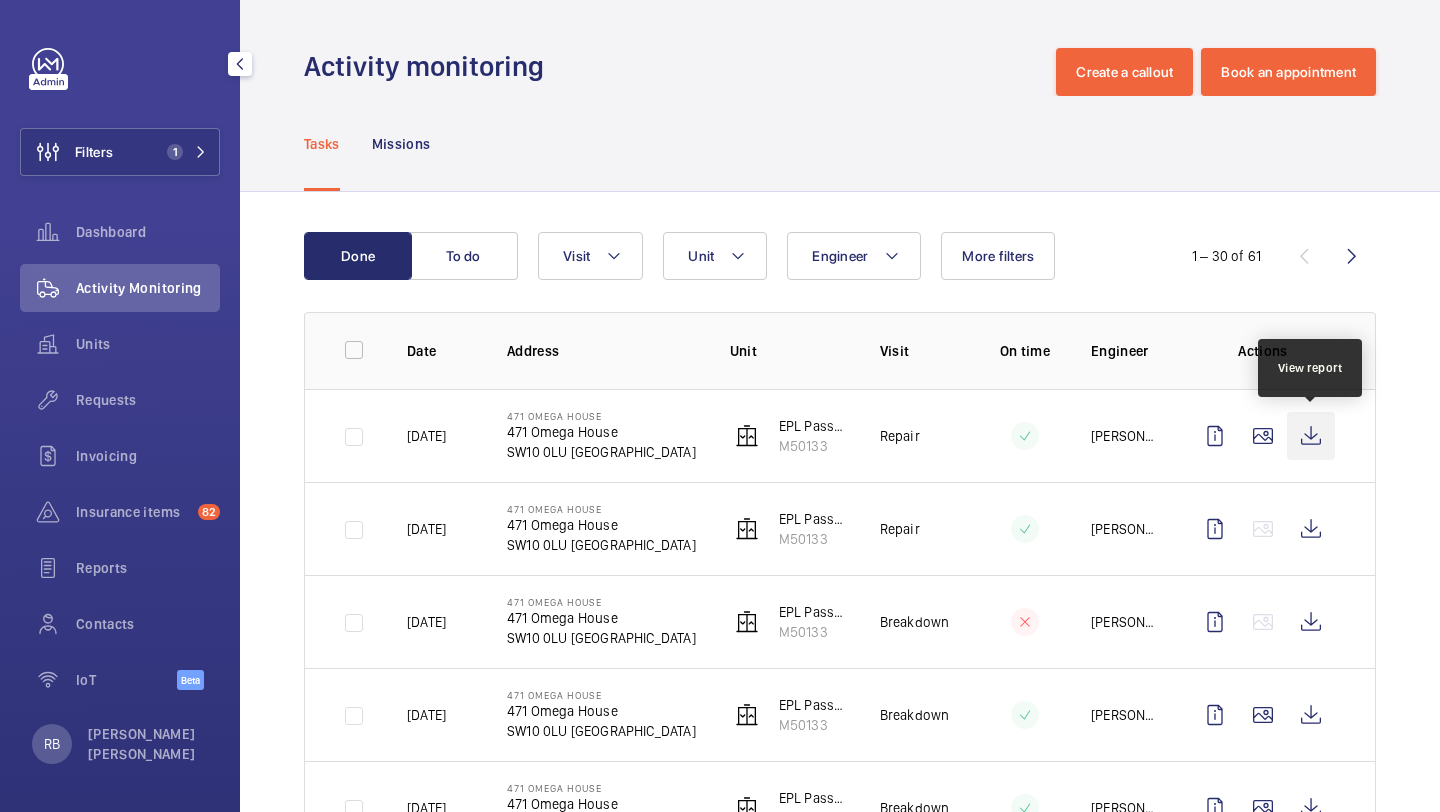 click 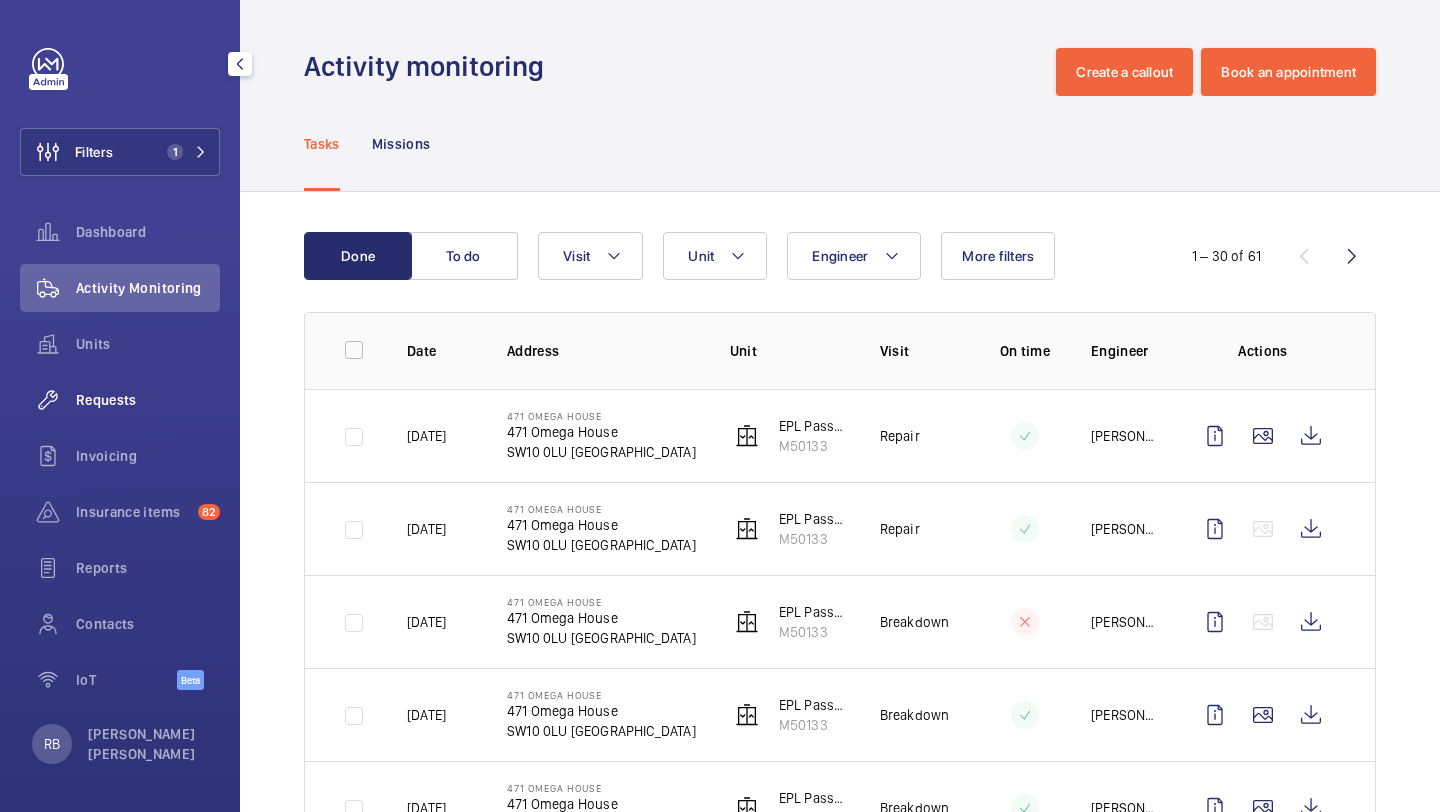 click on "Requests" 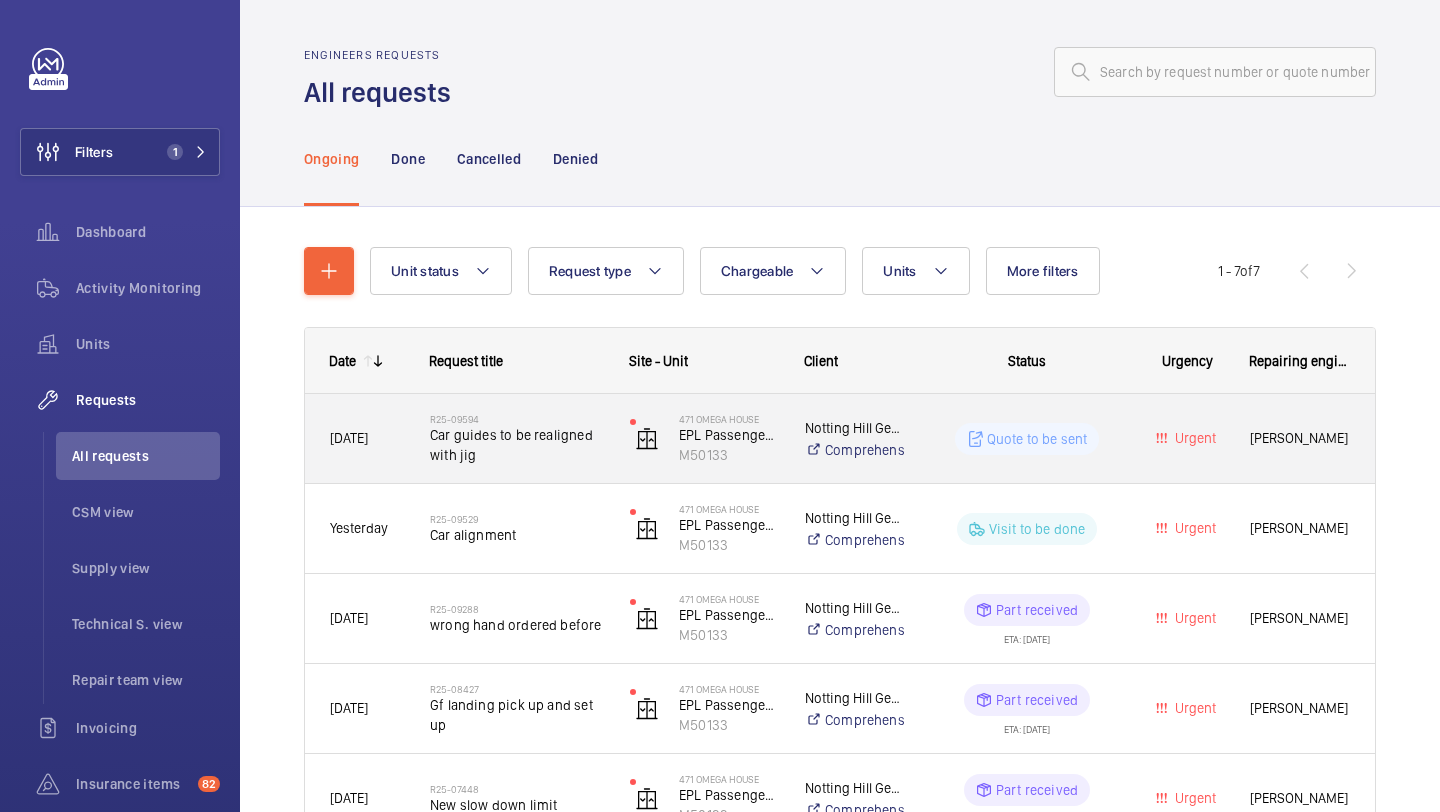 scroll, scrollTop: 24, scrollLeft: 0, axis: vertical 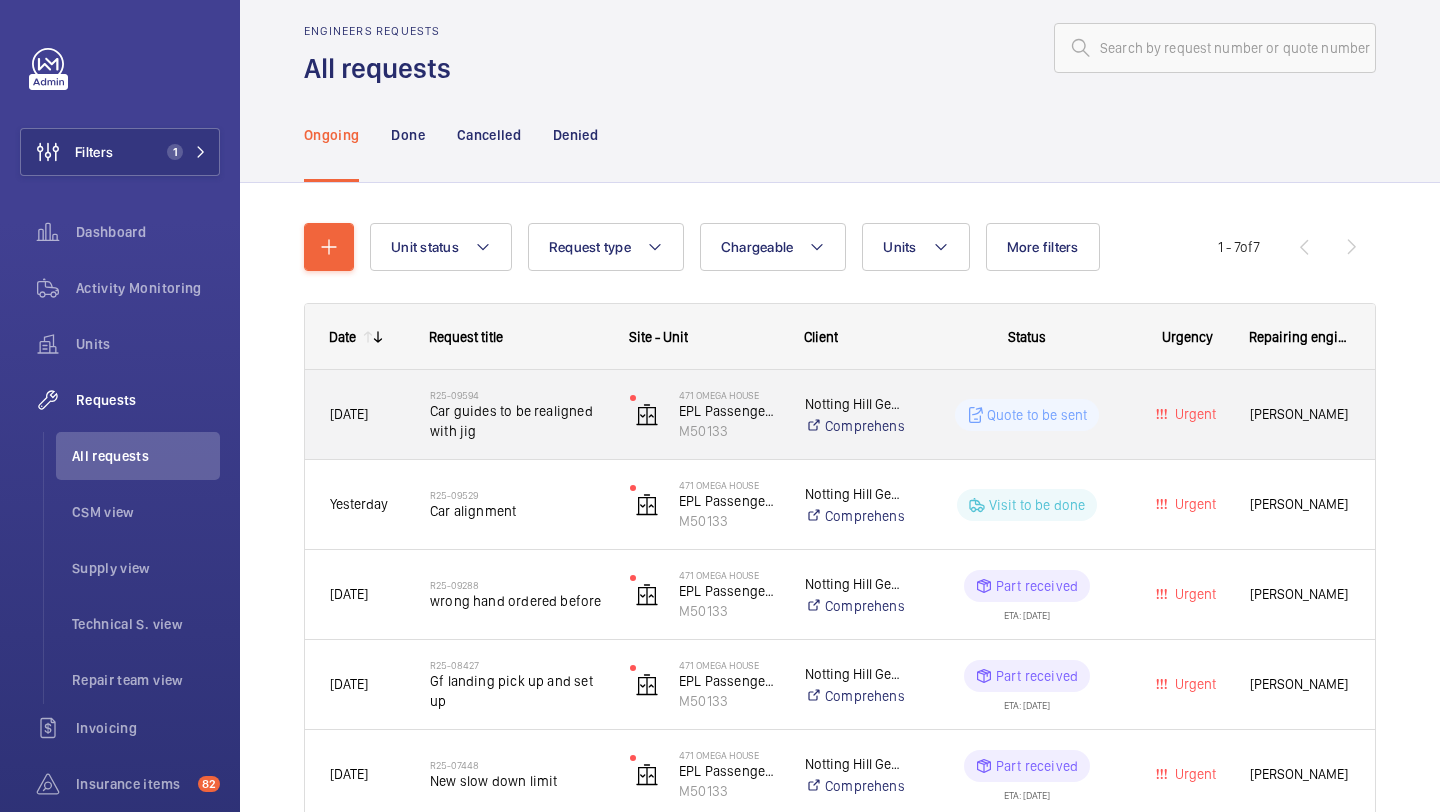 click on "Car guides to be realigned with jig" 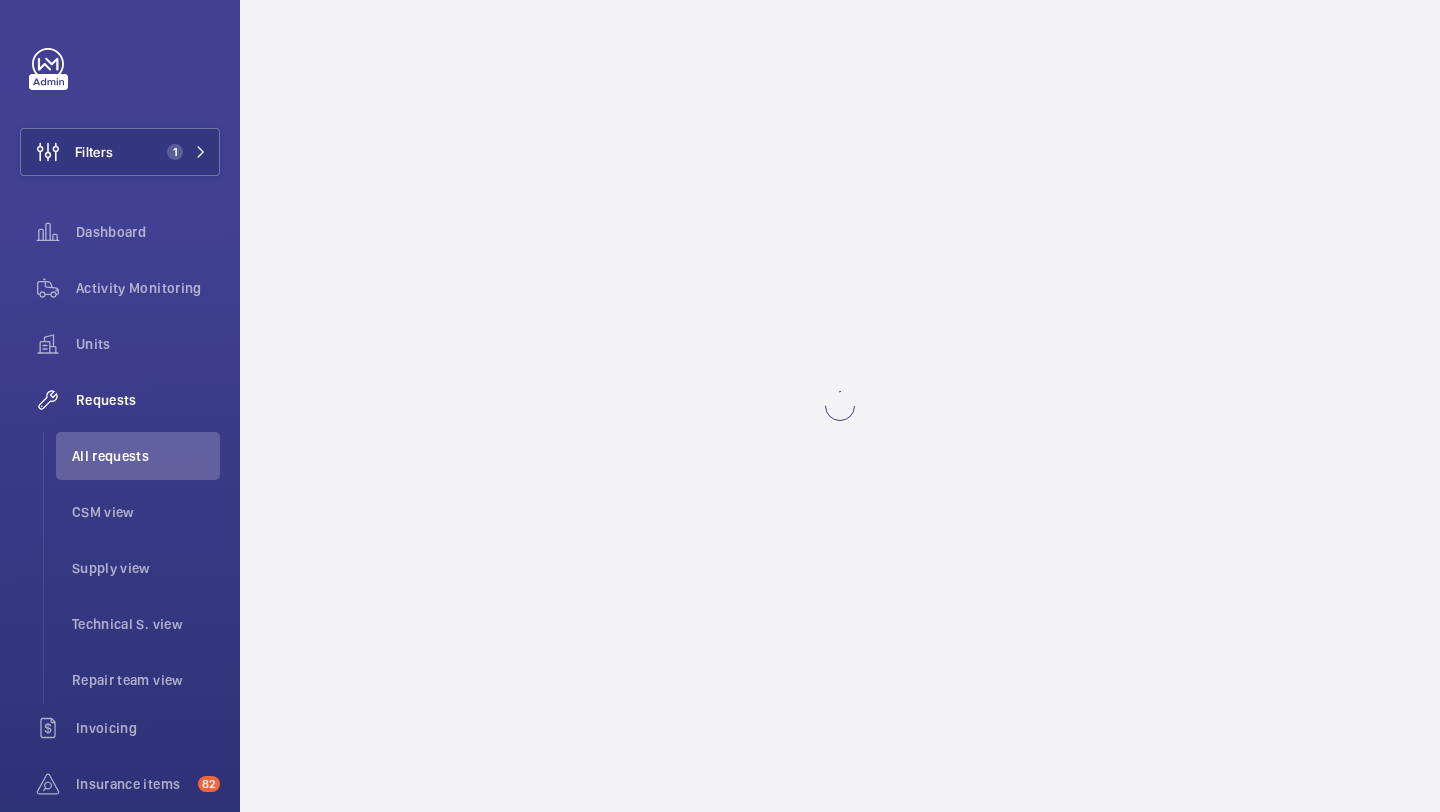 scroll, scrollTop: 0, scrollLeft: 0, axis: both 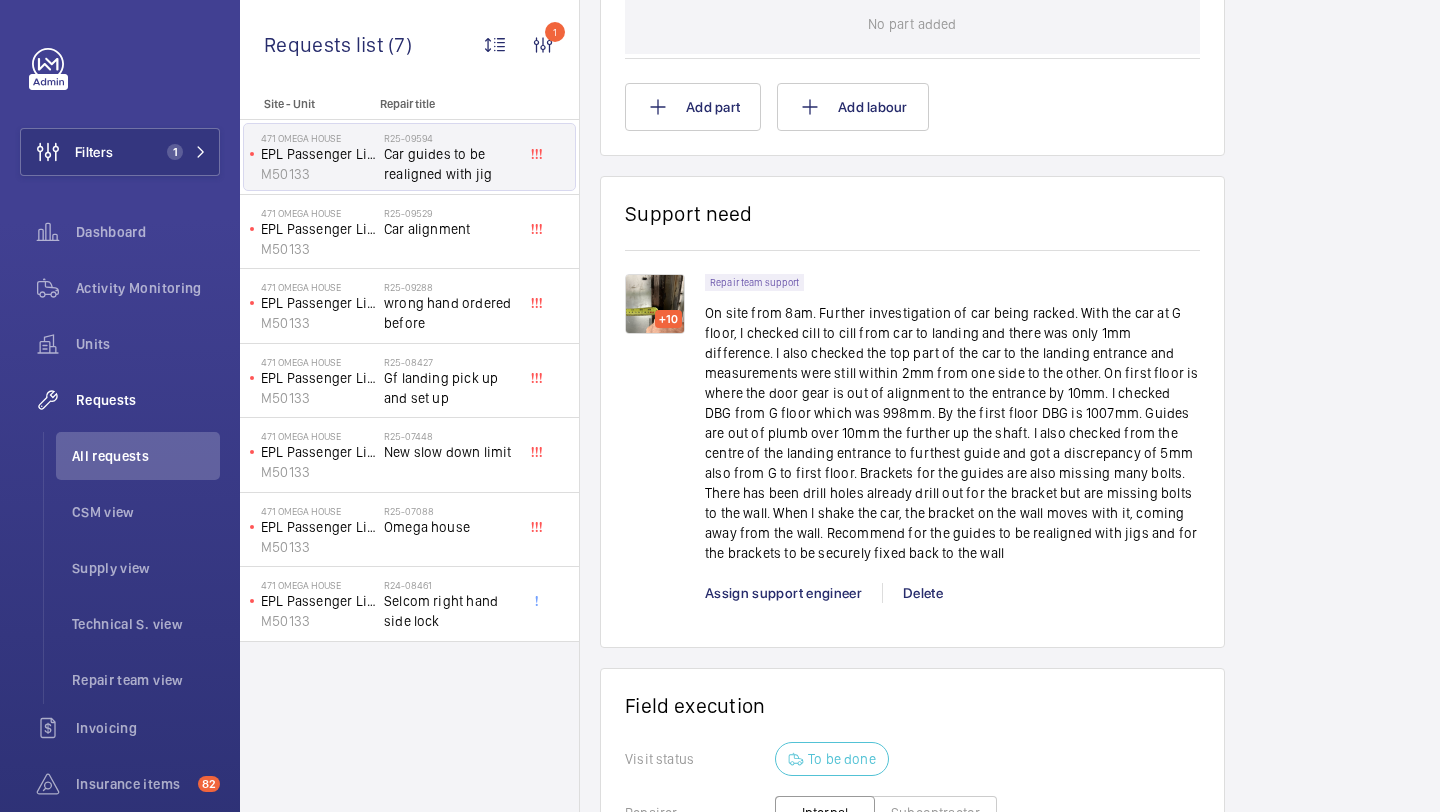 click on "On site from 8am.
Further investigation of car being racked. With the car at G floor, I checked cill to cill from car to landing and there was only 1mm difference. I also checked the top part of the car to the landing entrance and measurements were still within 2mm from one side to the other.
On first floor is where the door gear is out of alignment to the entrance by 10mm.
I checked DBG from G floor which was 998mm. By the first floor DBG is 1007mm. Guides are out of plumb over 10mm the further up the shaft.
I also checked from the centre of the landing entrance to furthest guide and got a discrepancy of 5mm  also from G to first floor.
Brackets for the guides are also missing many bolts. There has been drill holes already drill out for the bracket but are missing bolts to the wall. When I shake the car, the bracket on the wall moves with it, coming away from the wall.
Recommend for the guides to be realigned with jigs and for the brackets to be securely fixed back to the wall" 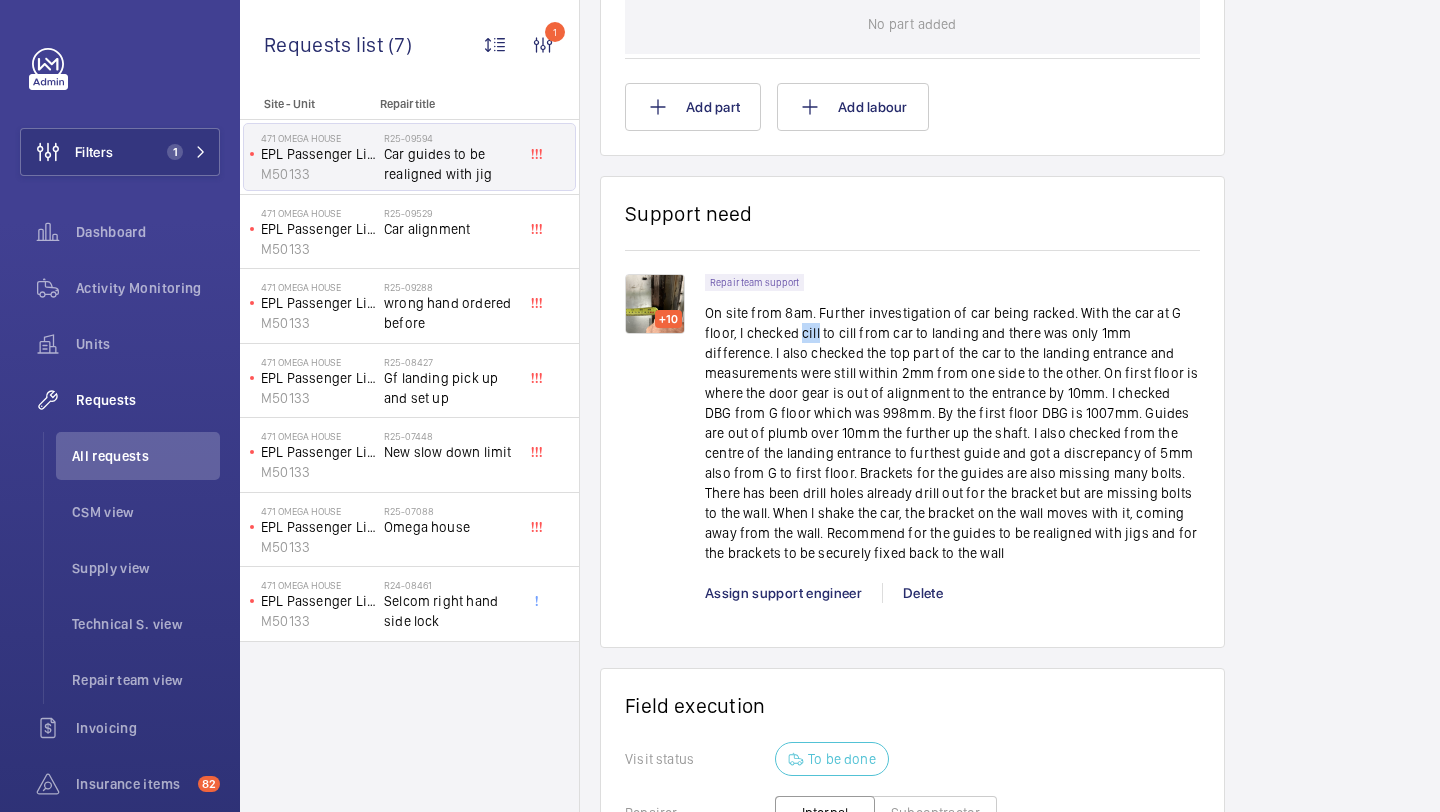 click on "On site from 8am.
Further investigation of car being racked. With the car at G floor, I checked cill to cill from car to landing and there was only 1mm difference. I also checked the top part of the car to the landing entrance and measurements were still within 2mm from one side to the other.
On first floor is where the door gear is out of alignment to the entrance by 10mm.
I checked DBG from G floor which was 998mm. By the first floor DBG is 1007mm. Guides are out of plumb over 10mm the further up the shaft.
I also checked from the centre of the landing entrance to furthest guide and got a discrepancy of 5mm  also from G to first floor.
Brackets for the guides are also missing many bolts. There has been drill holes already drill out for the bracket but are missing bolts to the wall. When I shake the car, the bracket on the wall moves with it, coming away from the wall.
Recommend for the guides to be realigned with jigs and for the brackets to be securely fixed back to the wall" 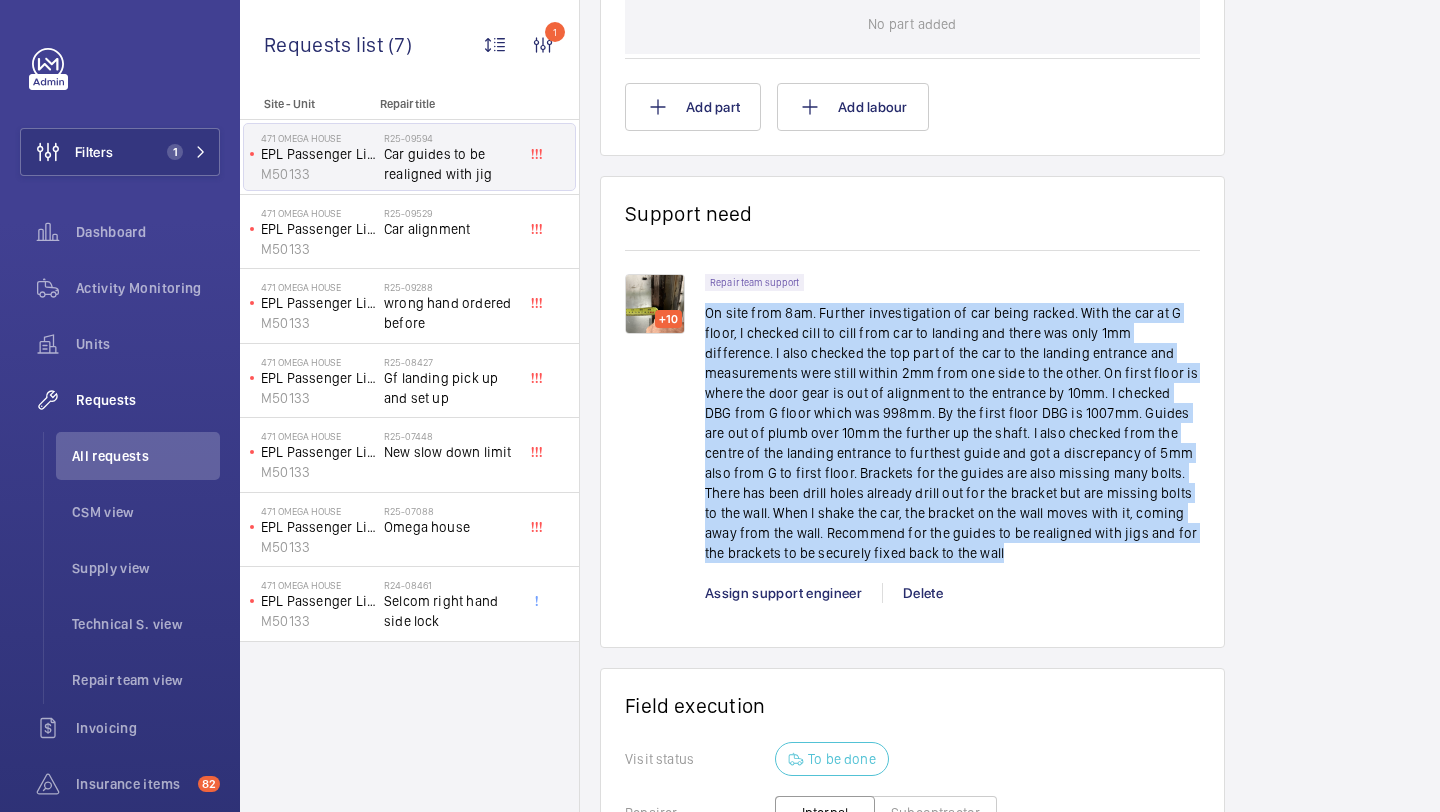 click on "On site from 8am.
Further investigation of car being racked. With the car at G floor, I checked cill to cill from car to landing and there was only 1mm difference. I also checked the top part of the car to the landing entrance and measurements were still within 2mm from one side to the other.
On first floor is where the door gear is out of alignment to the entrance by 10mm.
I checked DBG from G floor which was 998mm. By the first floor DBG is 1007mm. Guides are out of plumb over 10mm the further up the shaft.
I also checked from the centre of the landing entrance to furthest guide and got a discrepancy of 5mm  also from G to first floor.
Brackets for the guides are also missing many bolts. There has been drill holes already drill out for the bracket but are missing bolts to the wall. When I shake the car, the bracket on the wall moves with it, coming away from the wall.
Recommend for the guides to be realigned with jigs and for the brackets to be securely fixed back to the wall" 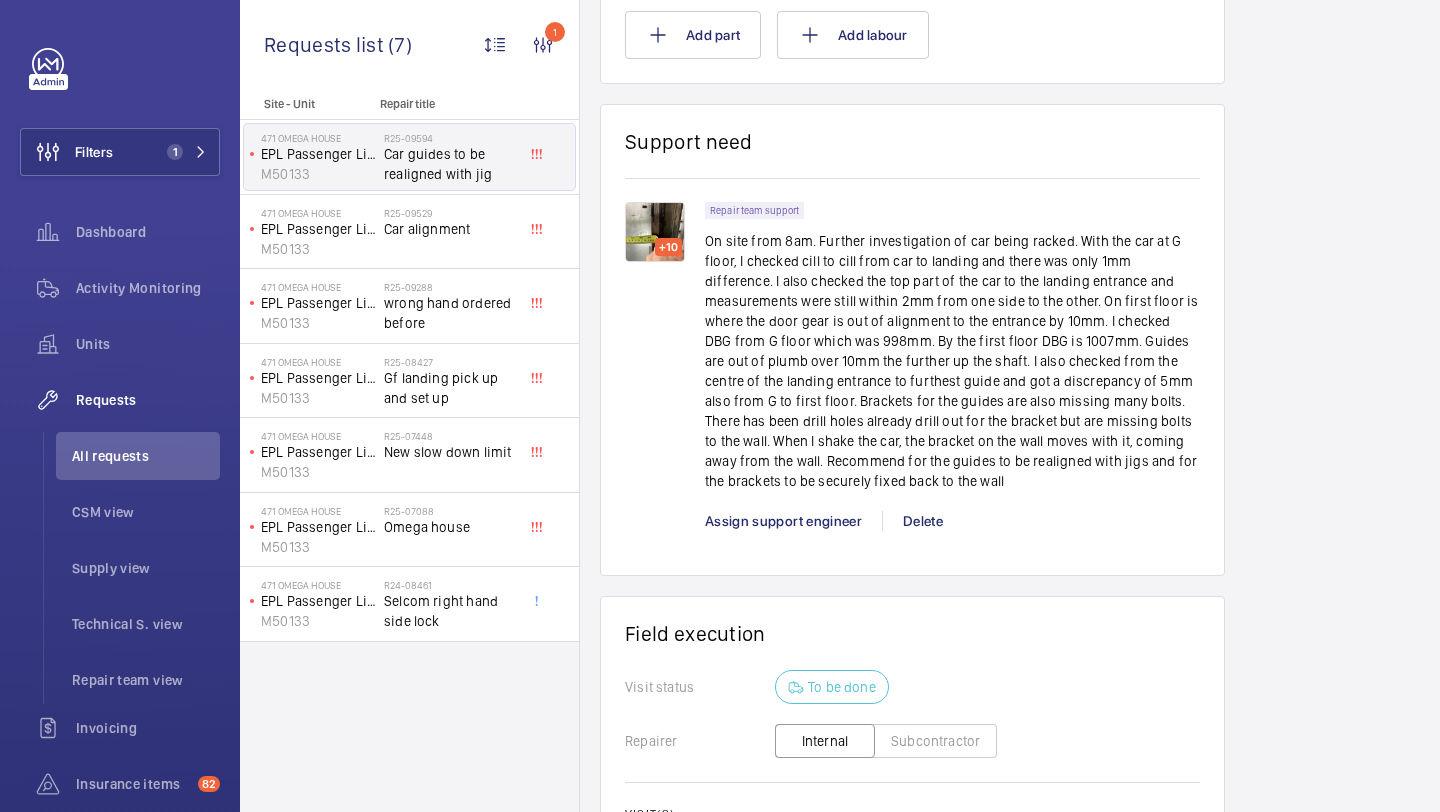 scroll, scrollTop: 1349, scrollLeft: 0, axis: vertical 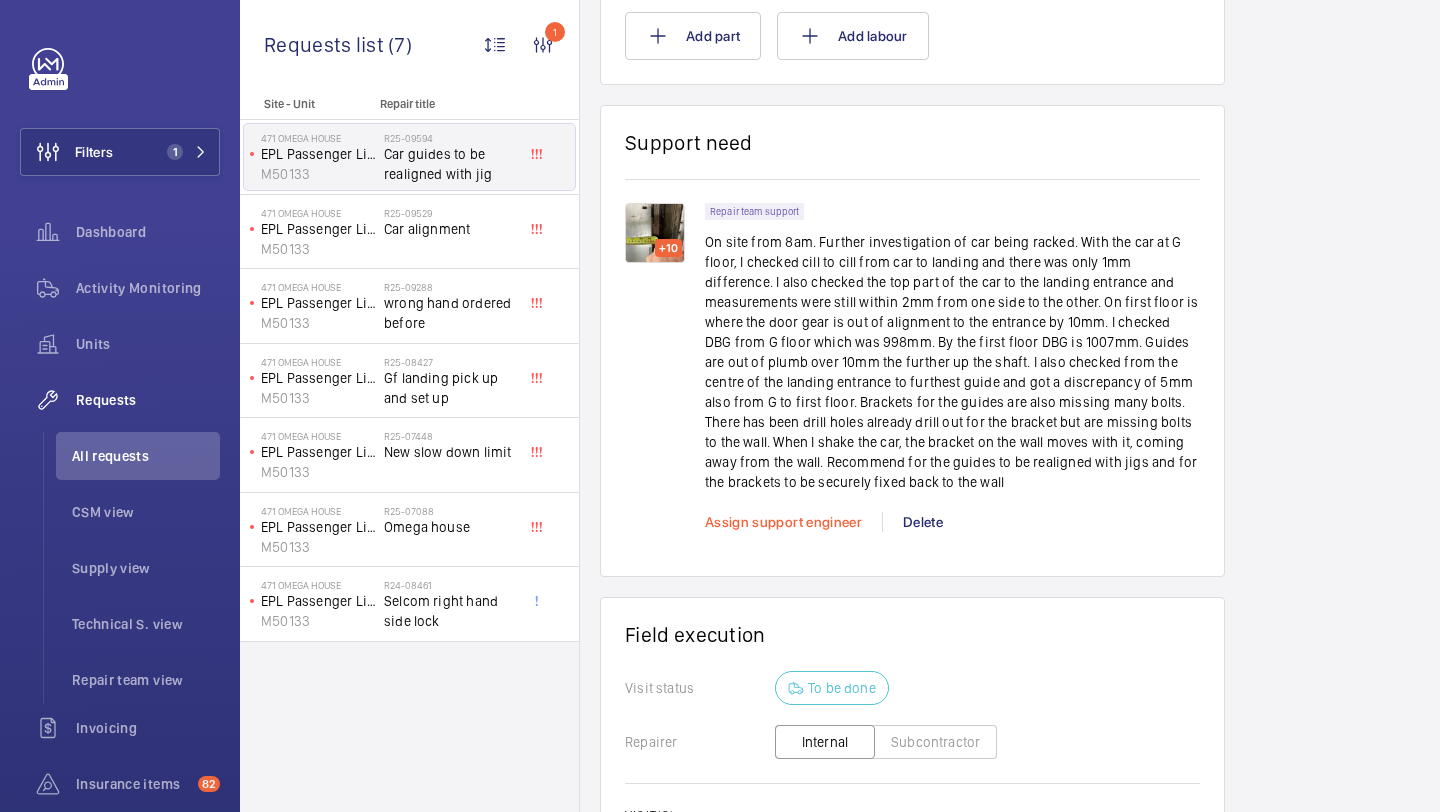click on "Assign support engineer" 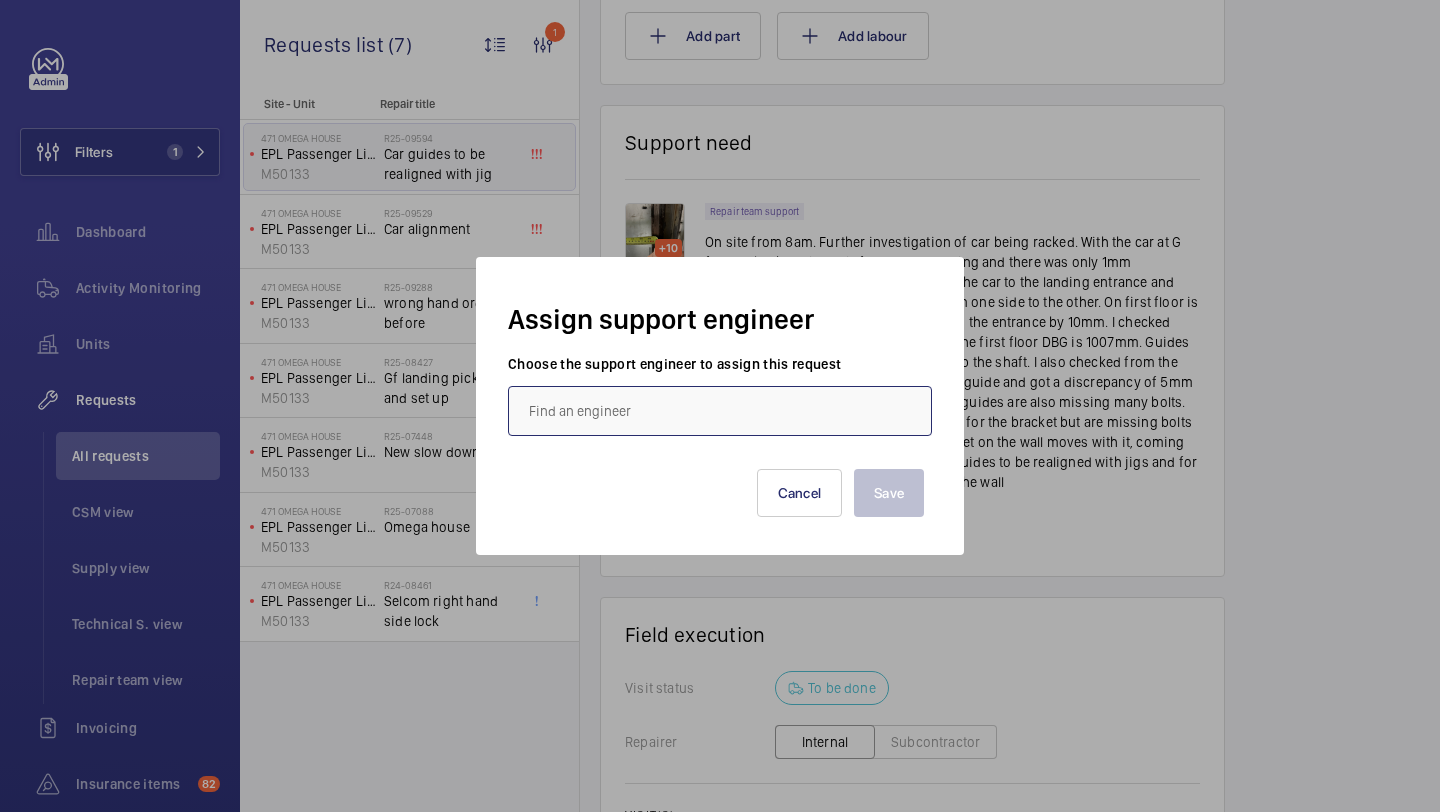 click at bounding box center (720, 411) 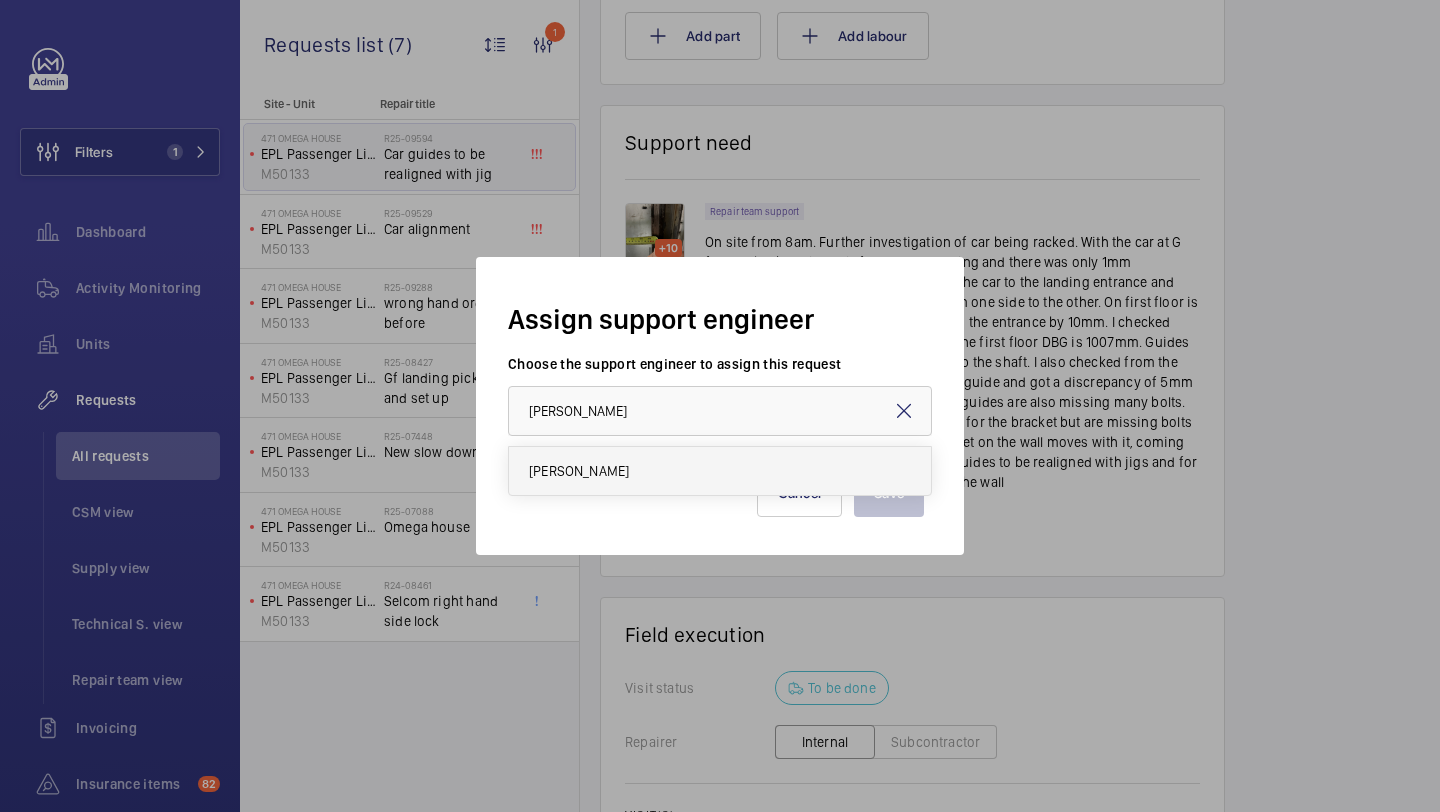 click on "[PERSON_NAME]" at bounding box center (720, 471) 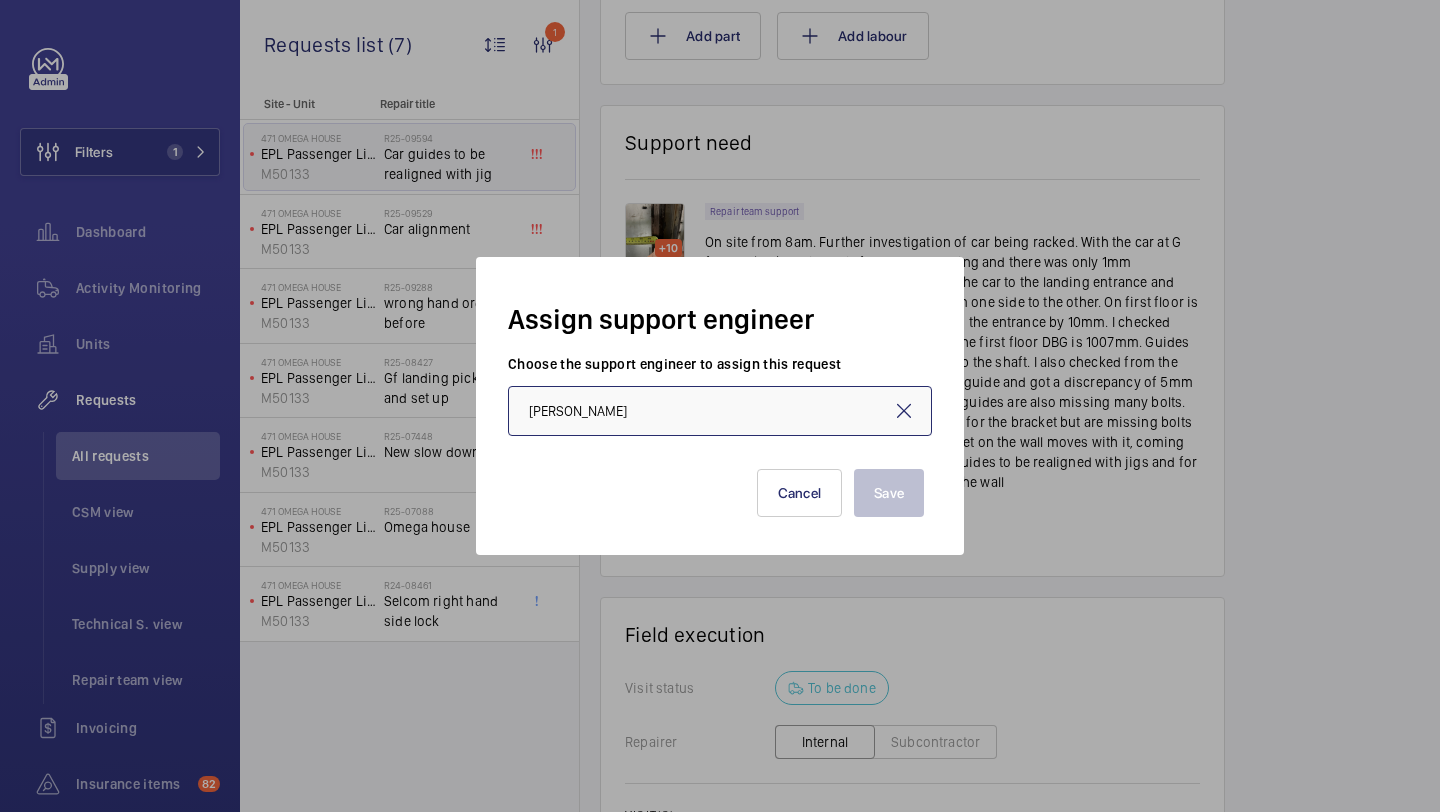 type on "[PERSON_NAME]" 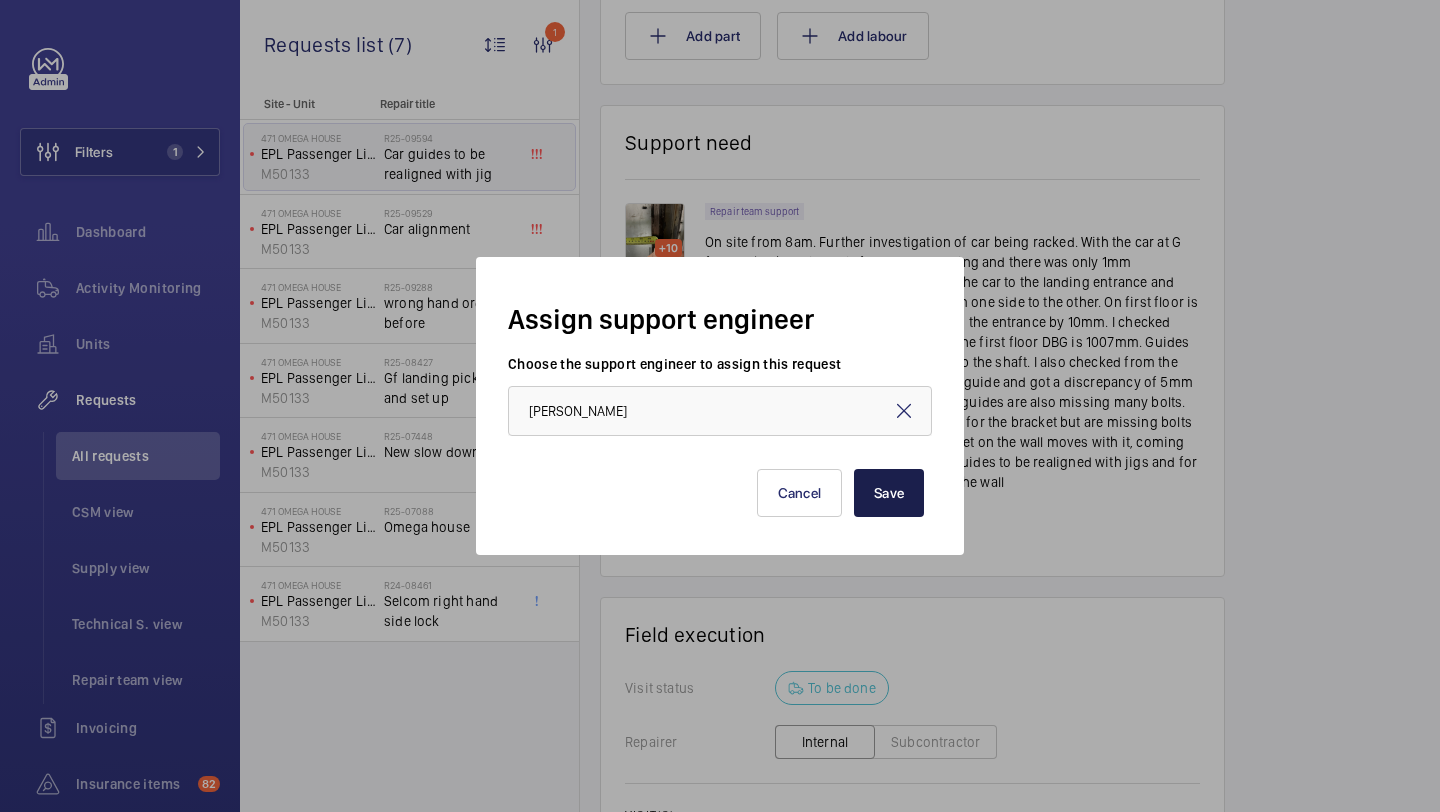 click on "Save" at bounding box center (889, 493) 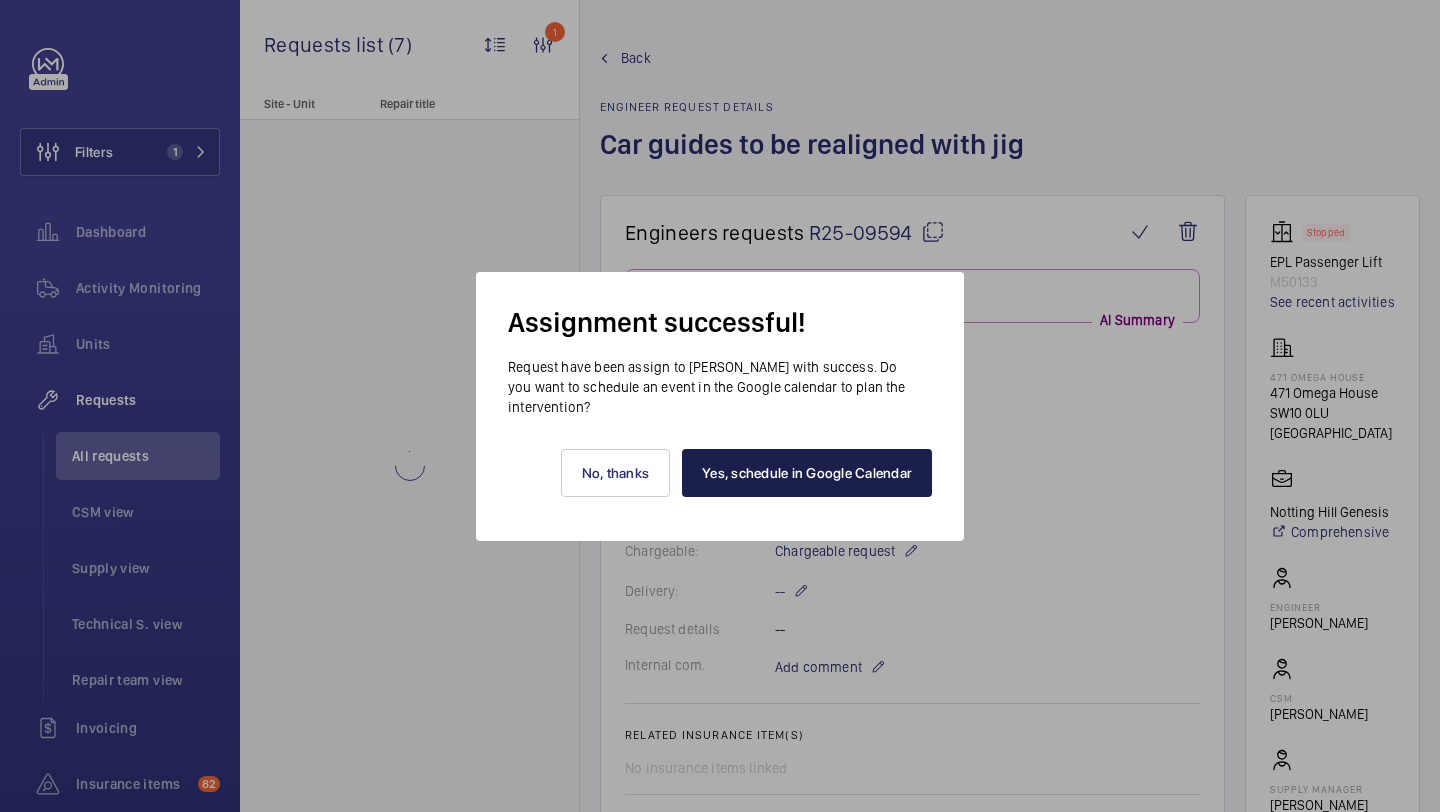 click on "Yes, schedule in Google Calendar" at bounding box center [807, 473] 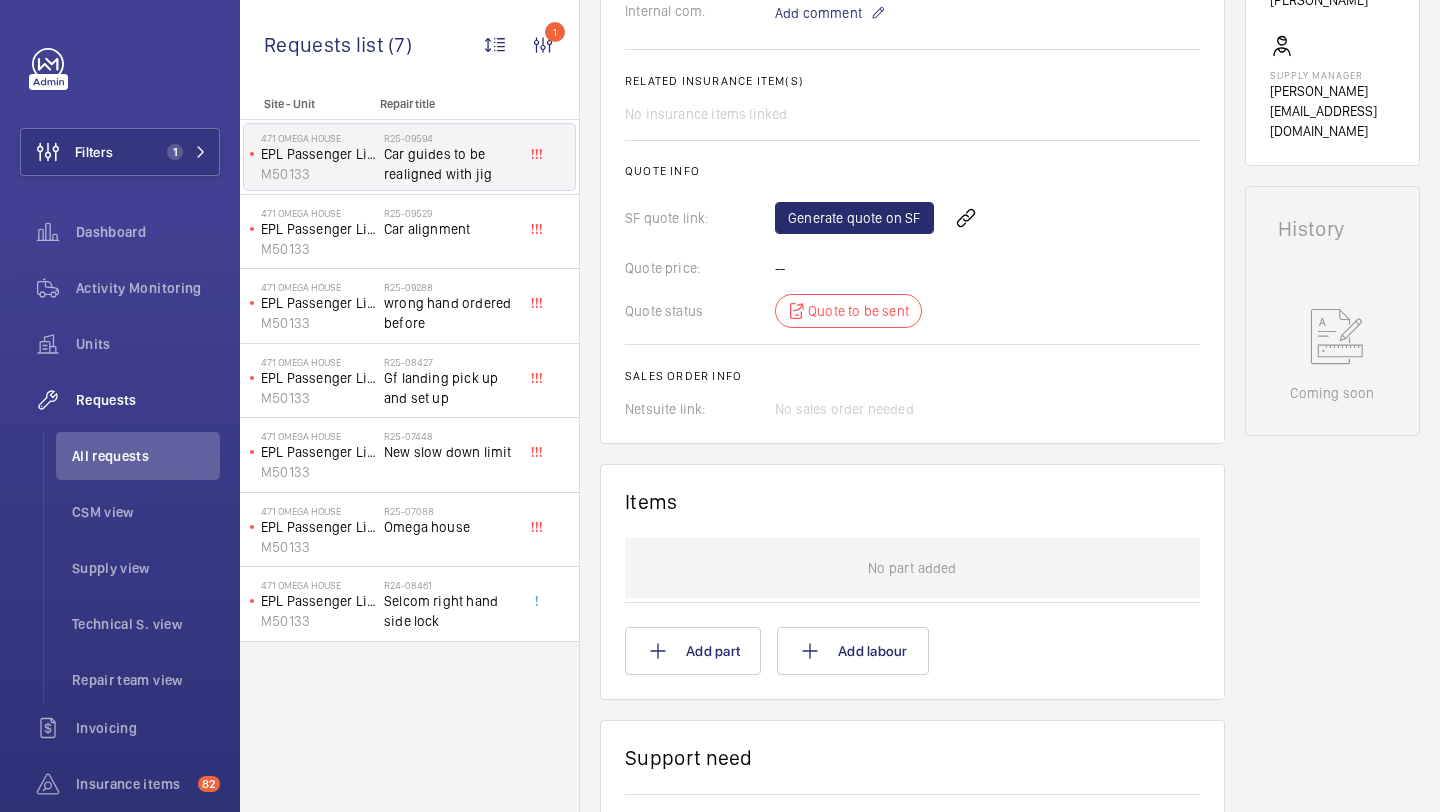 scroll, scrollTop: 589, scrollLeft: 0, axis: vertical 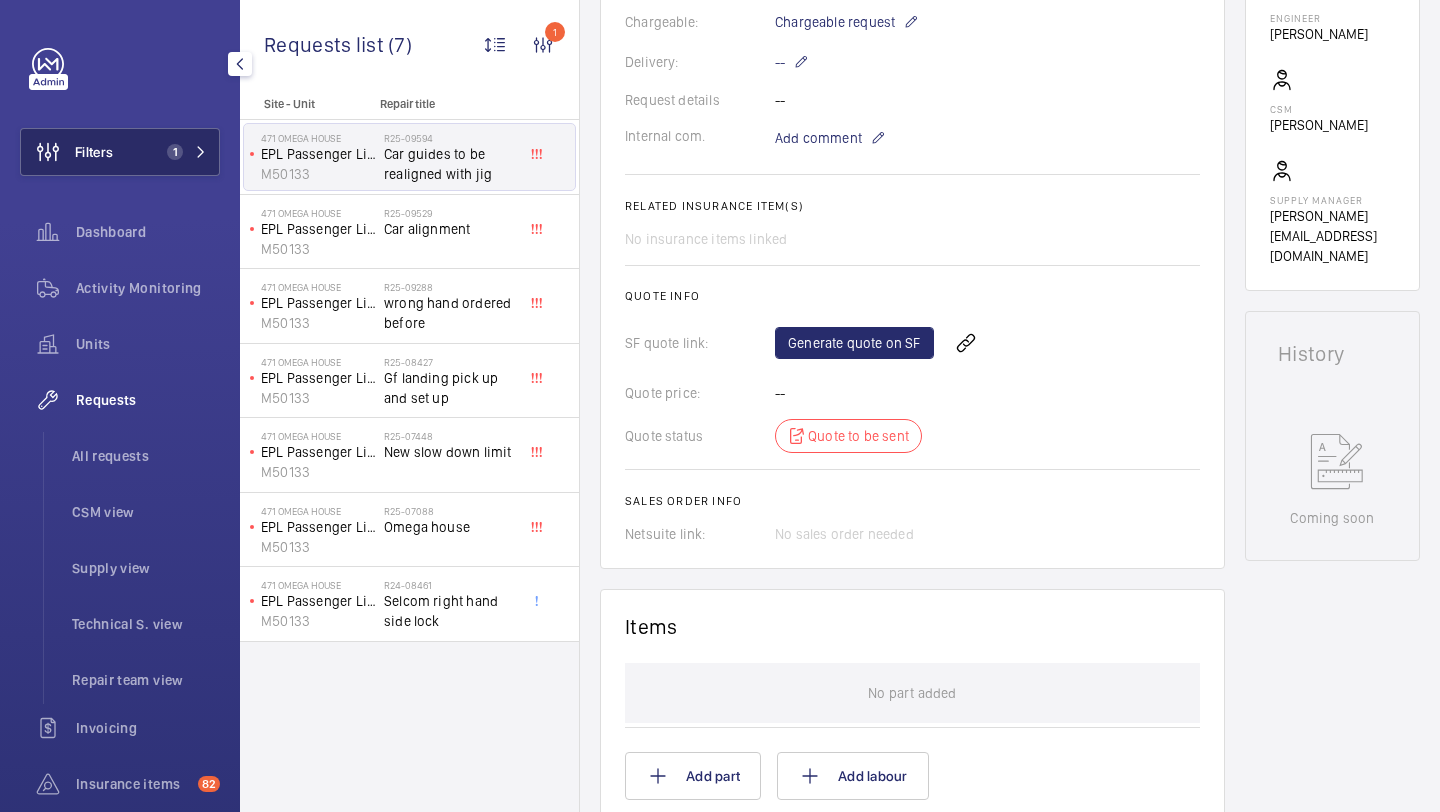 click on "1" 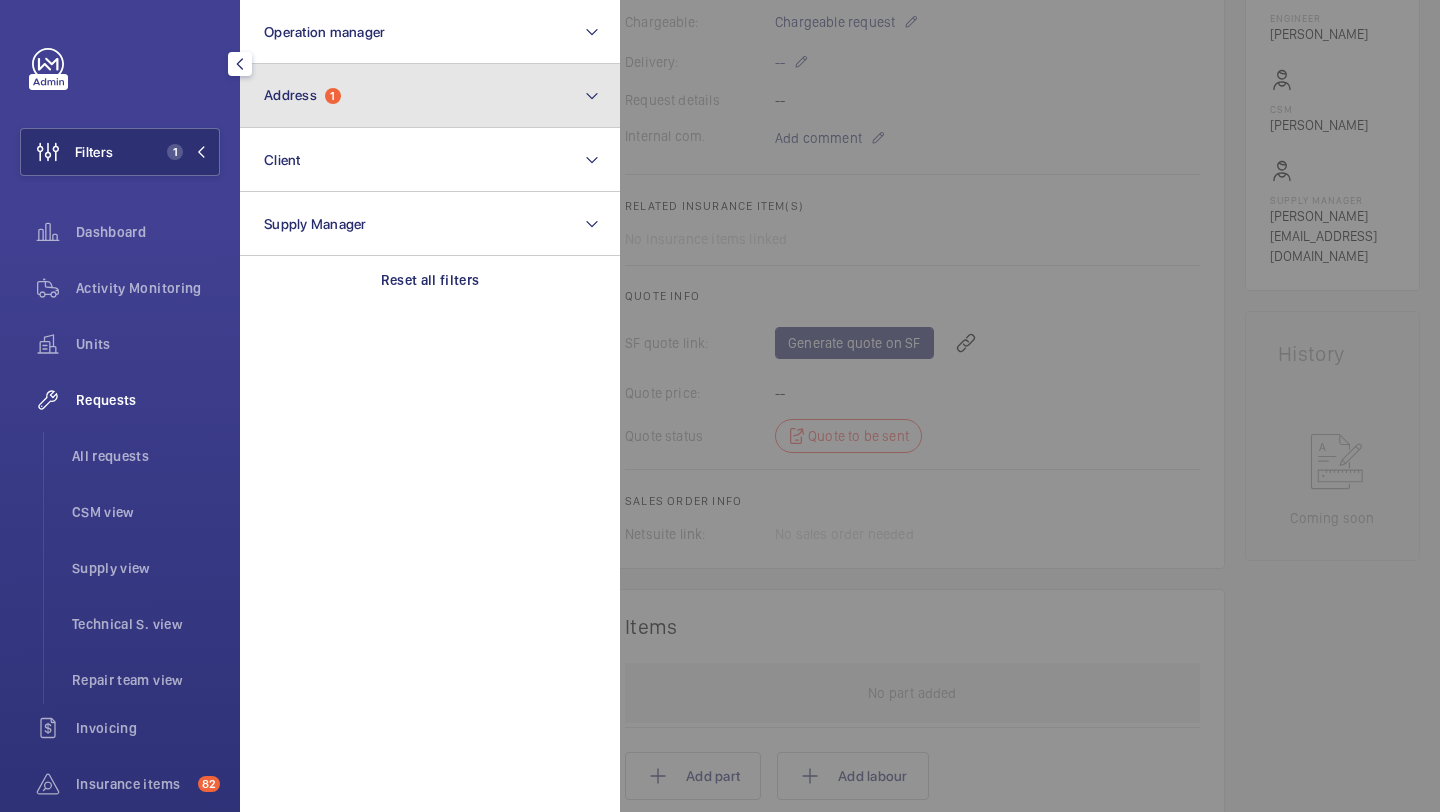 click on "1" 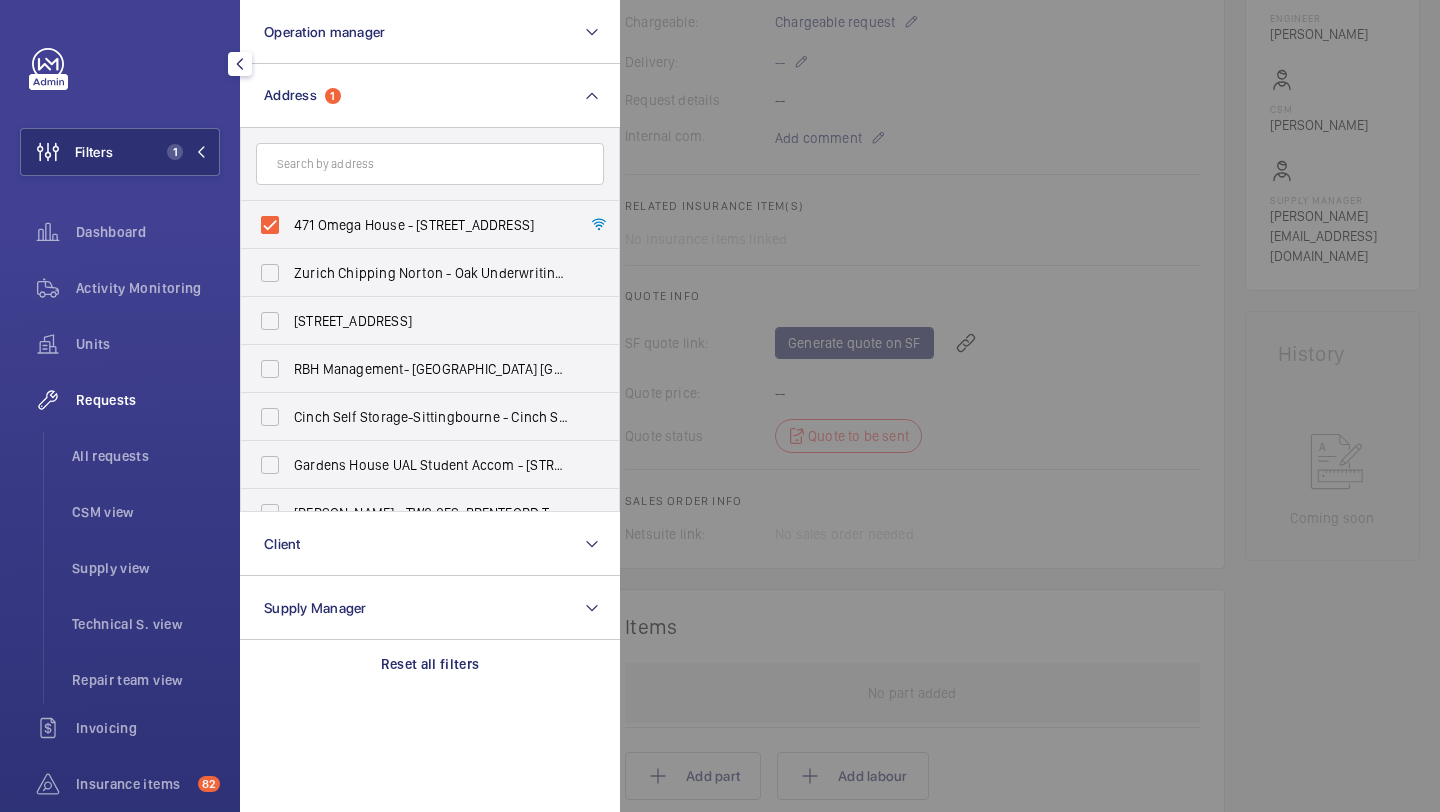 click 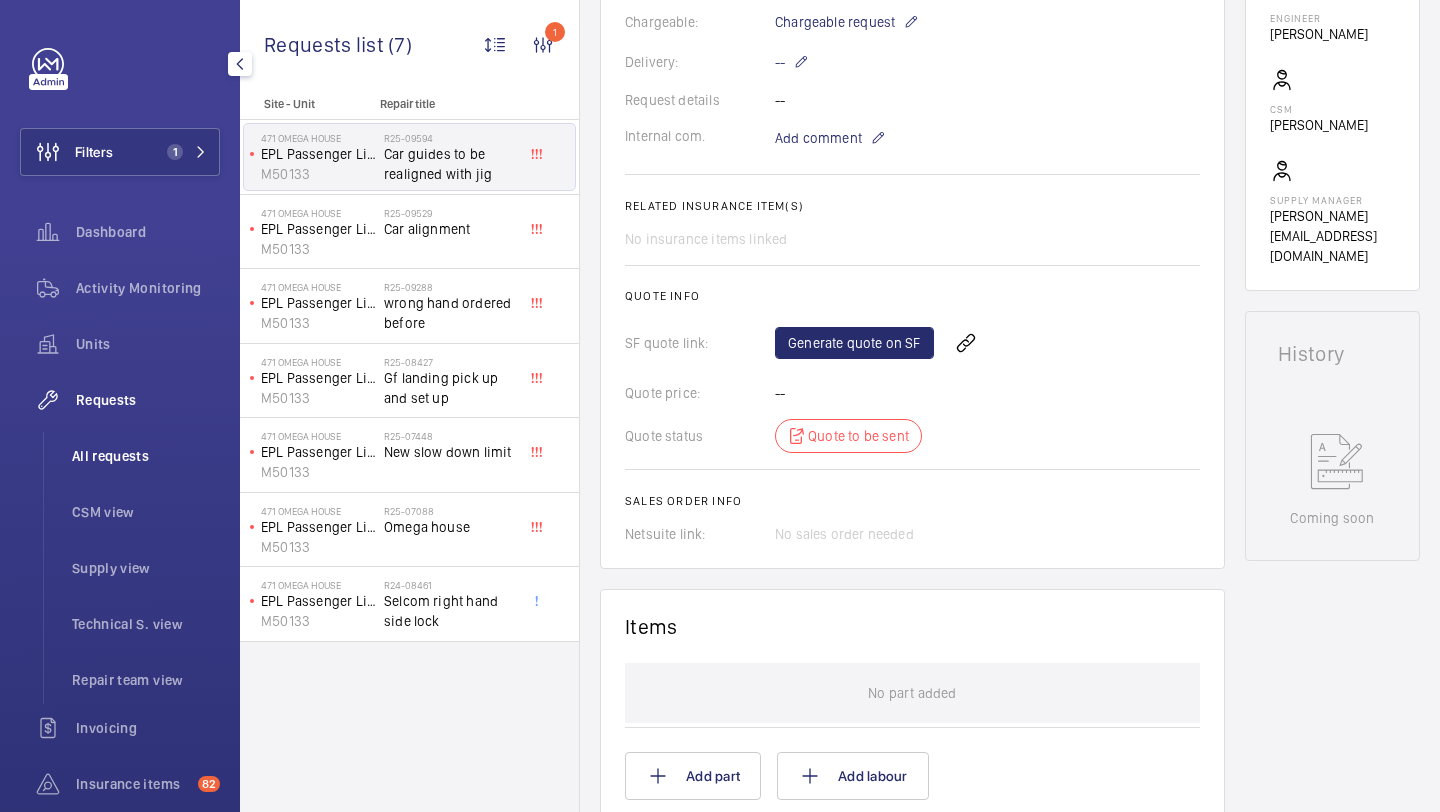 click on "All requests" 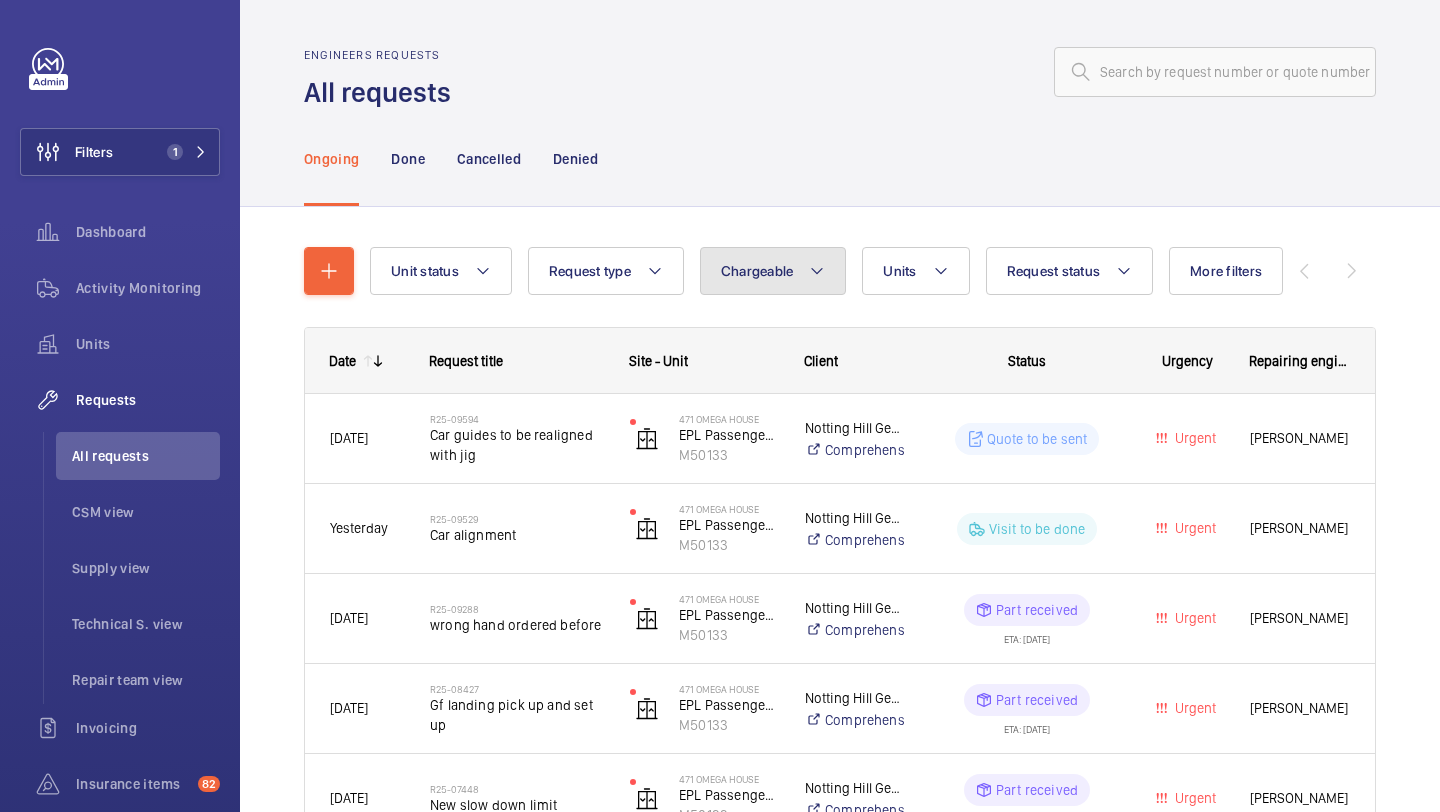 click on "Chargeable" 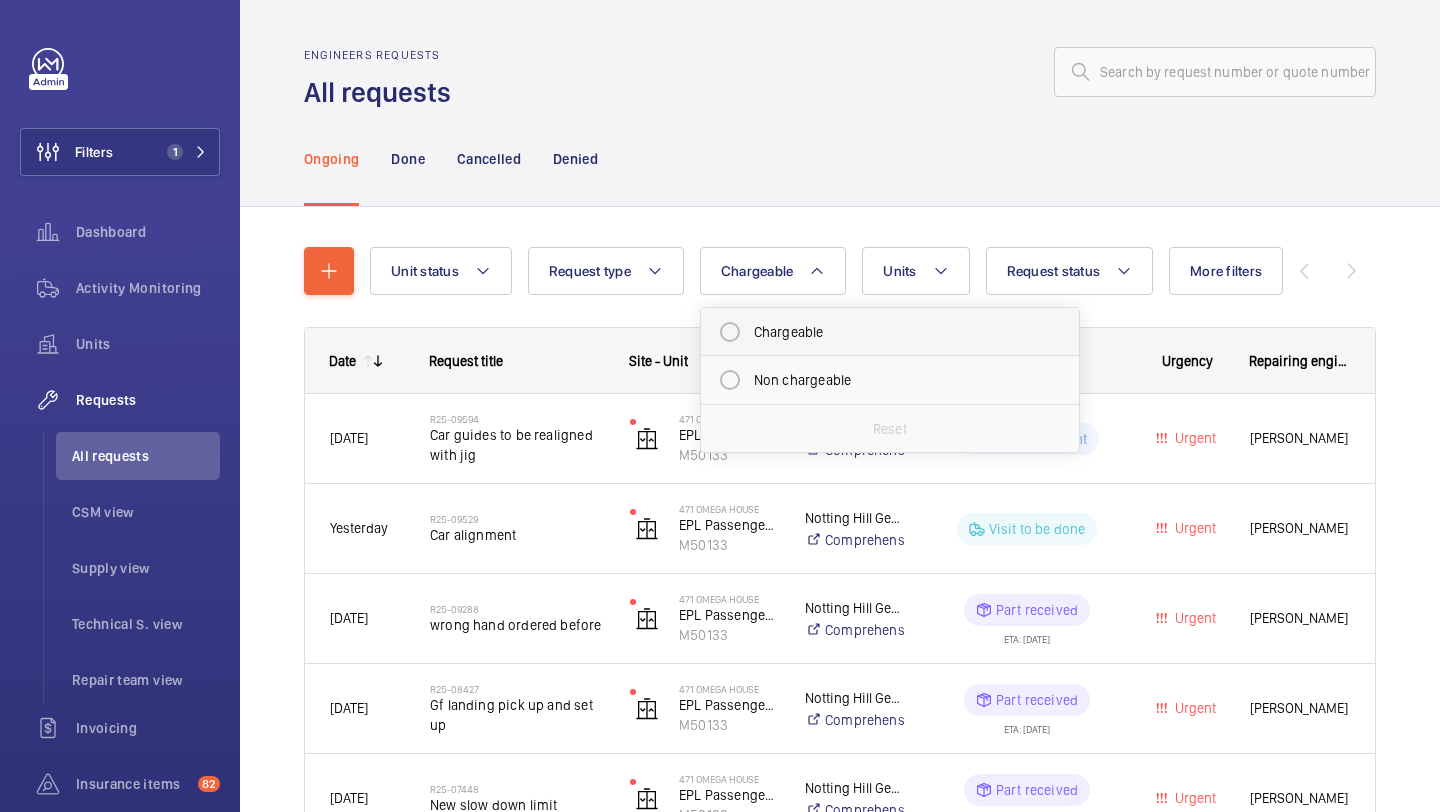 click on "Chargeable" at bounding box center [890, 332] 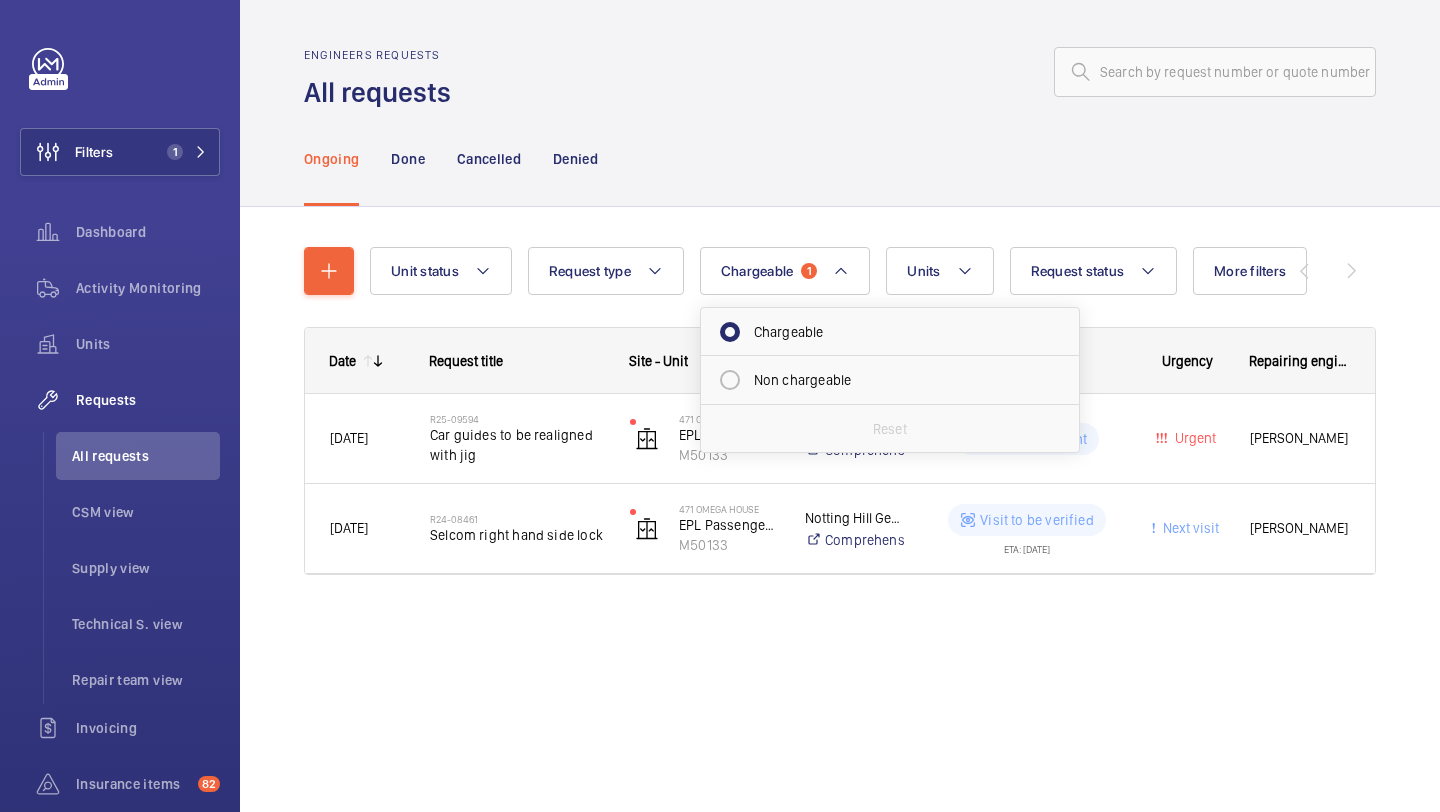 click on "Ongoing Done Cancelled Denied" 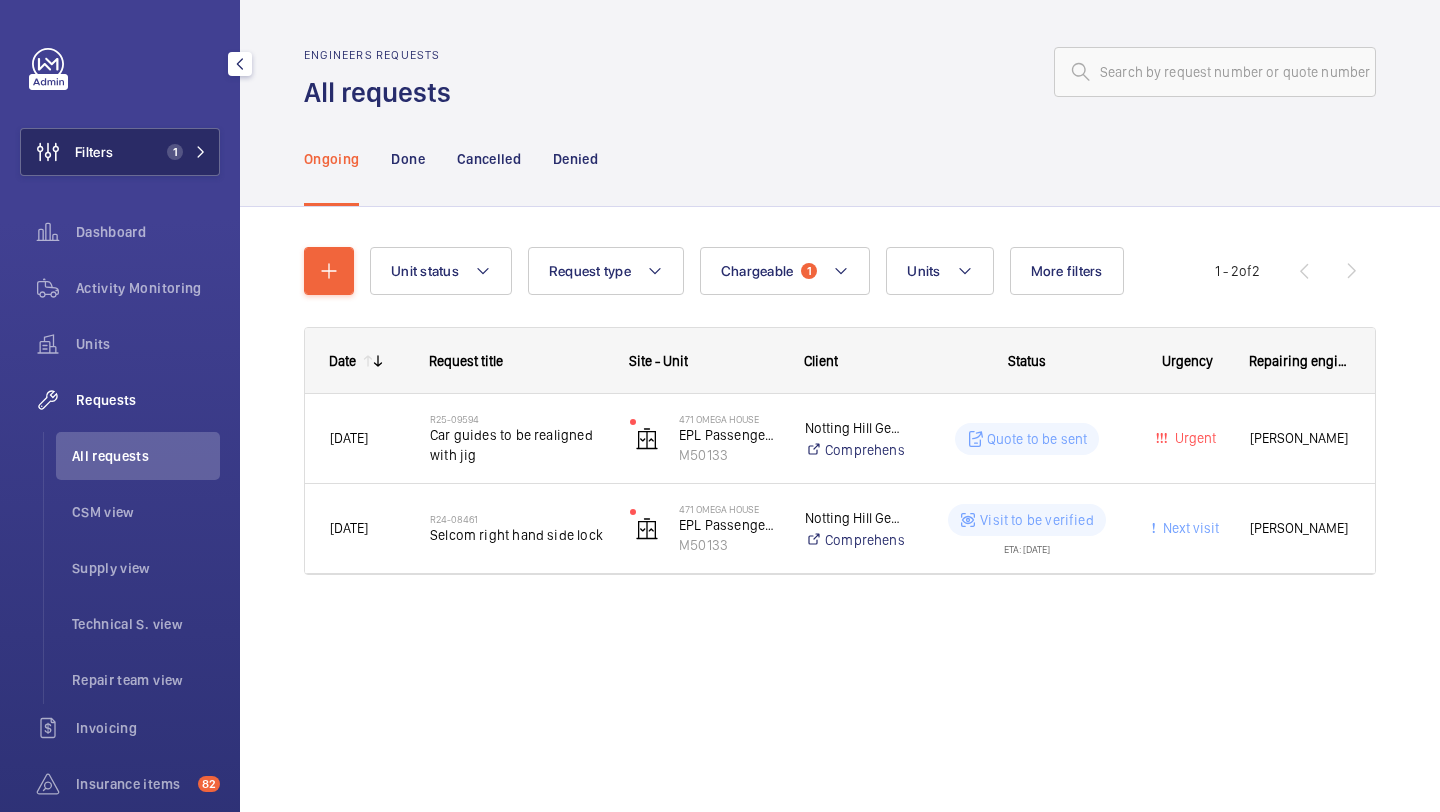 click on "Filters 1" 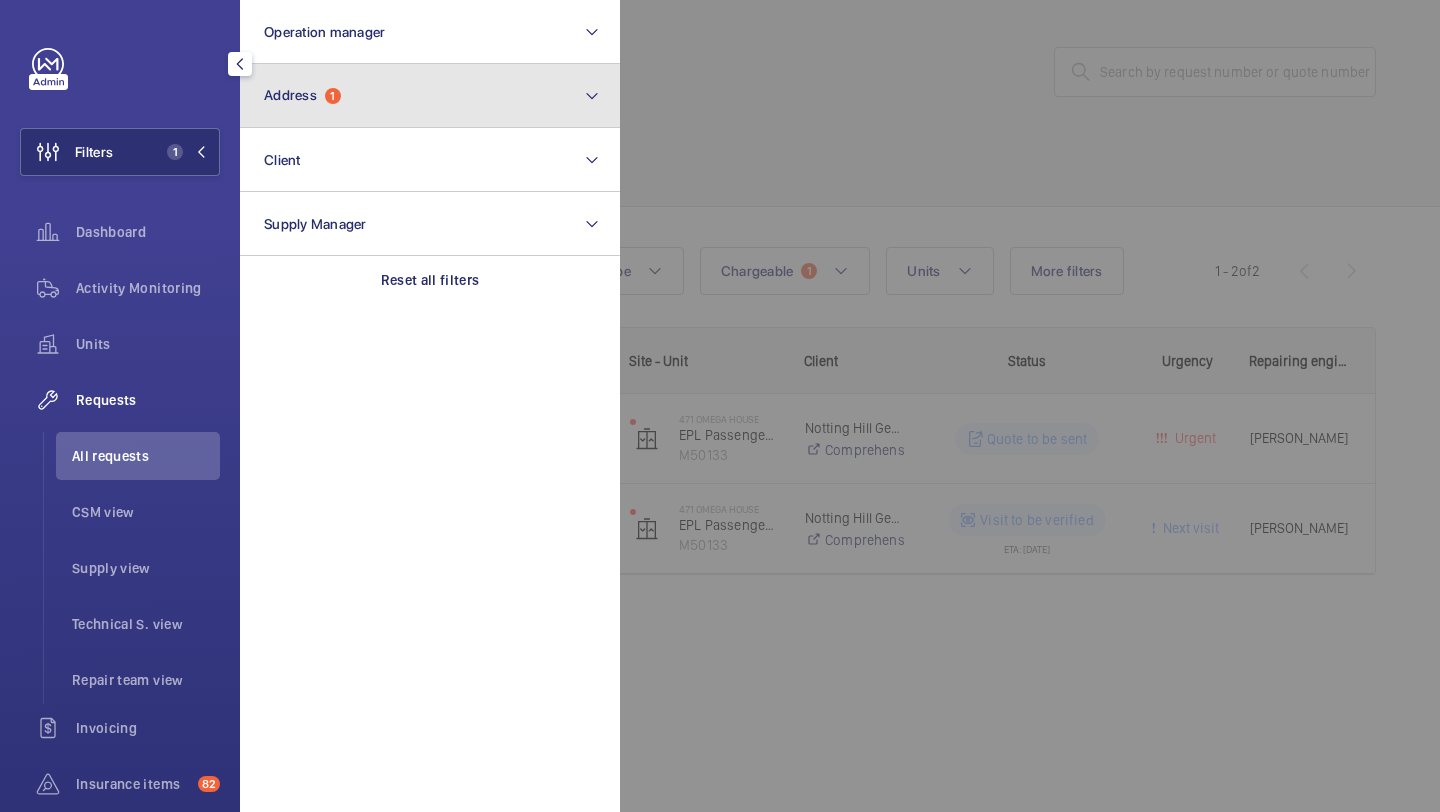 click on "Address  1" 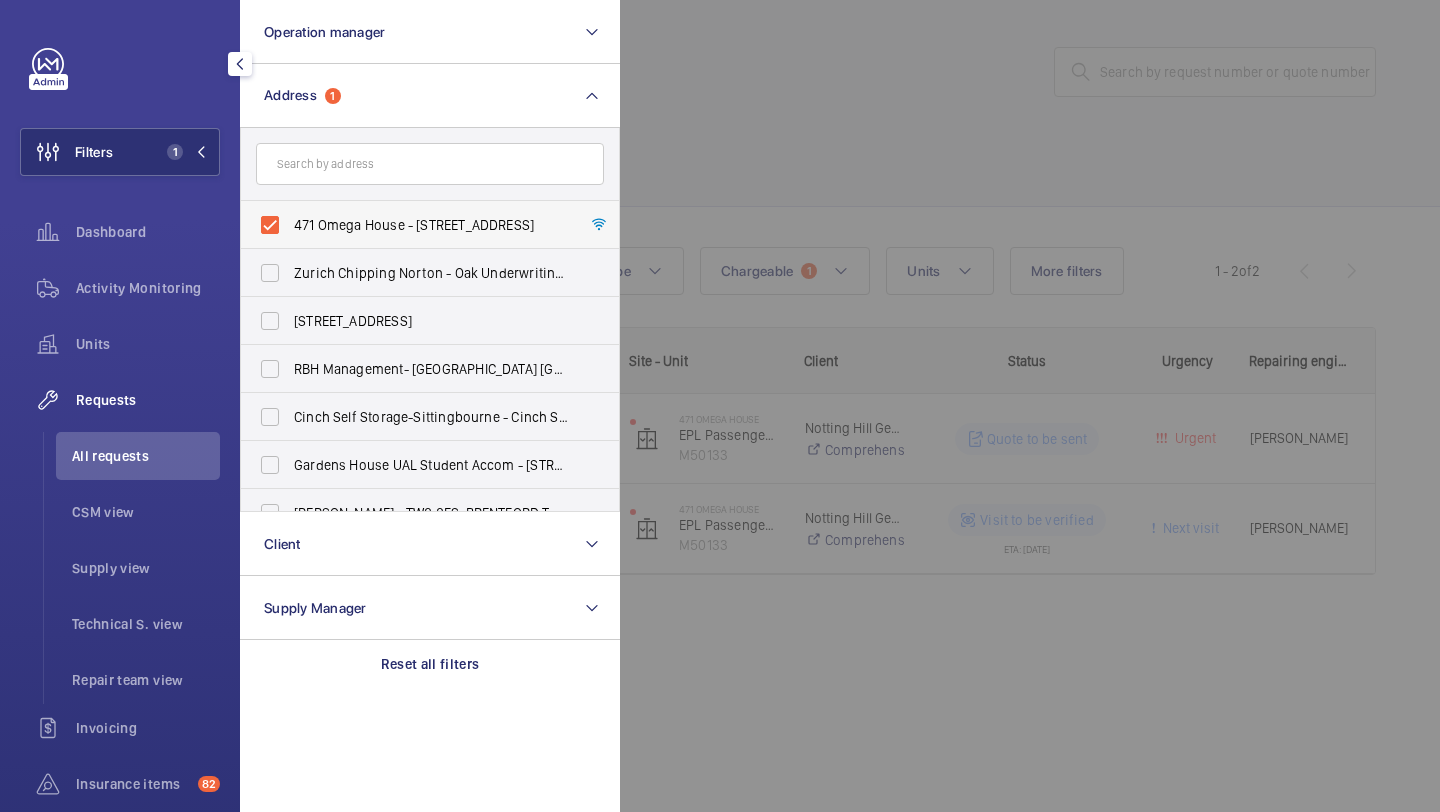 click on "471 Omega House - [STREET_ADDRESS]" at bounding box center [415, 225] 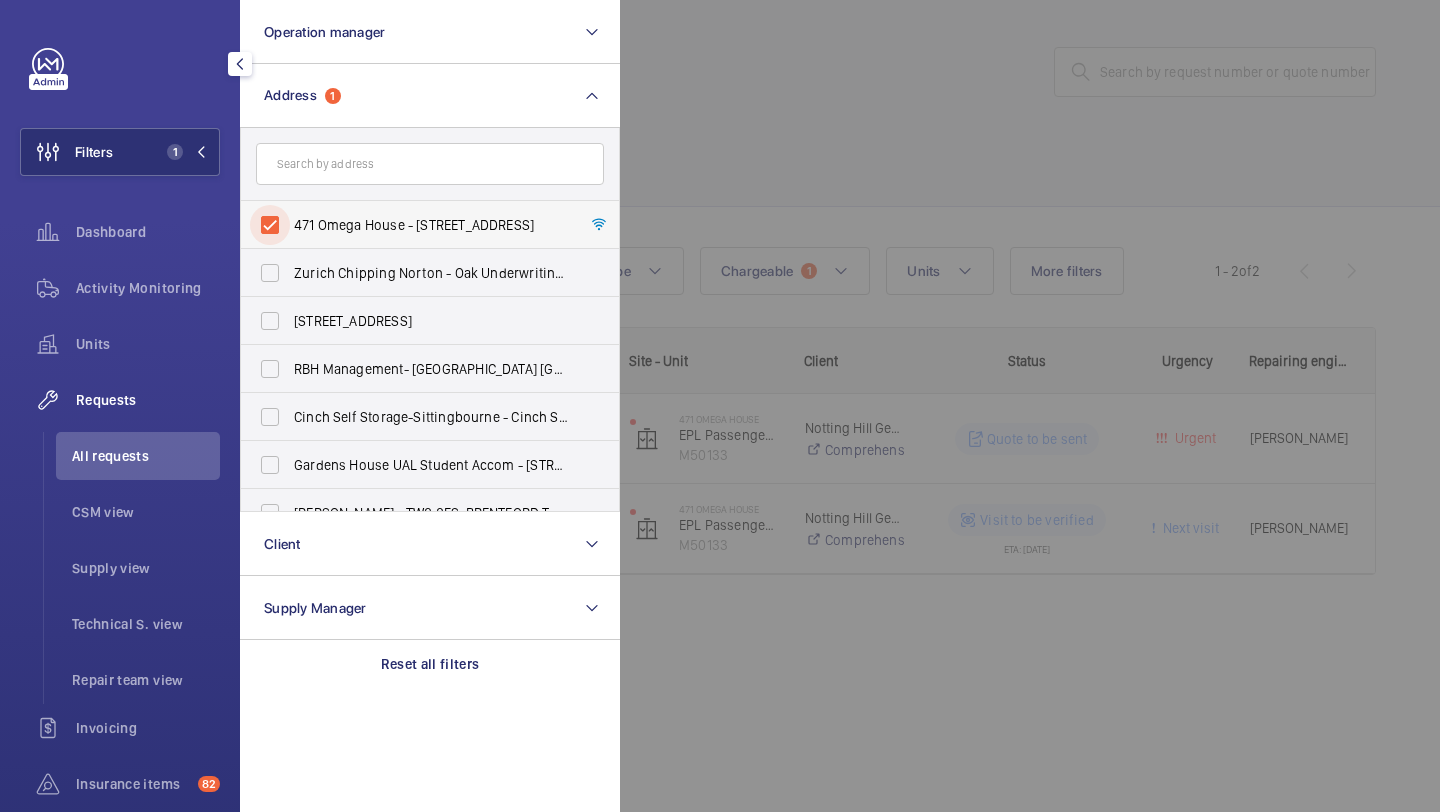 click on "471 Omega House - [STREET_ADDRESS]" at bounding box center [270, 225] 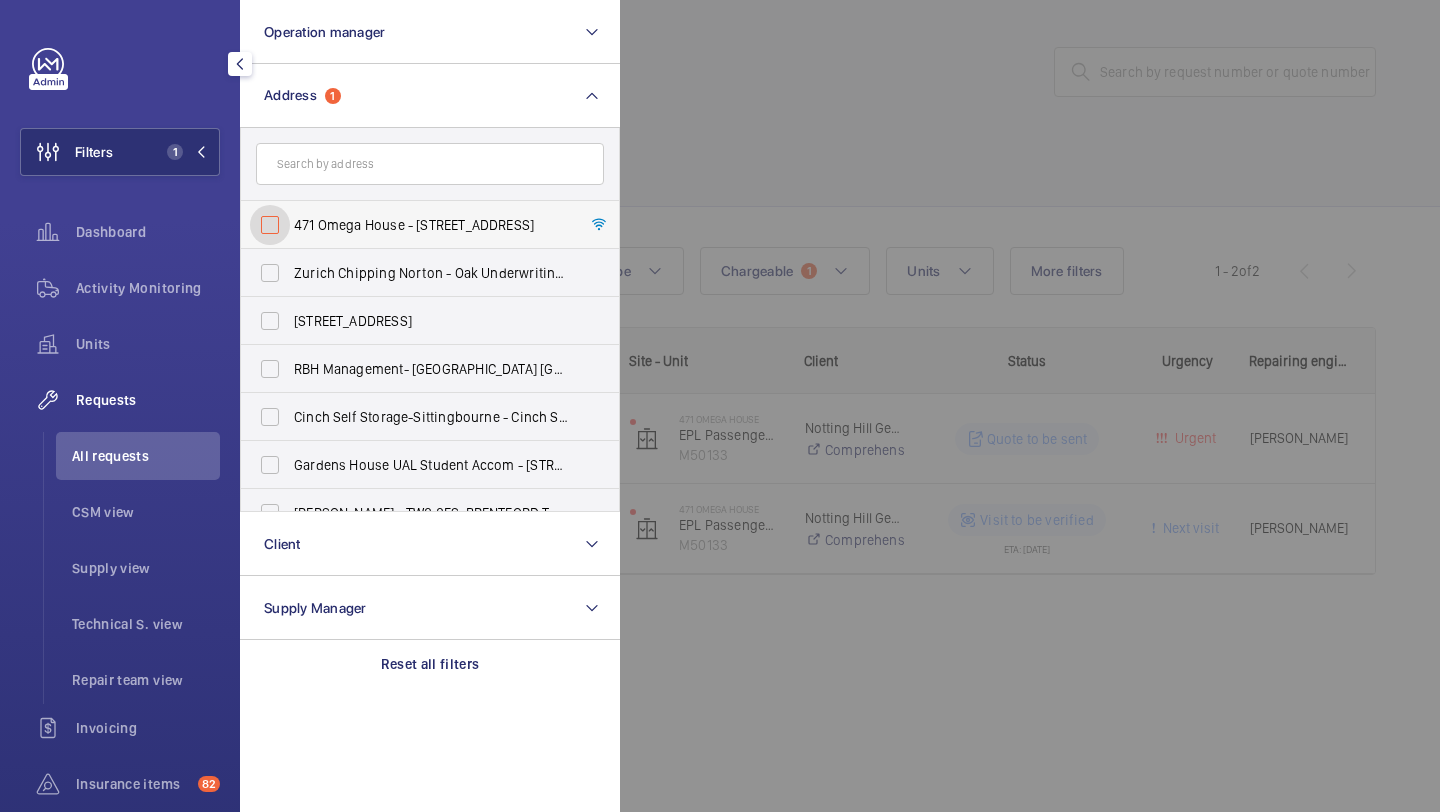 checkbox on "false" 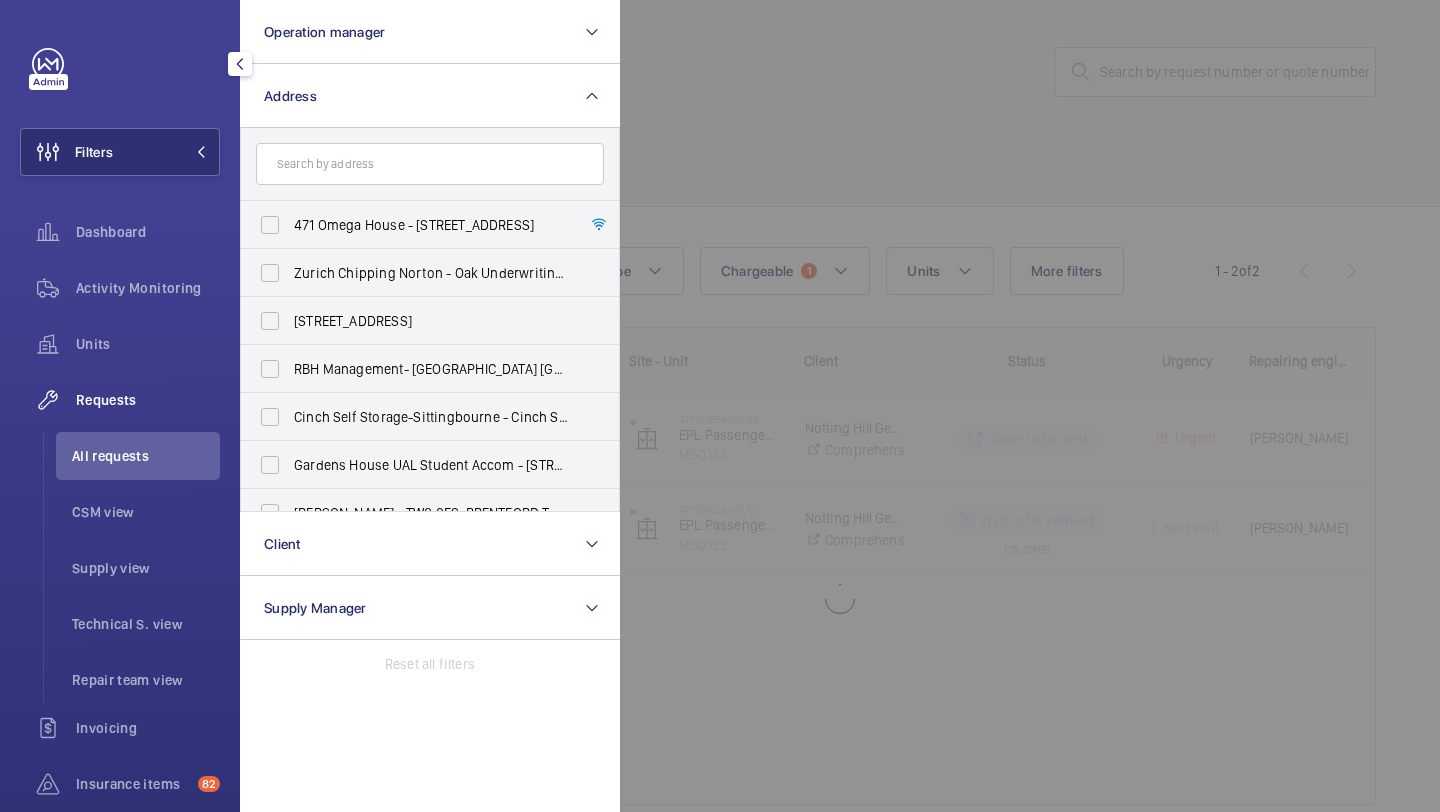 click 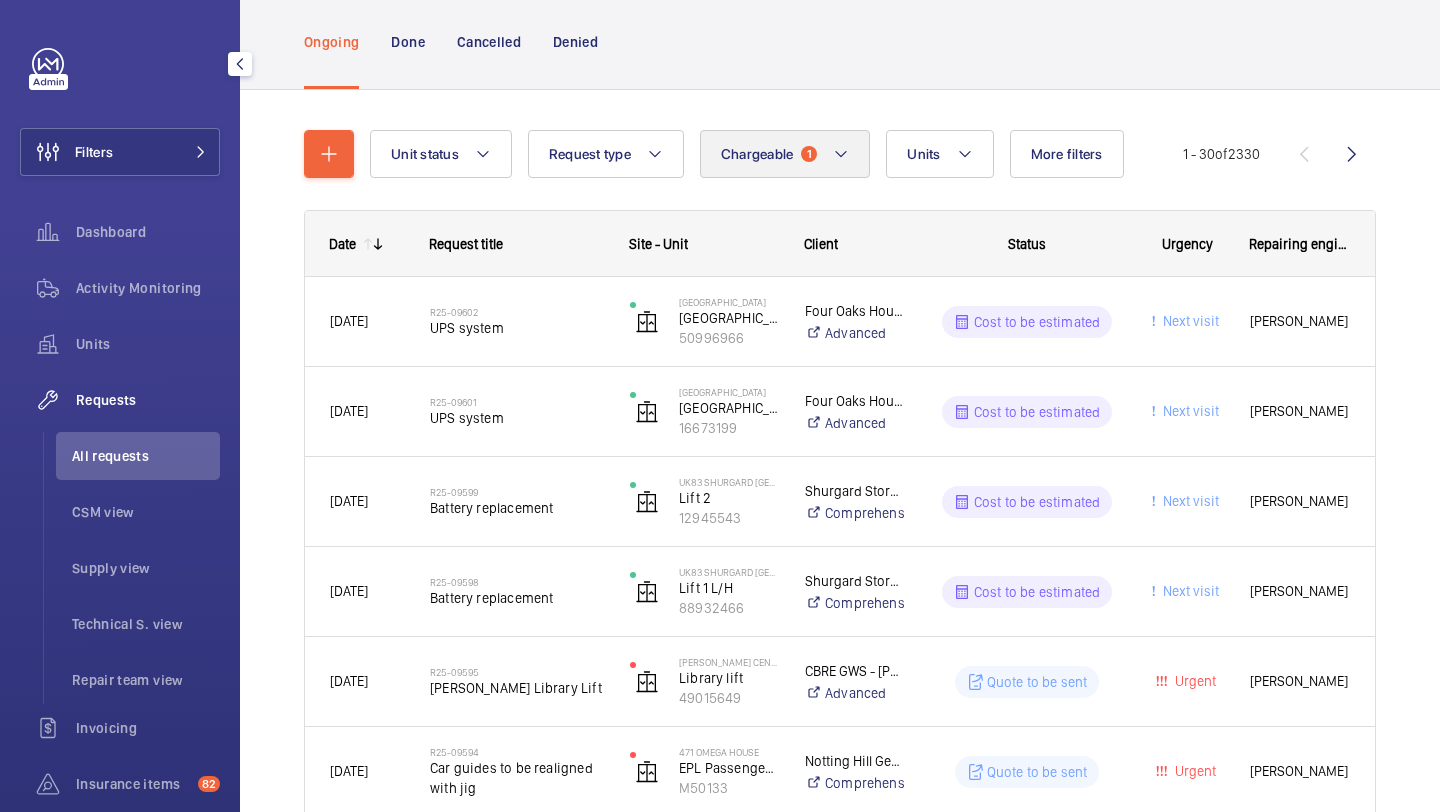 scroll, scrollTop: 73, scrollLeft: 0, axis: vertical 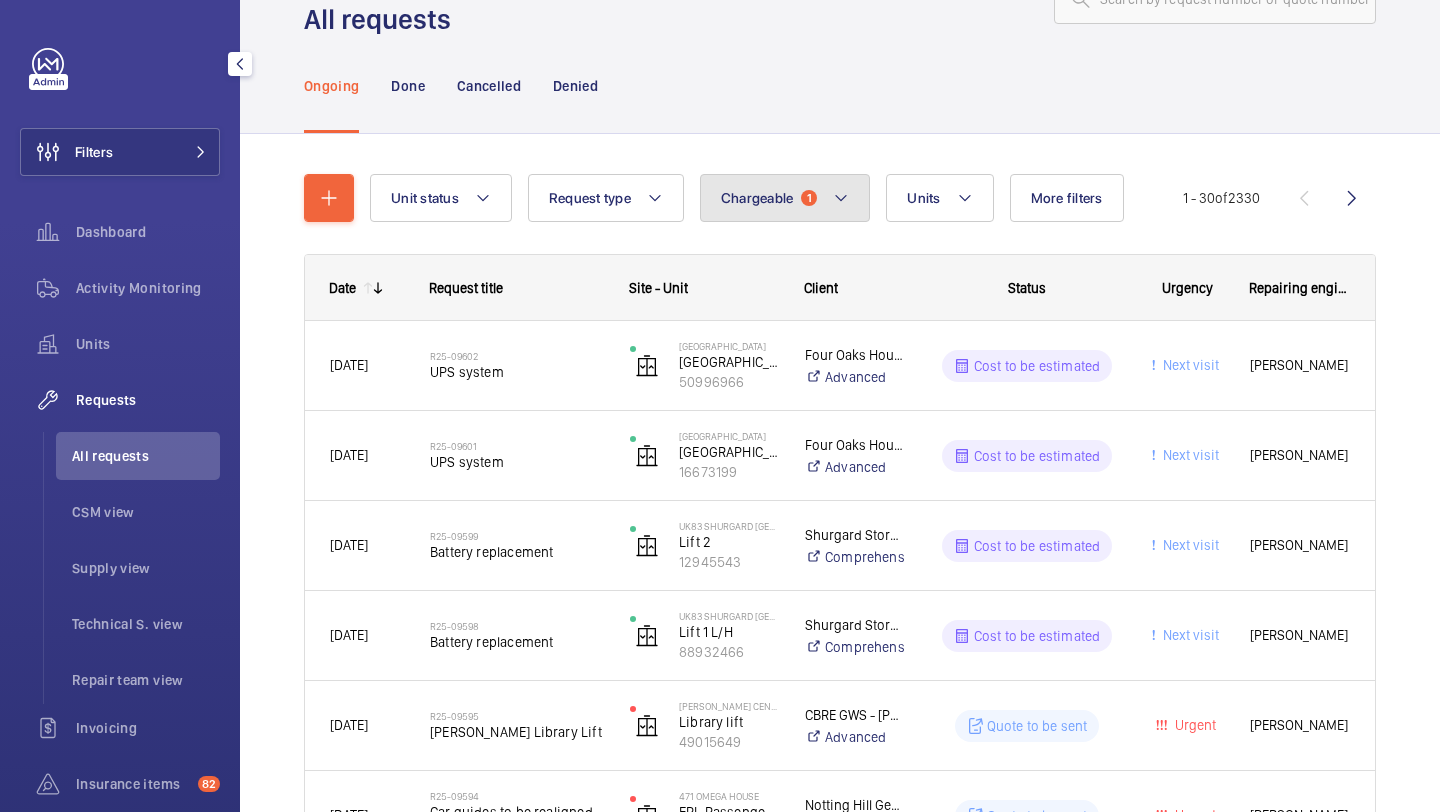 click on "Chargeable 1" 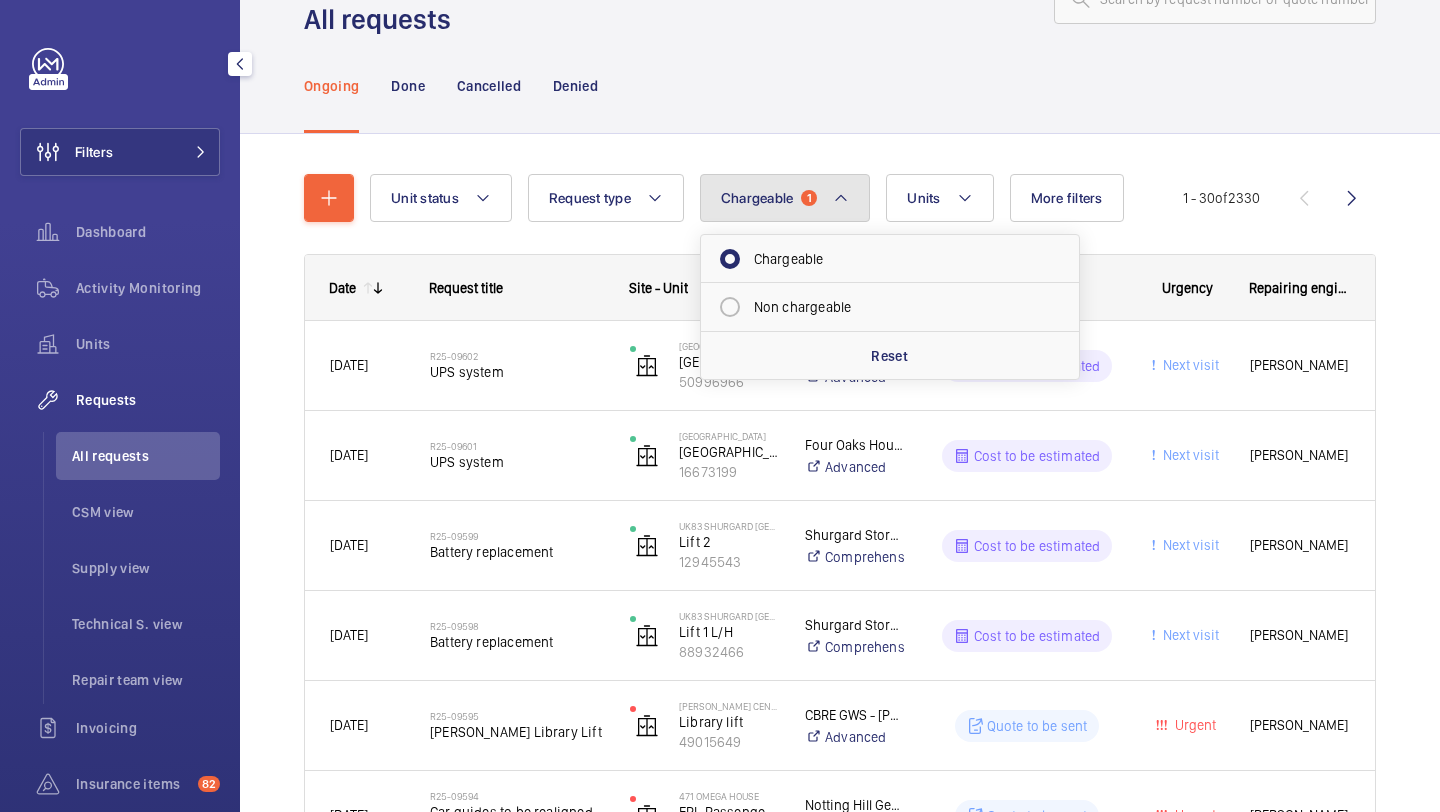 click on "Chargeable 1" 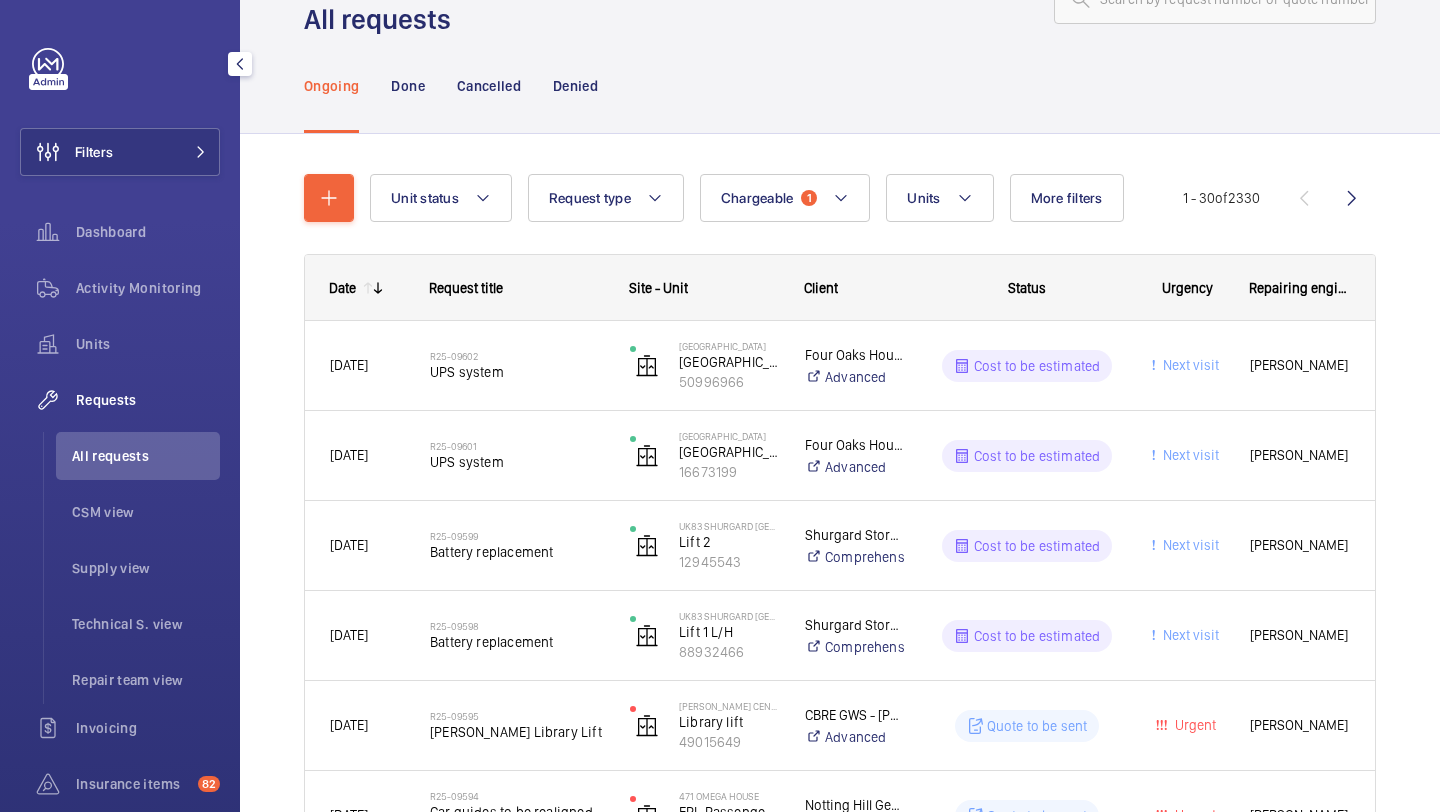 click on "Unit status Request type  Chargeable 1 Units More filters Request status Urgency Repairing engineer Engineer Device type Reset all filters 1 - 30  of  2330
Date
Request title
Site - Unit
Client" 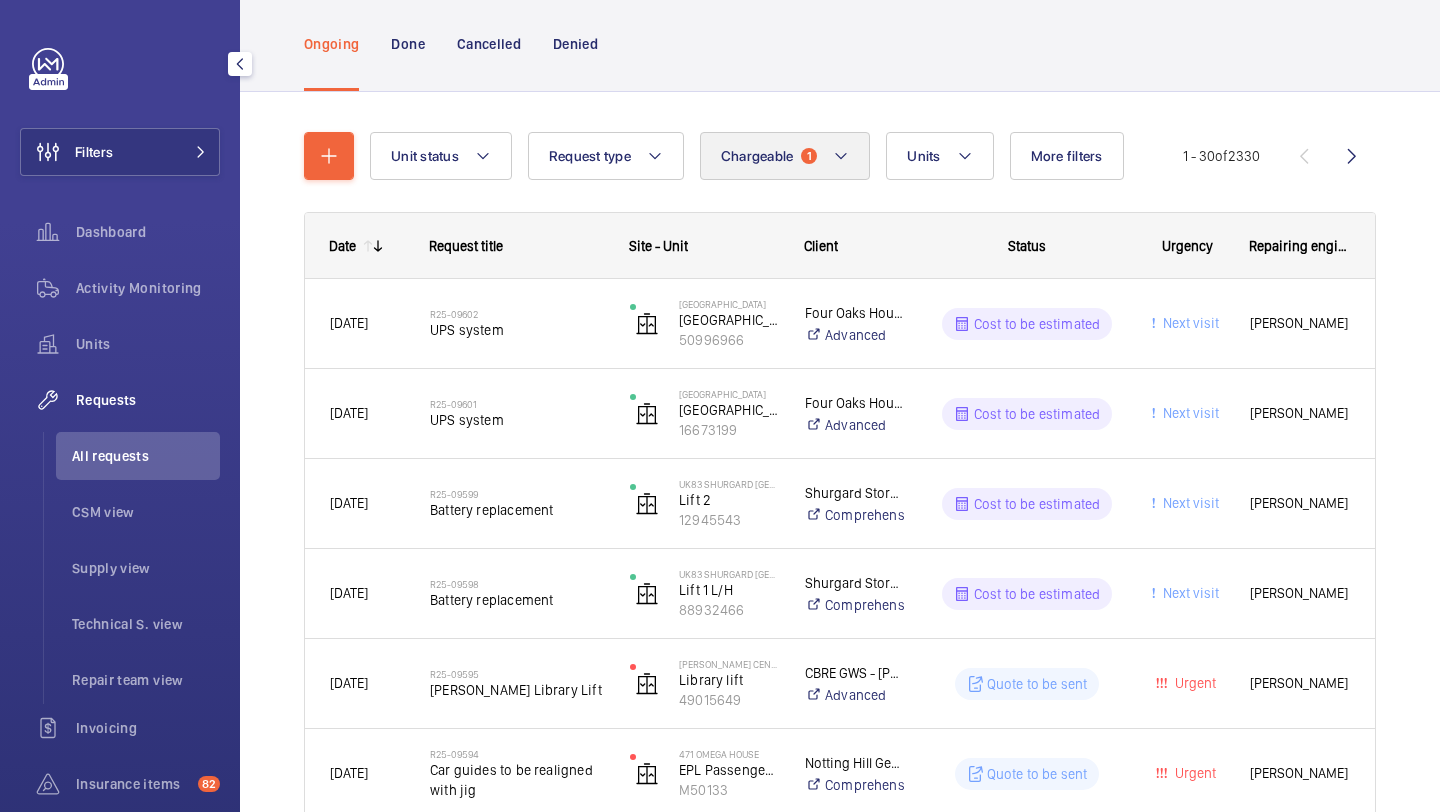 scroll, scrollTop: 126, scrollLeft: 0, axis: vertical 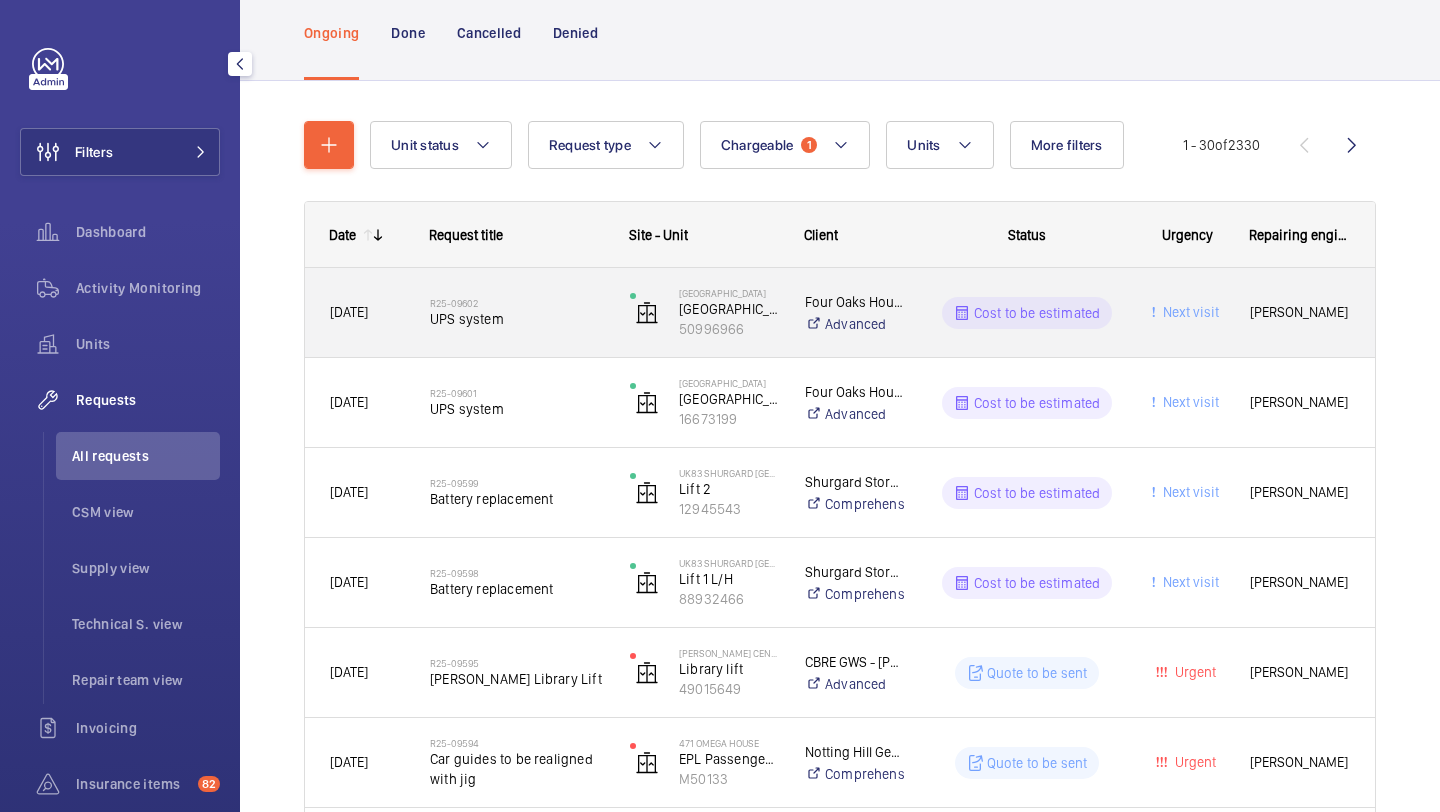 click on "UPS system" 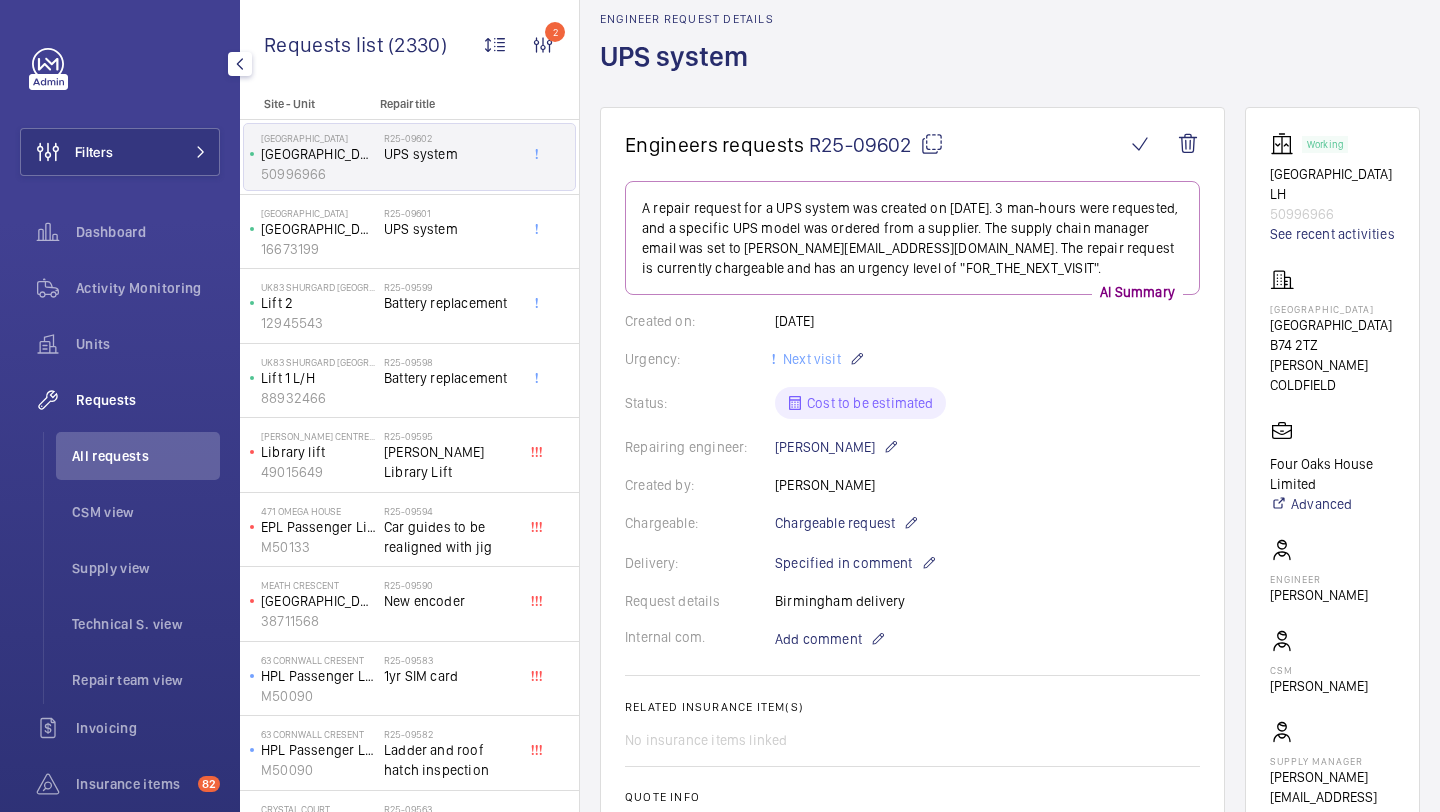 scroll, scrollTop: 118, scrollLeft: 0, axis: vertical 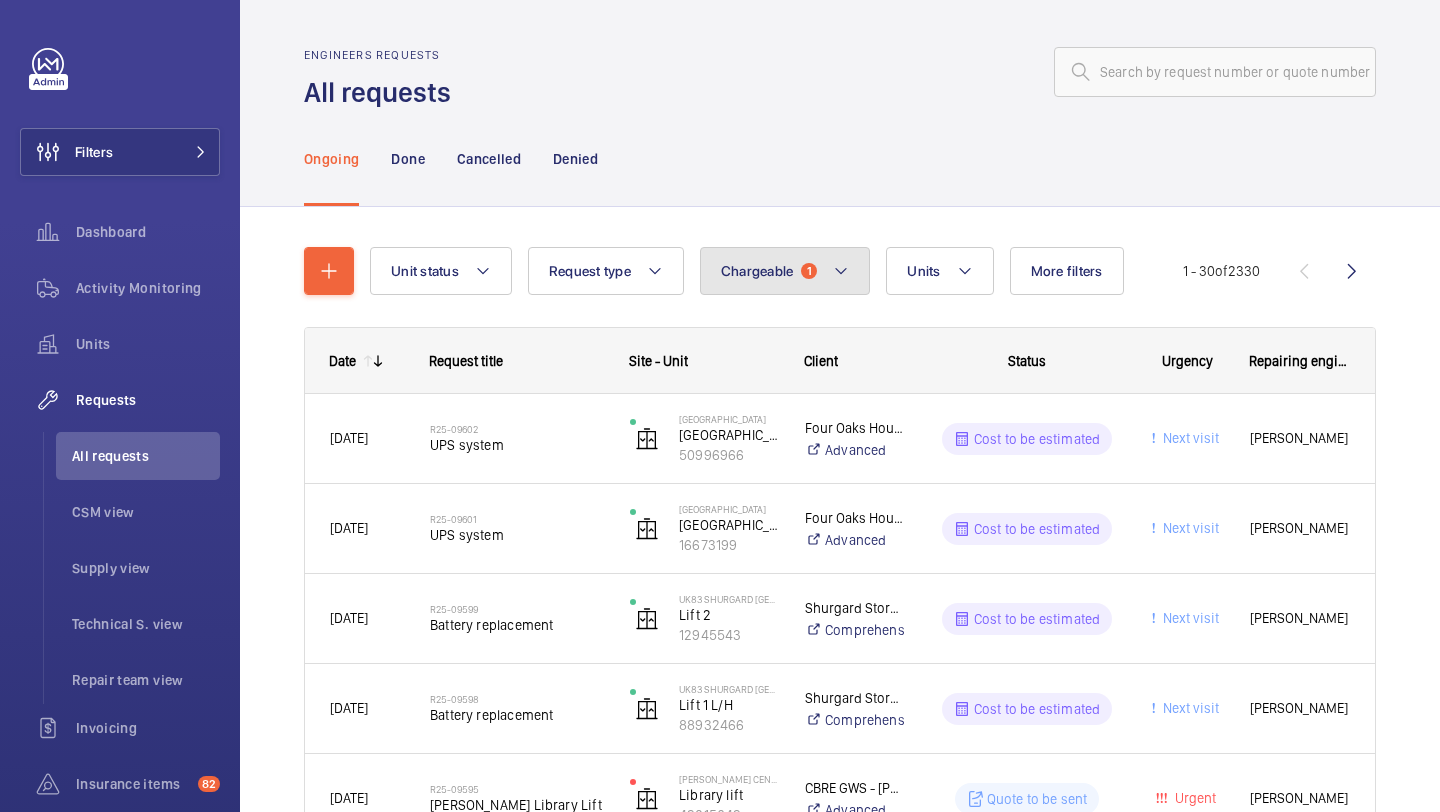 click on "Chargeable 1" 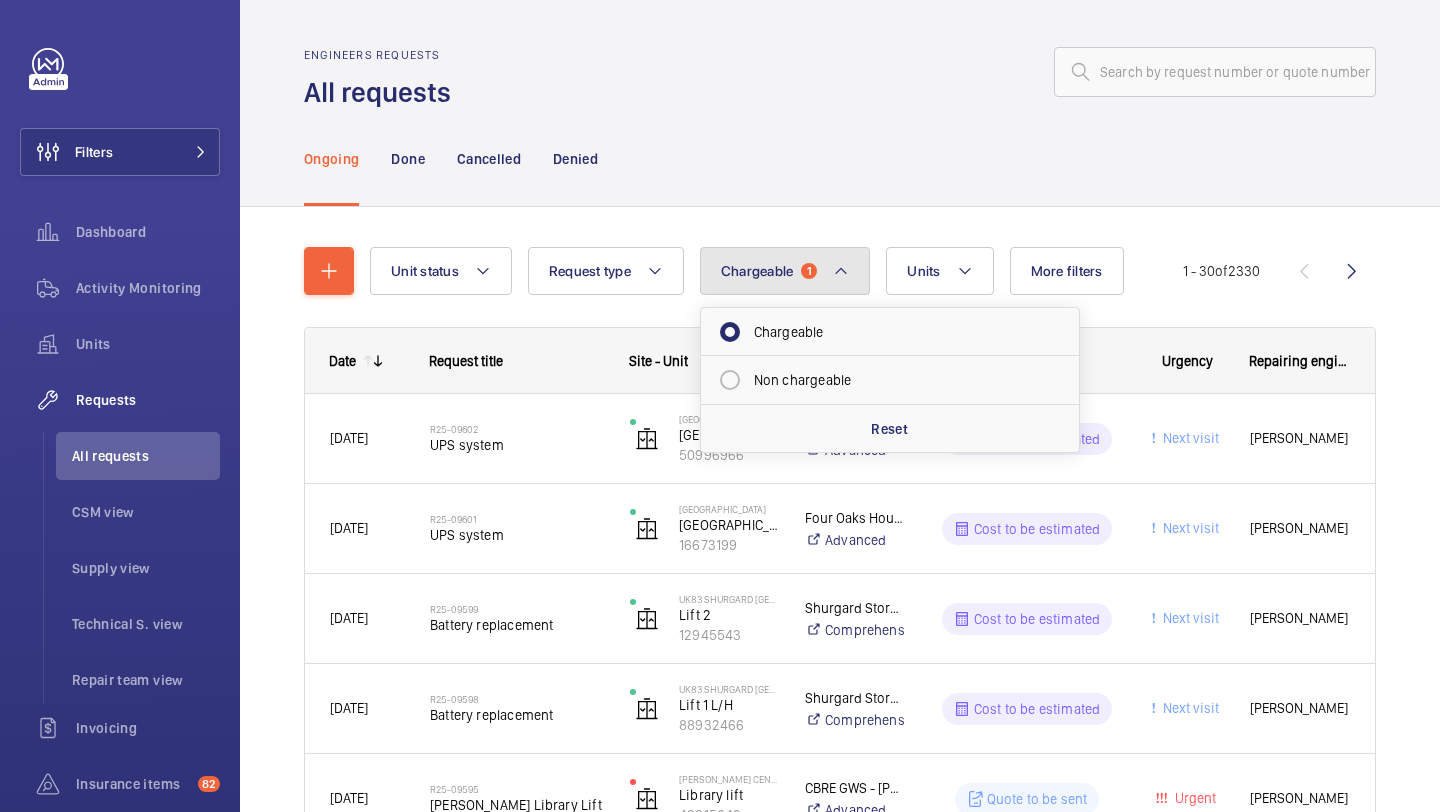 click on "Chargeable 1" 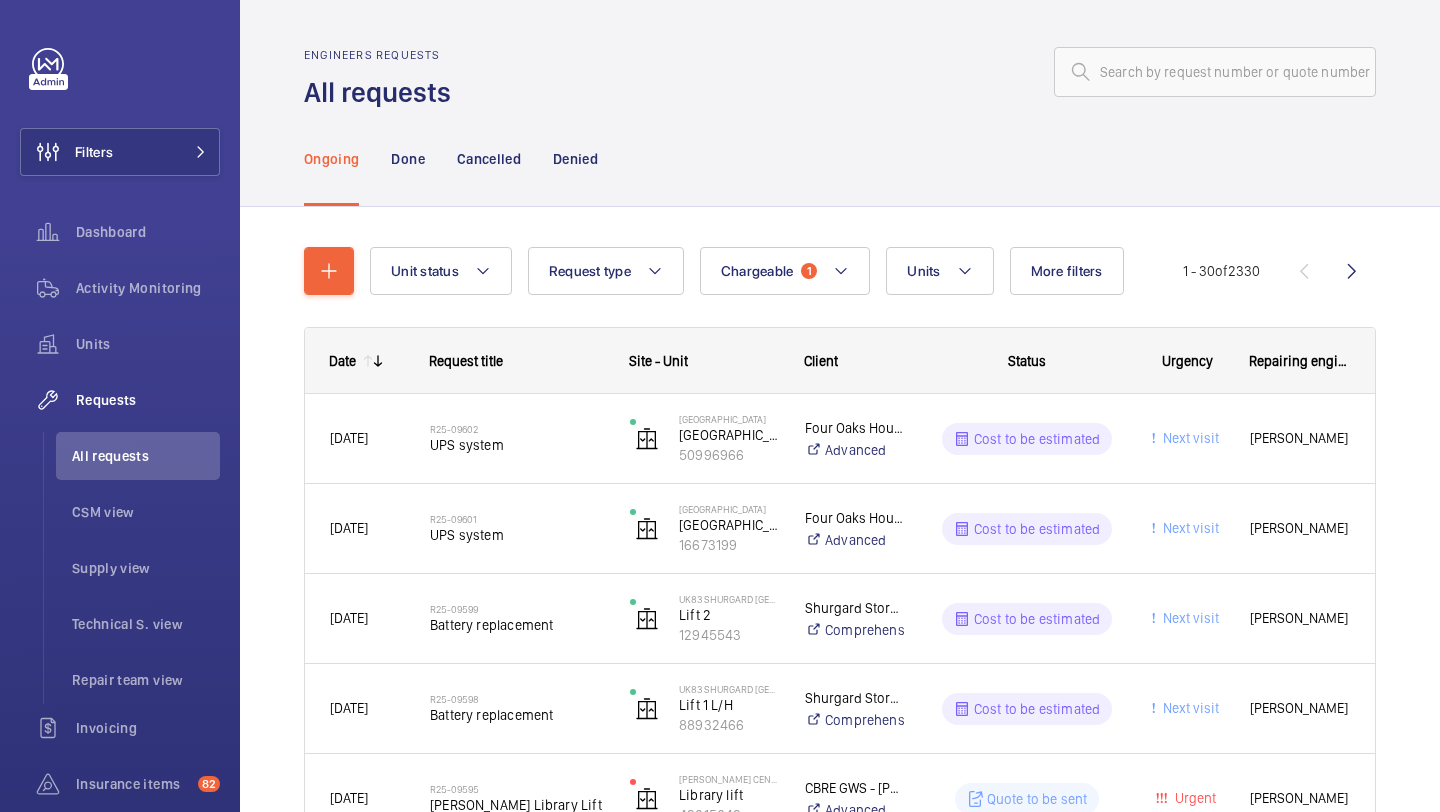 click on "Unit status Request type  Chargeable 1 Units More filters Request status Urgency Repairing engineer Engineer Device type Reset all filters 1 - 30  of  2330
Date
Request title
Site - Unit
Client" 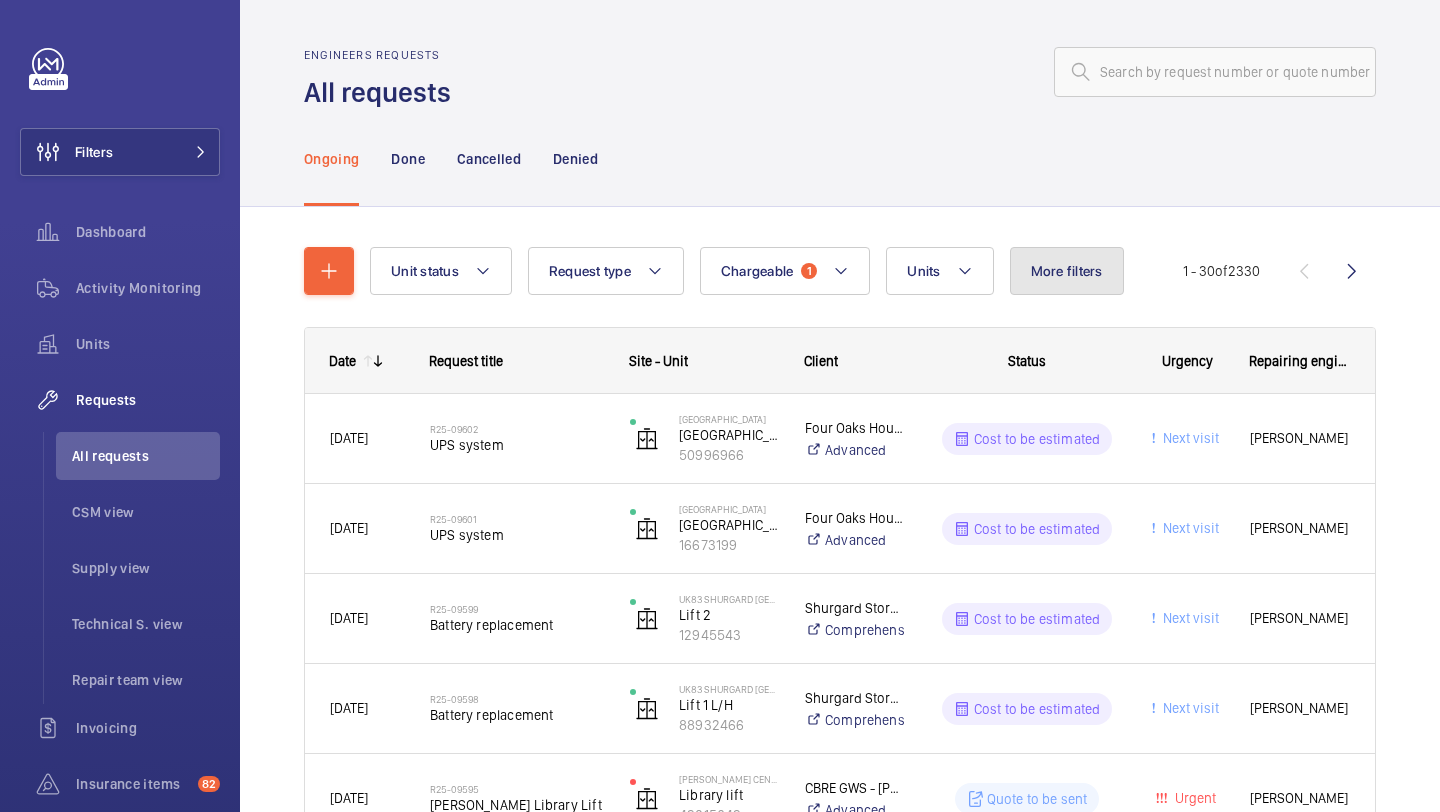 click on "More filters" 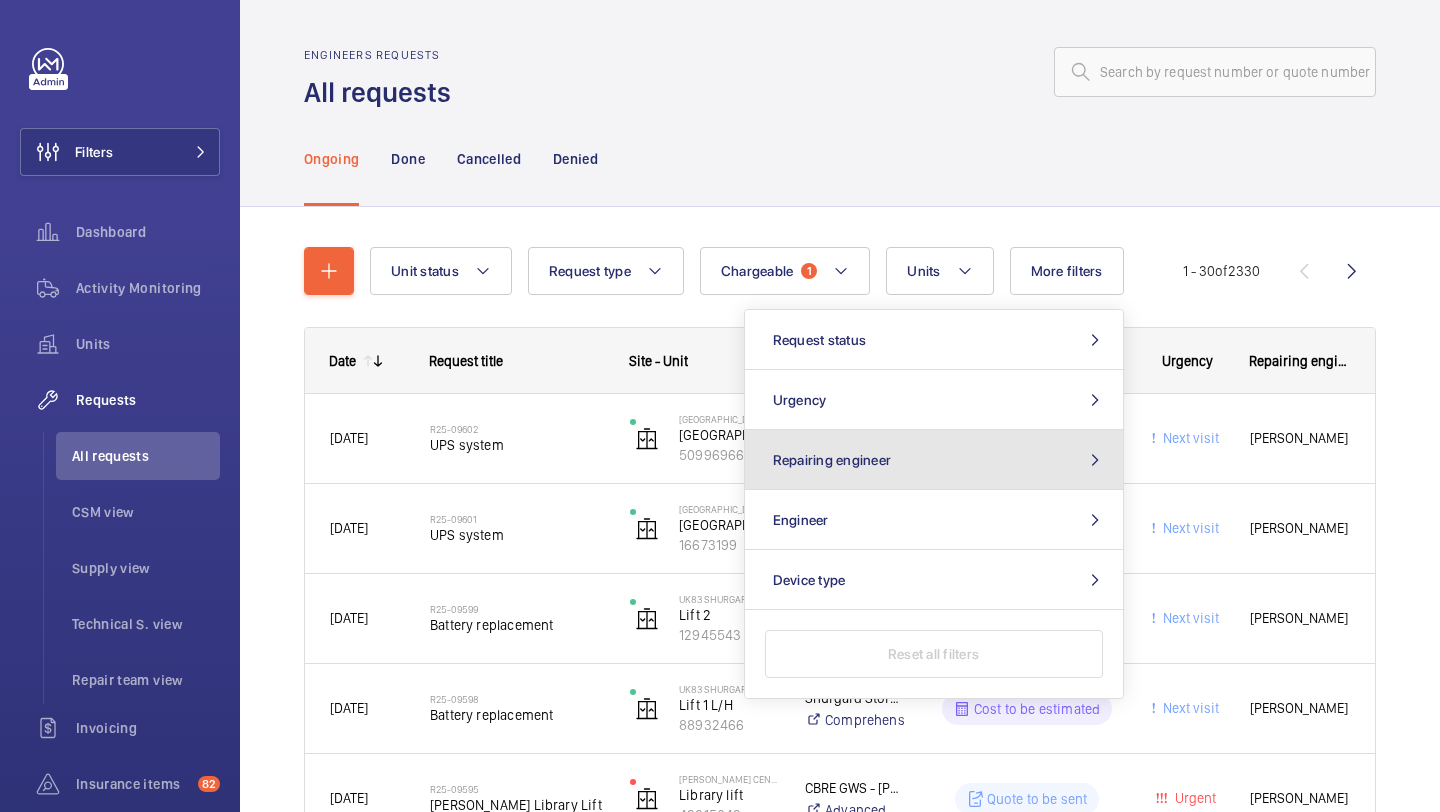 click on "Repairing engineer" 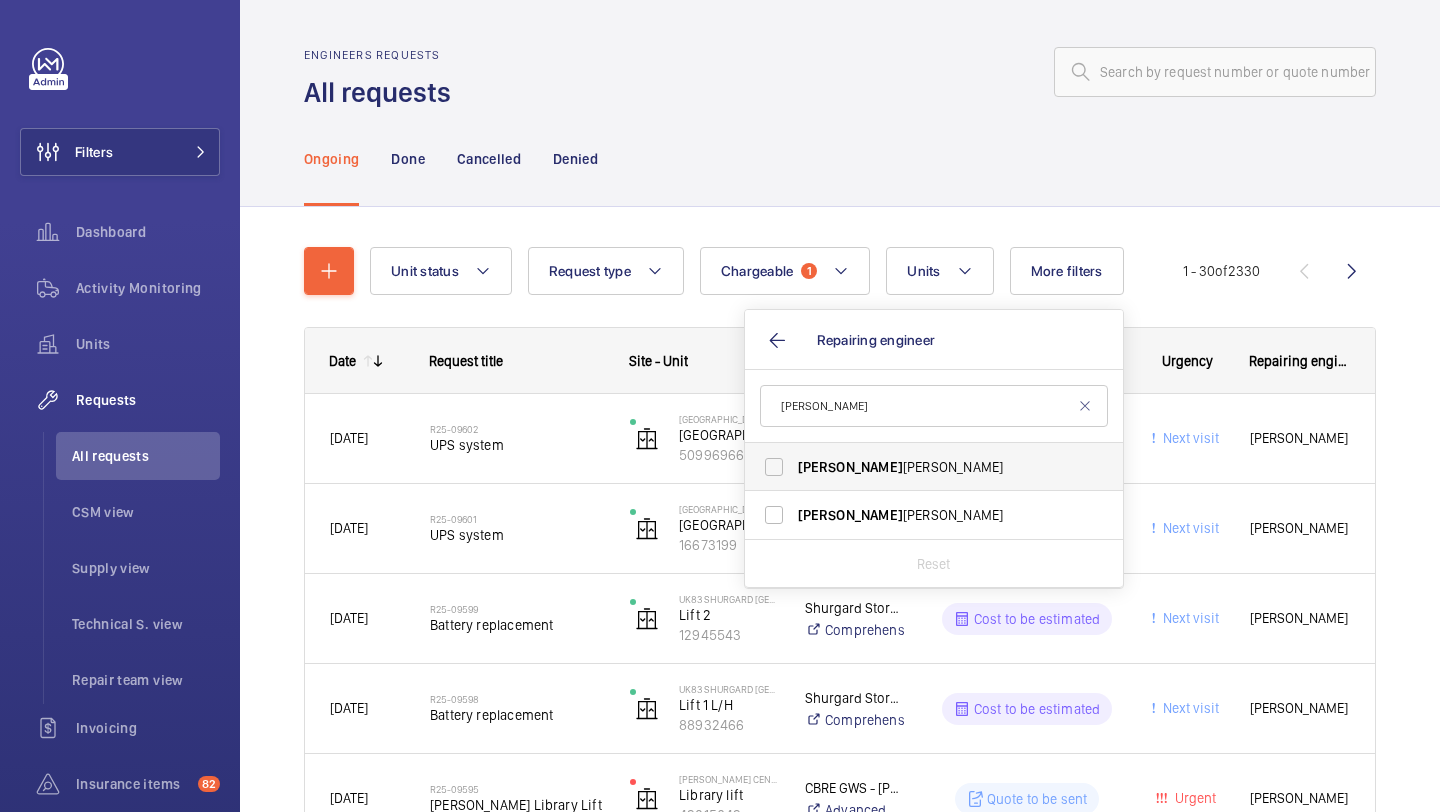 type on "keith" 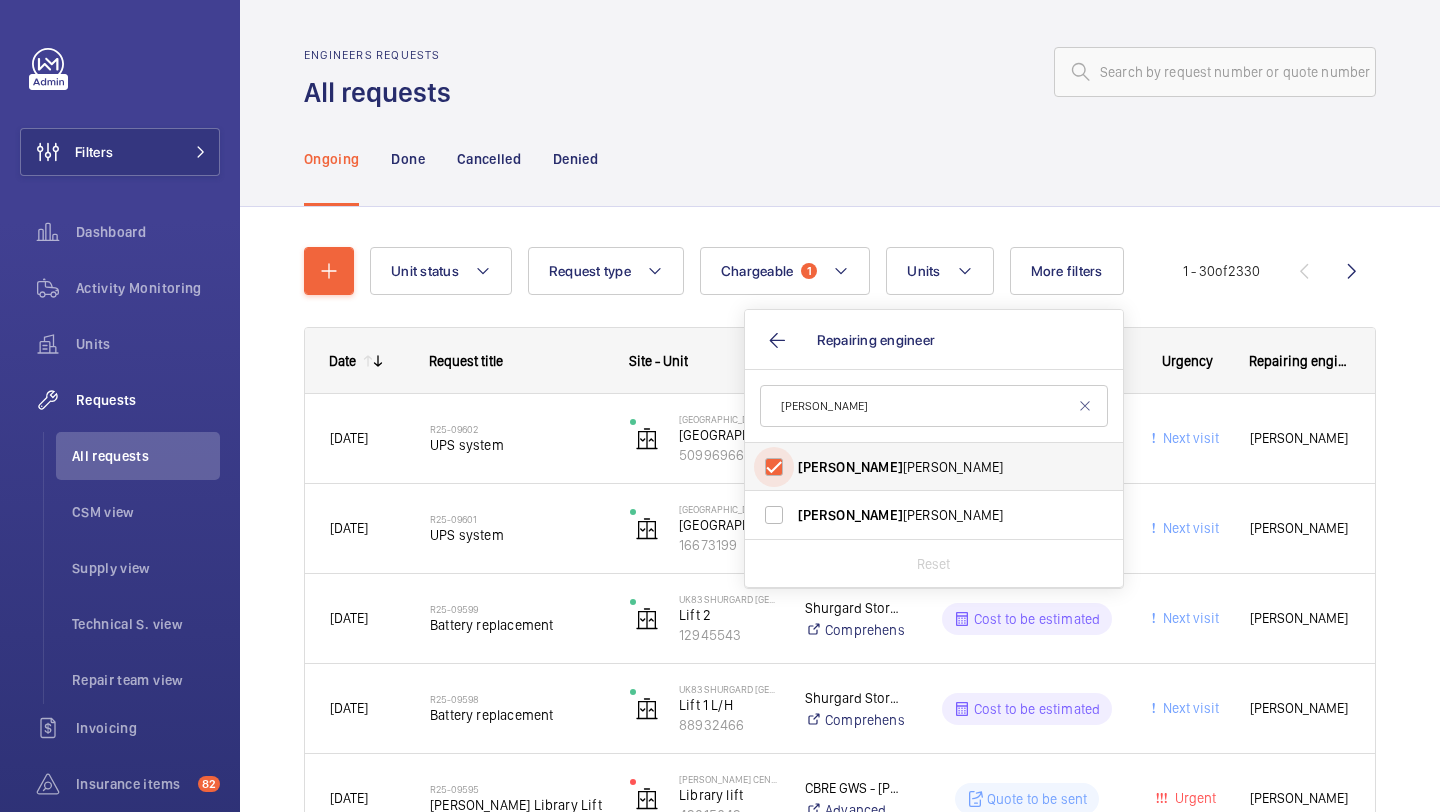 checkbox on "true" 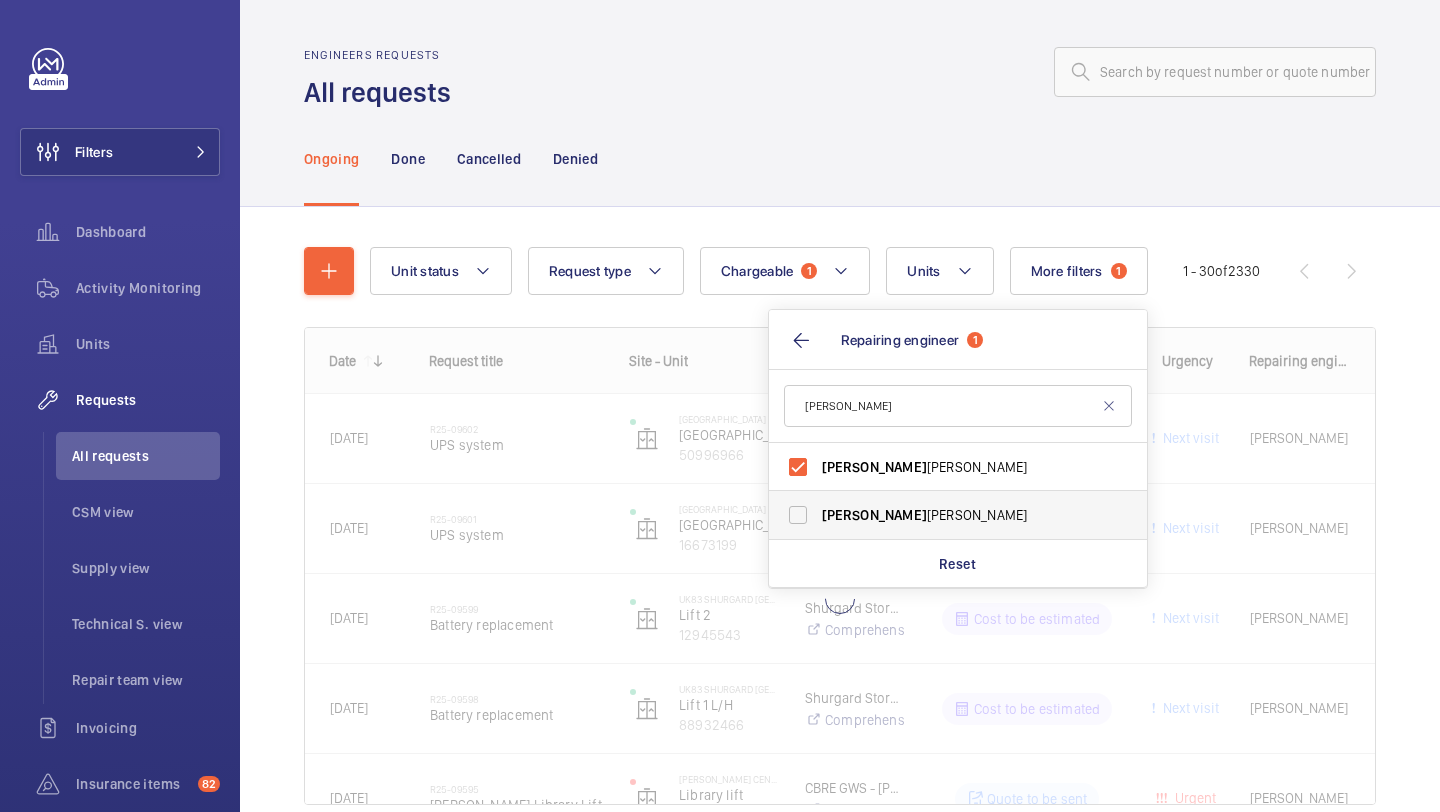 click on "Keith  Bishop" at bounding box center [943, 515] 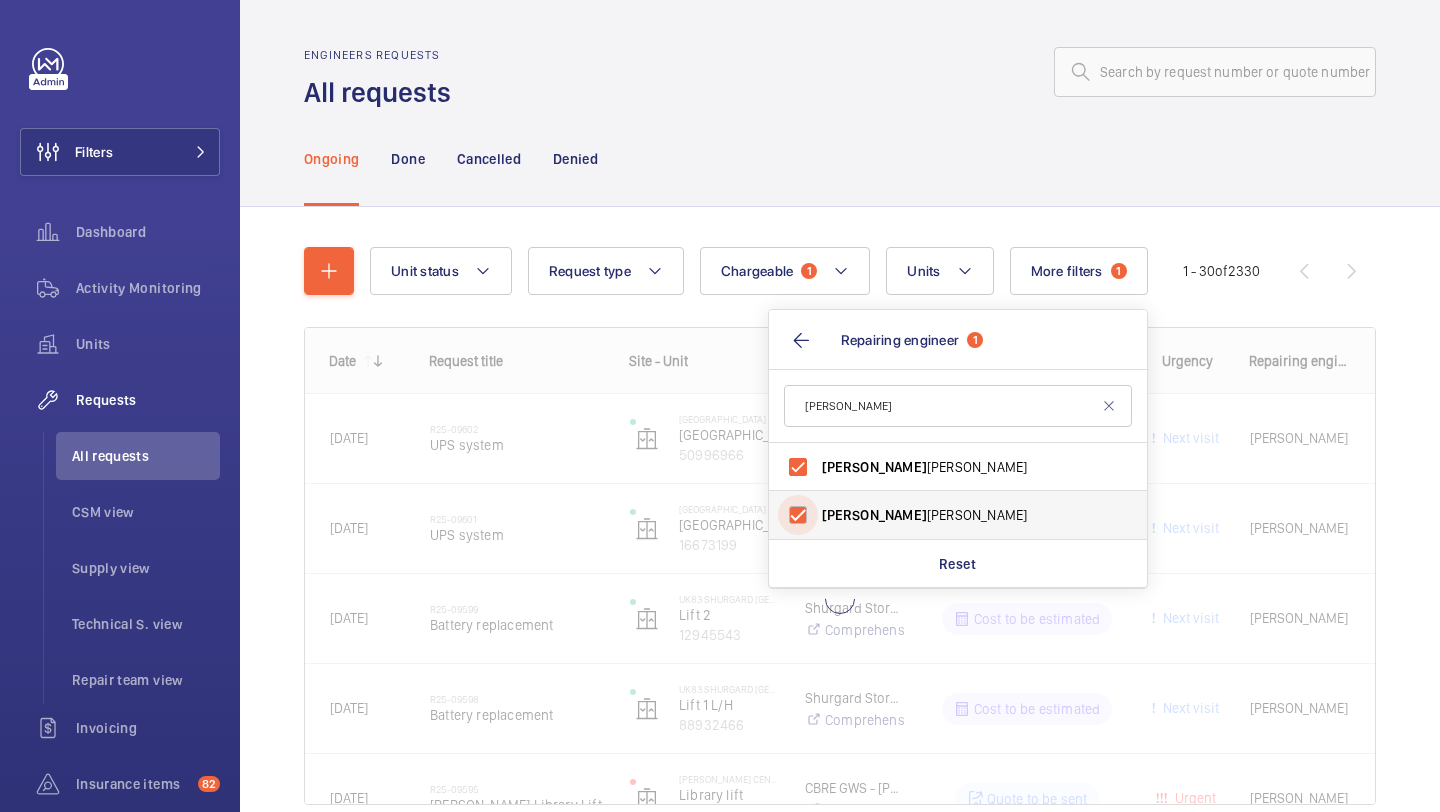 checkbox on "true" 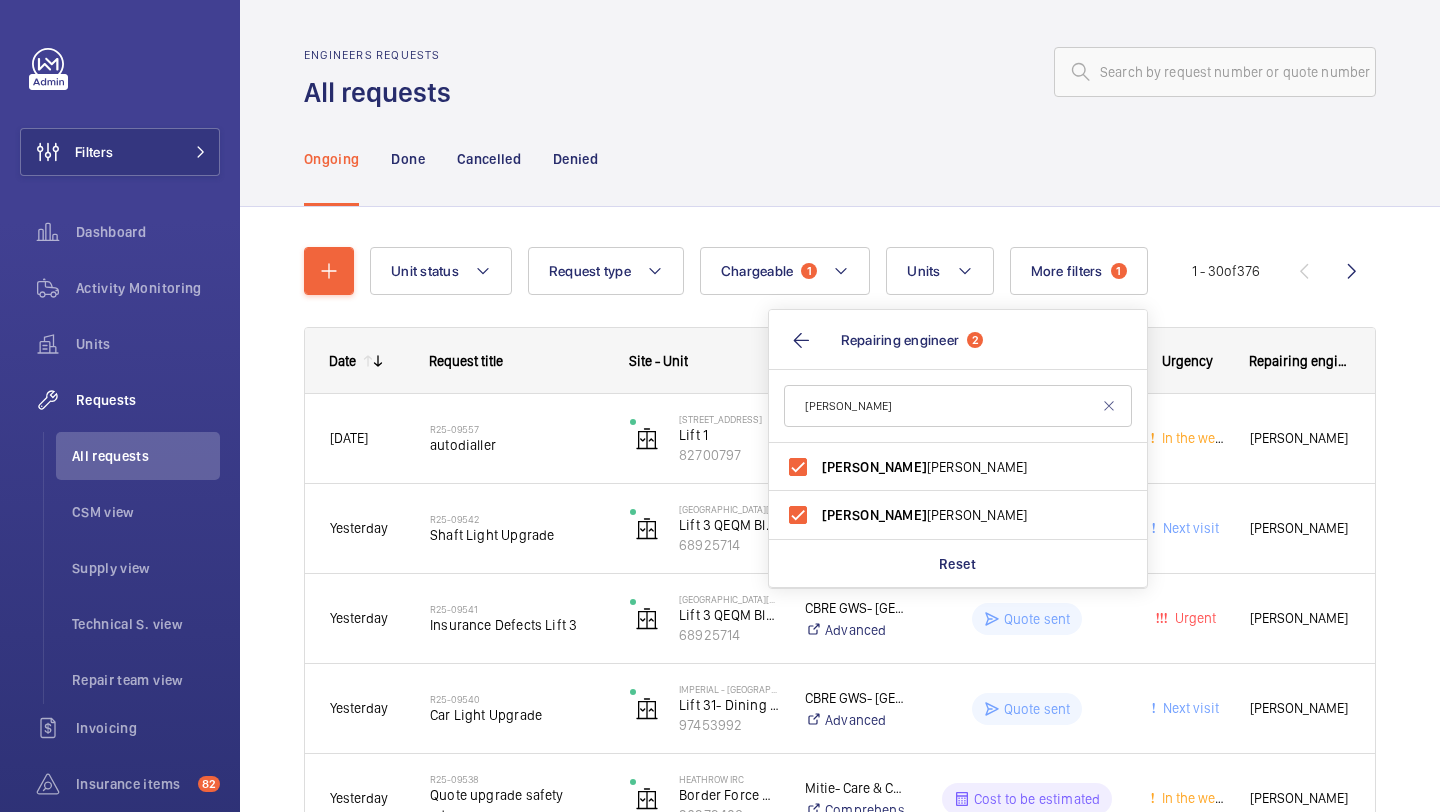 click on "Unit status Request type  Chargeable 1 Units More filters  1  Request status Urgency Repairing engineer  2 keith Keith  Bishop Keith  Bishop Reset Engineer Device type 1 - 30  of  376
Date
Request title
Site - Unit
L1" 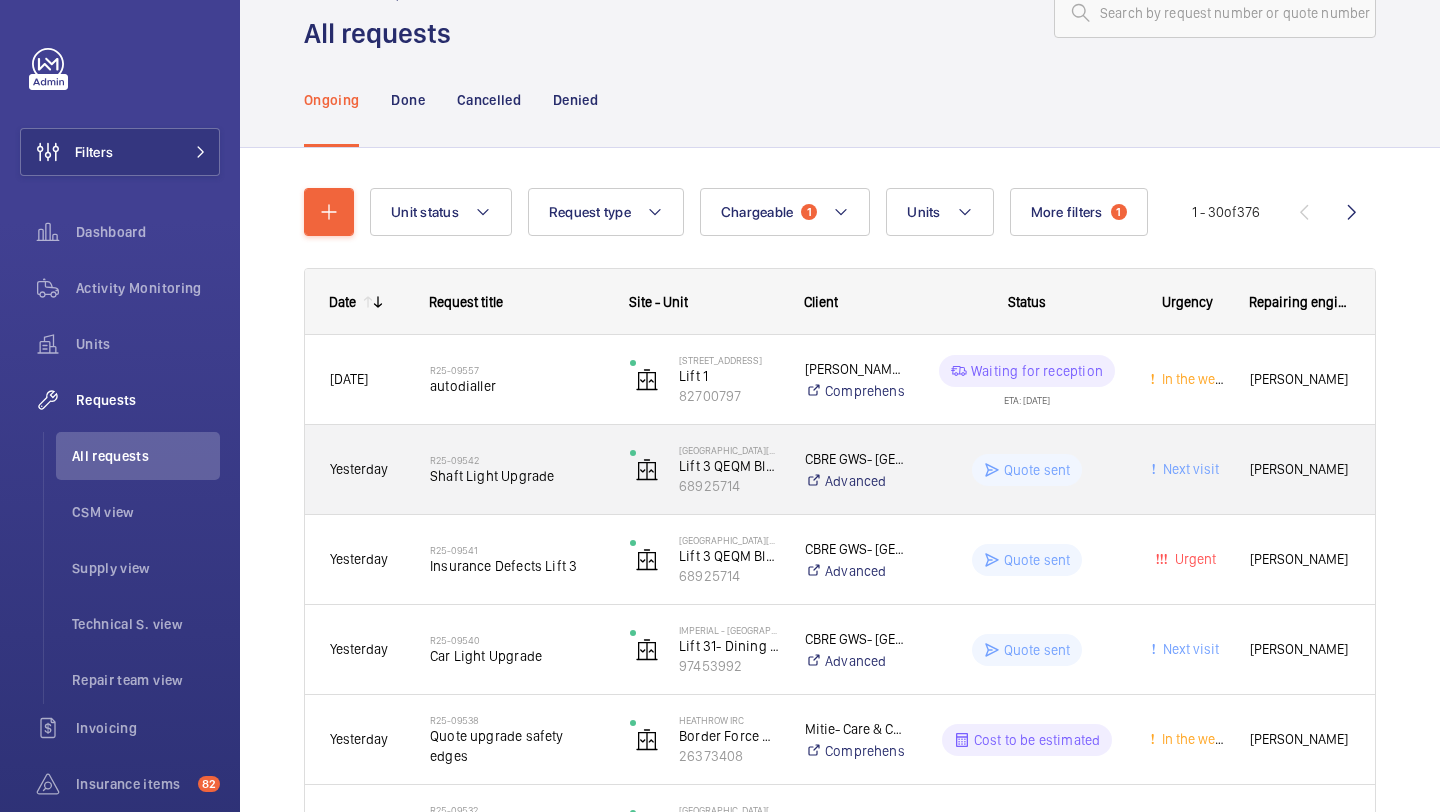 scroll, scrollTop: 77, scrollLeft: 0, axis: vertical 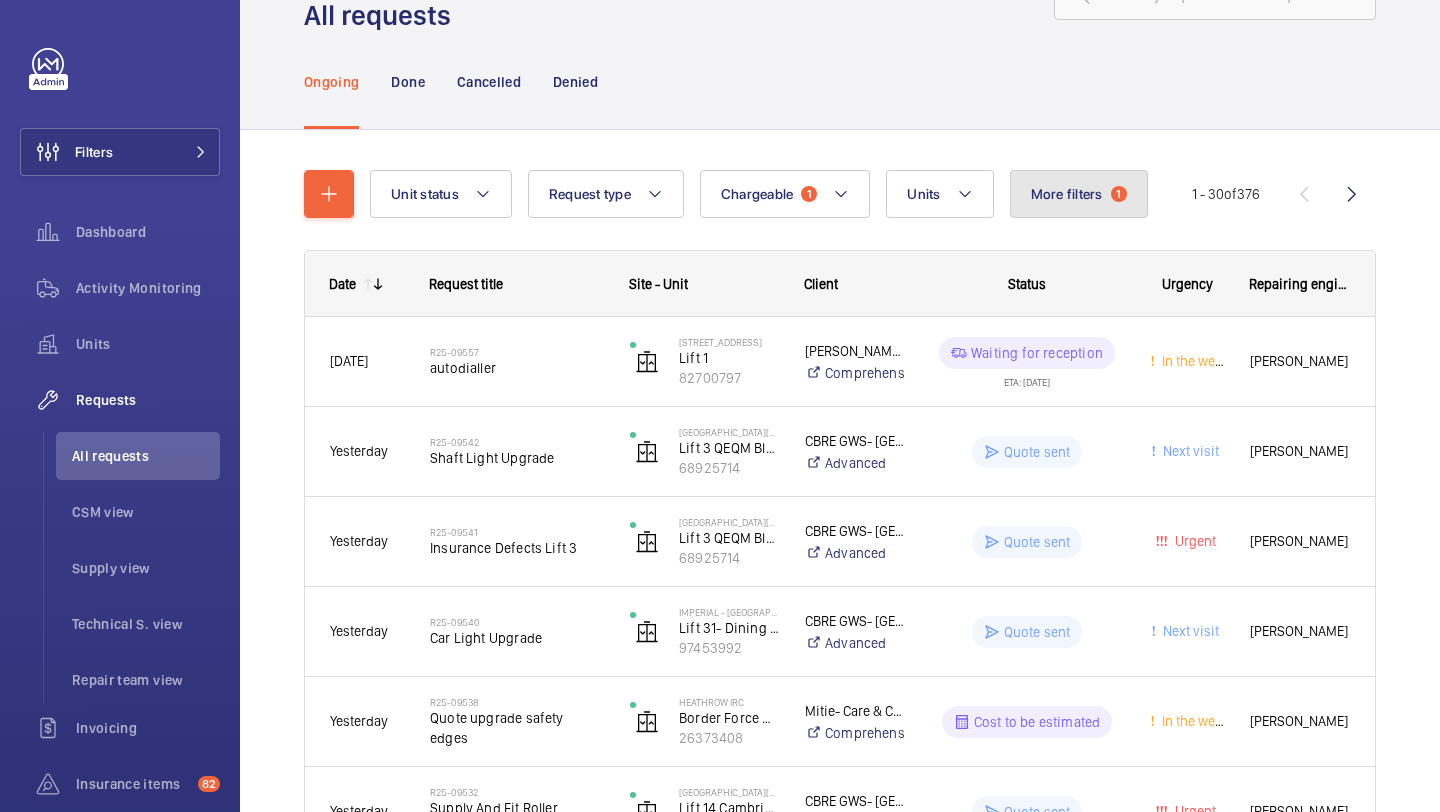 click on "More filters  1" 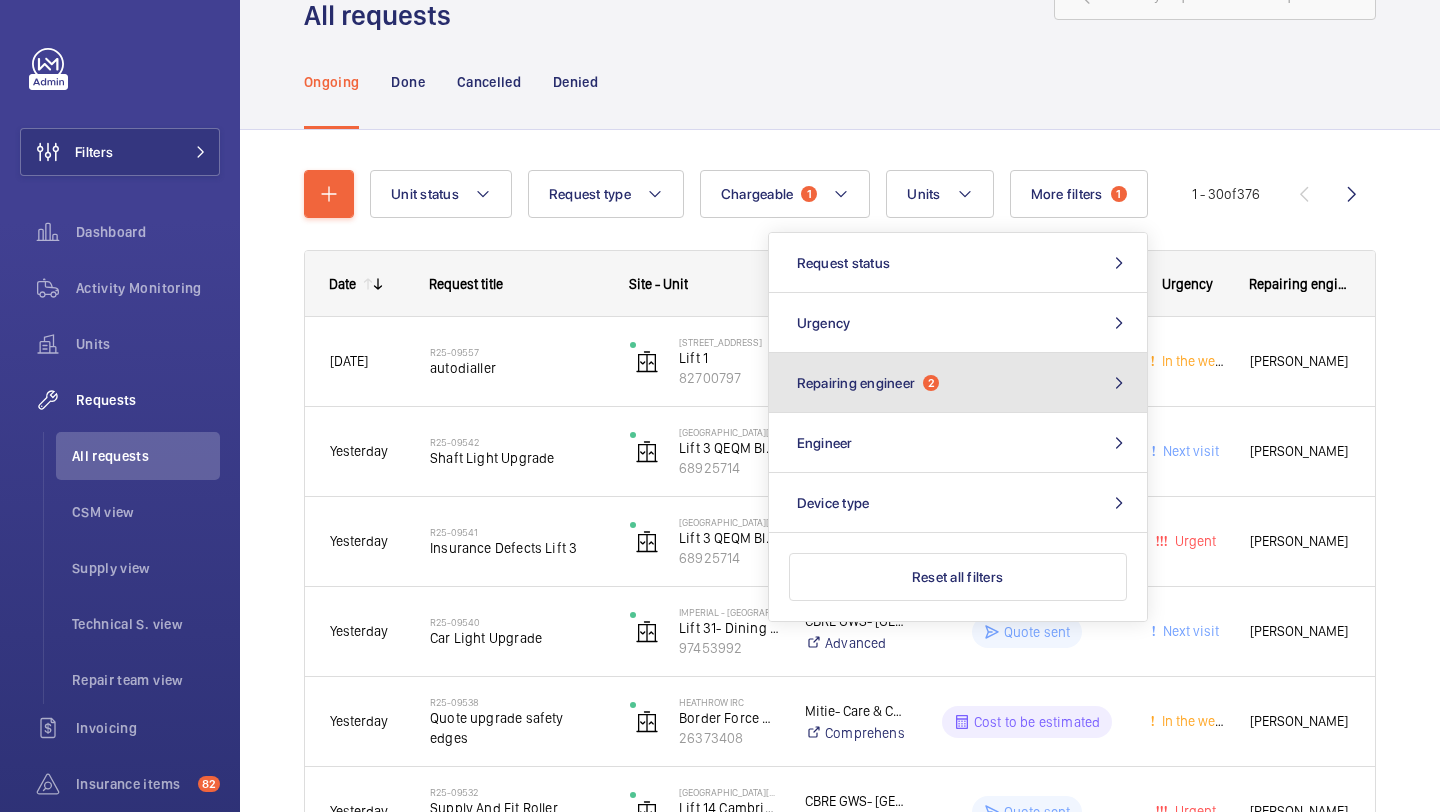 click on "Repairing engineer  2" 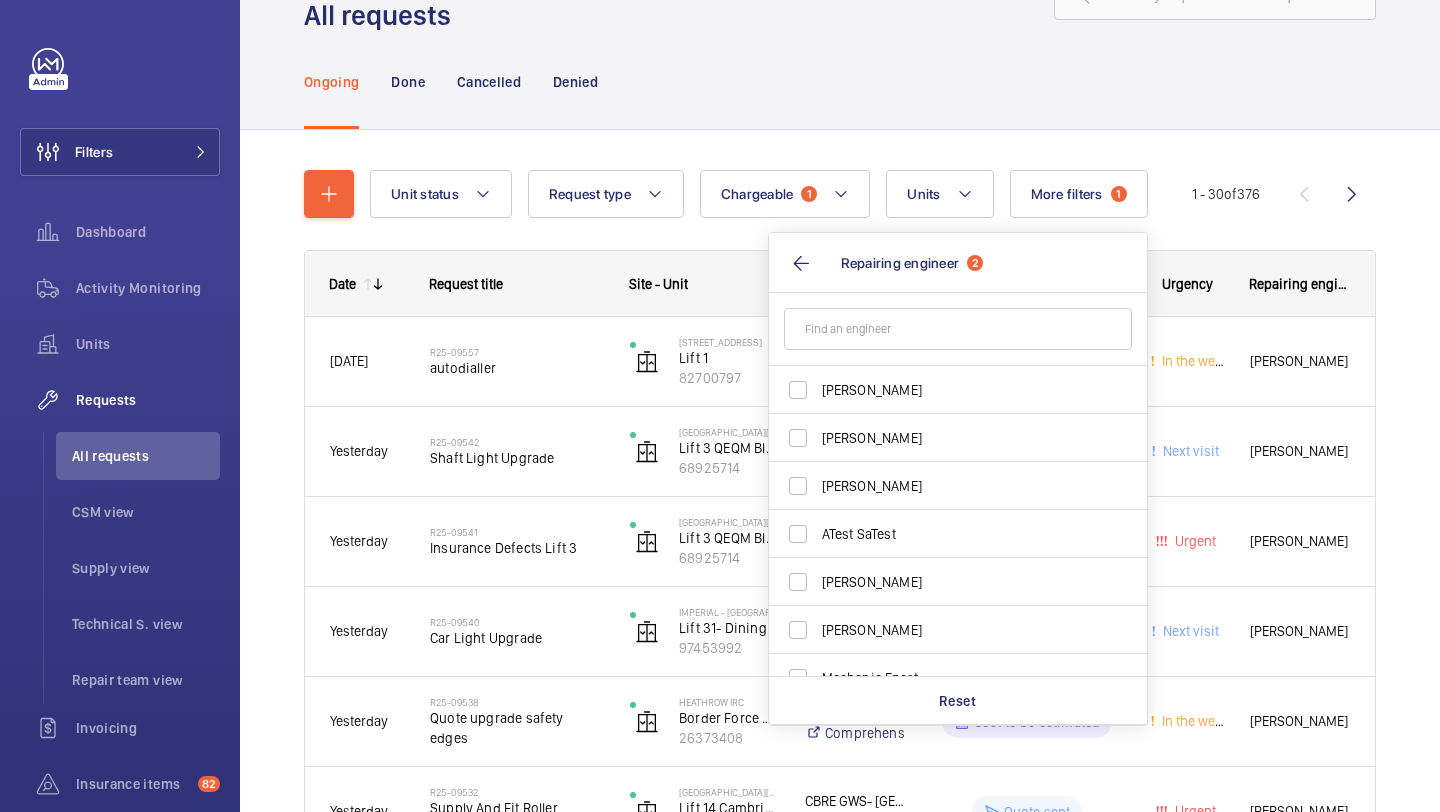 click on "Unit status Request type  Chargeable 1 Units More filters  1  Request status Urgency Repairing engineer  2 Tristan Foureur Christophe Bessis Tristan Mechanic ATest SaTest Anthony Deforge Christophe Bessis Mechanic Ezest Tristan Foureur David Soares Soulaiman Lkhluf Mission Control Ben Dup Jade Francine Chanhvilay Quang Amol Pathak Hicham Bounouhi Gobinath Rattinam Paulo Sergio Amol_test Pathak test Nsuni Zola Salim Bouaziz François-Xavier Bereziat Patrick Rapon Loïc Gaubert Aloys Baliyanga Michel LeTechnicien Gabriel Schaffer Rodrigue Boulon Rémi Richardeau Yaya Ba Reset Engineer Device type 1 - 30  of  376
Date
Request title
to" 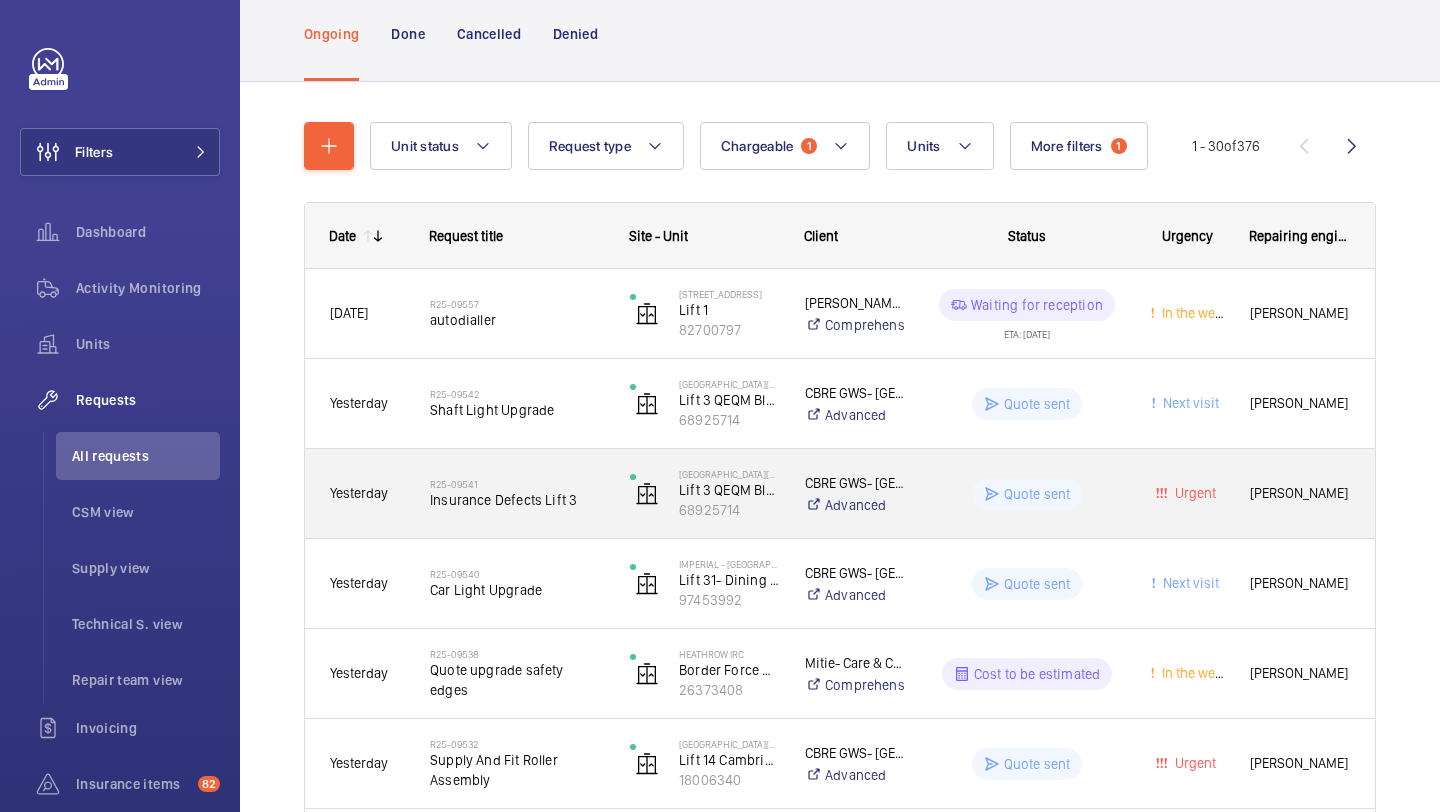 scroll, scrollTop: 116, scrollLeft: 0, axis: vertical 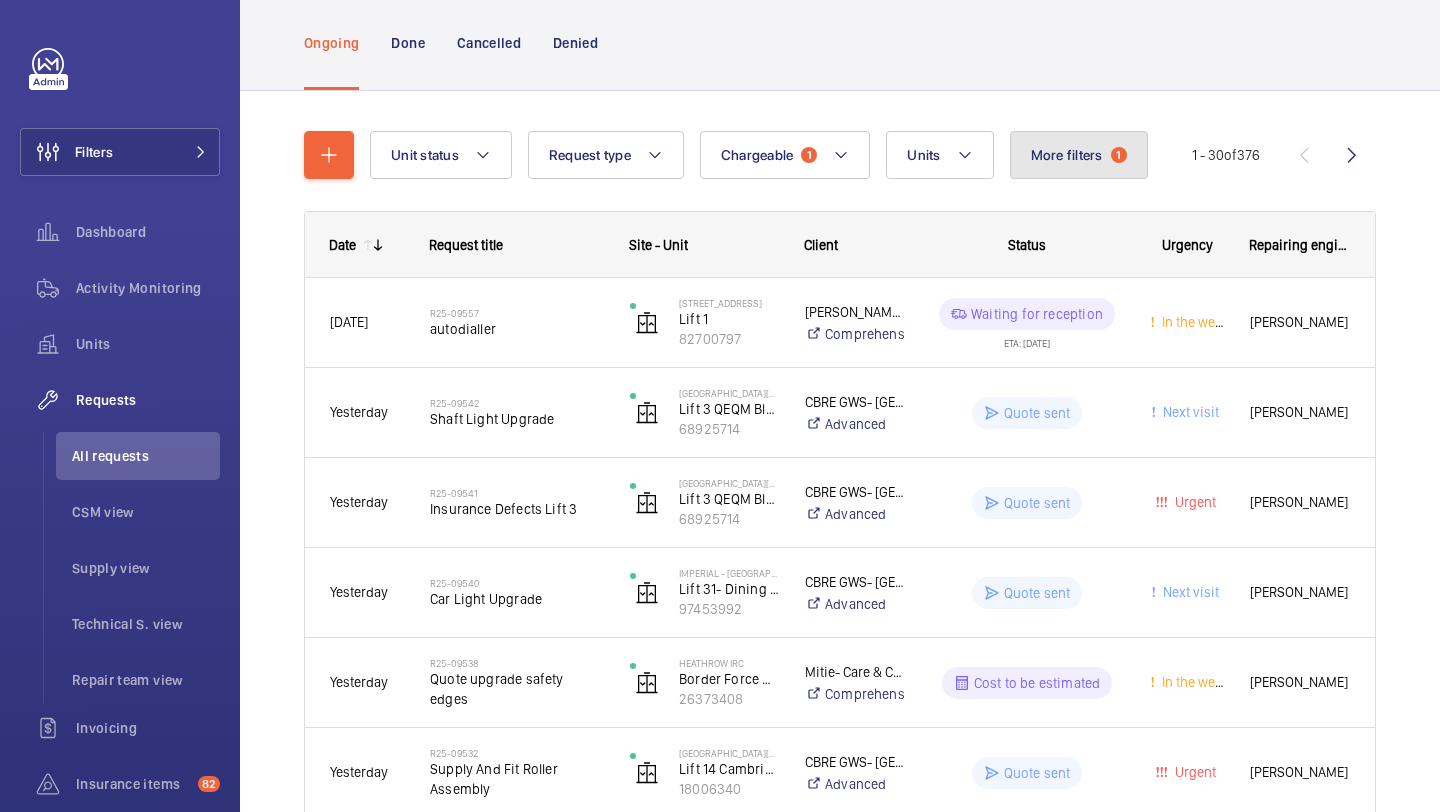 click on "More filters  1" 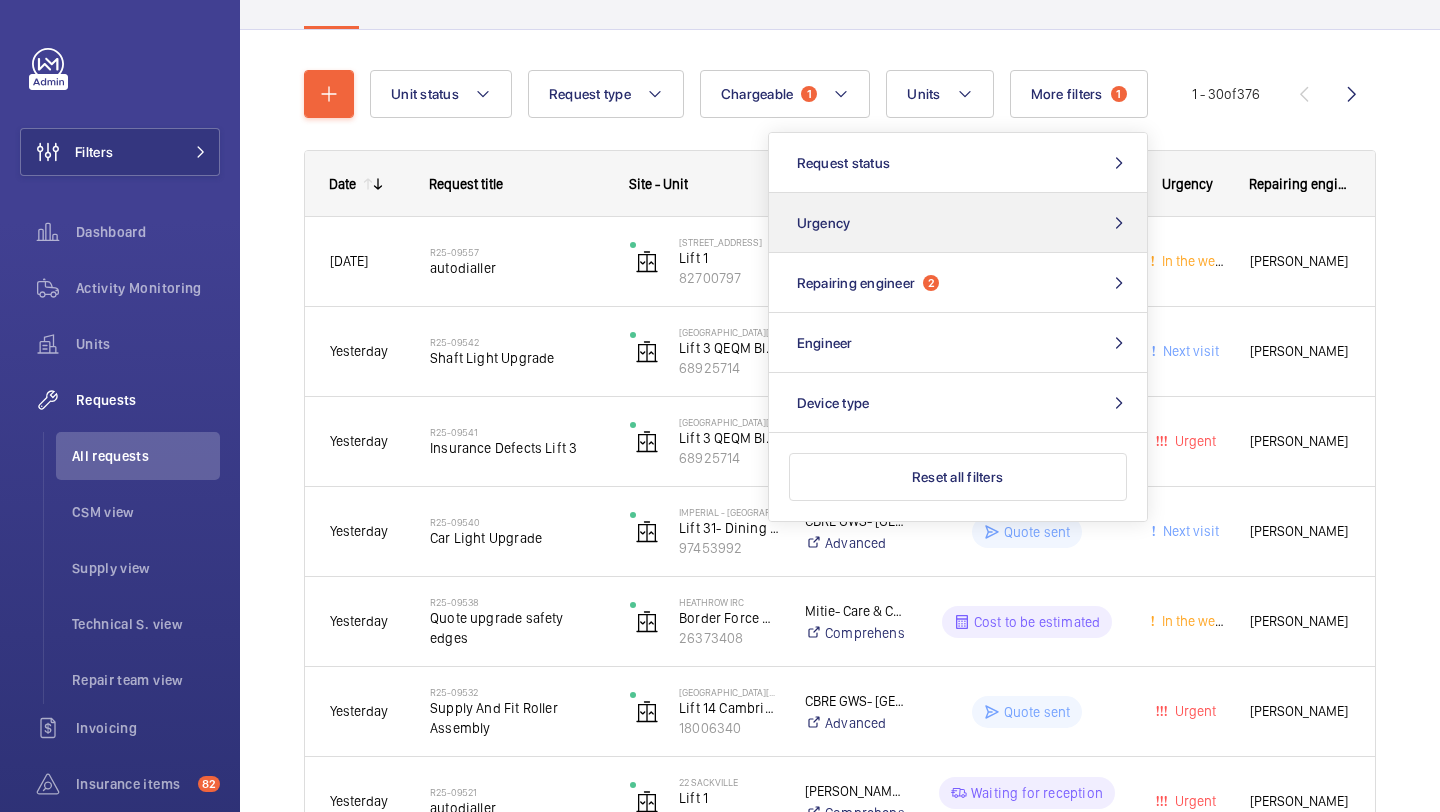 scroll, scrollTop: 149, scrollLeft: 0, axis: vertical 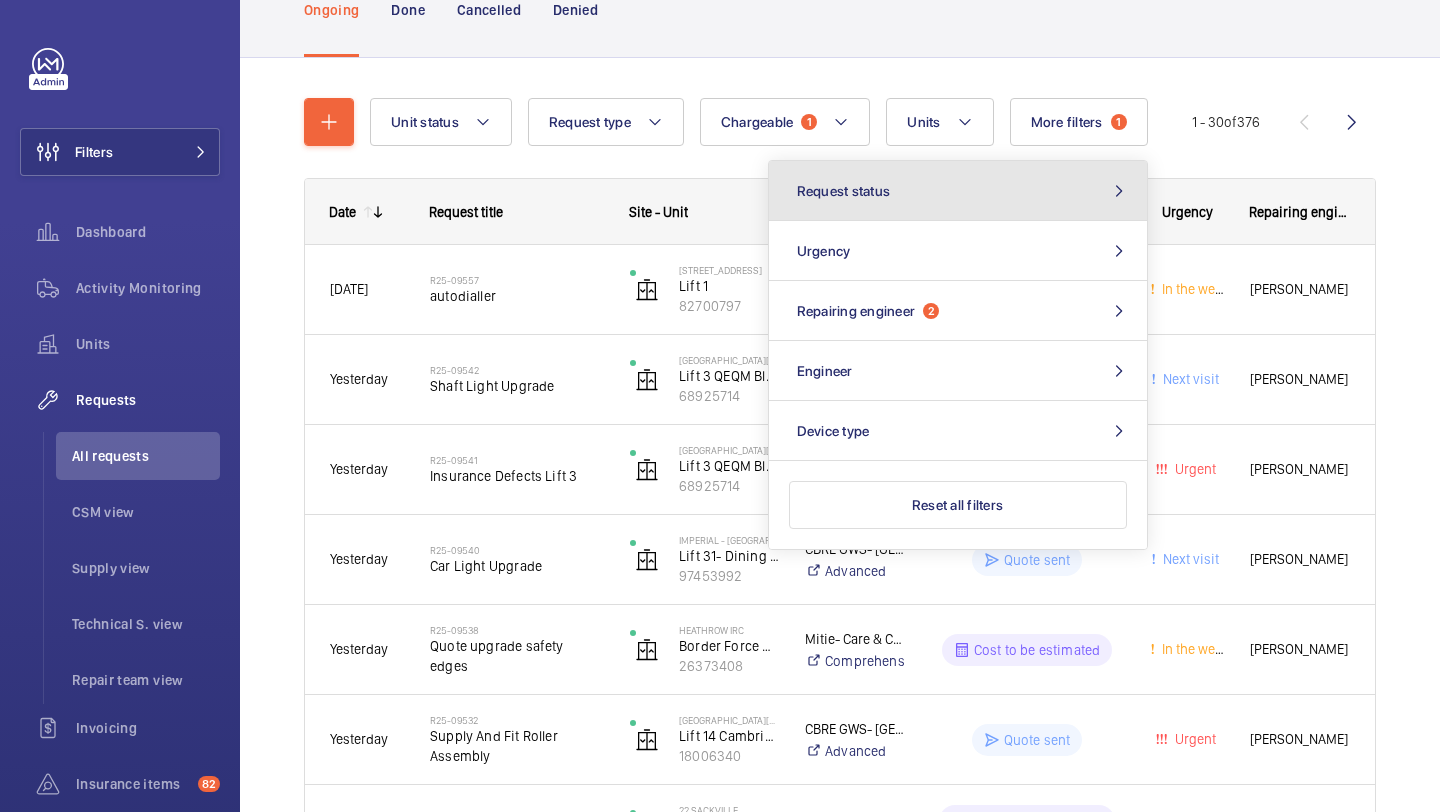click on "Request status" 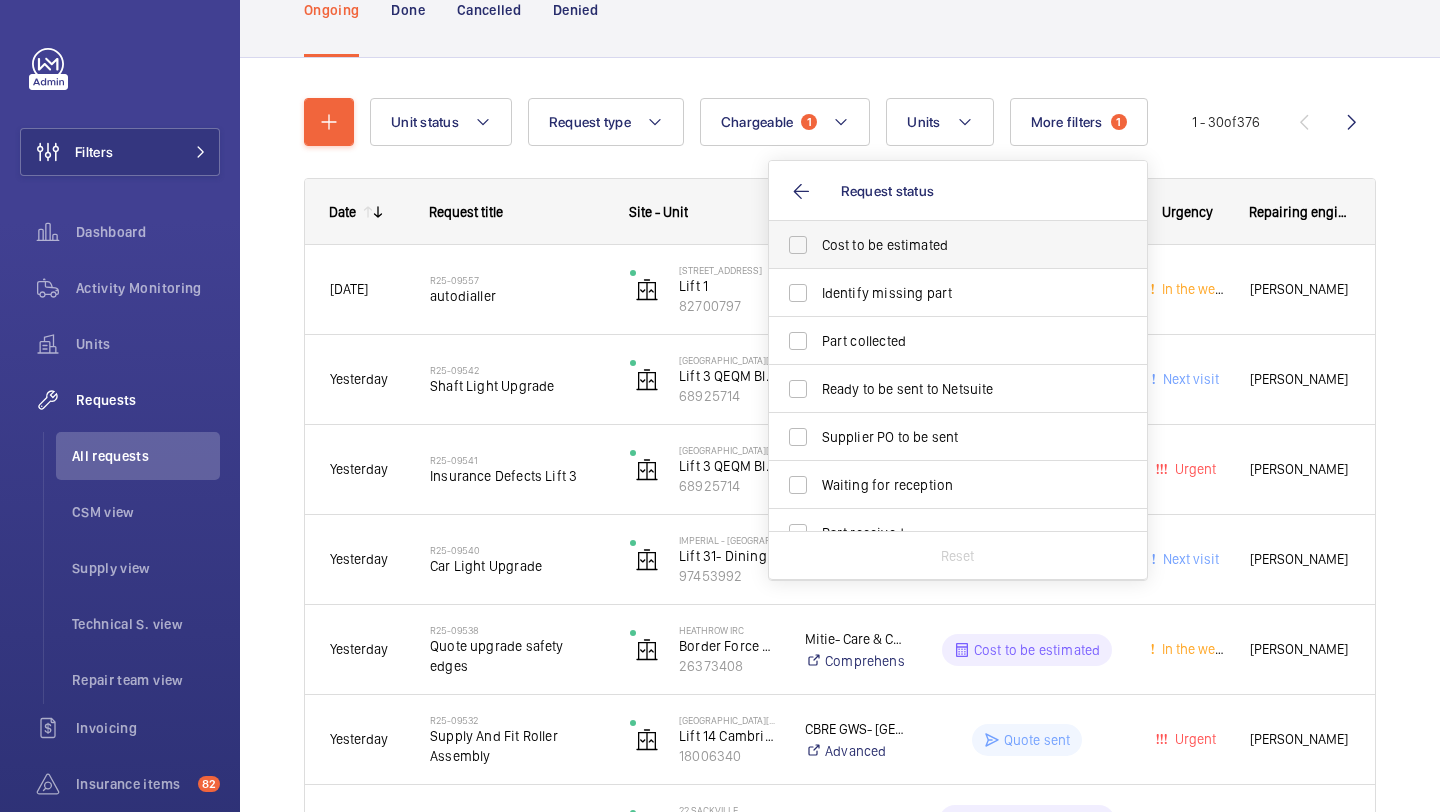 click on "Cost to be estimated" at bounding box center [959, 245] 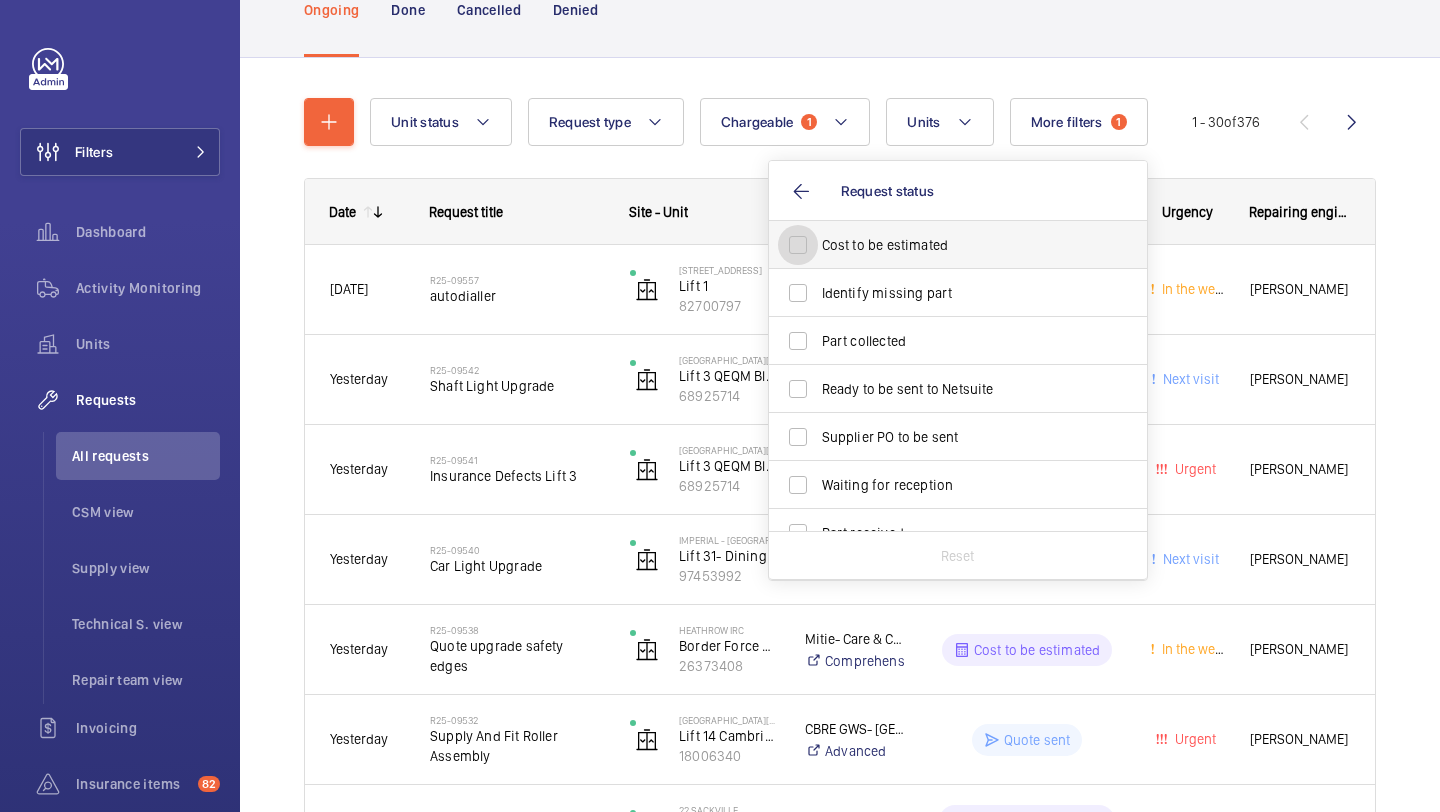 click on "Cost to be estimated" at bounding box center (798, 245) 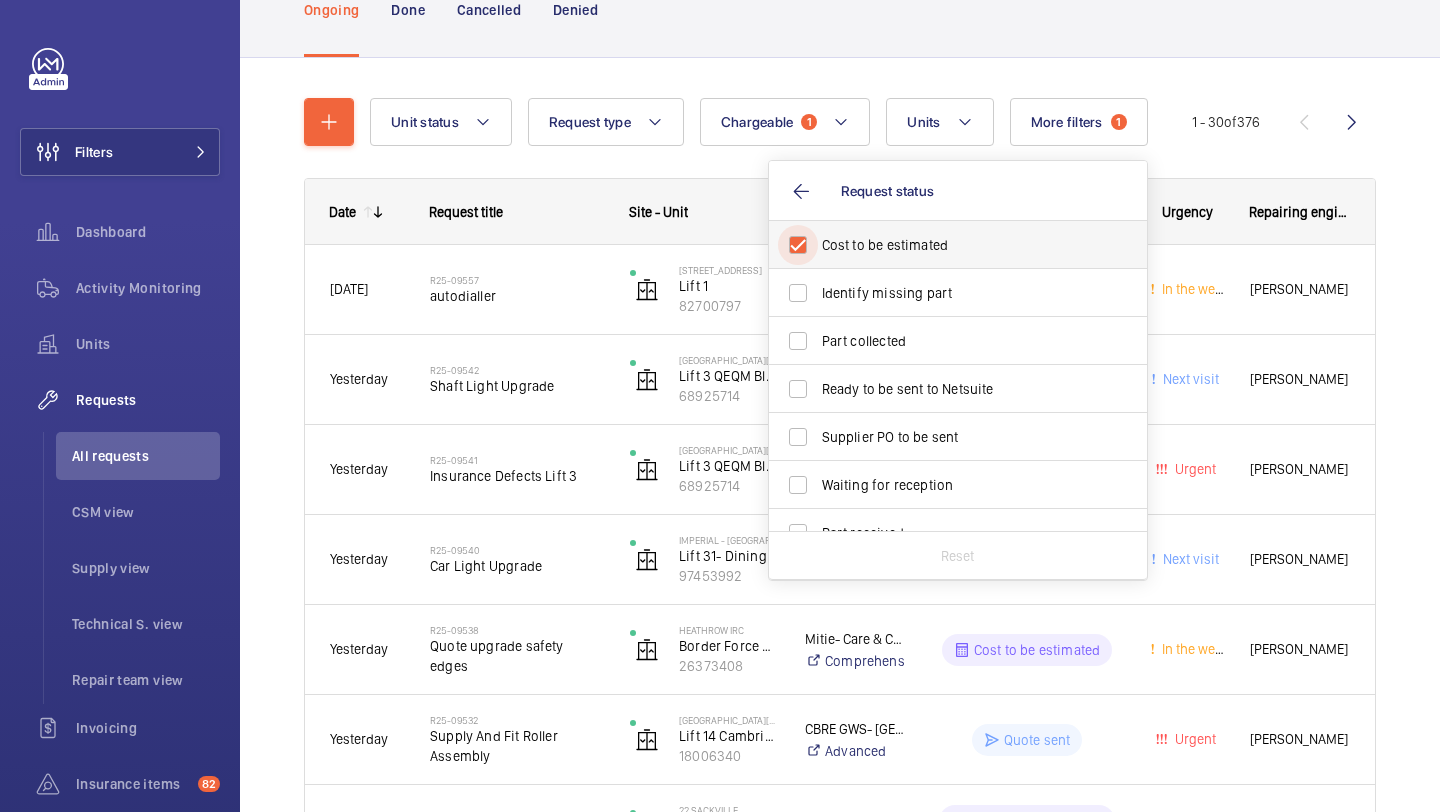 checkbox on "true" 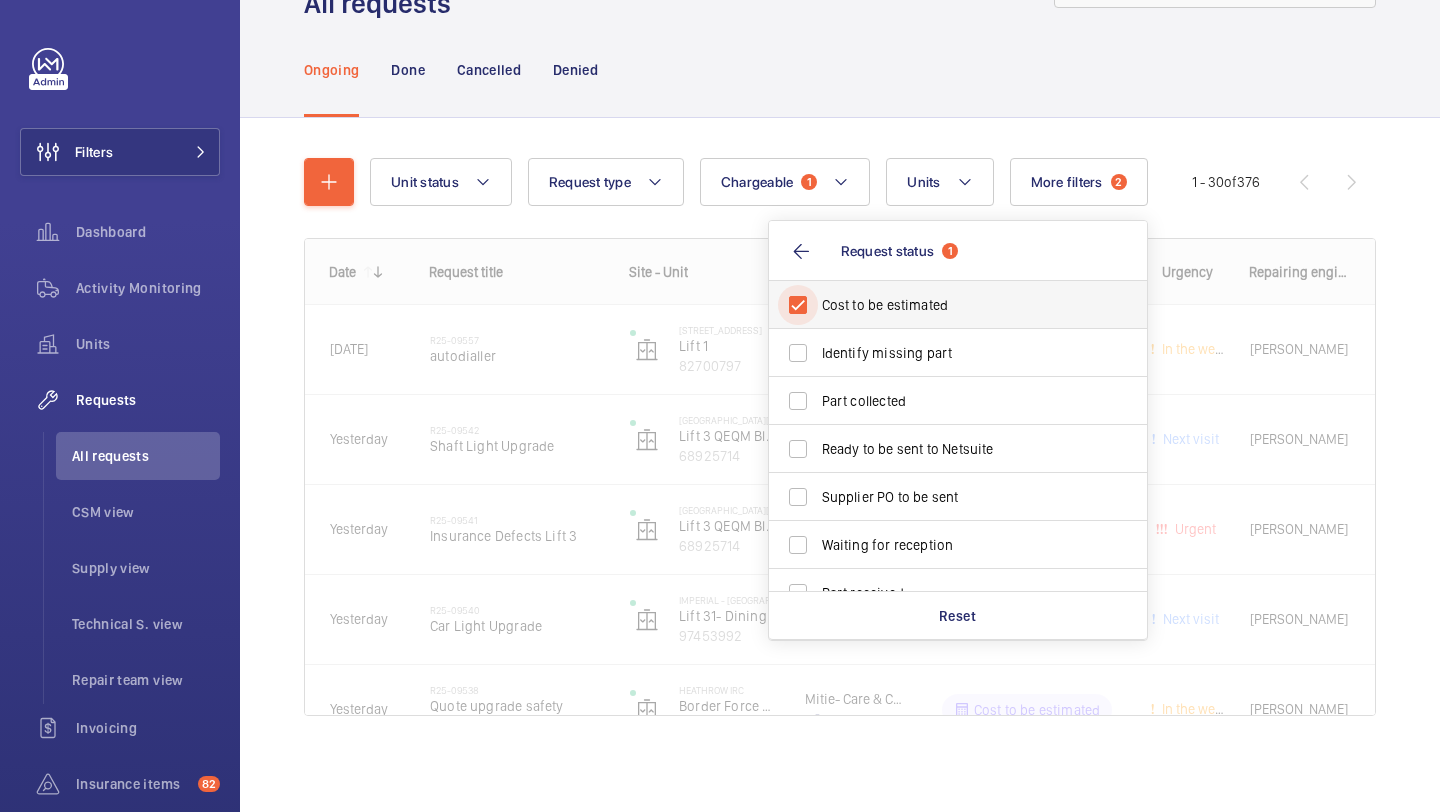 scroll, scrollTop: 89, scrollLeft: 0, axis: vertical 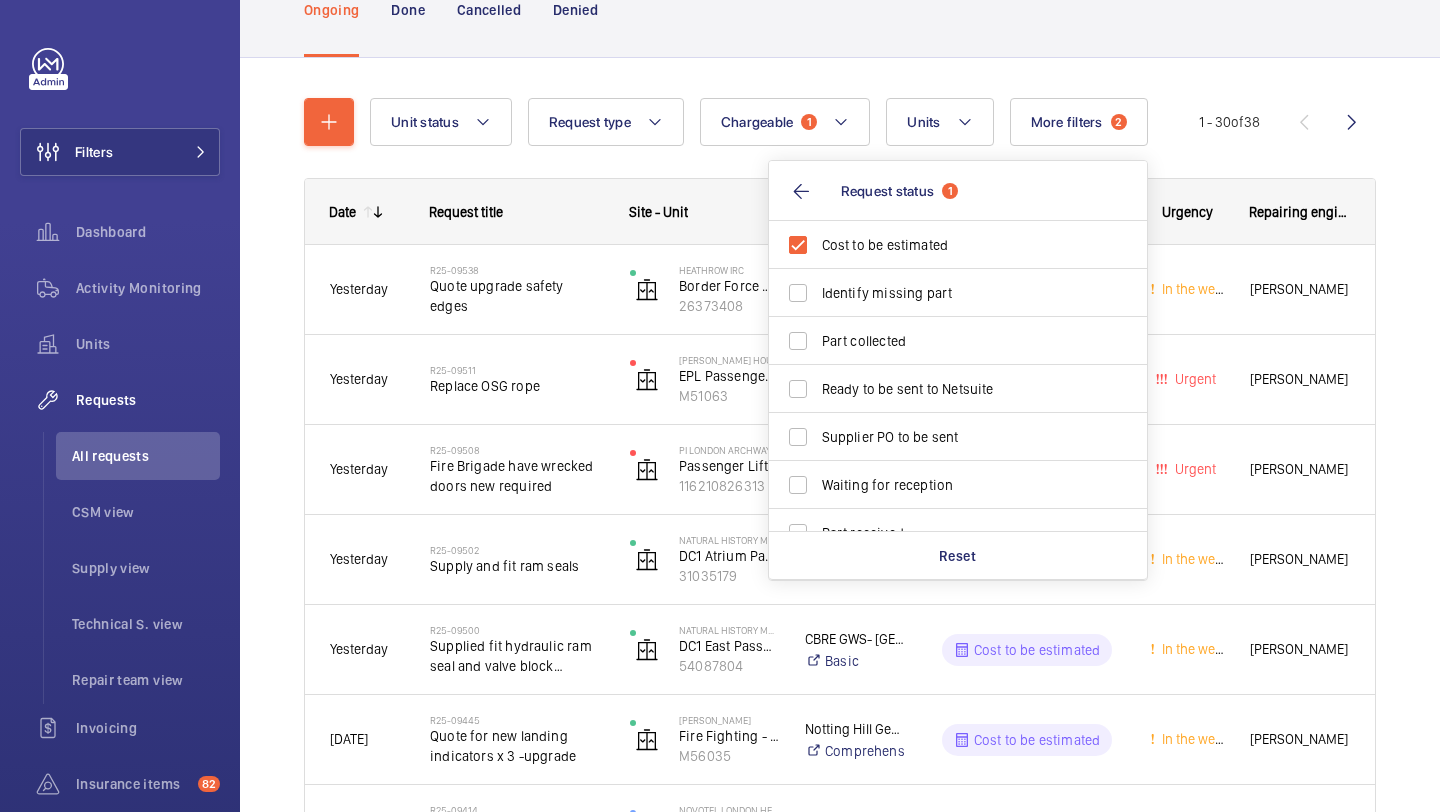 click on "Unit status Request type  Chargeable 1 Units More filters  2  Request status  1 Cost to be estimated Identify missing part Part collected Ready to be sent to Netsuite Supplier PO to be sent Waiting for reception Part received Quote to be sent Quote sent Verify client PO Visit to be done Visit to be verified Reset Urgency Repairing engineer  2 Engineer Device type 1 - 30  of  38
Date
Request title" 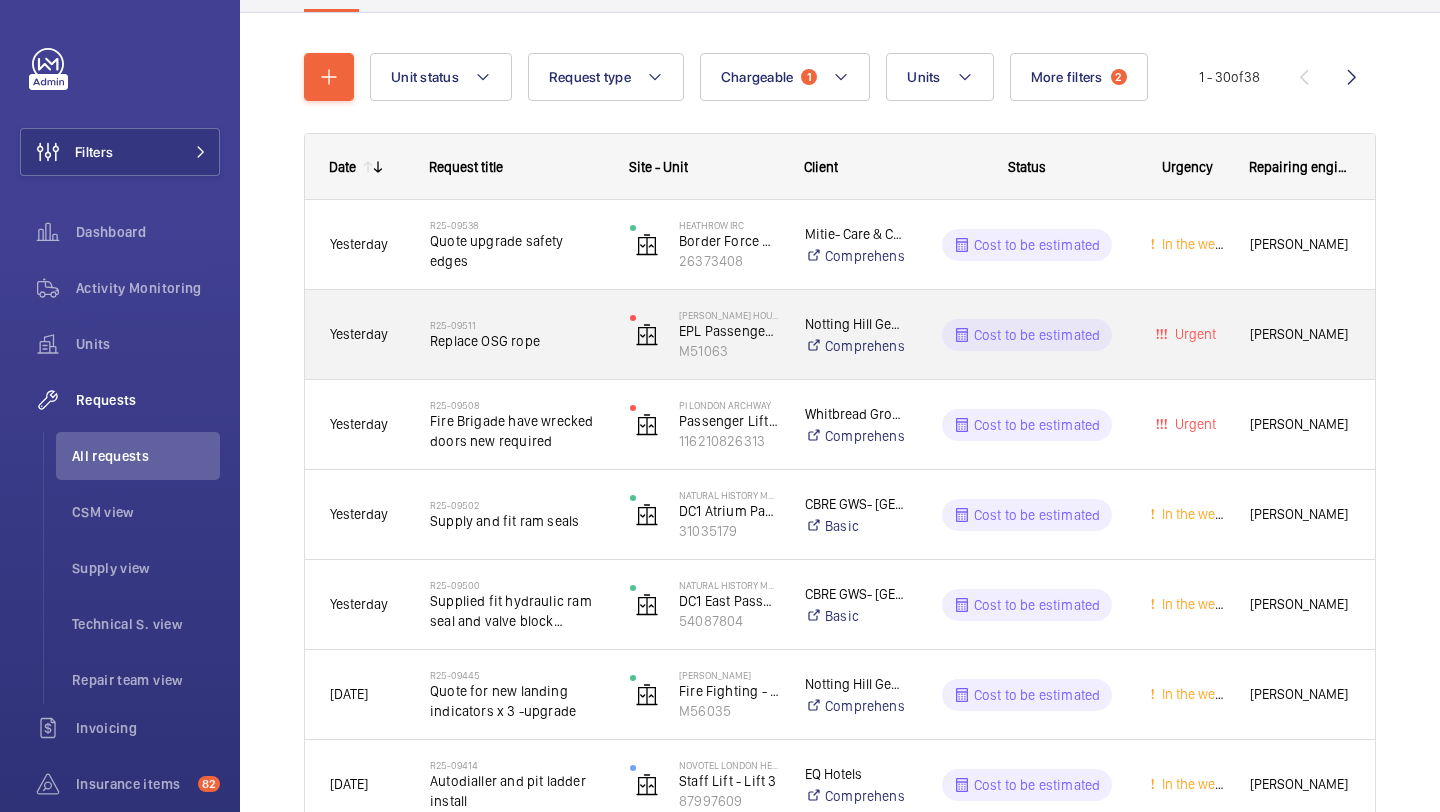 scroll, scrollTop: 207, scrollLeft: 0, axis: vertical 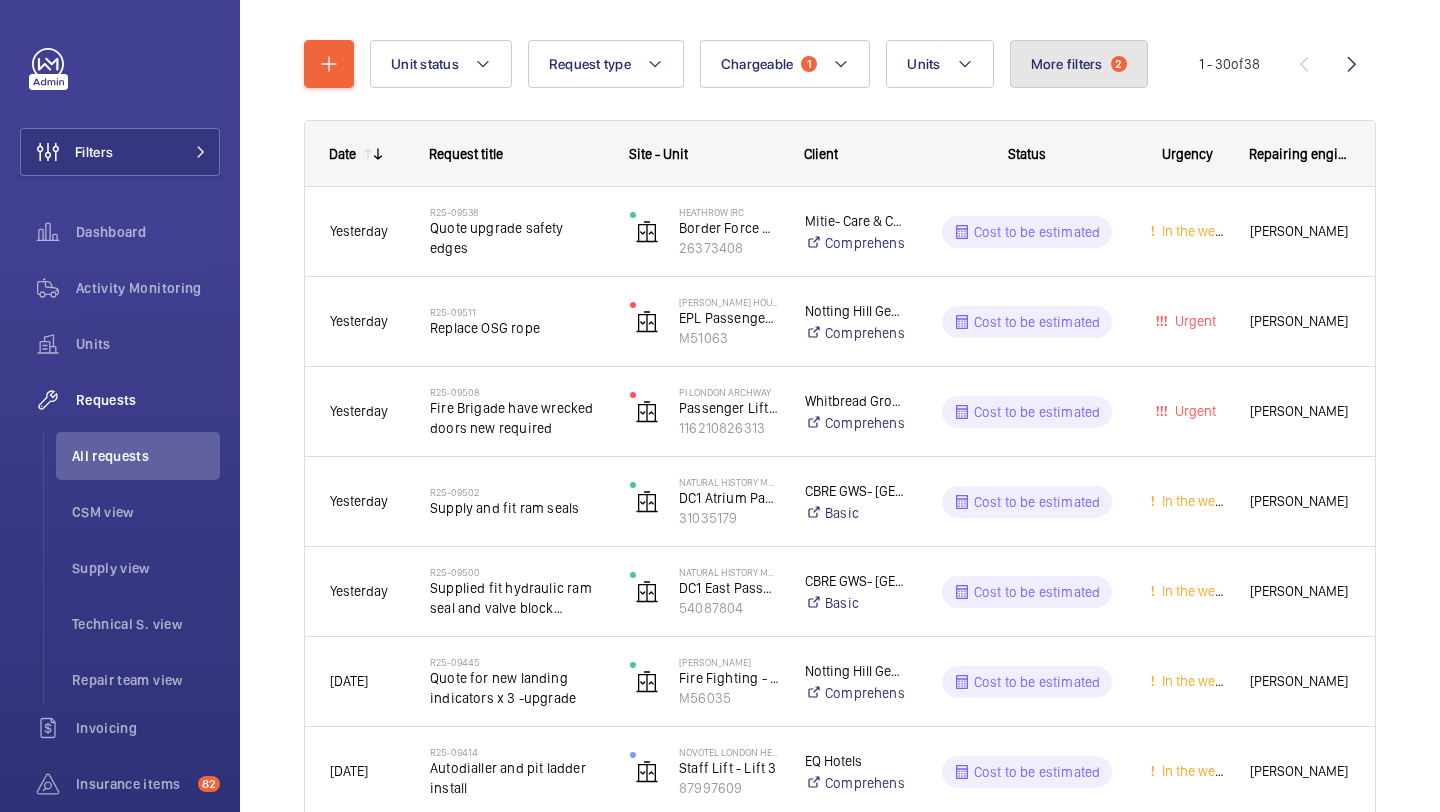 click on "More filters  2" 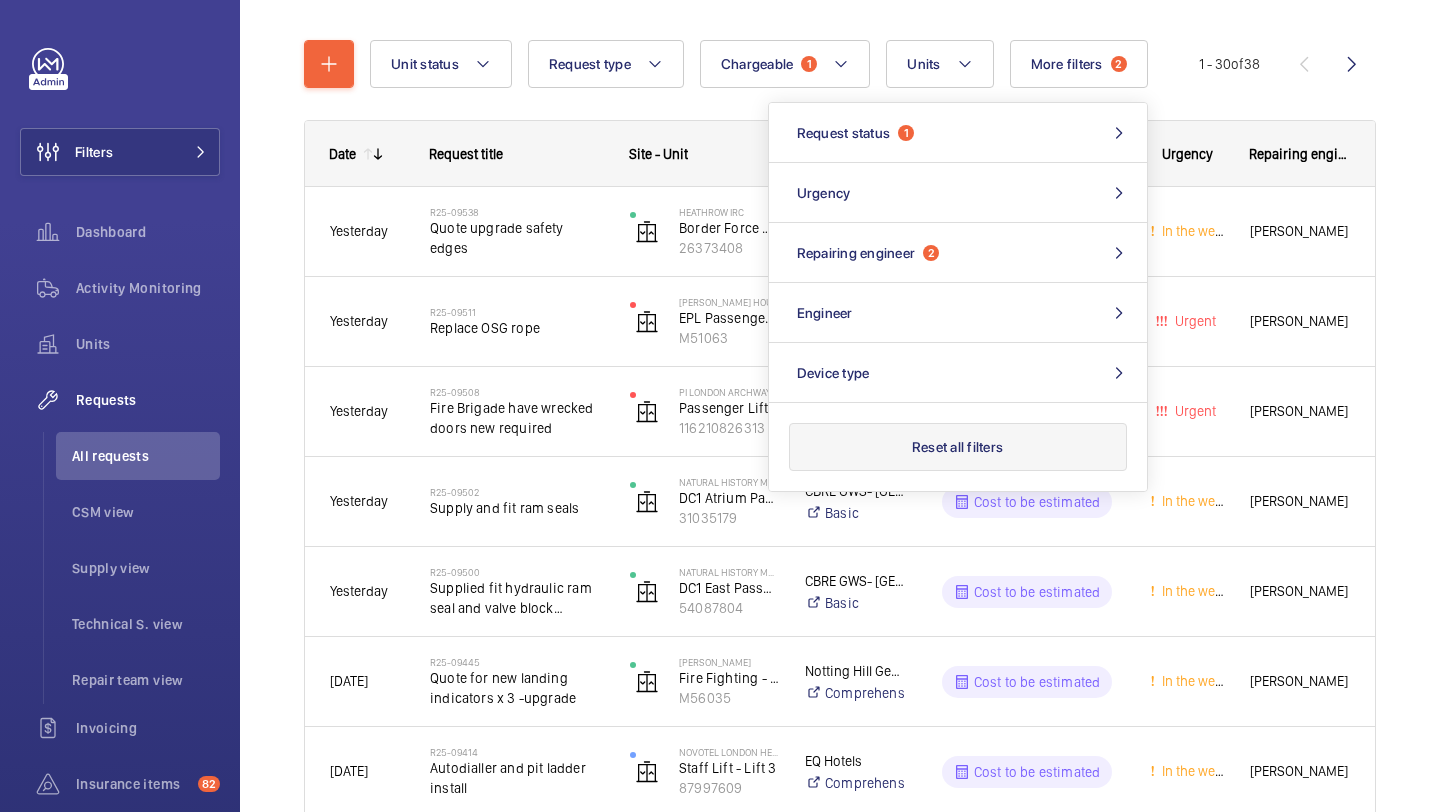 click on "Reset all filters" 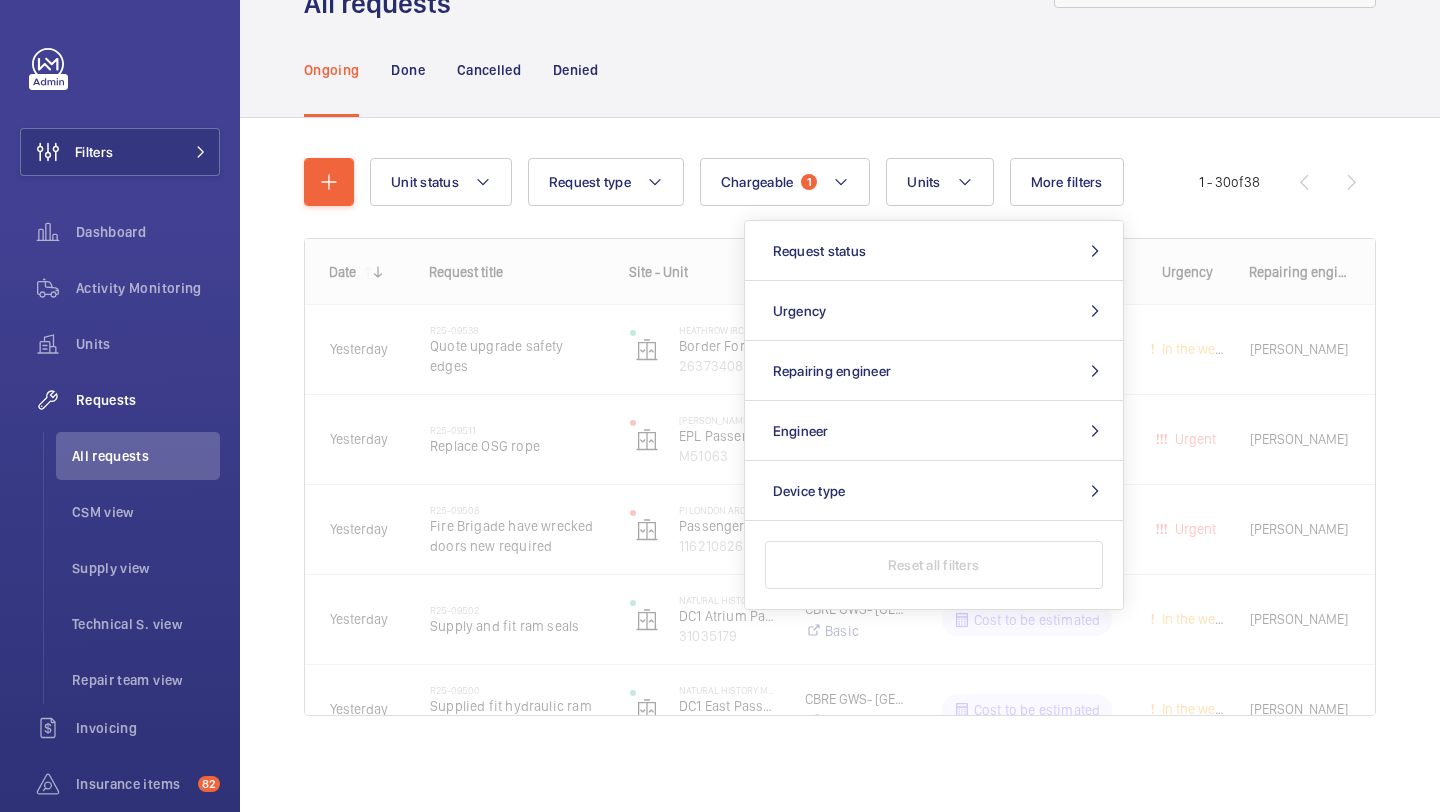 scroll, scrollTop: 89, scrollLeft: 0, axis: vertical 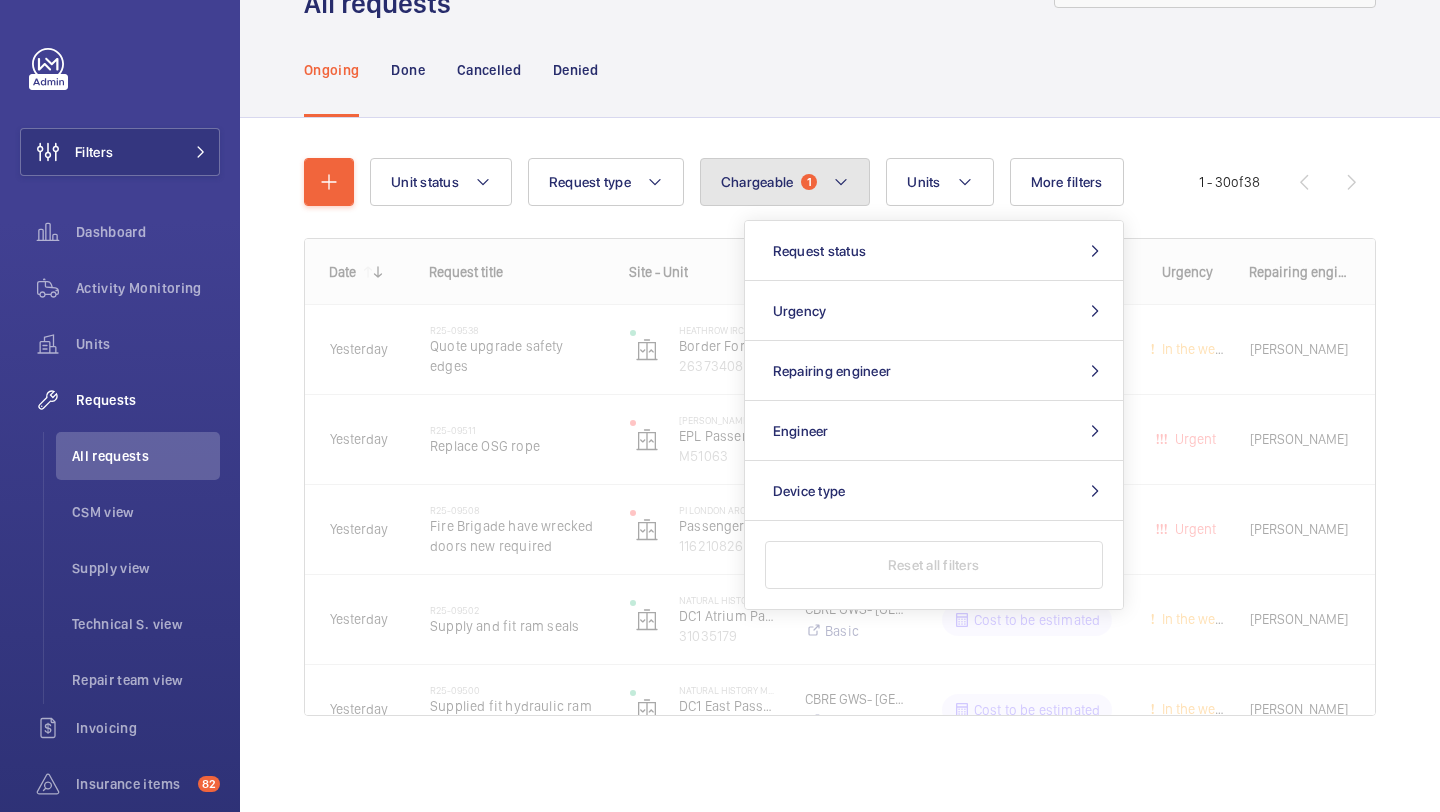 click on "Chargeable 1" 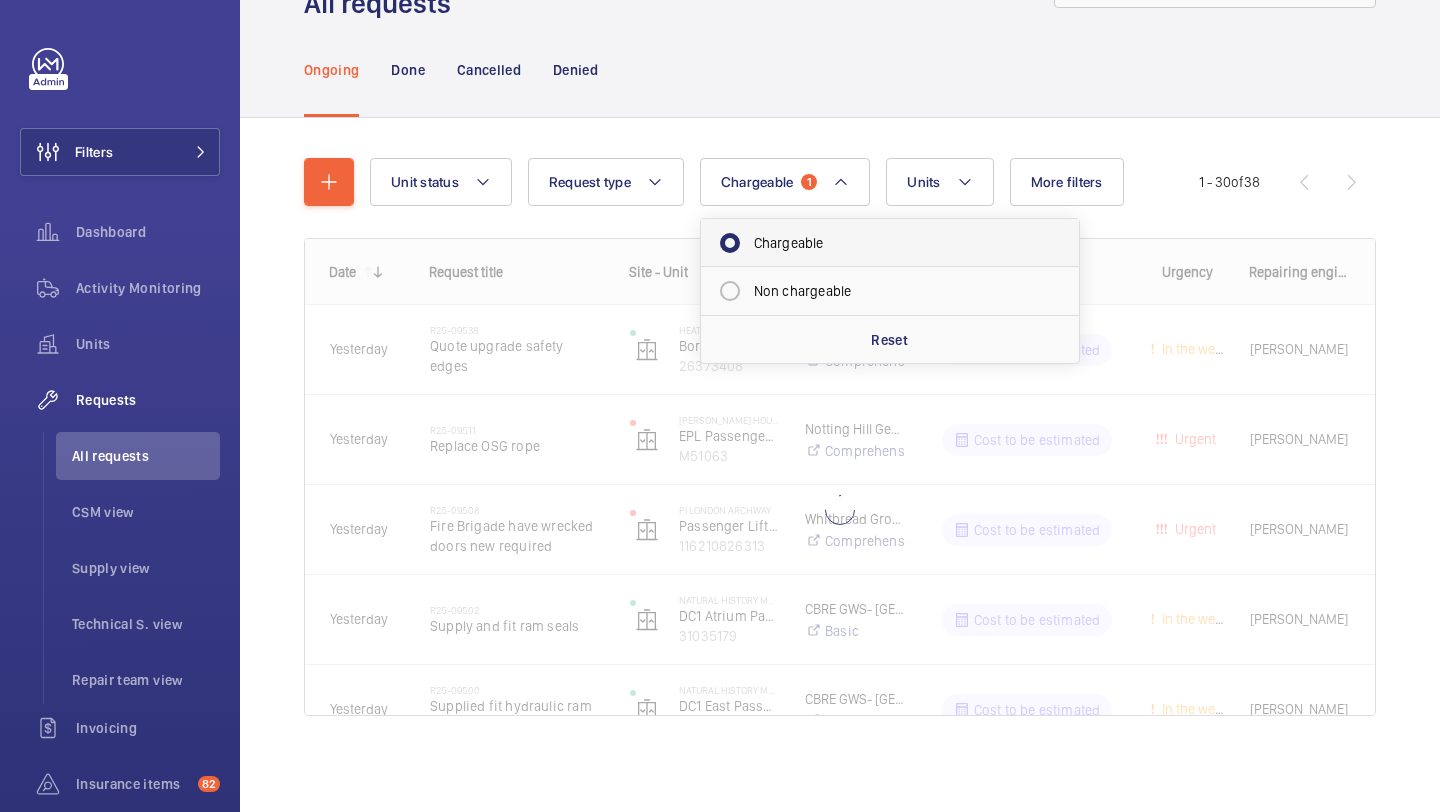click on "Chargeable" at bounding box center (890, 243) 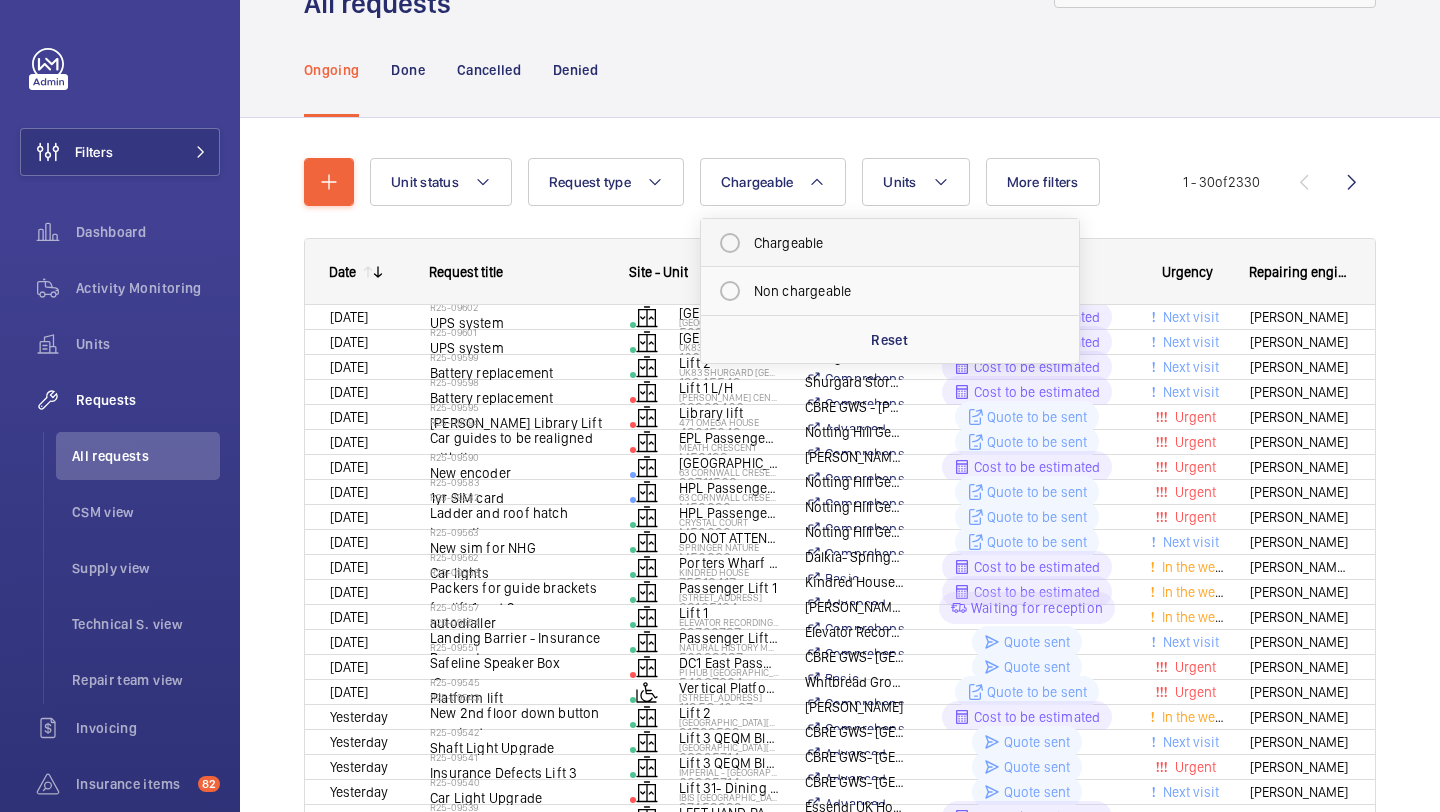 radio on "false" 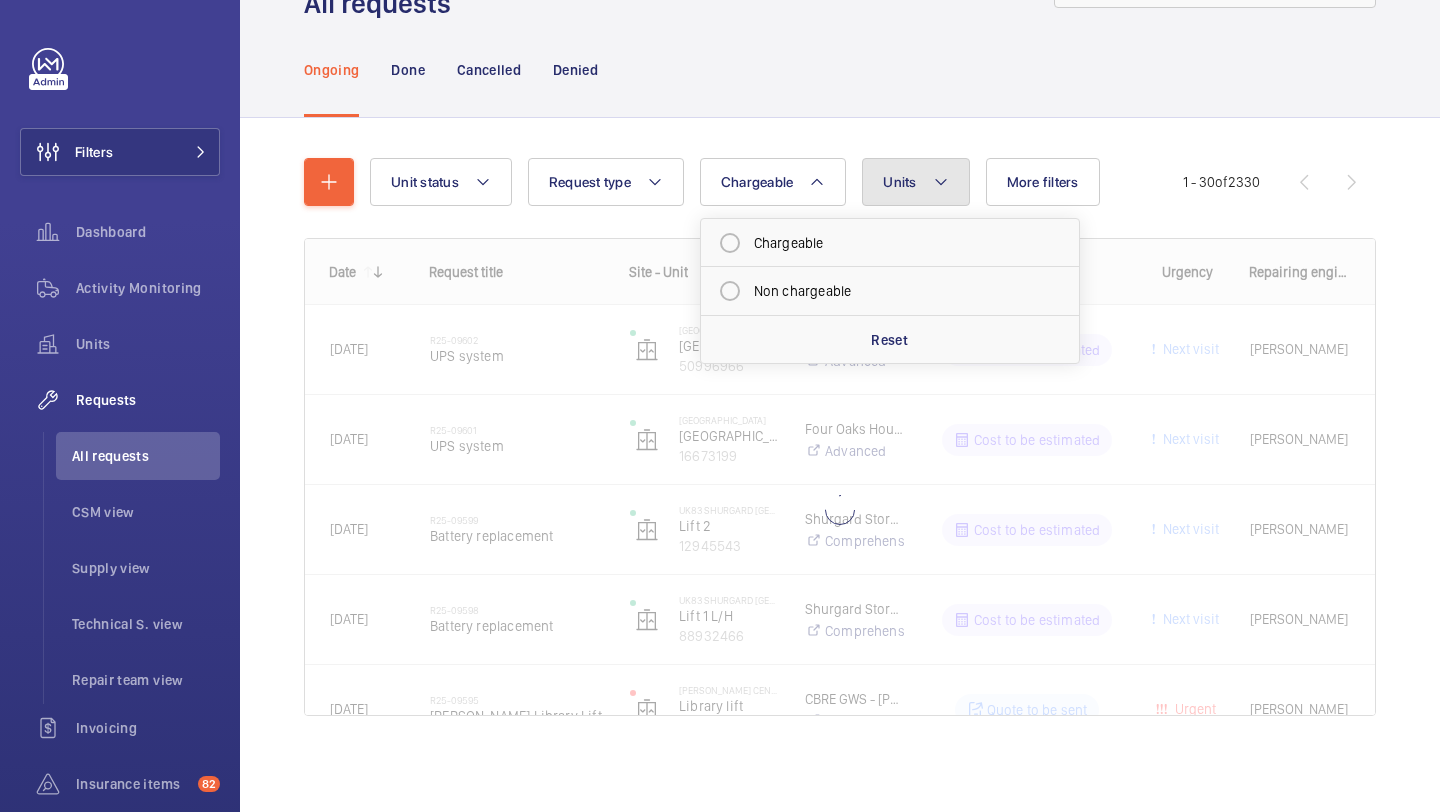 click on "Units" 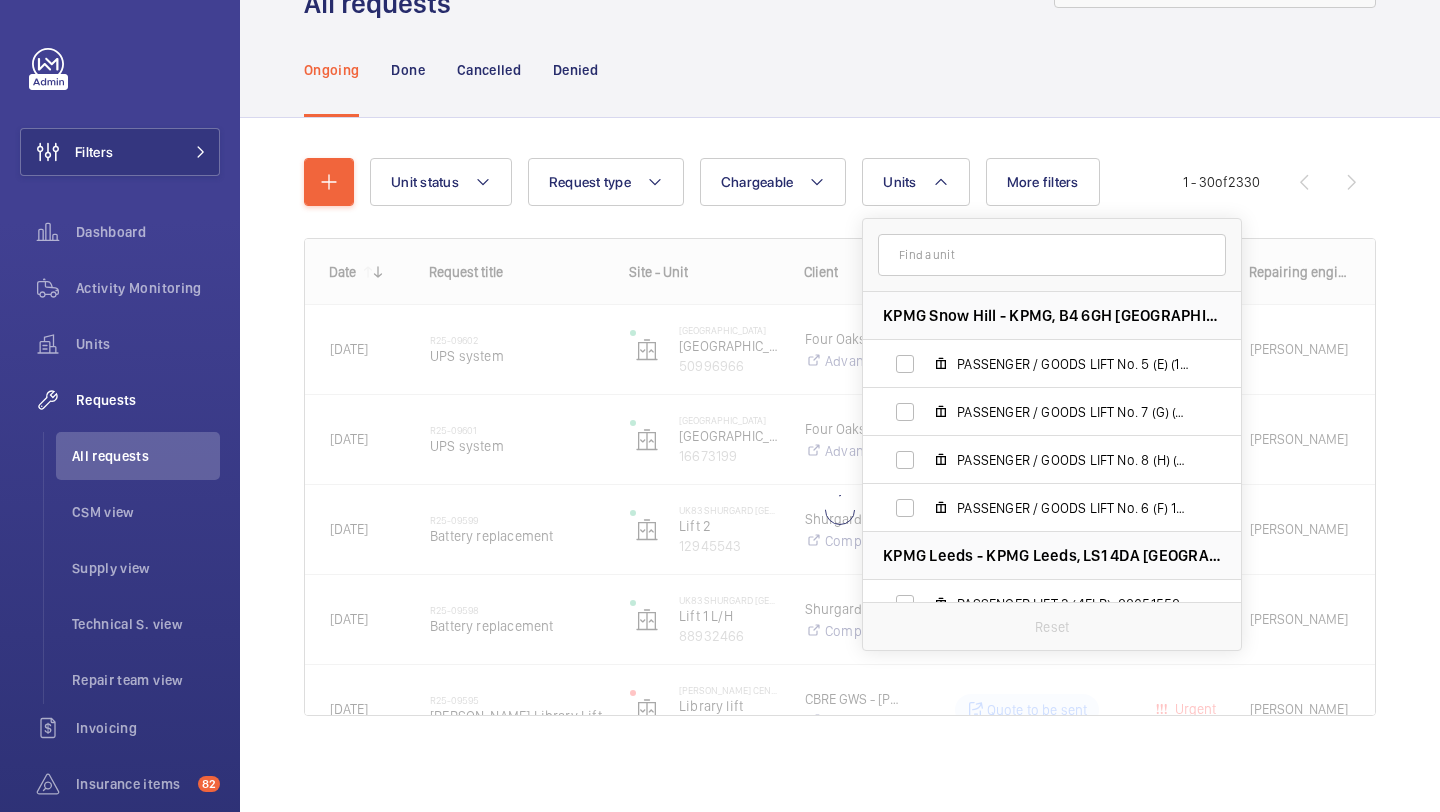 click on "Unit status Request type  Chargeable Units KPMG Snow Hill - KPMG, B4 6GH BIRMINGHAM PASSENGER / GOODS LIFT No. 5 (E) (13FLR), 60550945 PASSENGER / GOODS LIFT No. 7 (G) (13FLR), 57170702 PASSENGER / GOODS LIFT No. 8 (H) (13FLR), 17009996 PASSENGER / GOODS LIFT No. 6 (F) 13FLR), 15826922 KPMG Leeds - KPMG Leeds, LS1 4DA LEEDS PASSENGER LIFT 3 (4FLR), 88651558 GOODS  LIFTS (STAT) (6FLR), 69073811 PASSENGER LIFT 2 (5FLR), 76110881 PASSENGER LIFT 1 (5FLR), 50075608 KPMG Manchester - KPMG Manchester, M2 3AE MANCHESTER ---, 18692257 Loveday & Co- 41 Abbey Rd - Loveday Abbey Road, NW8 0AA LONDON Passenger Lift 2, 14971333 Reset More filters Request status Urgency Repairing engineer Engineer Device type Reset all filters 1 - 30  of  2330
Date" 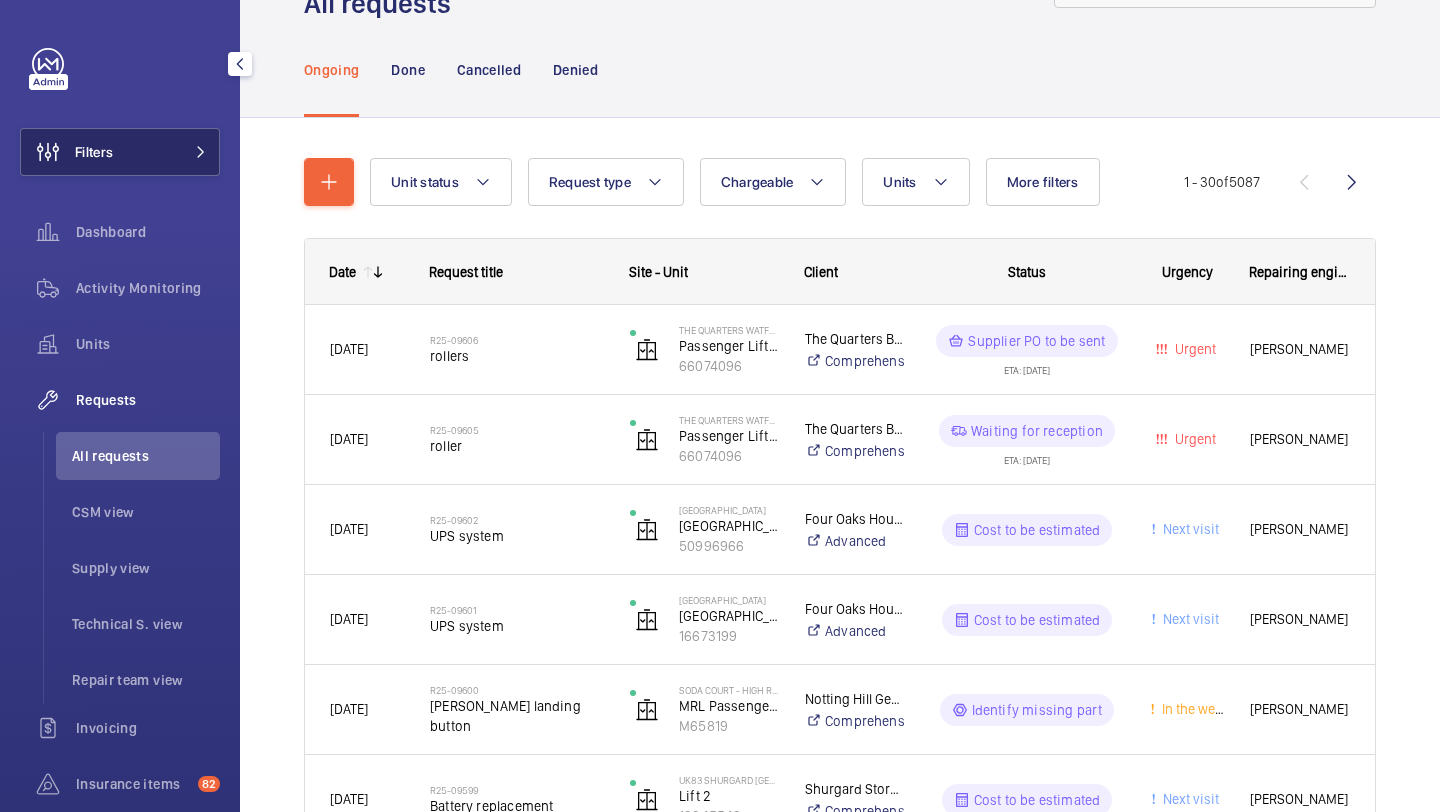 click on "Filters" 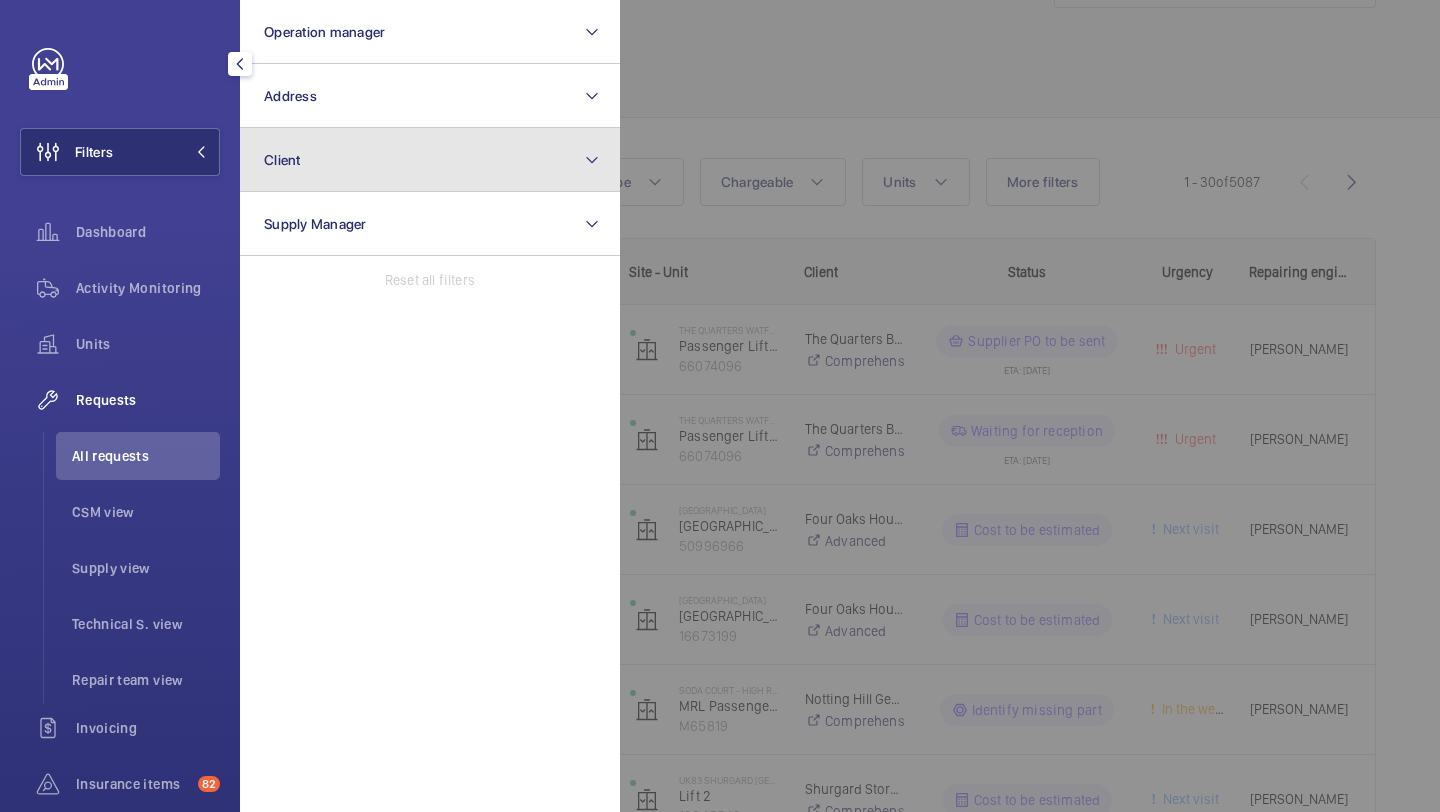 click on "Client" 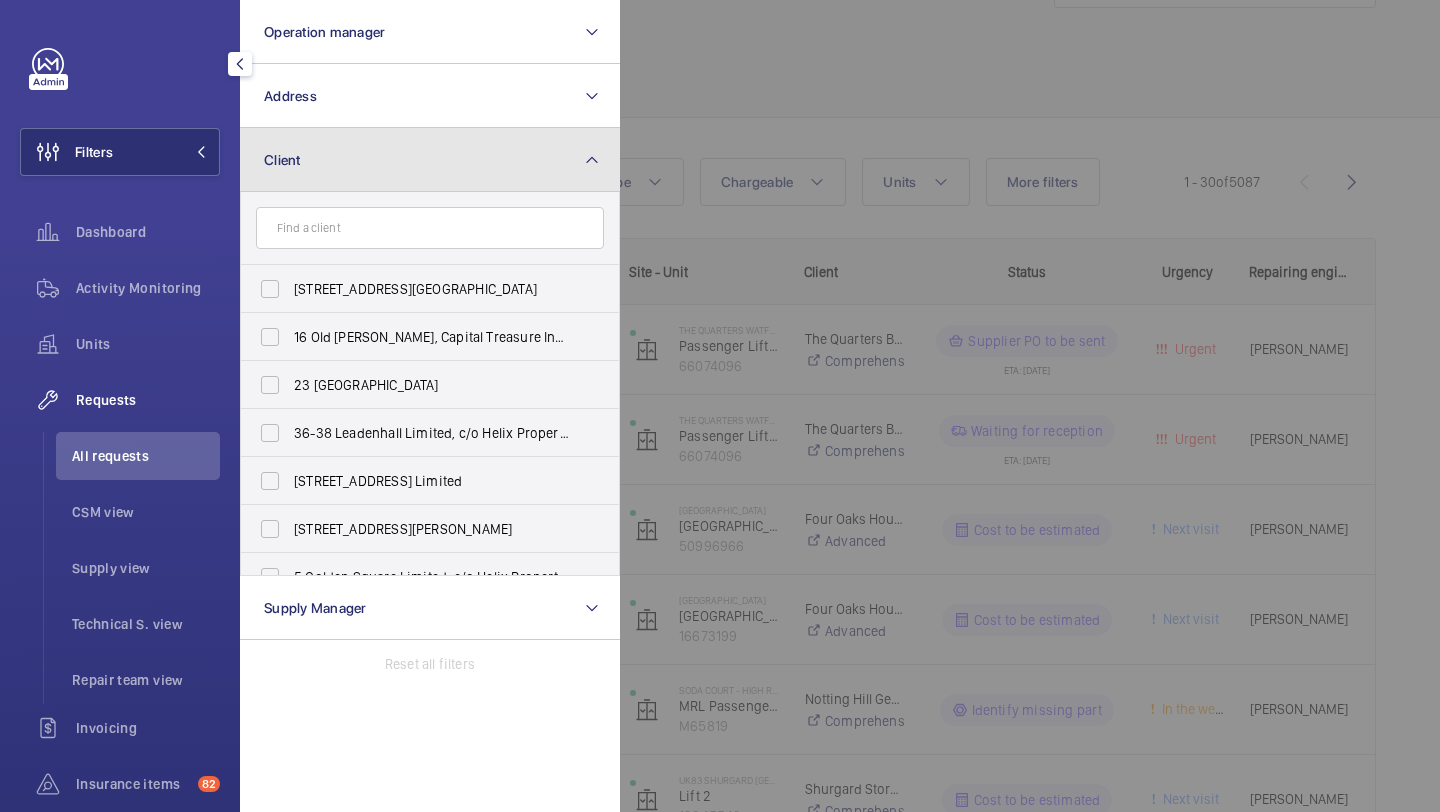 click on "Client" 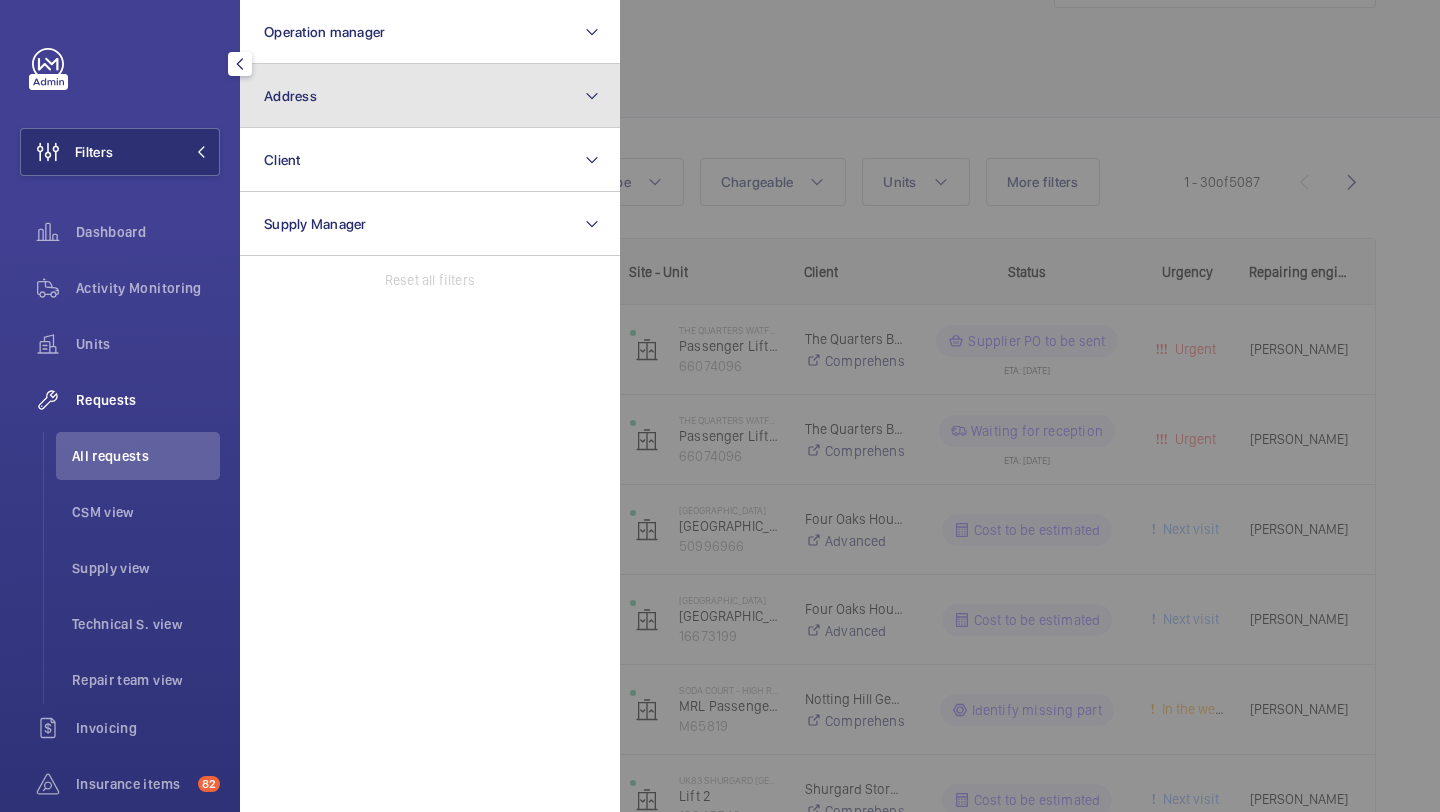 click on "Address" 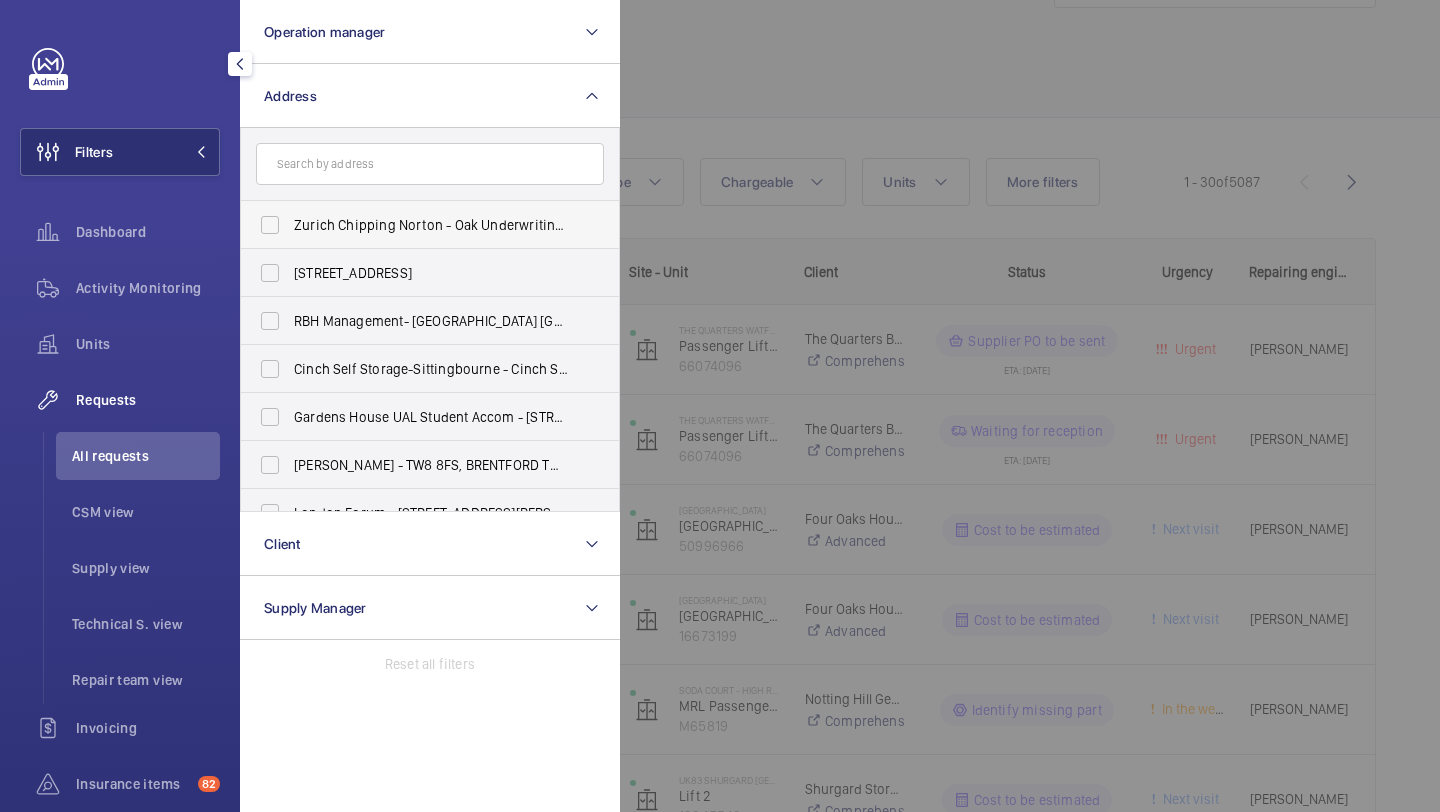 click on "Zurich Chipping Norton - Oak Underwriting Plc, CHIPPING NORTON OX7 5DF" at bounding box center (415, 225) 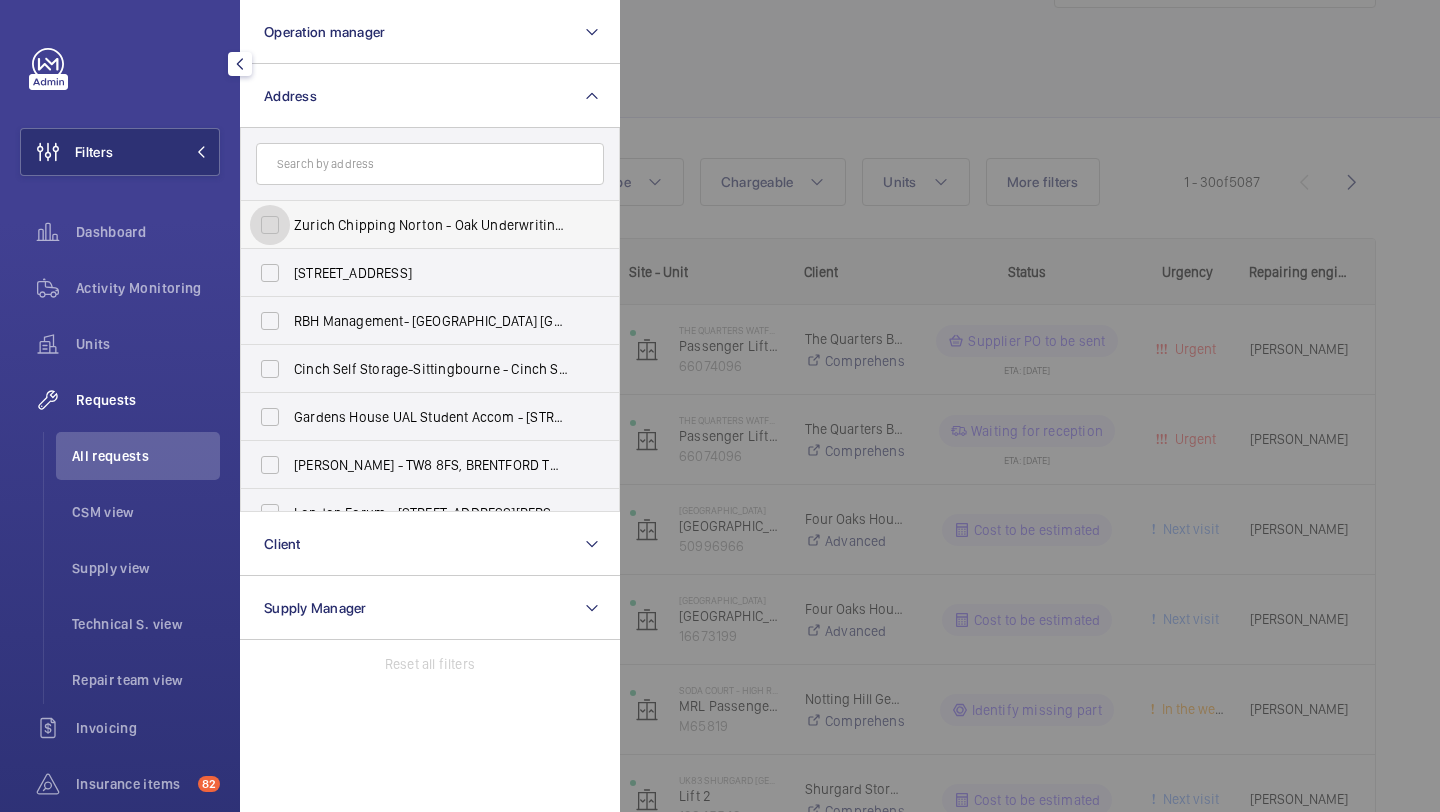 click on "Zurich Chipping Norton - Oak Underwriting Plc, CHIPPING NORTON OX7 5DF" at bounding box center (270, 225) 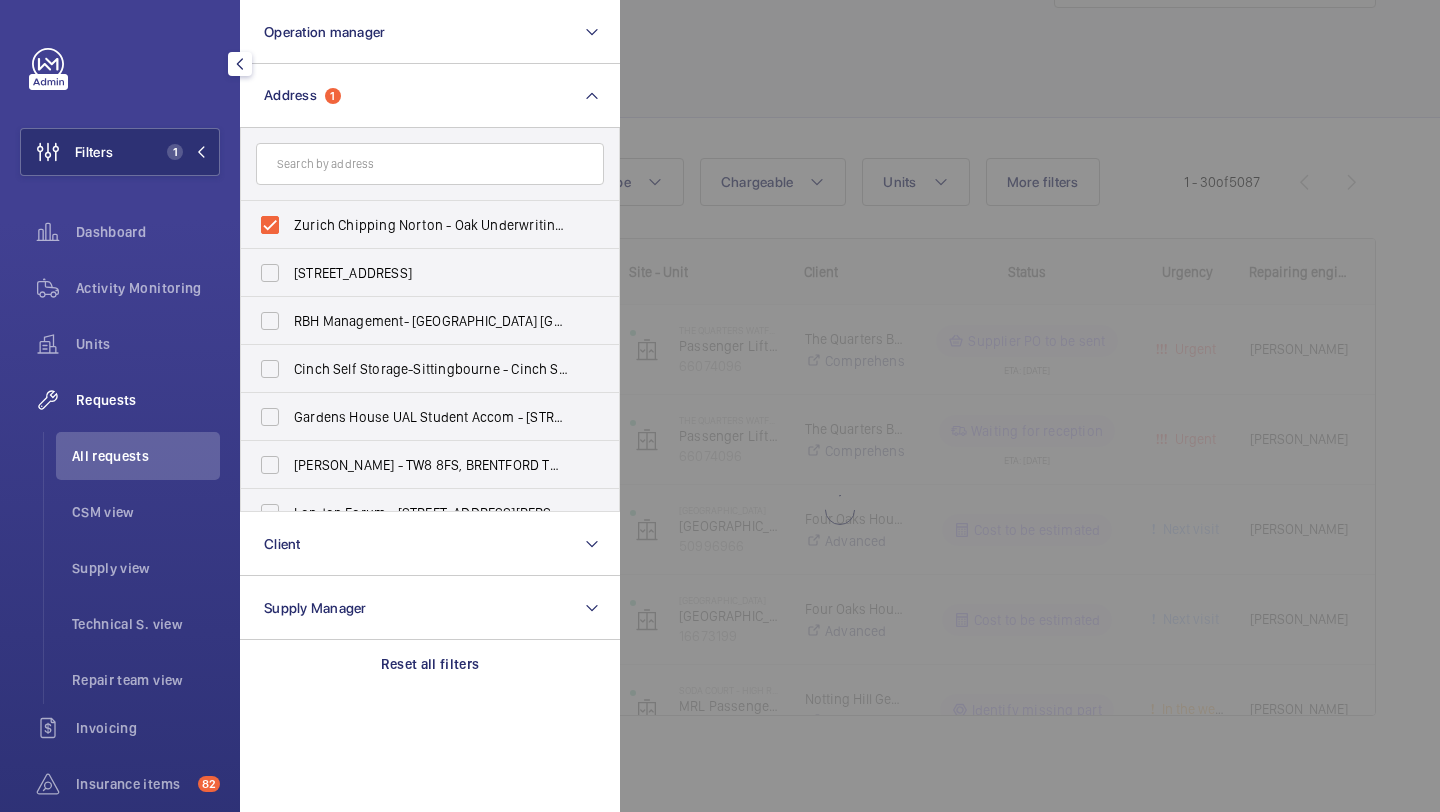 click 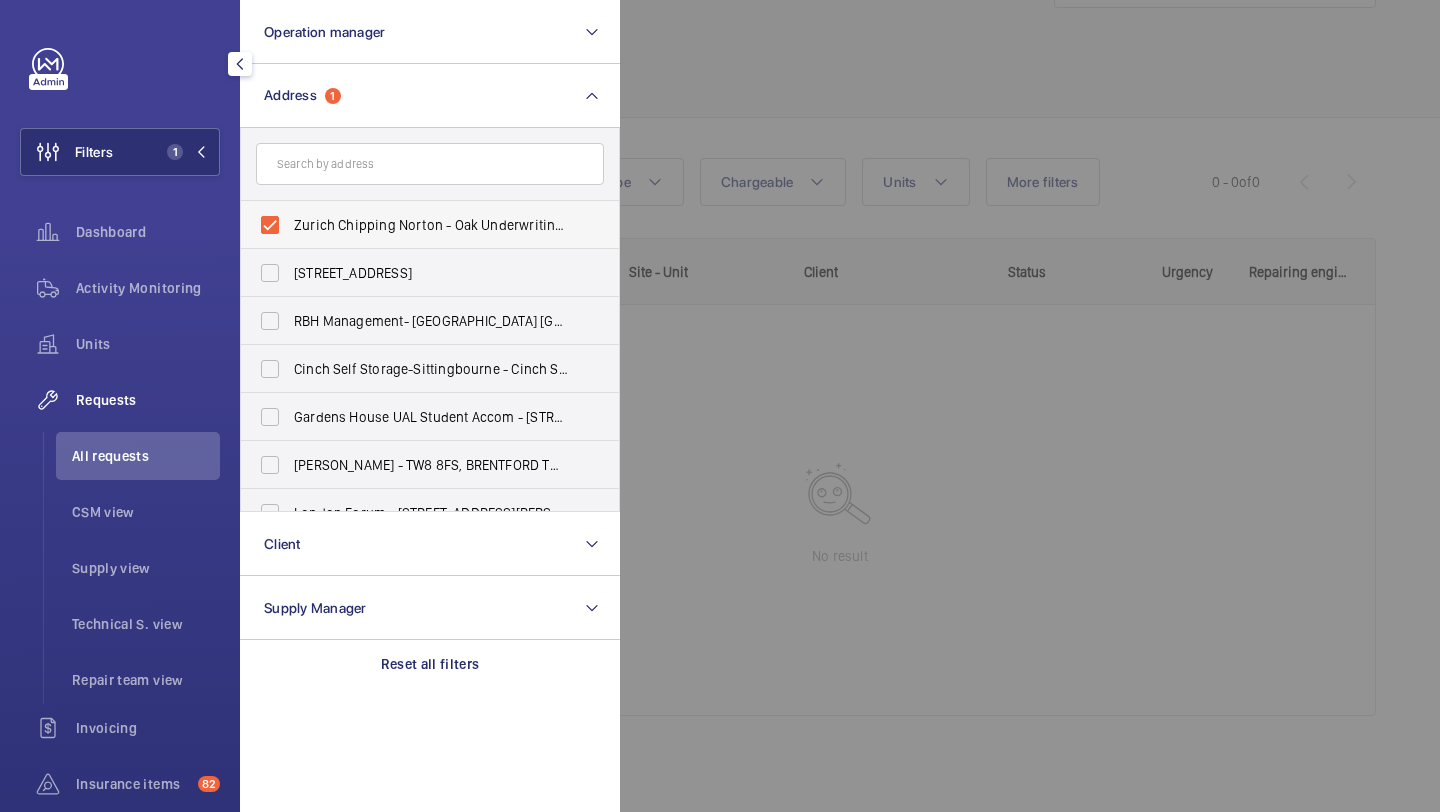 click on "Zurich Chipping Norton - Oak Underwriting Plc, CHIPPING NORTON OX7 5DF" at bounding box center (415, 225) 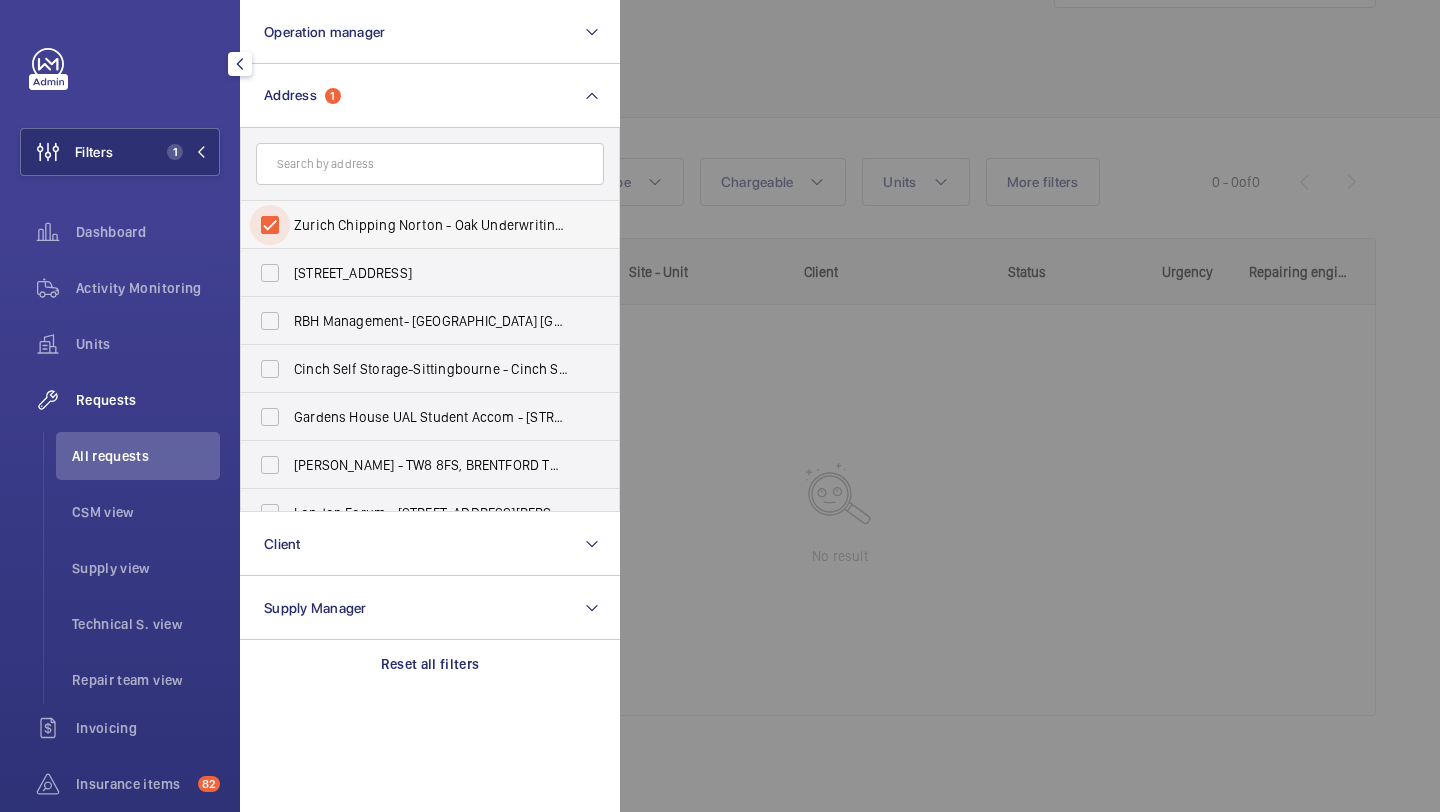 click on "Zurich Chipping Norton - Oak Underwriting Plc, CHIPPING NORTON OX7 5DF" at bounding box center [270, 225] 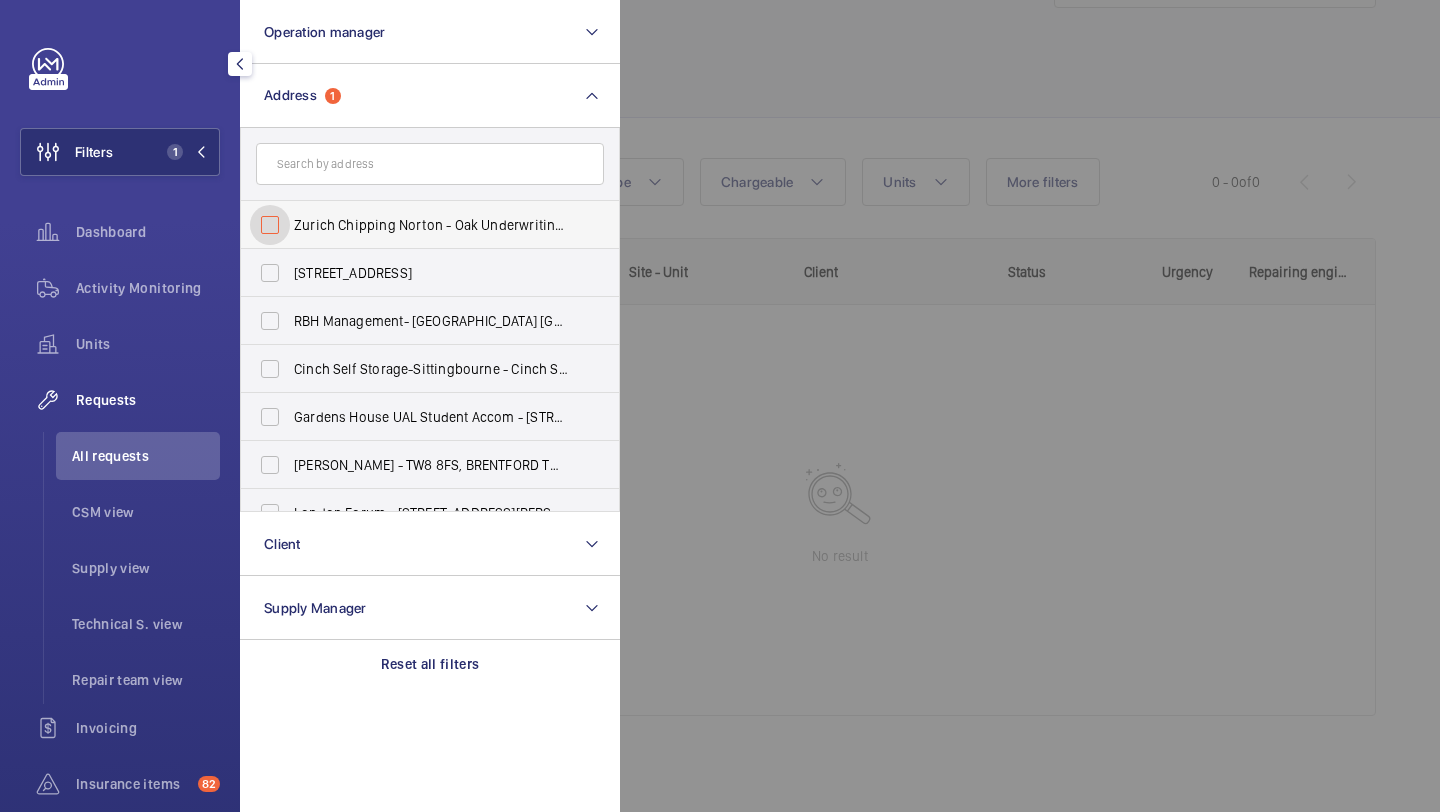 checkbox on "false" 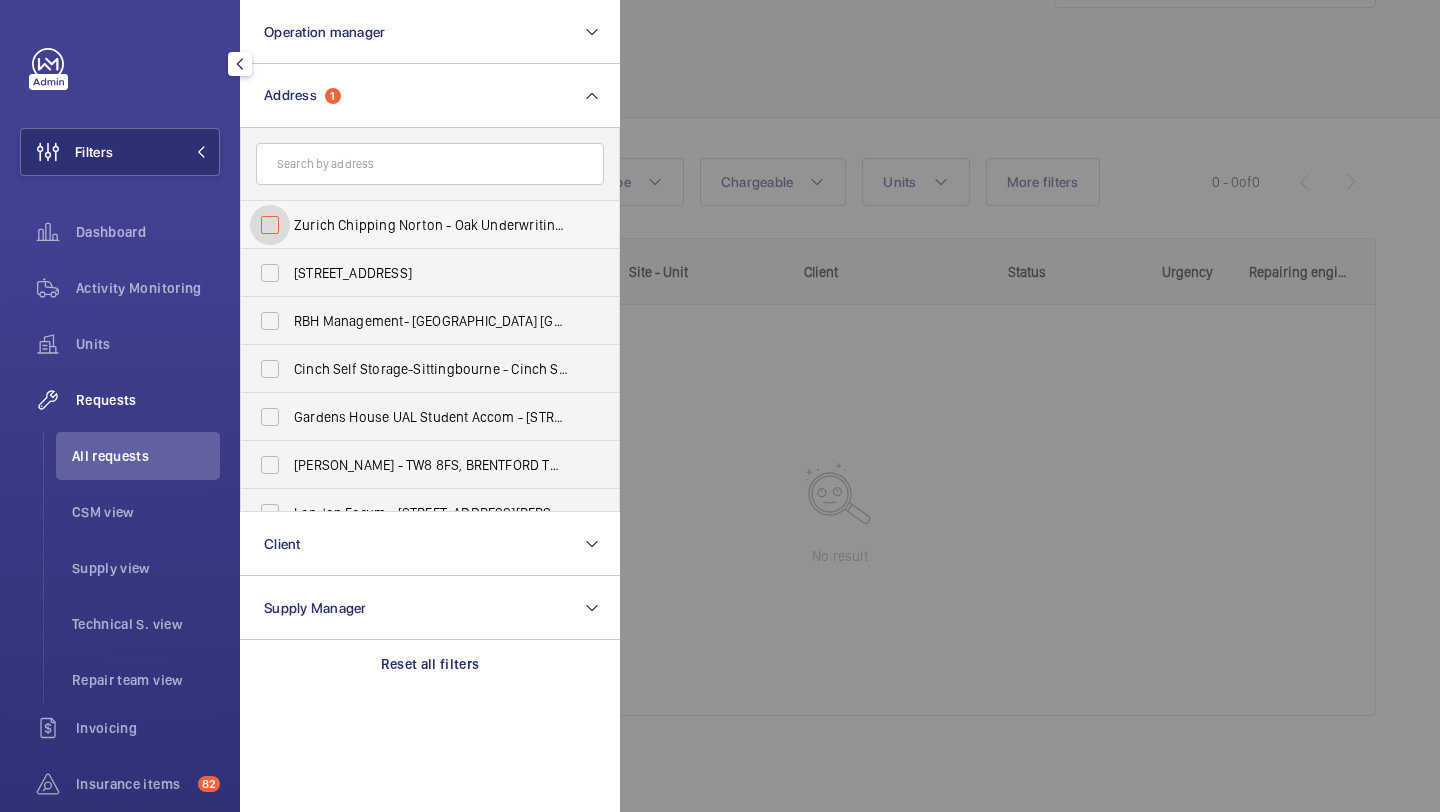 scroll, scrollTop: 89, scrollLeft: 0, axis: vertical 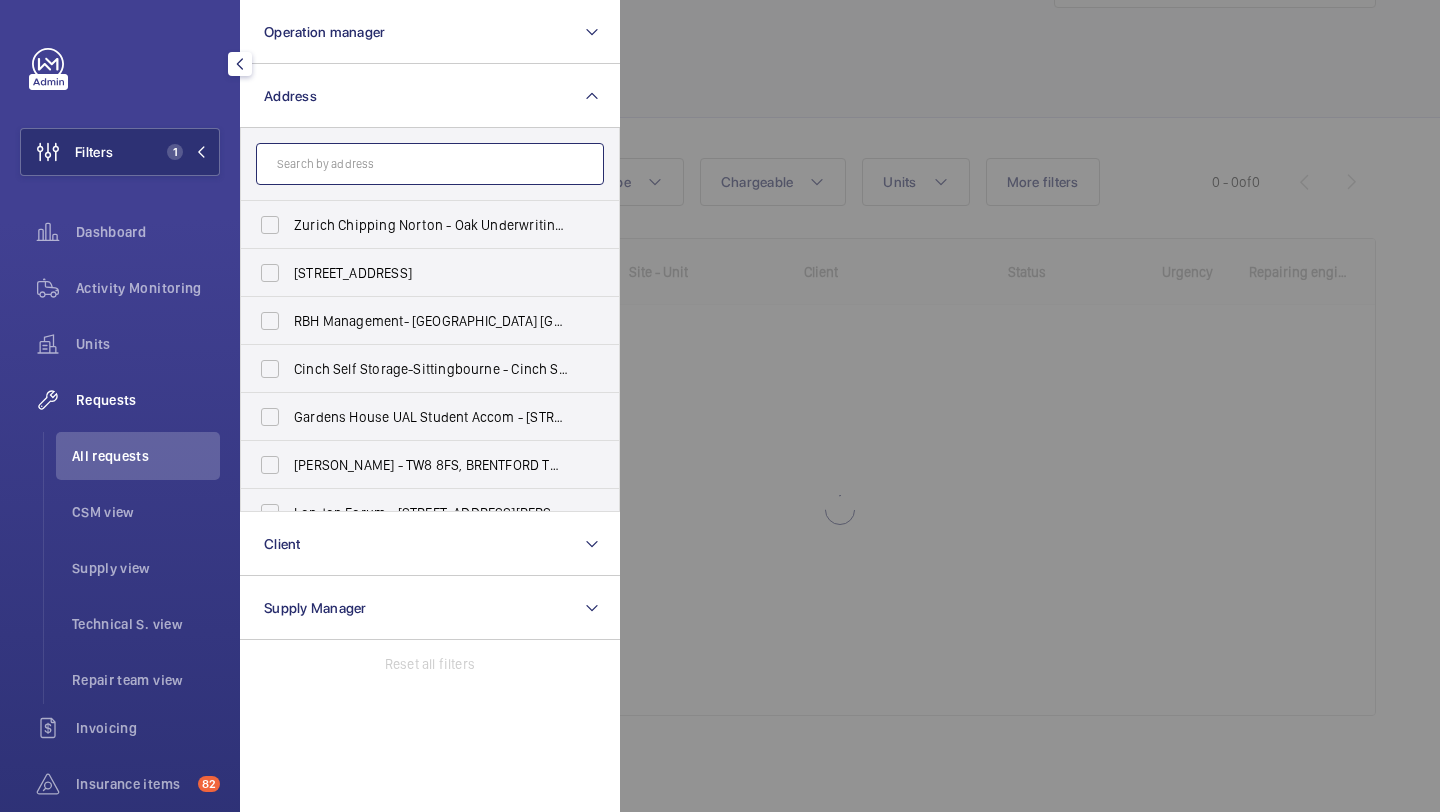 click 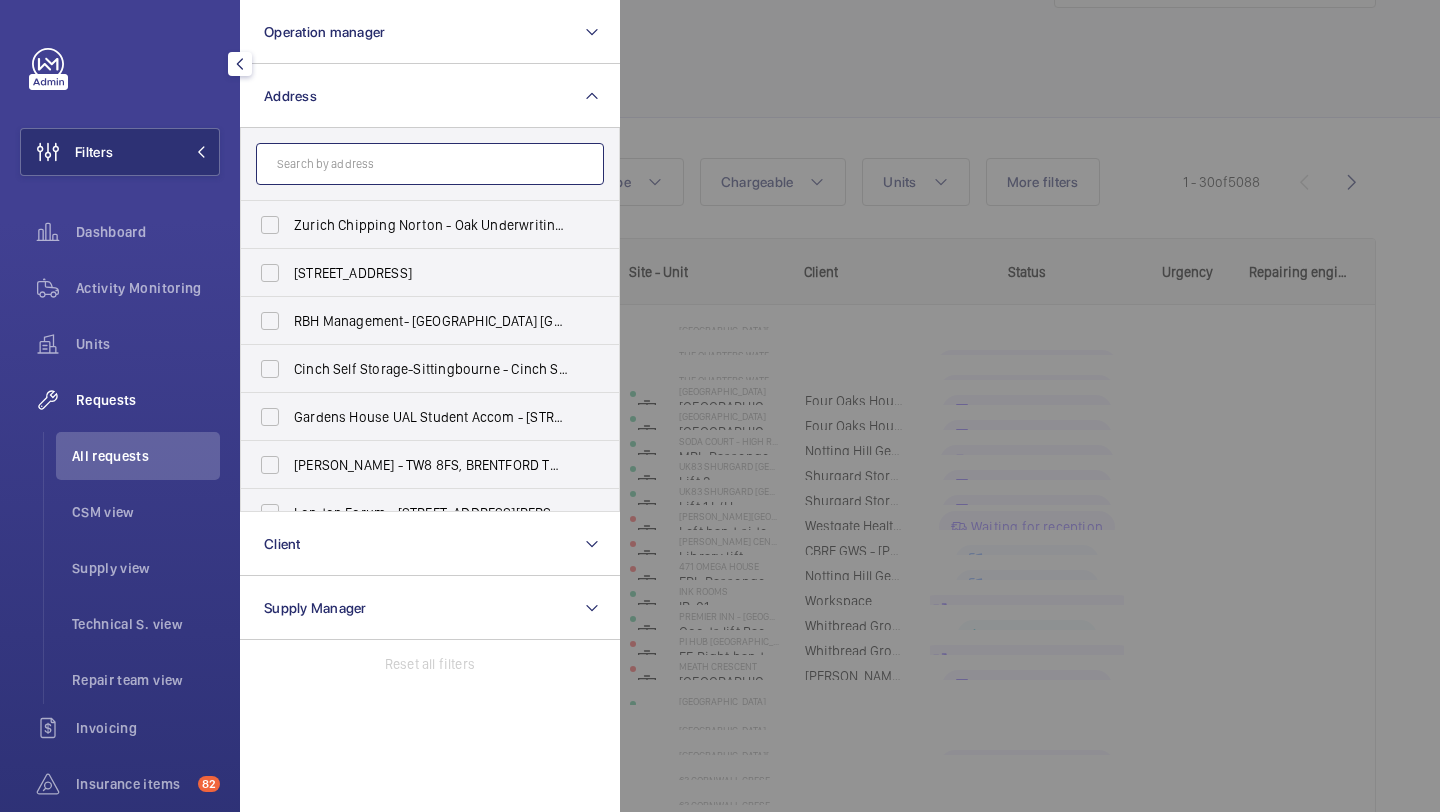 click 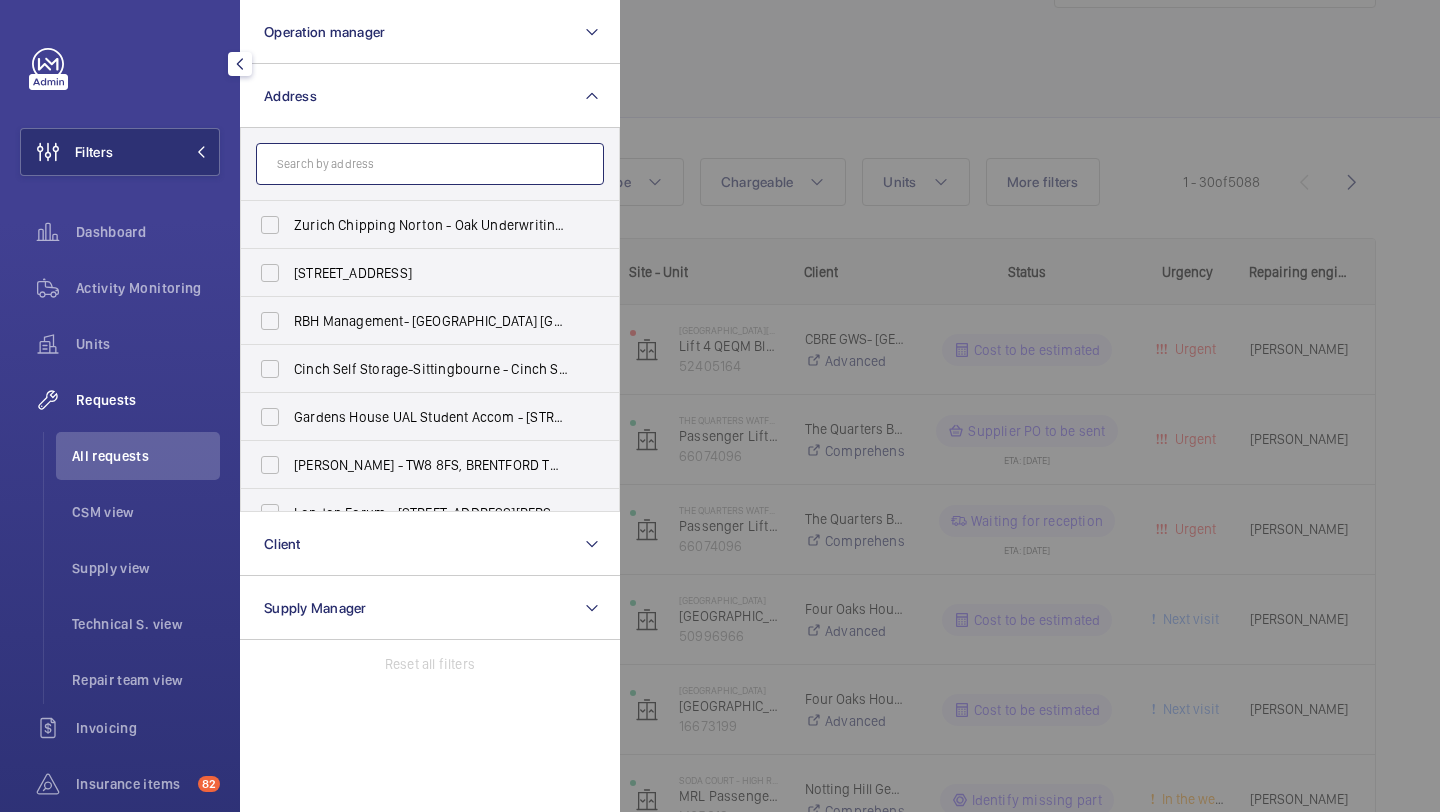 click 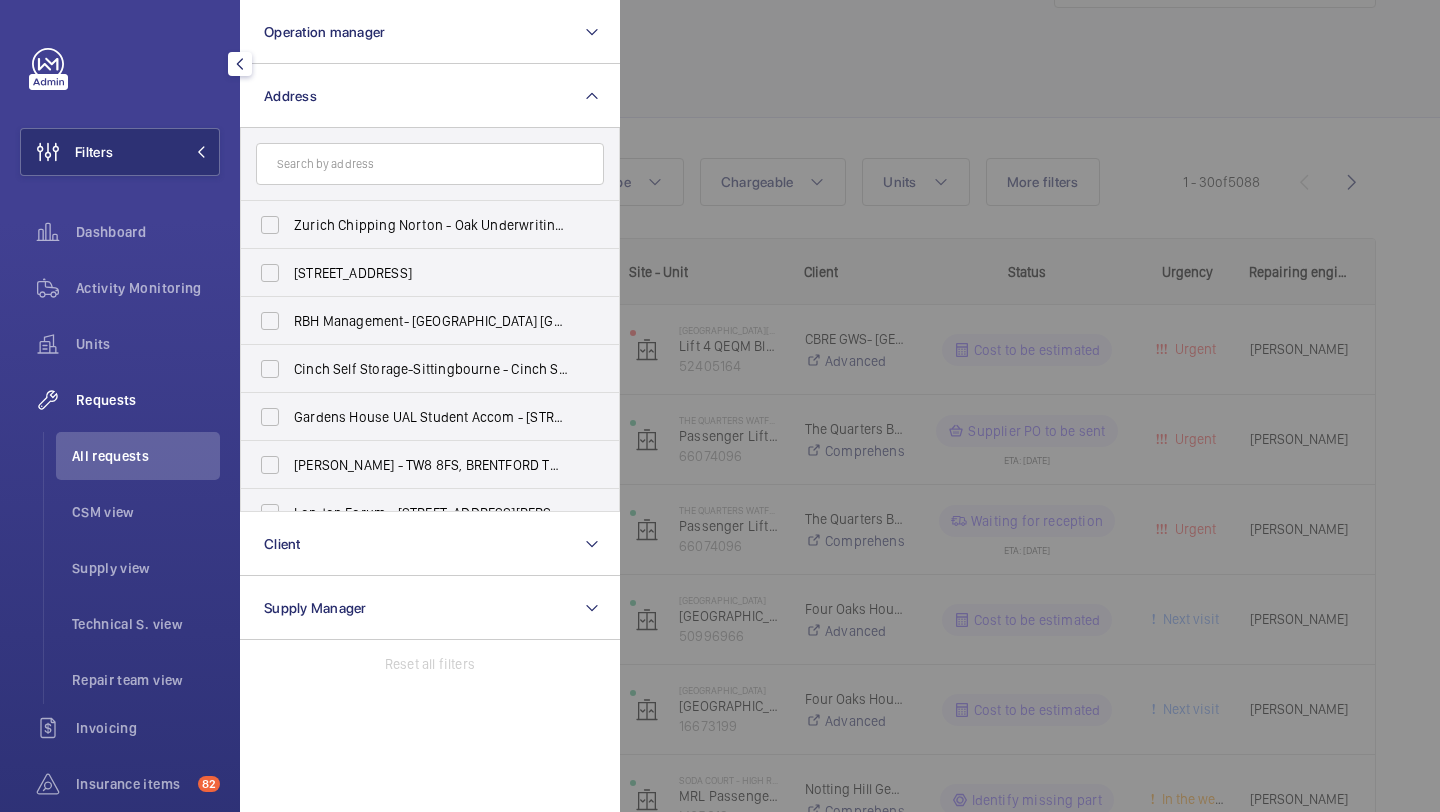 click 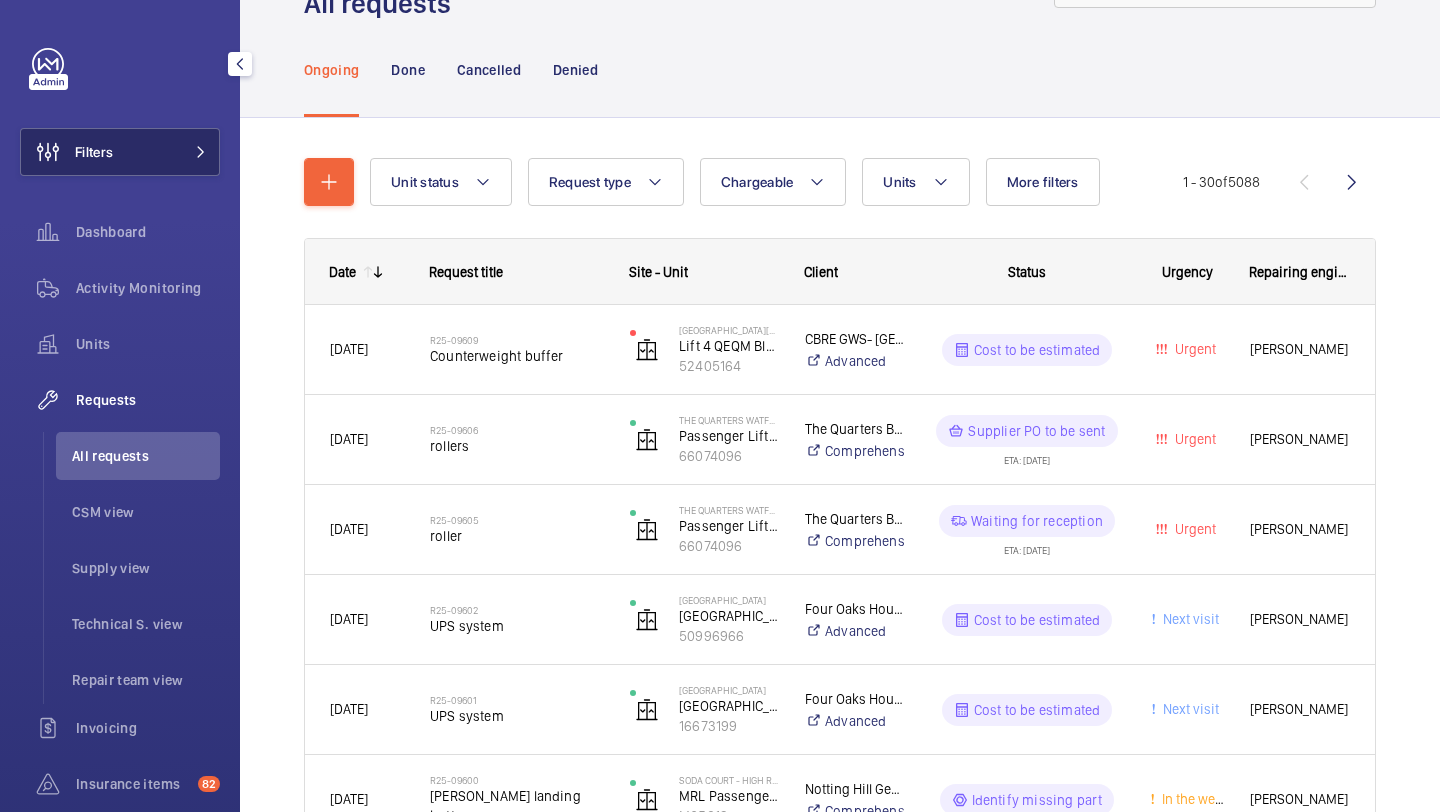 click on "Filters" 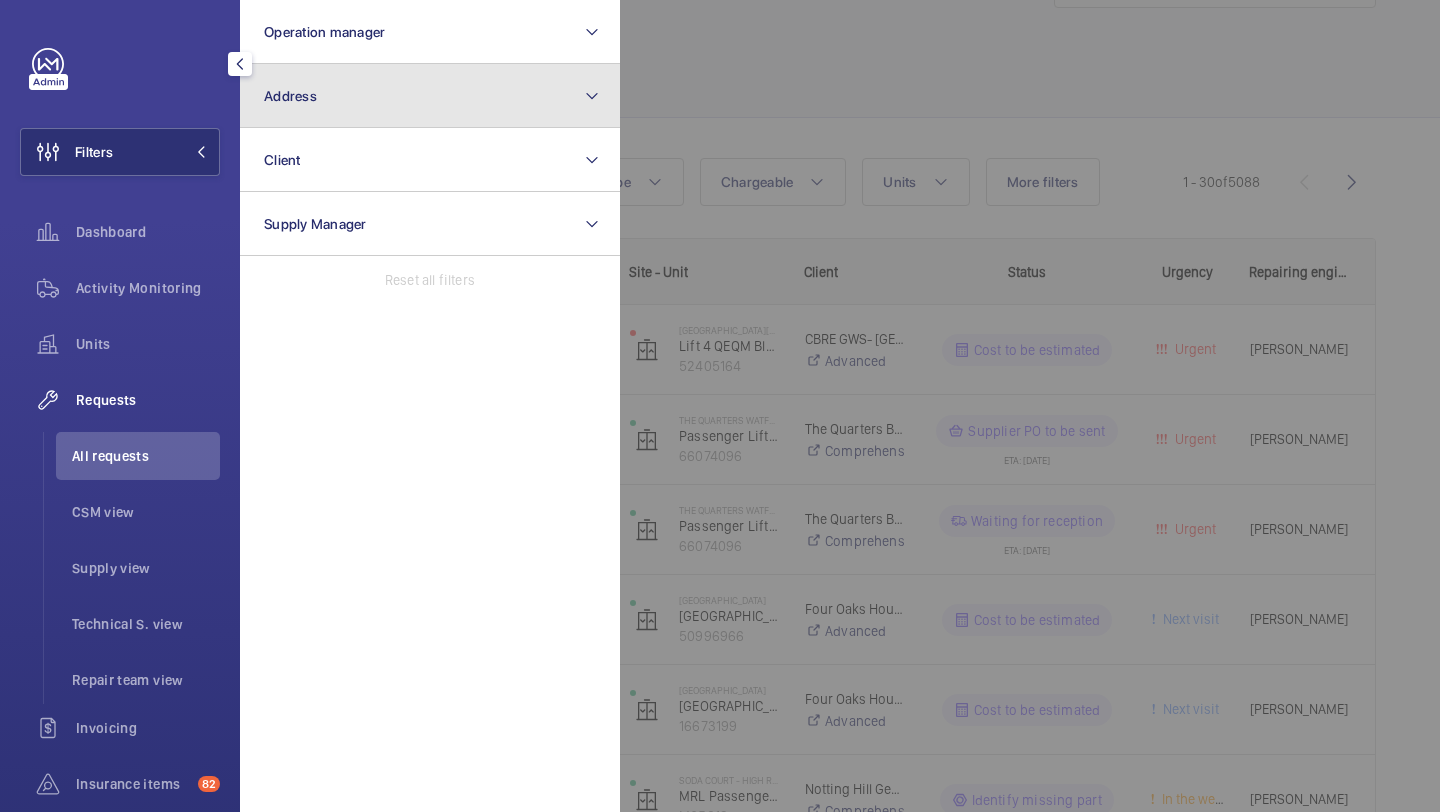 click on "Address" 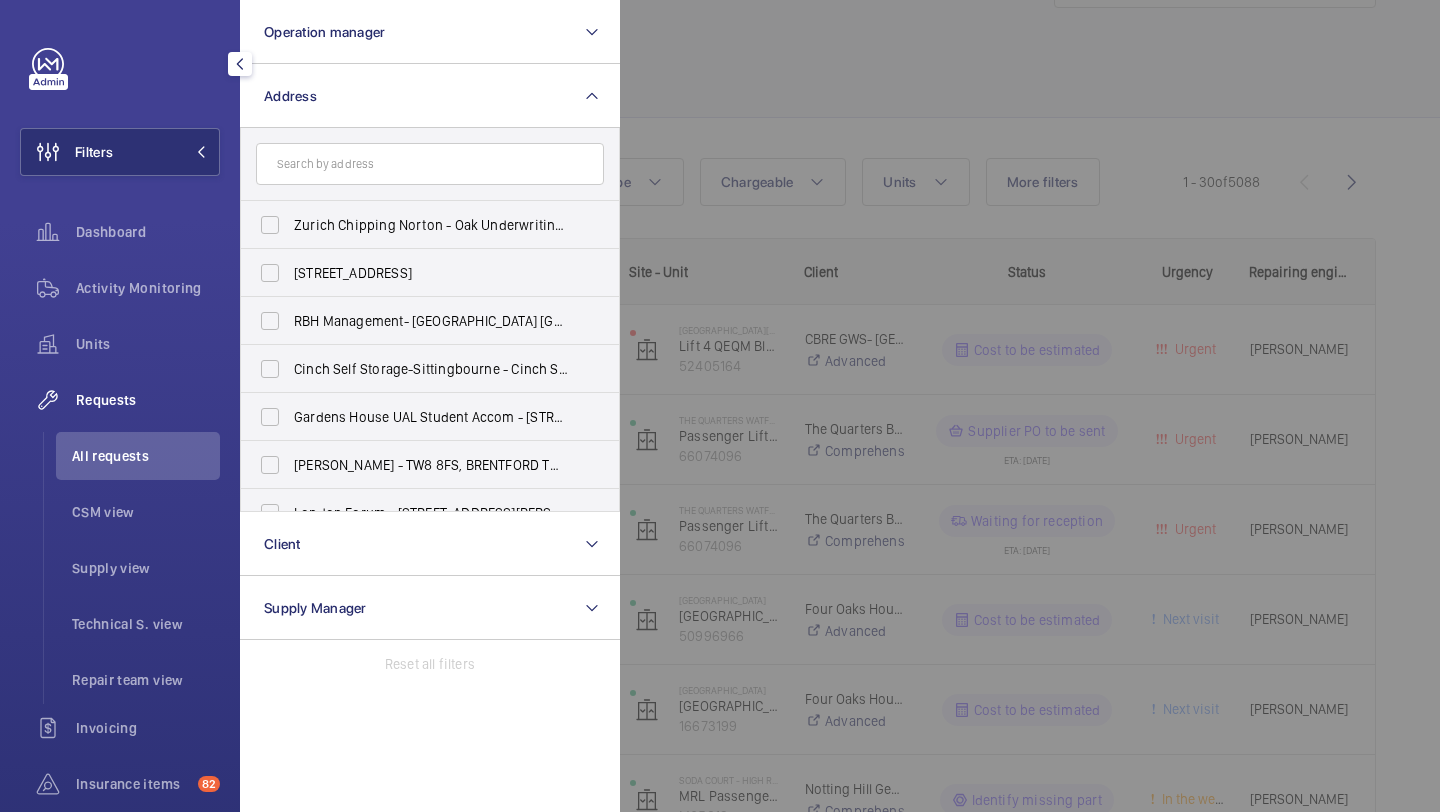 click 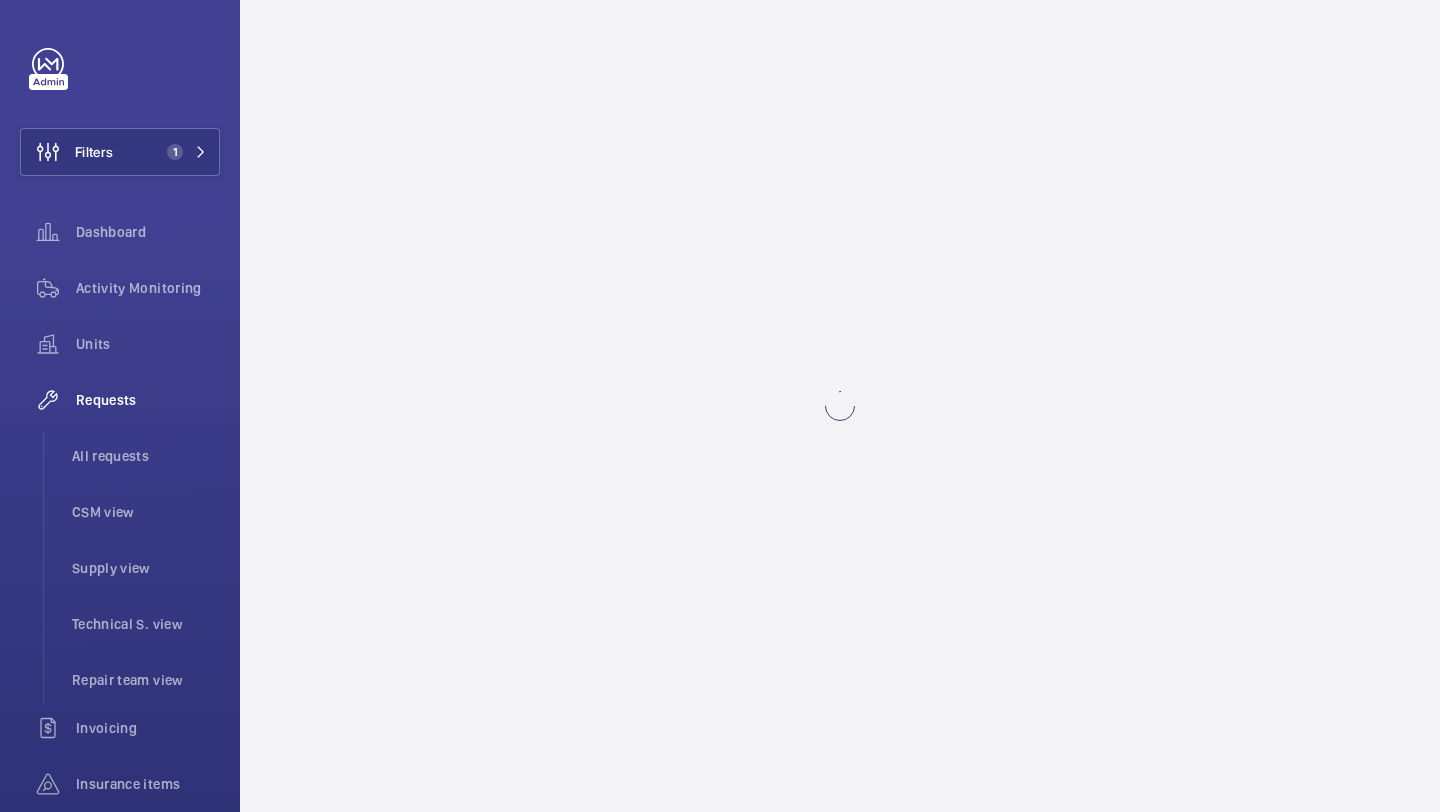 scroll, scrollTop: 0, scrollLeft: 0, axis: both 